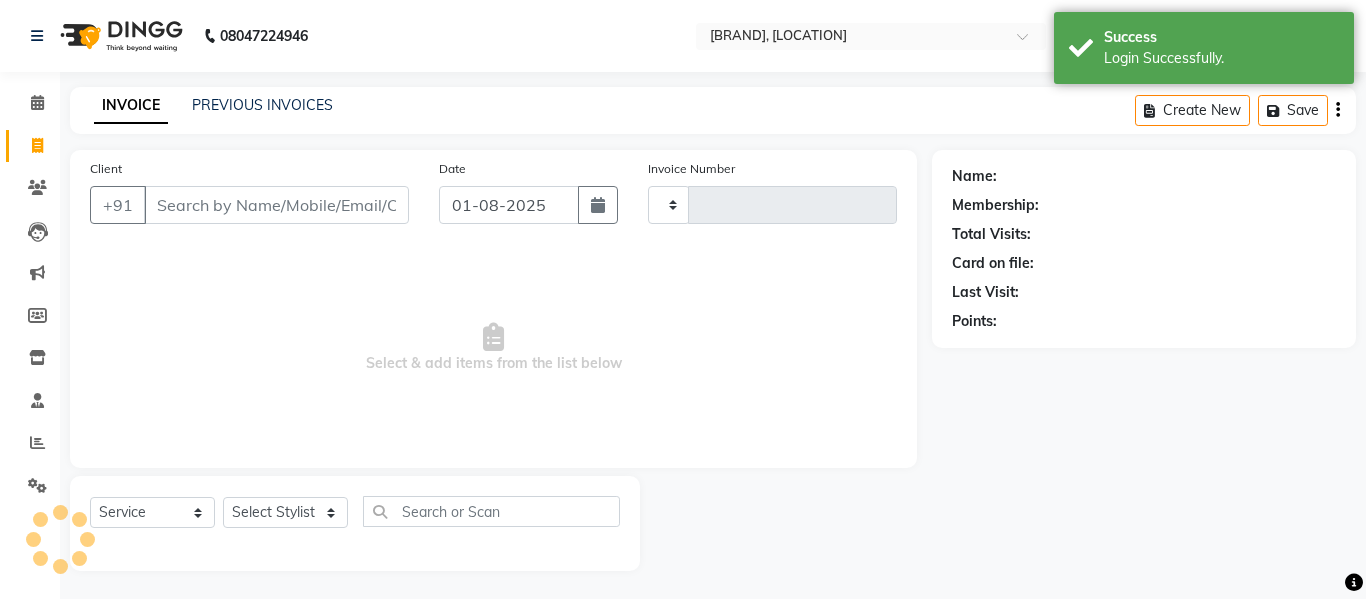 select on "service" 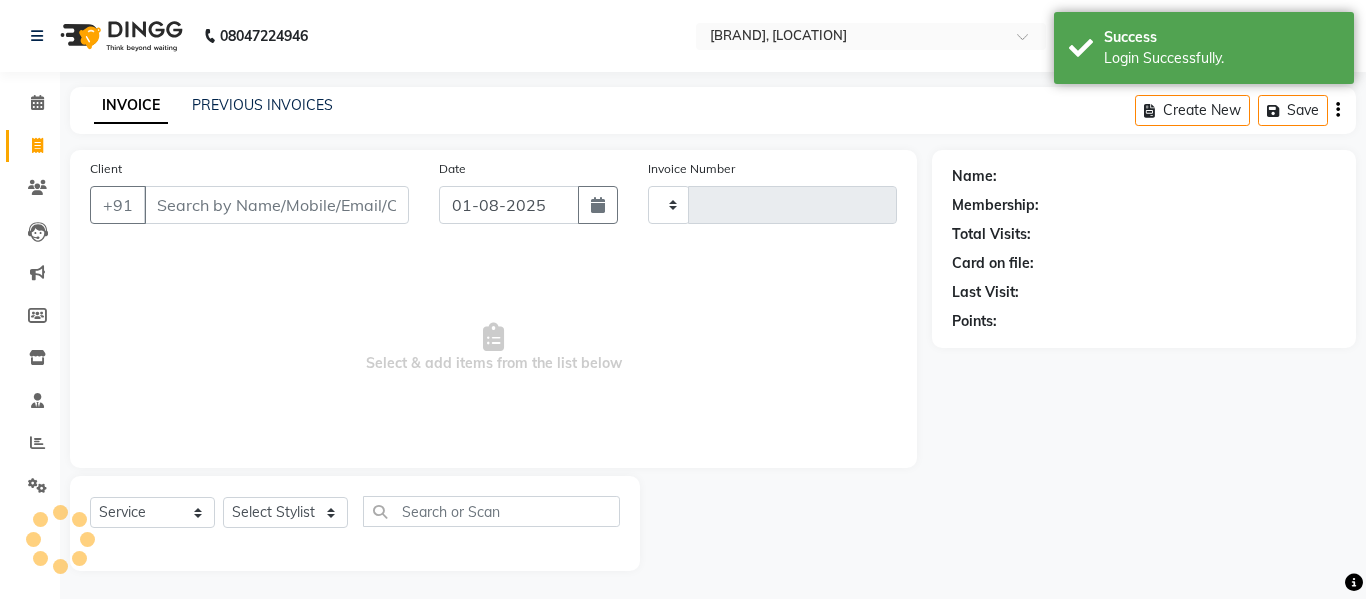 type on "1374" 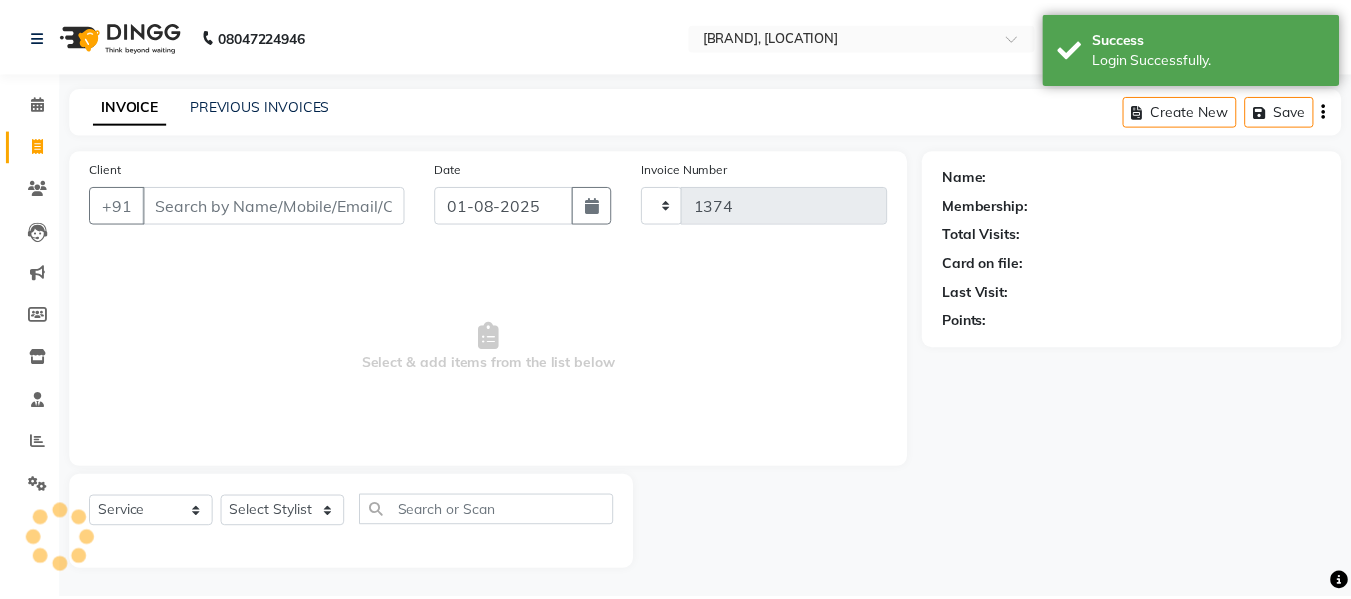 scroll, scrollTop: 0, scrollLeft: 0, axis: both 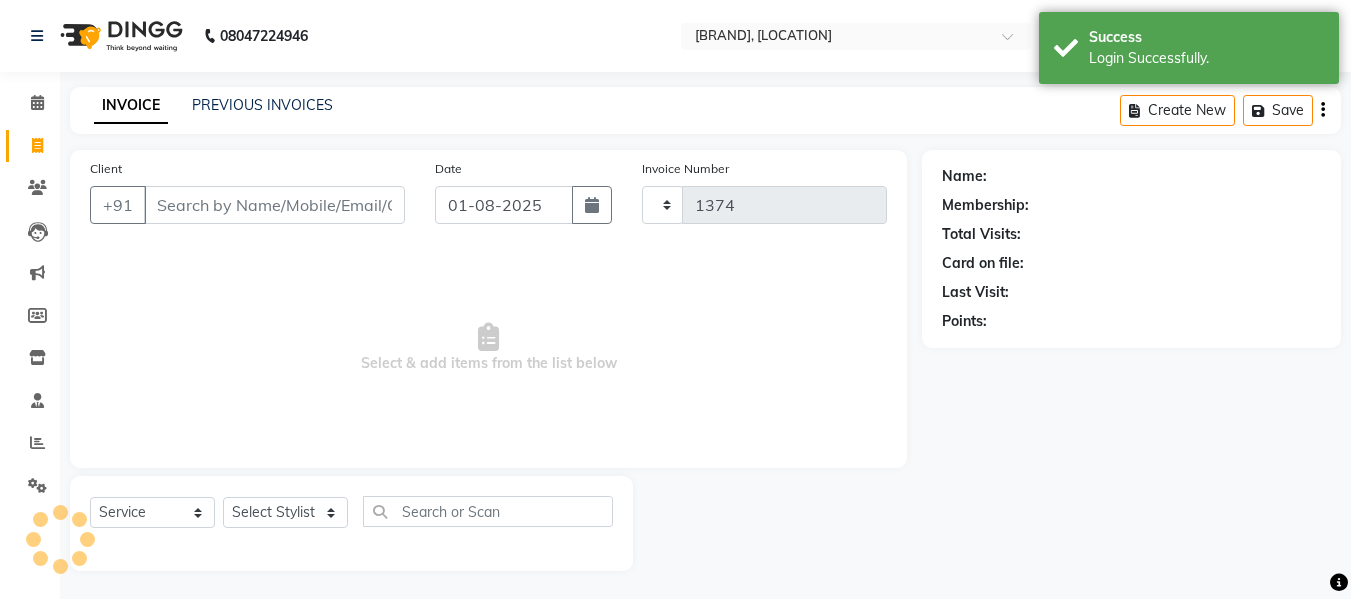select on "4525" 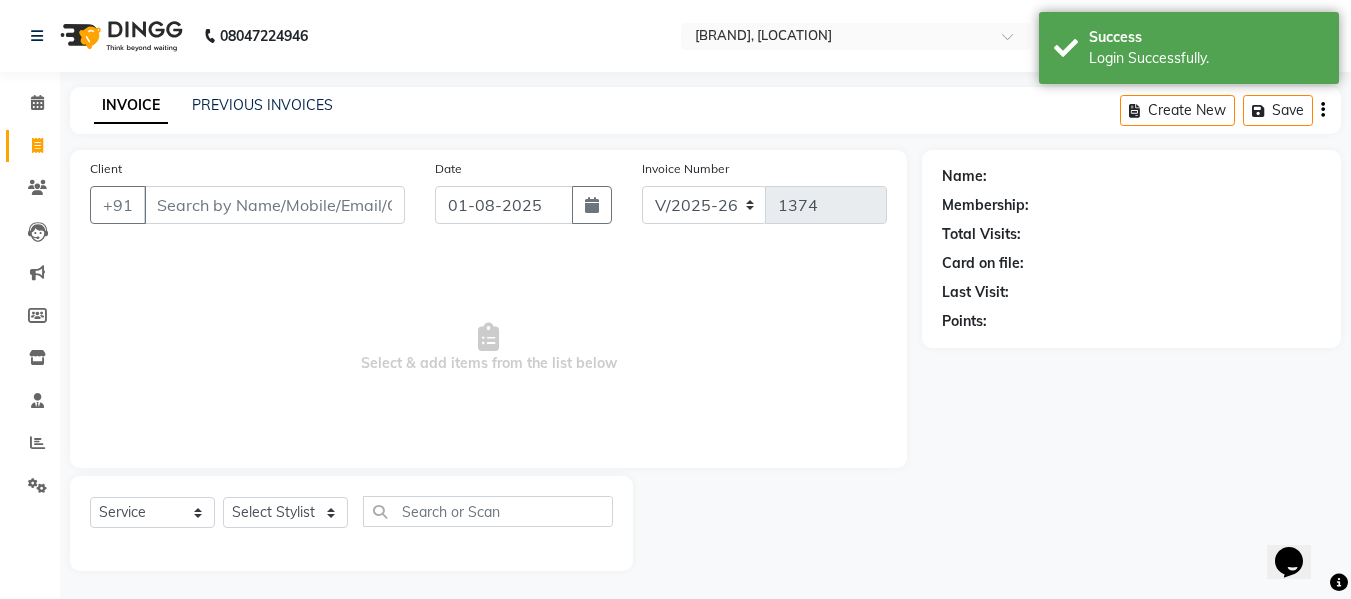 scroll, scrollTop: 0, scrollLeft: 0, axis: both 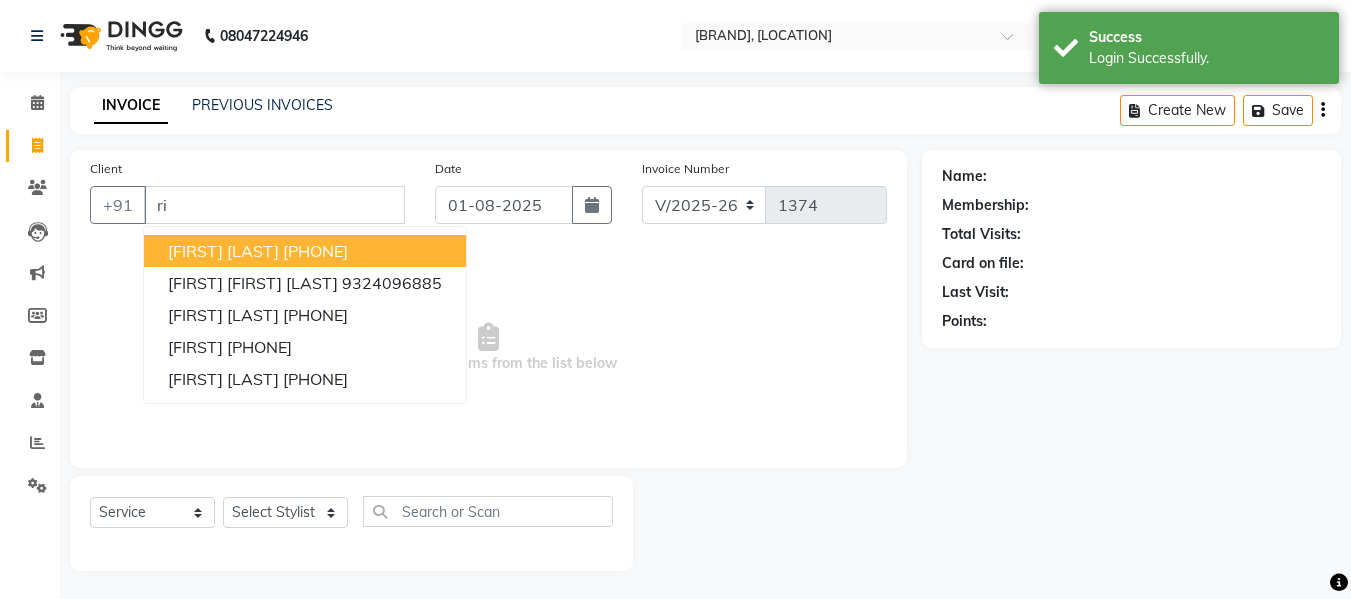 type on "r" 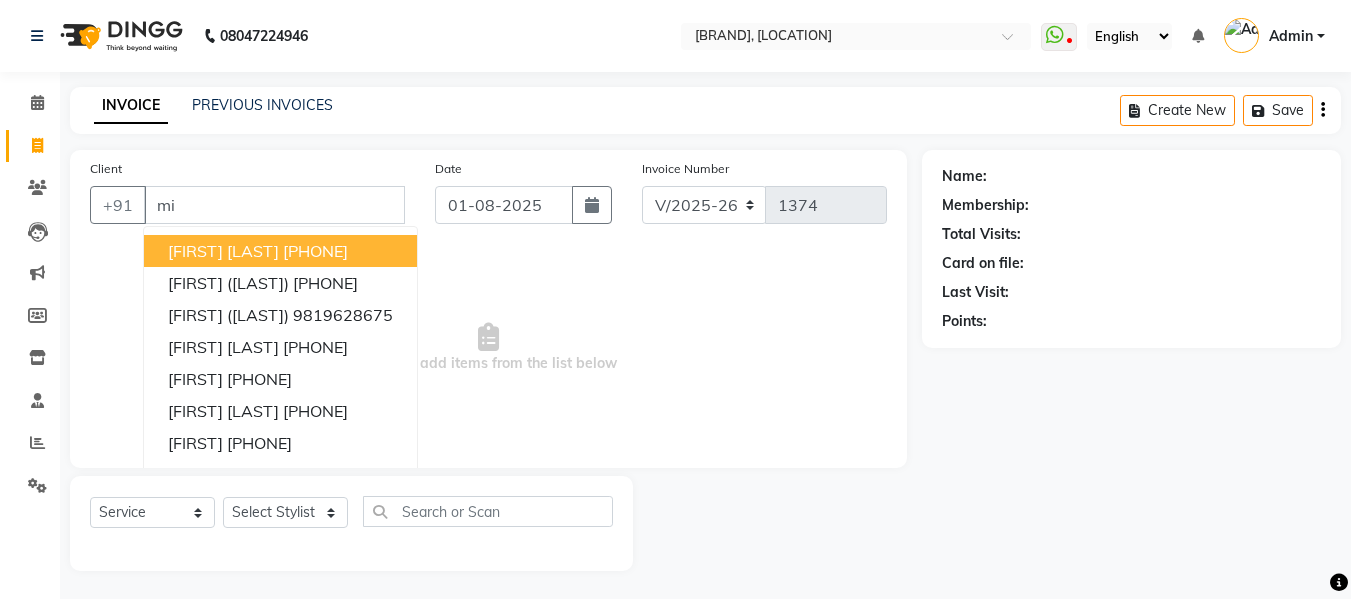 type on "m" 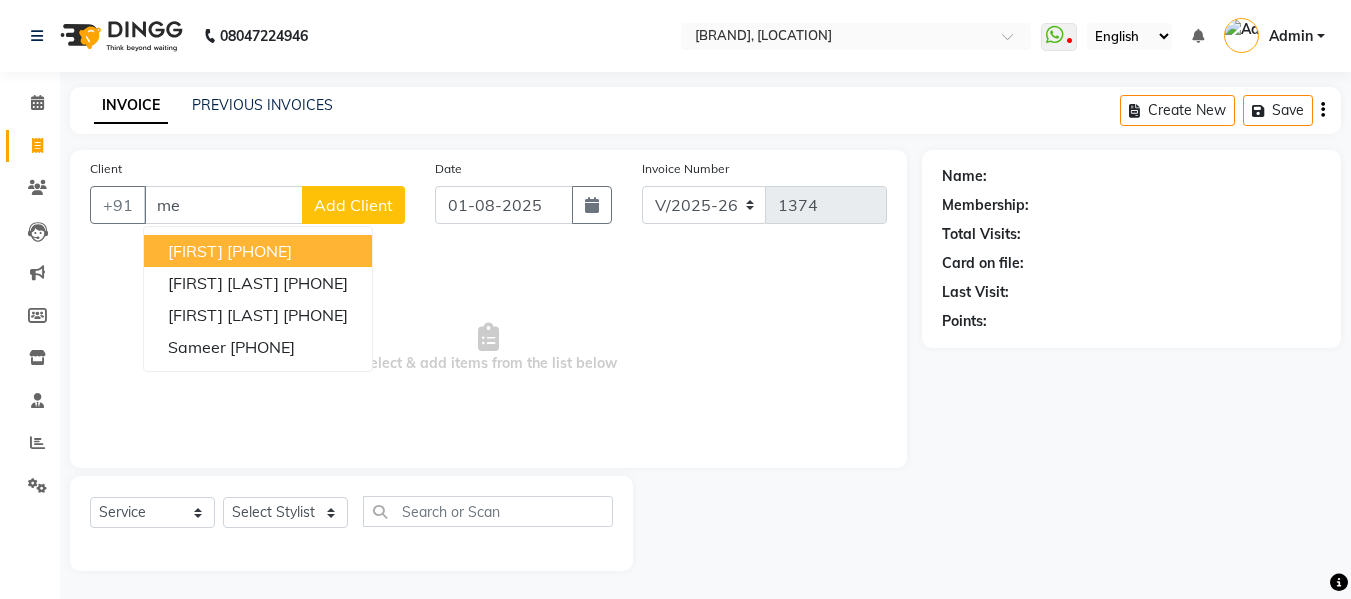 type on "m" 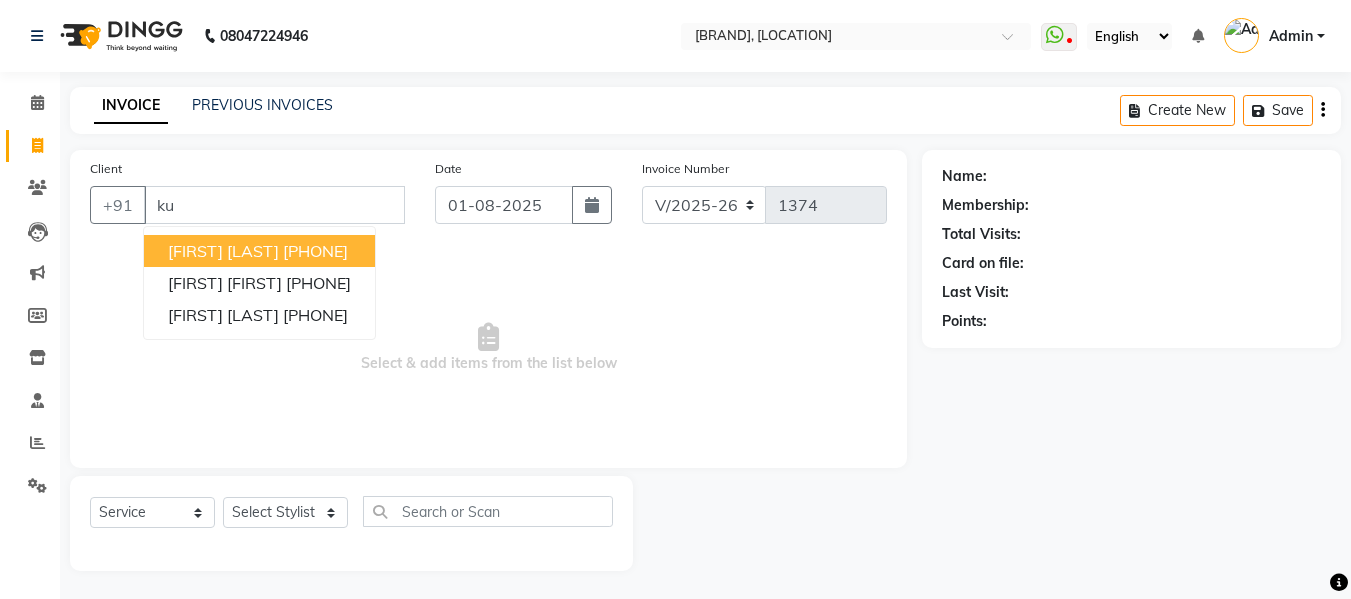 type on "k" 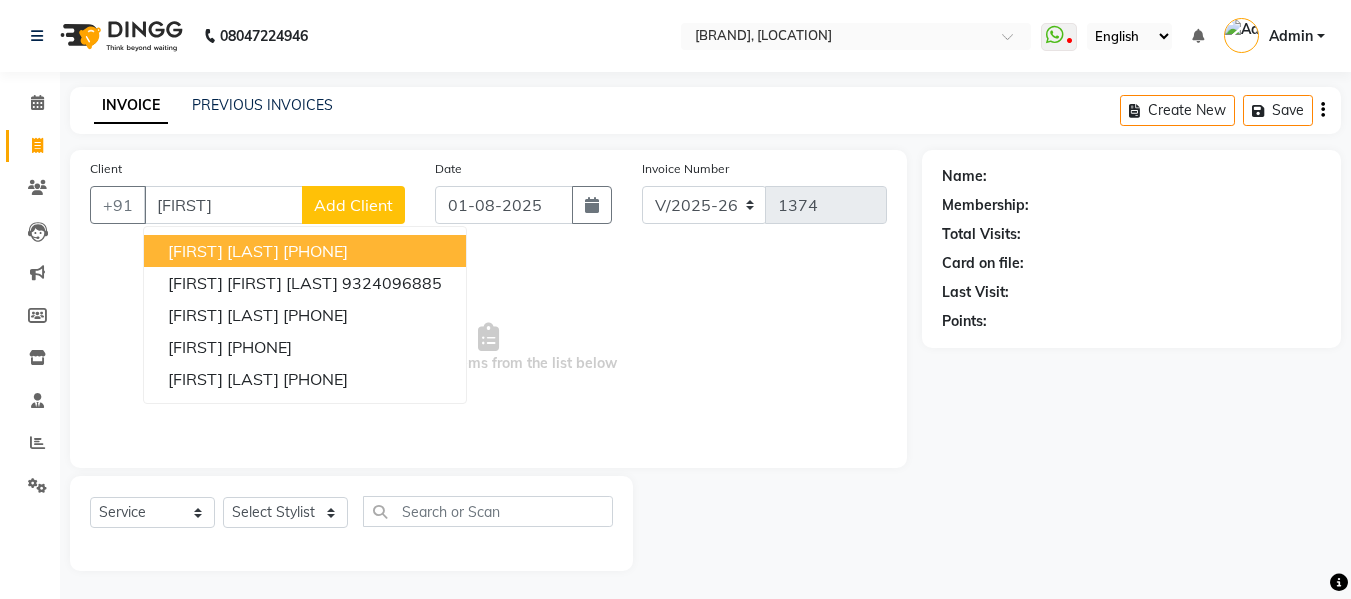 type on "[FIRST]" 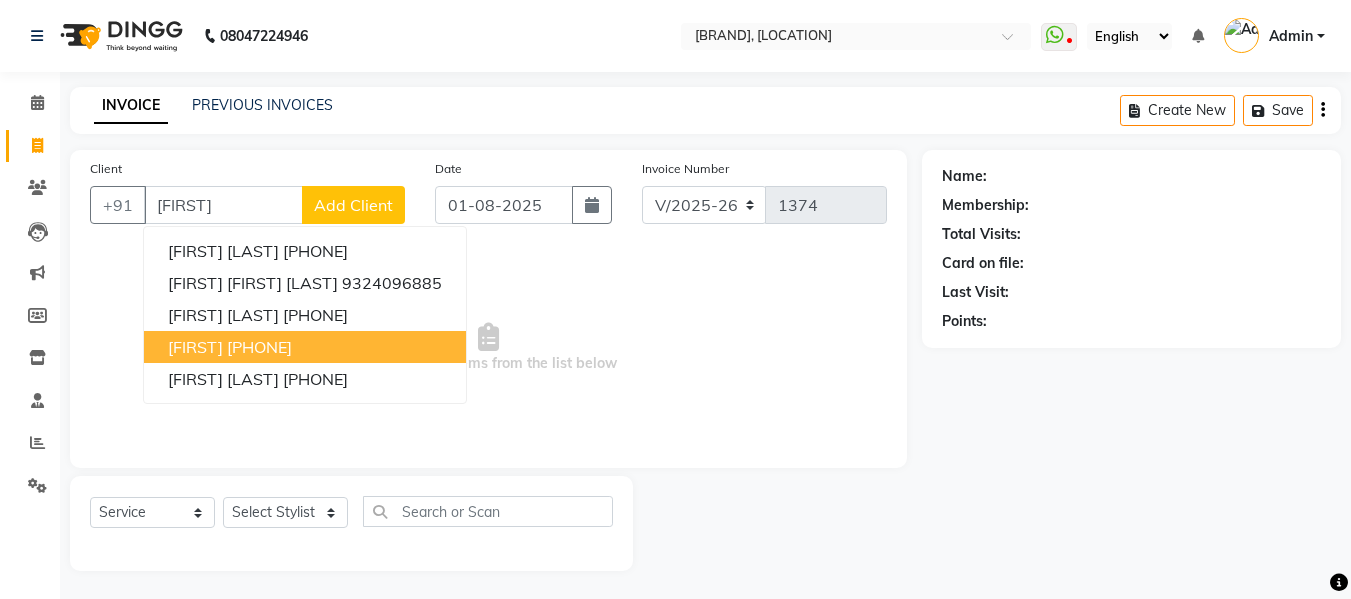 click 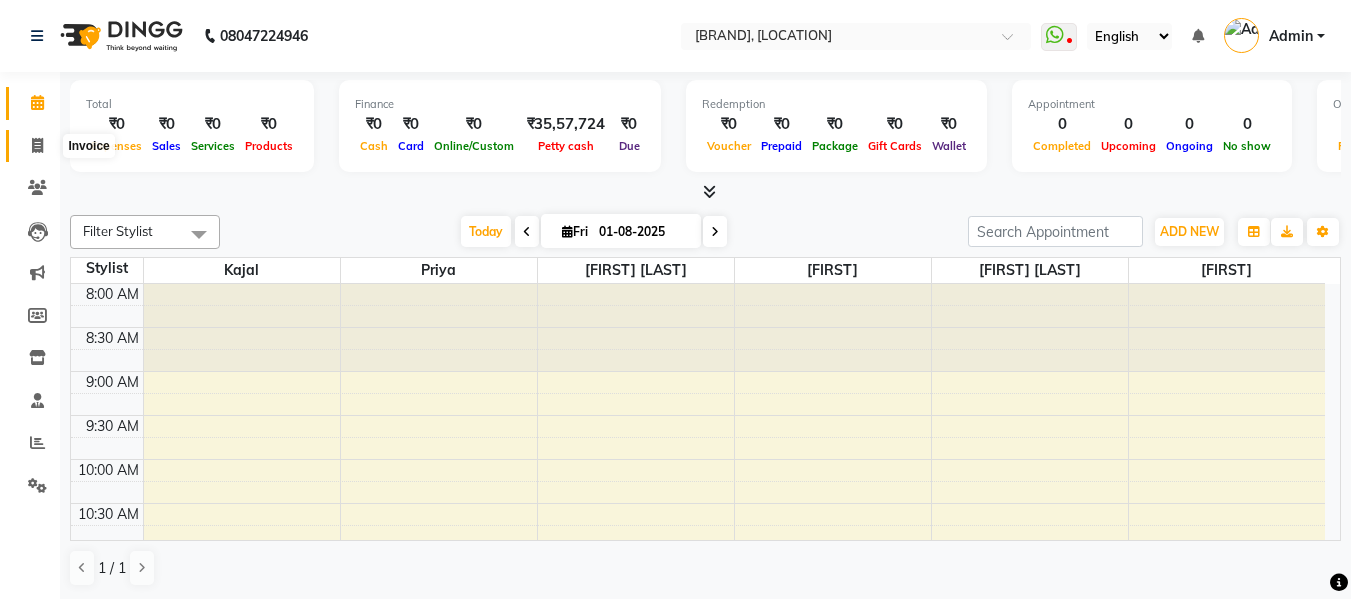 click 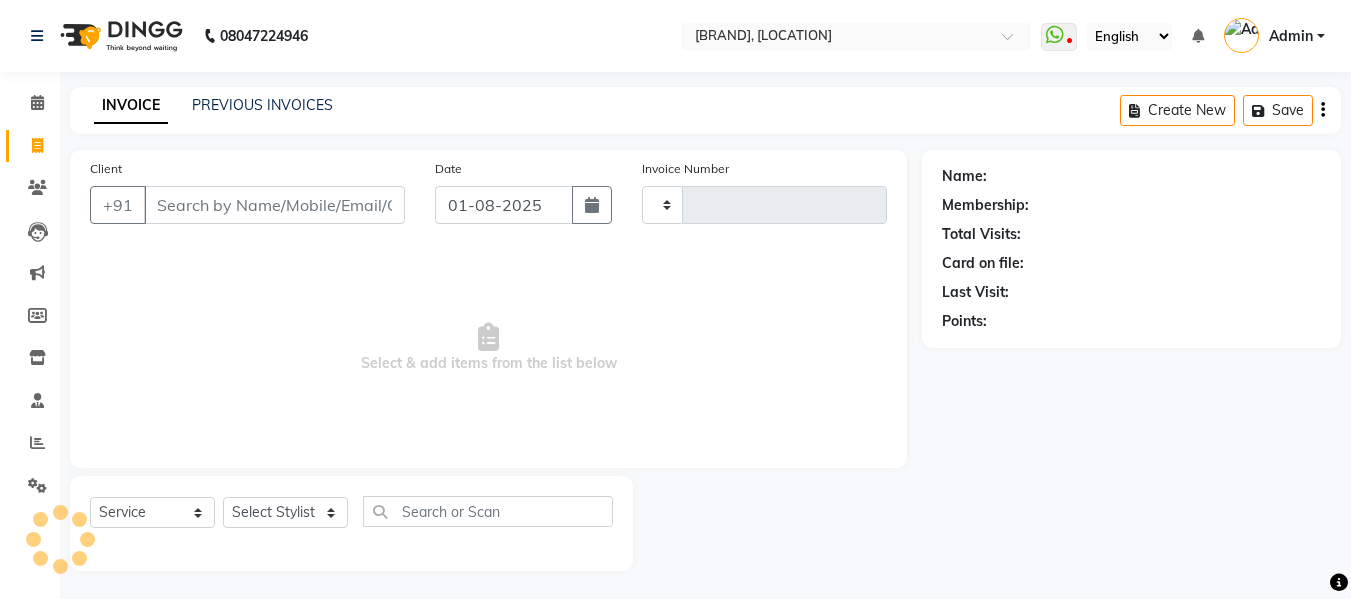type on "1374" 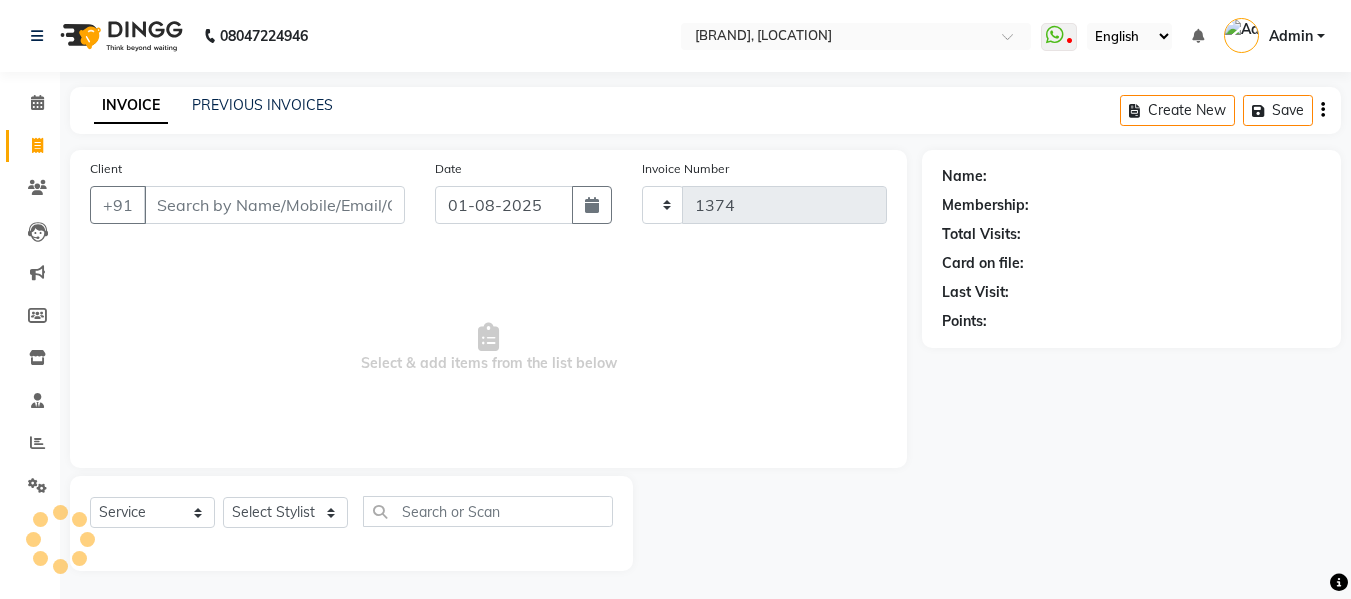 select on "4525" 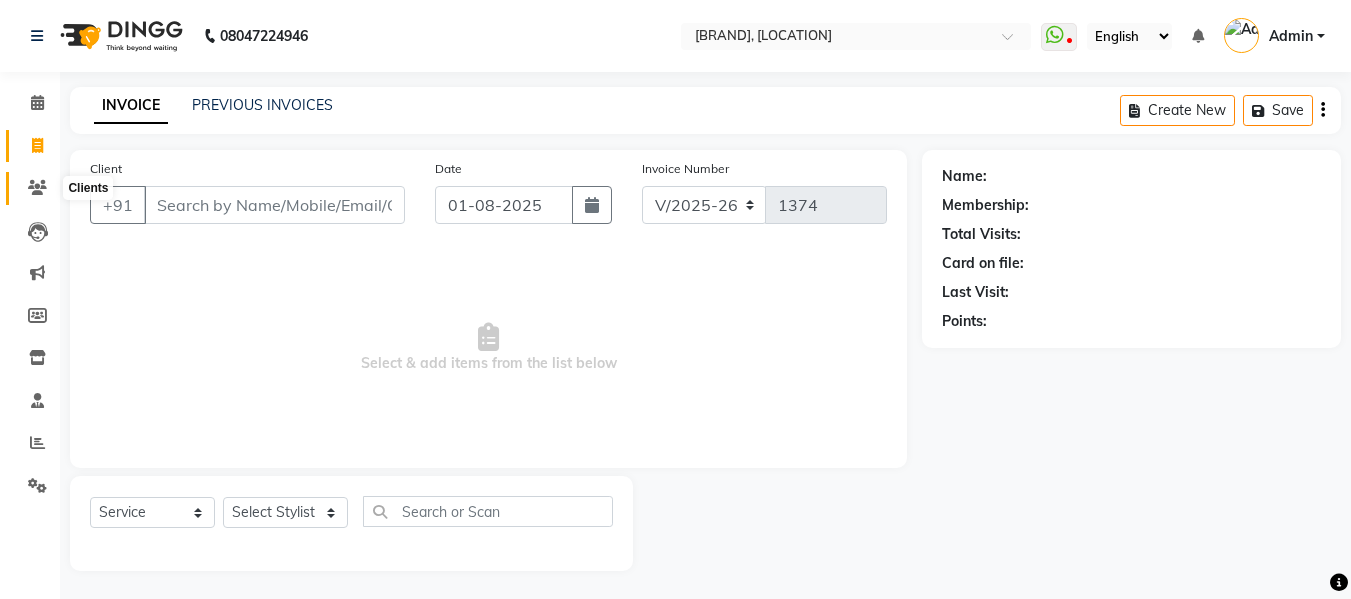 click 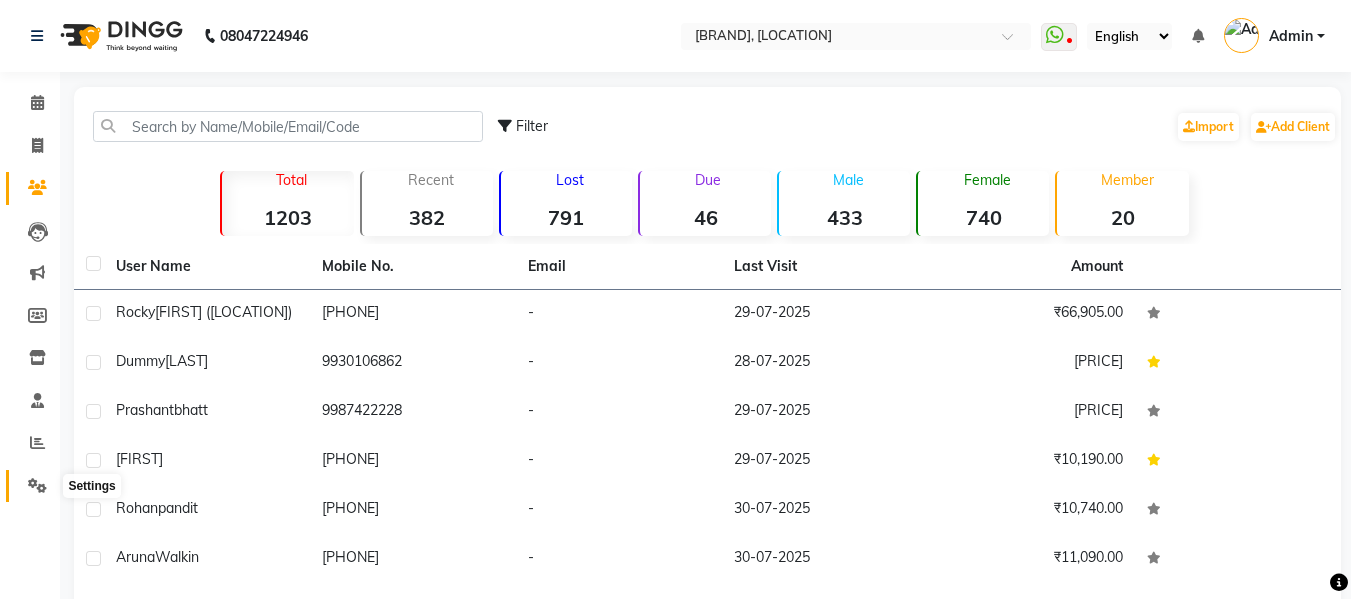 click 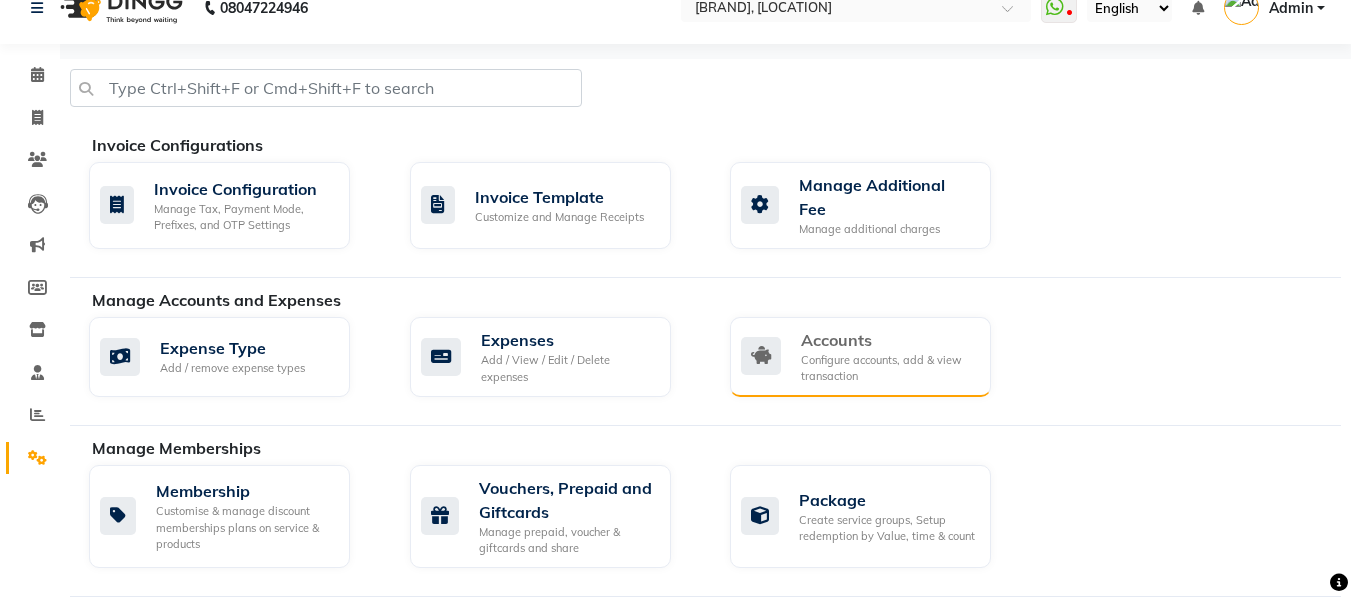 scroll, scrollTop: 0, scrollLeft: 0, axis: both 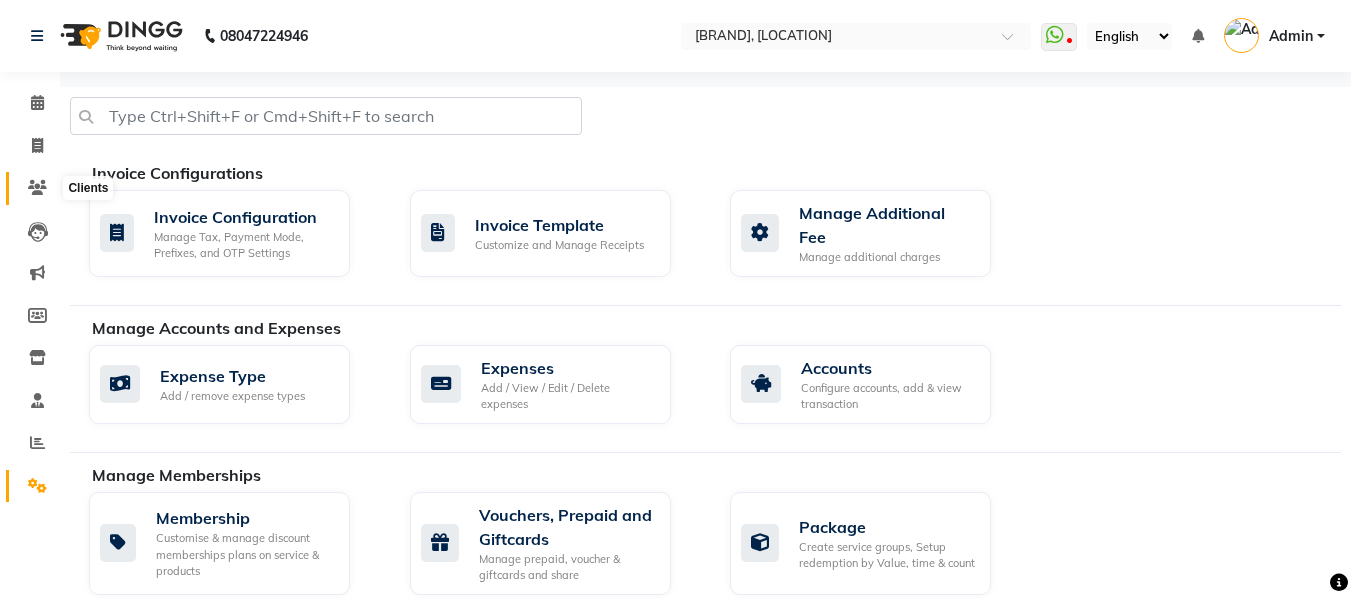 click 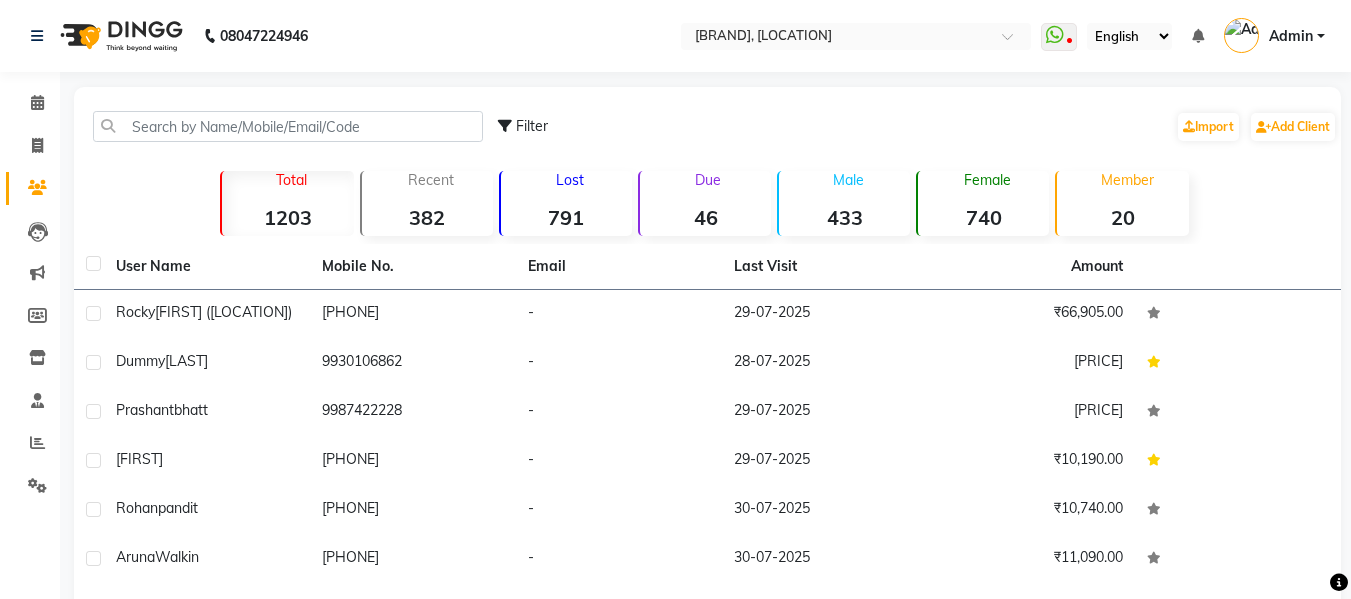 click on "1203" 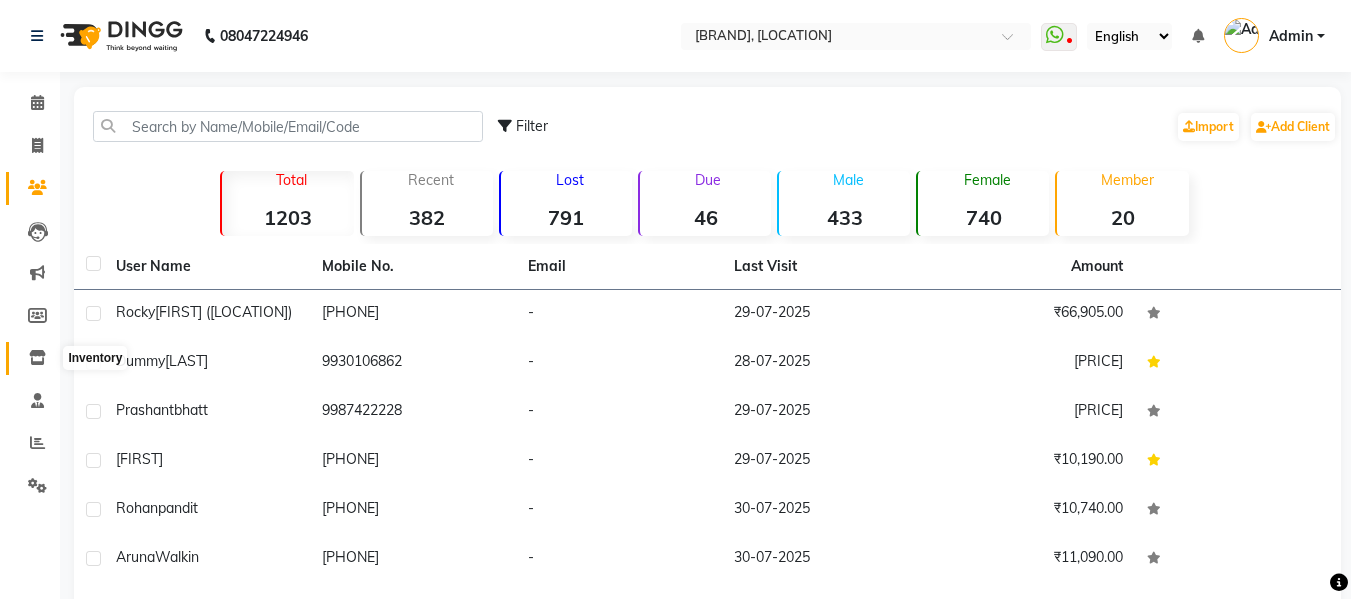 click 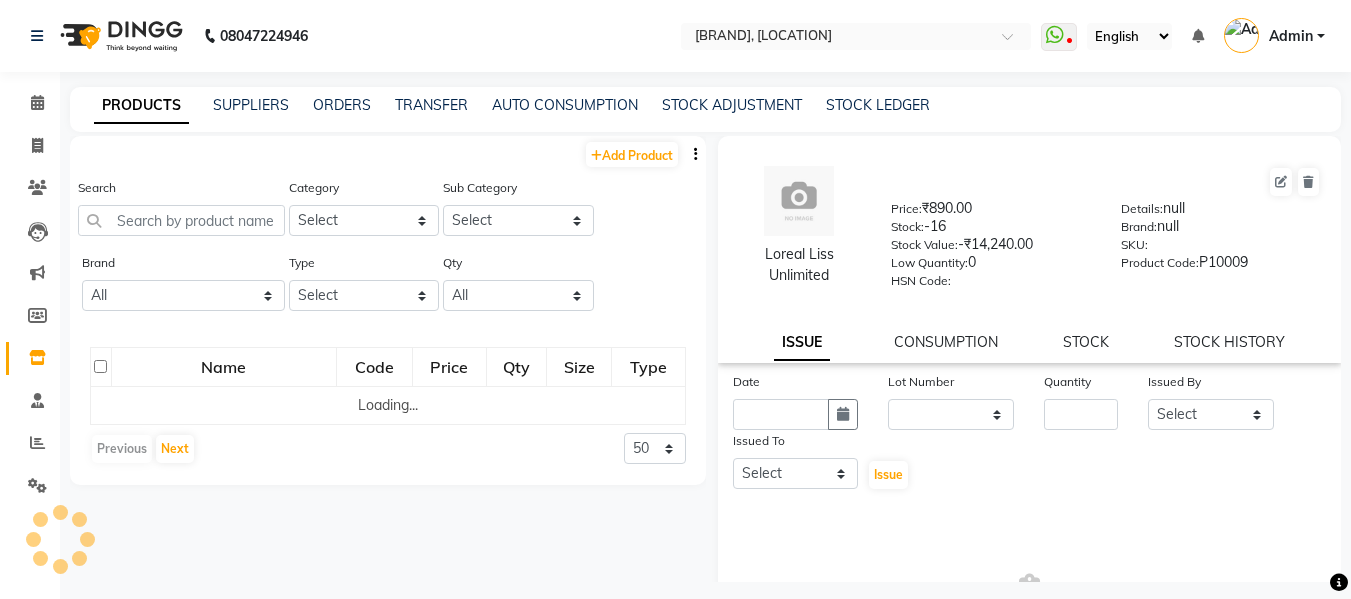 click on "Inventory" 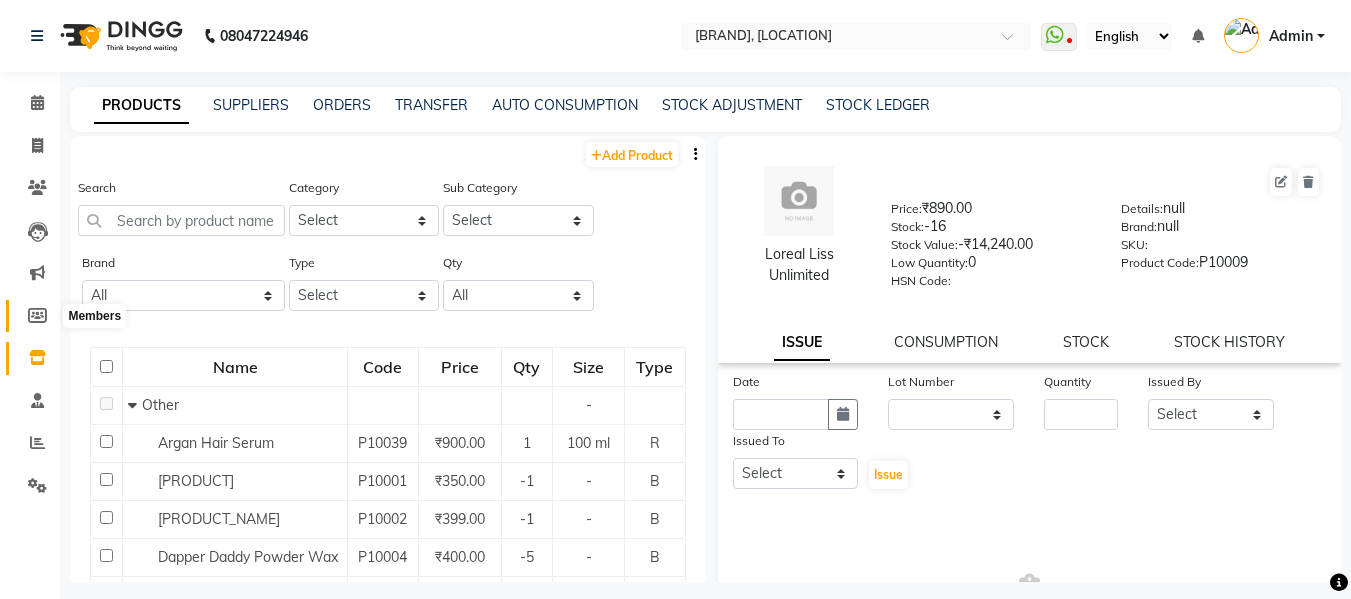 click 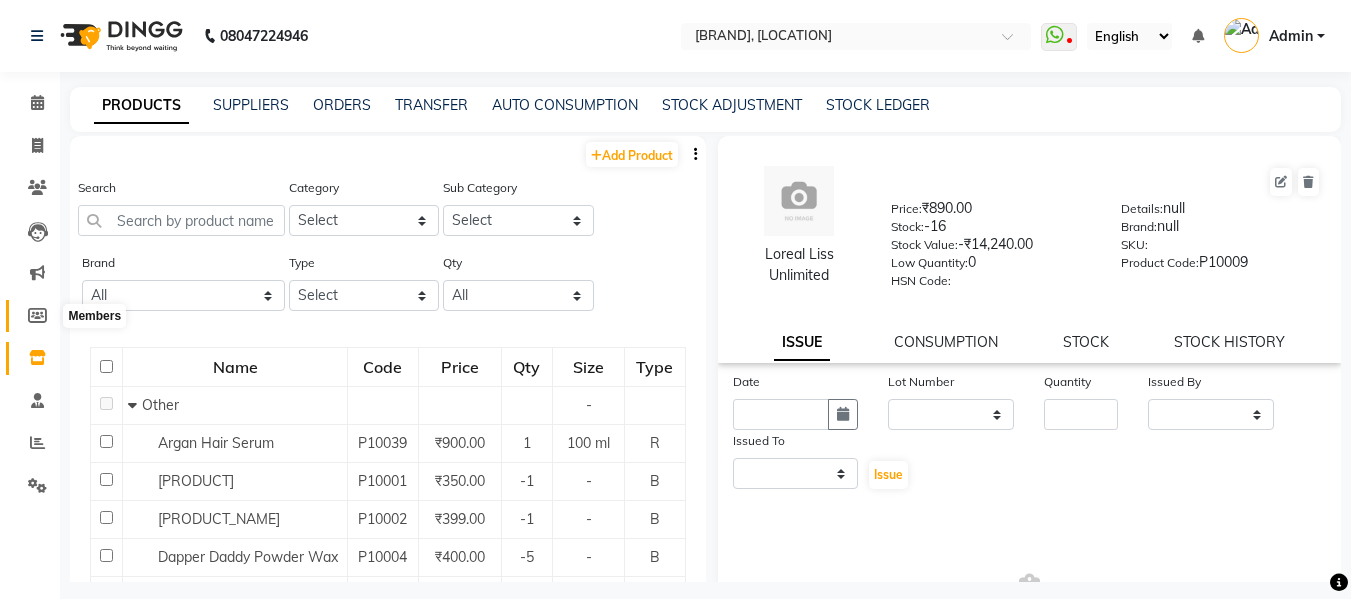 select 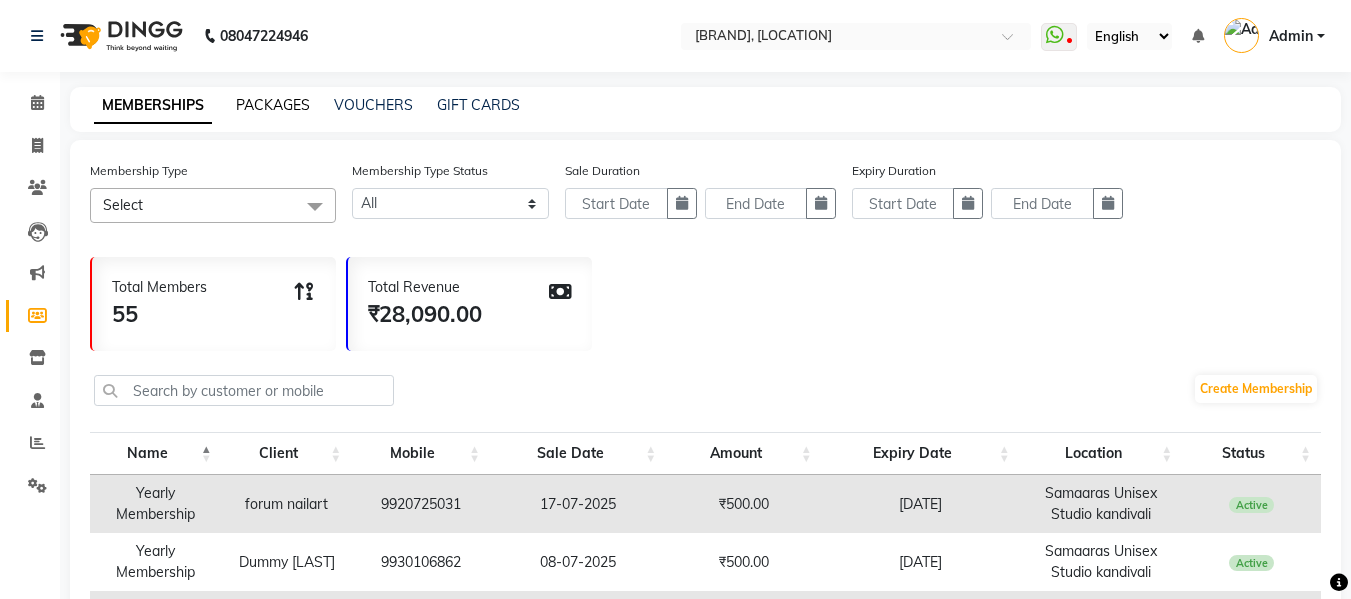 click on "PACKAGES" 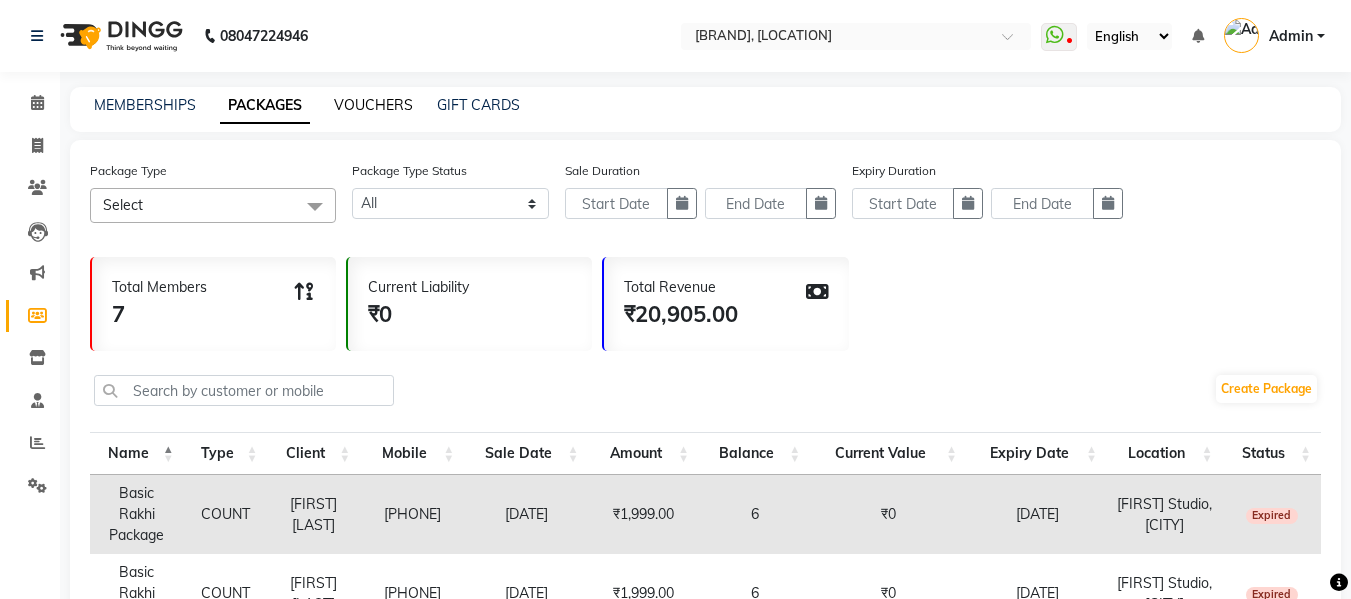 click on "VOUCHERS" 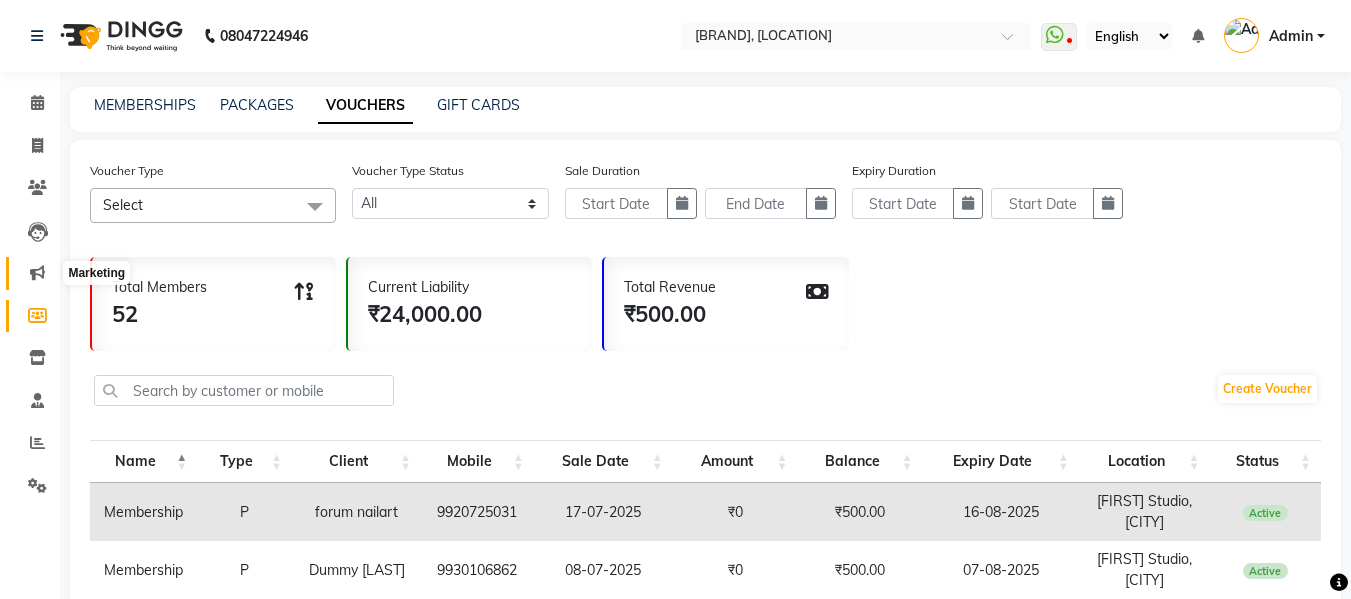 click 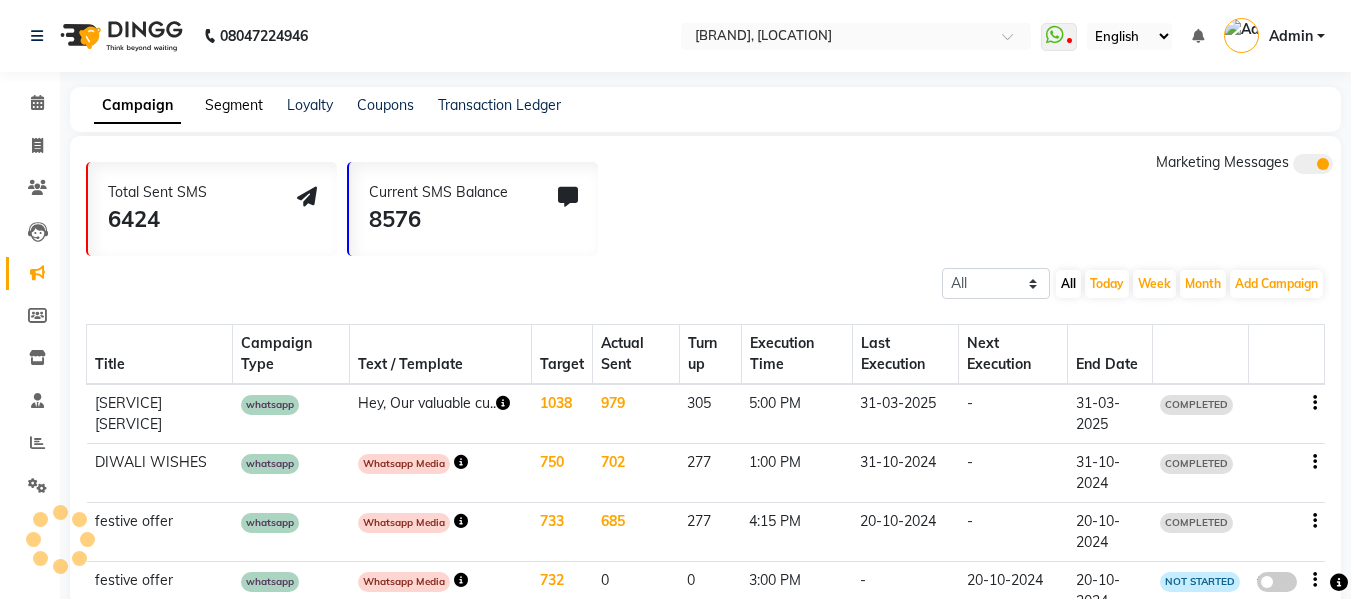 click on "Segment" 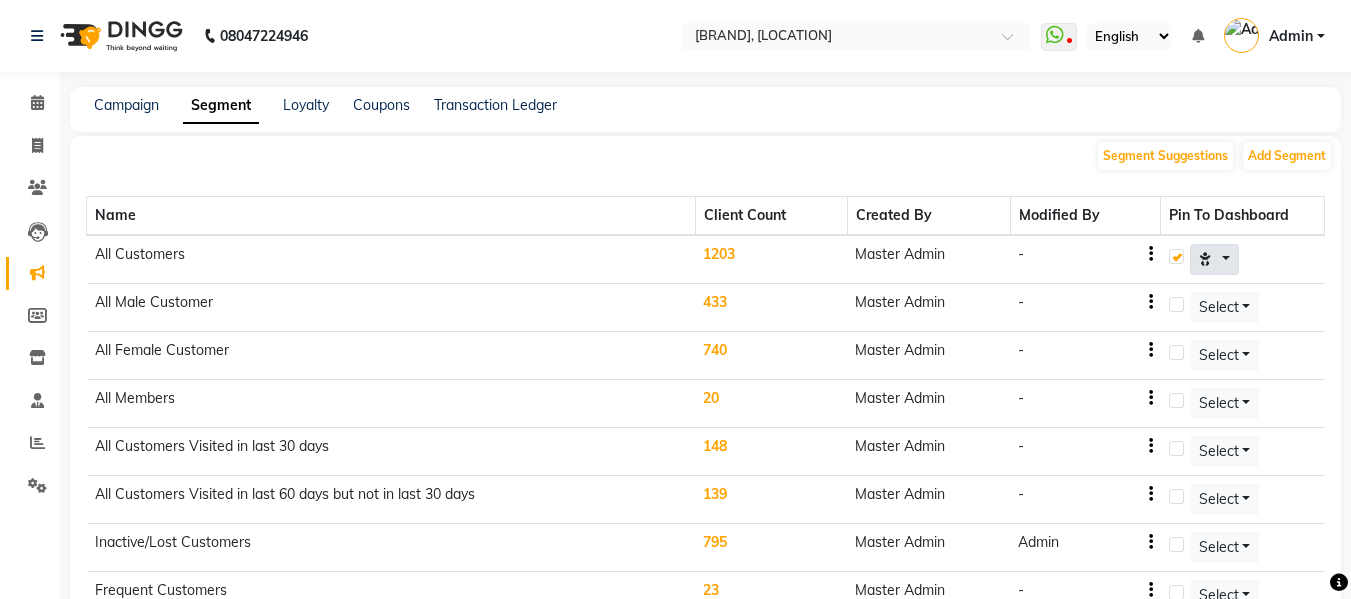 click at bounding box center [1215, 259] 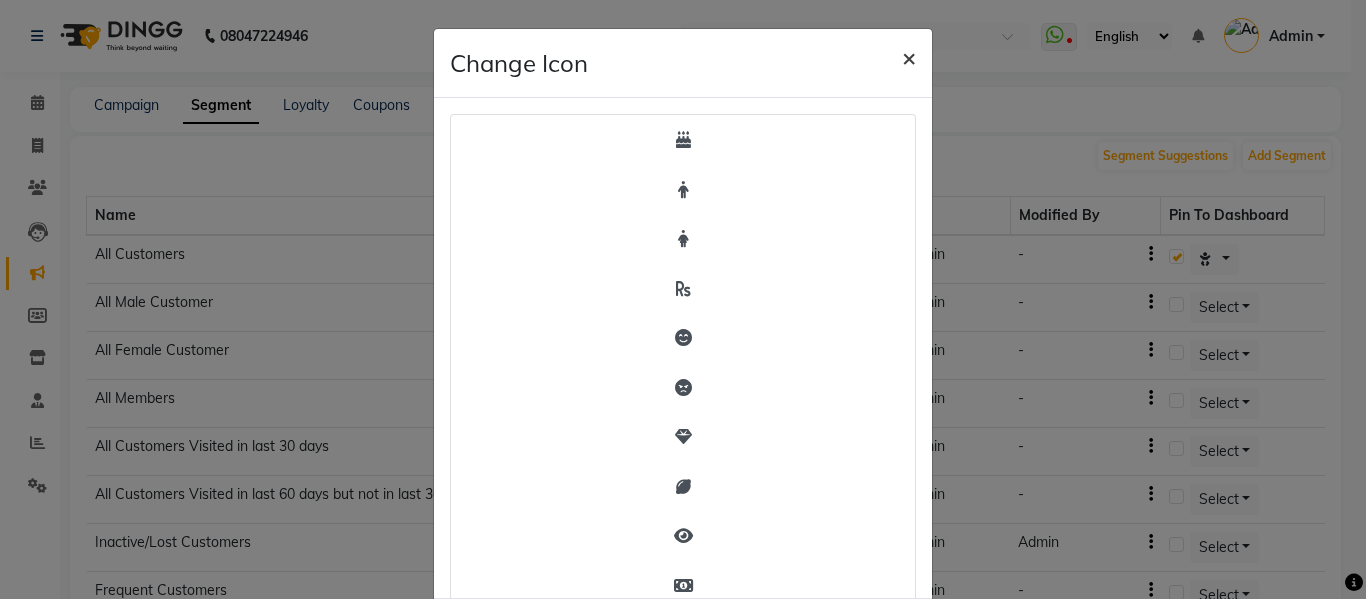 click on "×" 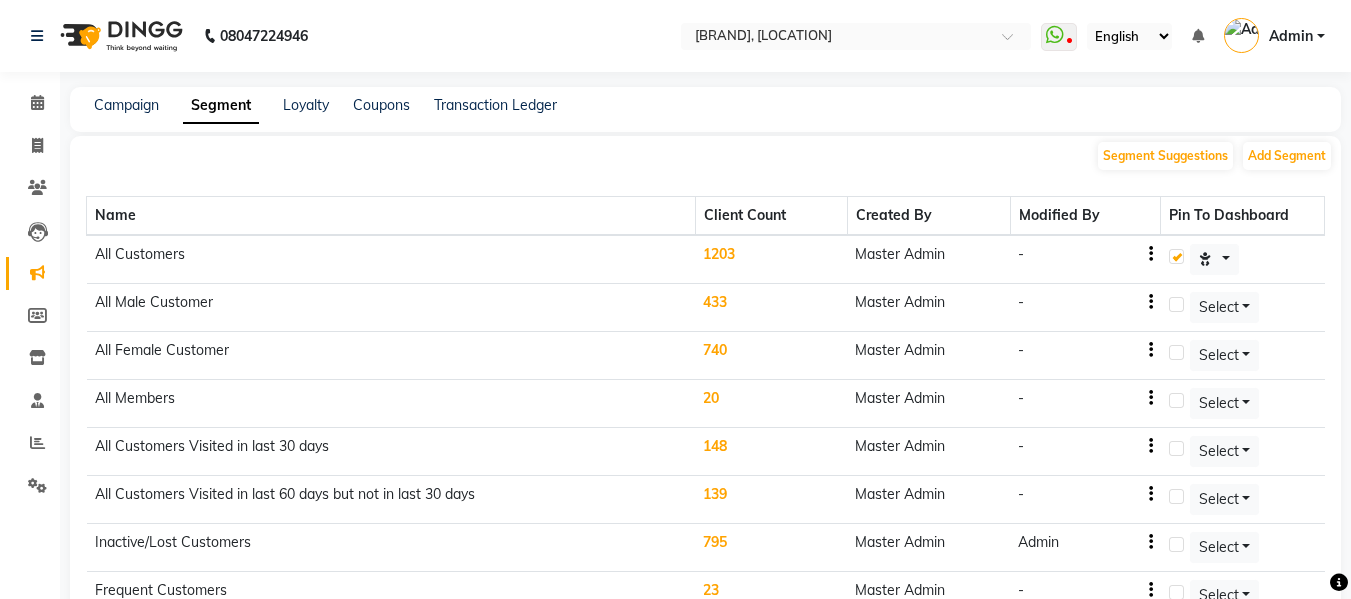 click on "-" 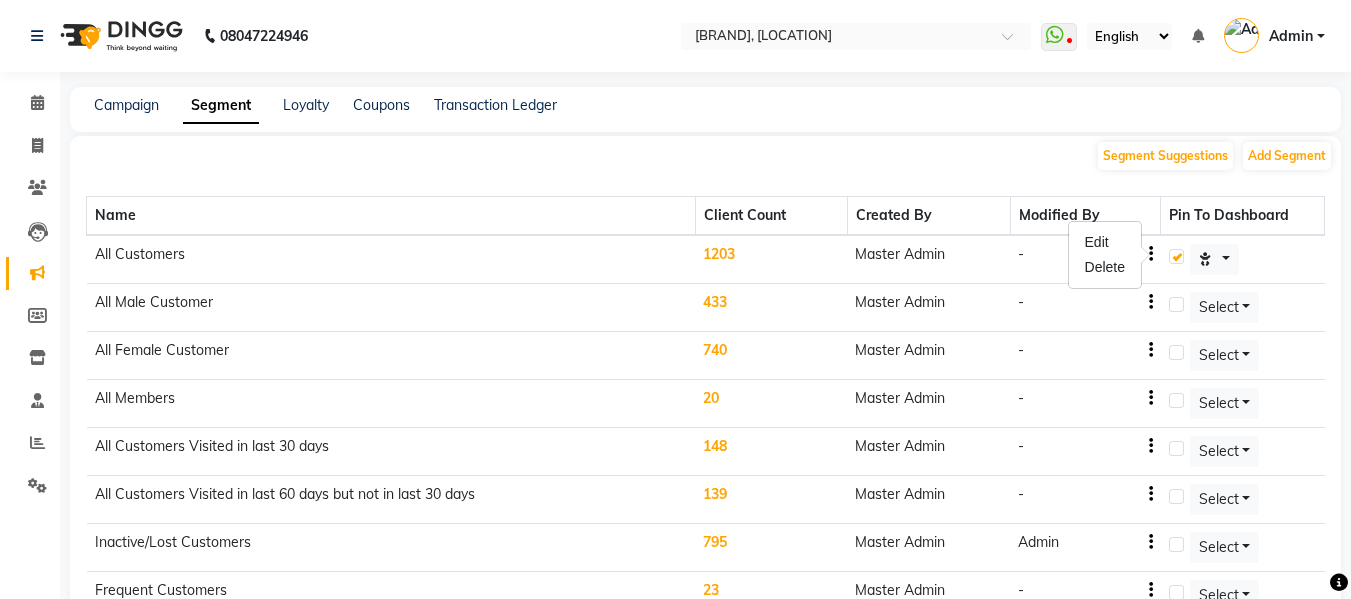 click on "Segment Suggestions Add Segment" 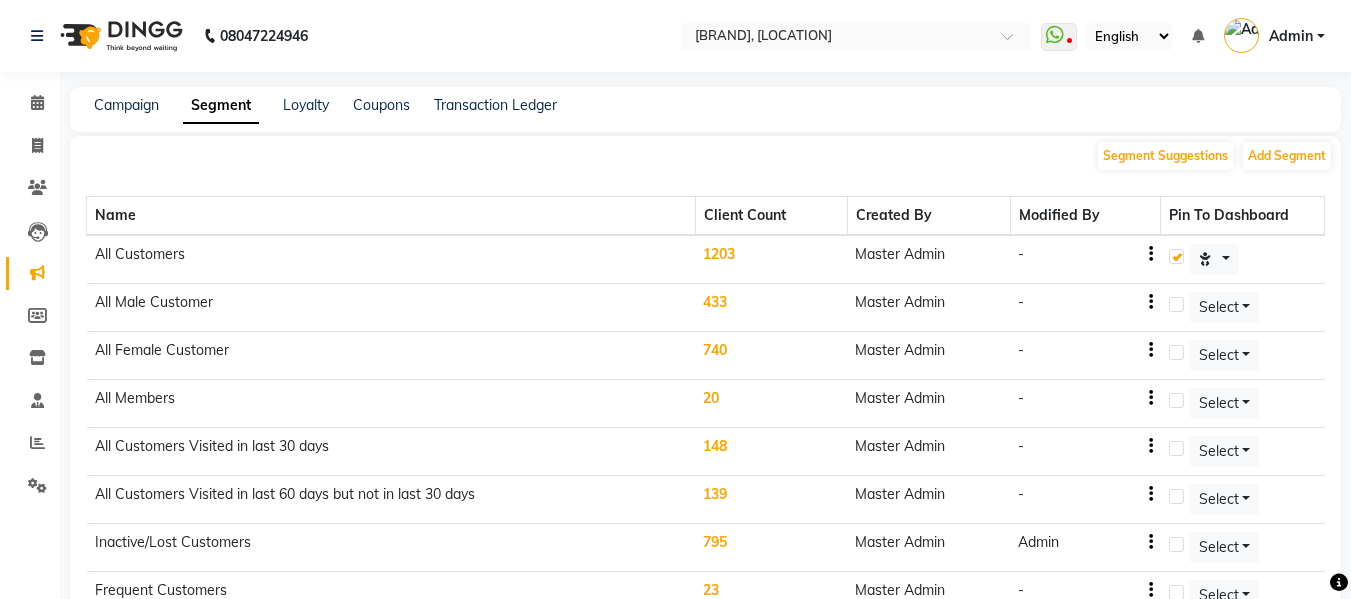 click on "1203" 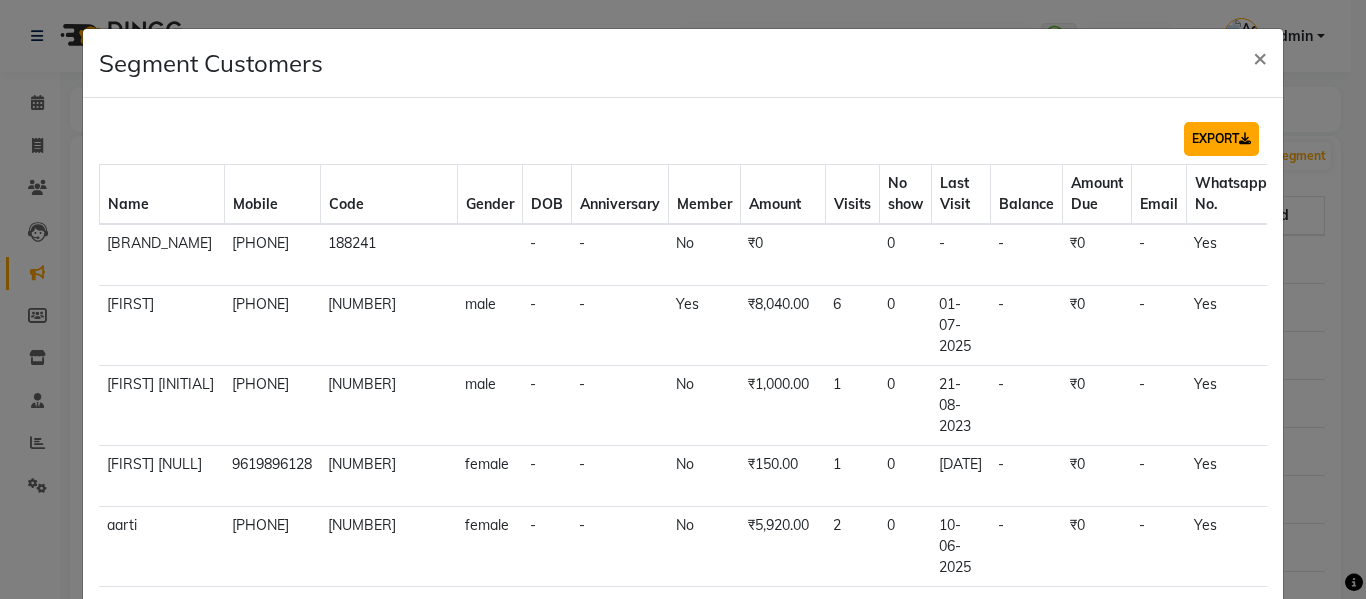 click on "EXPORT" 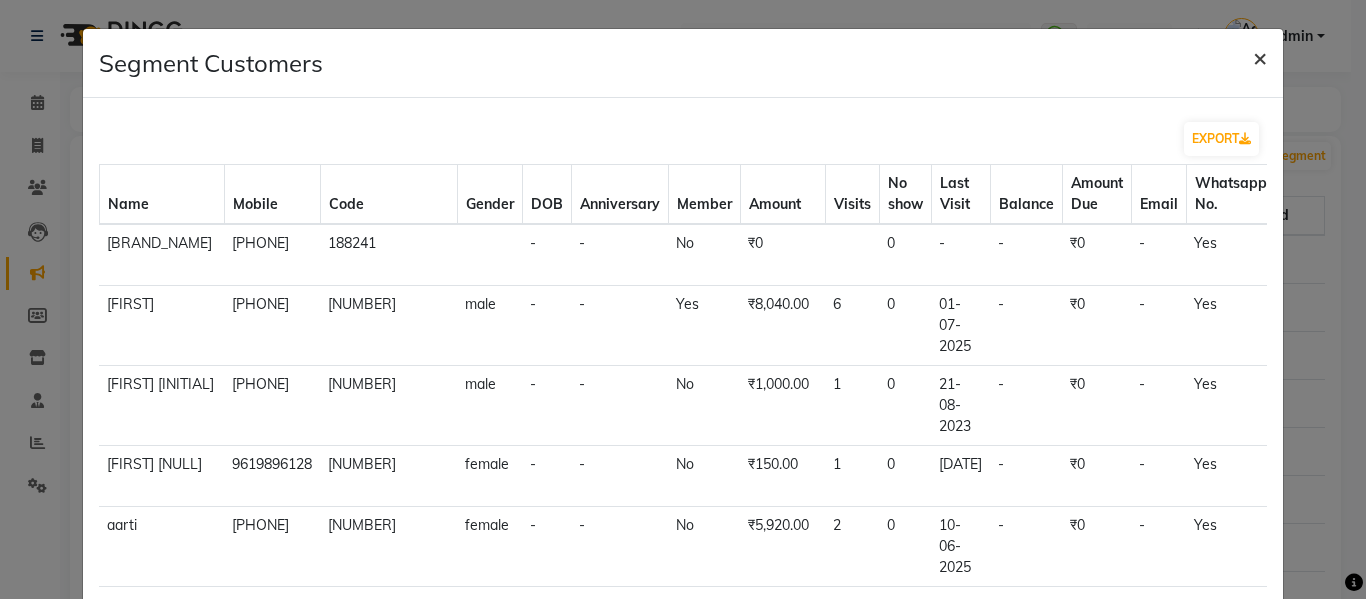 click on "×" 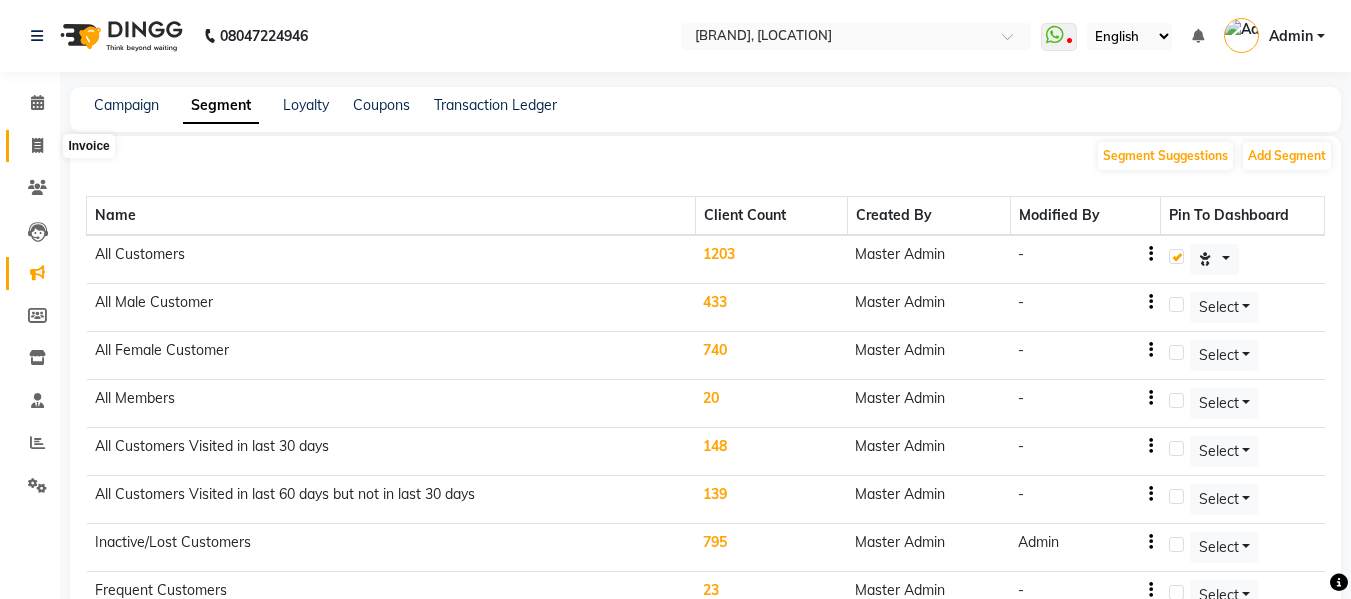 click 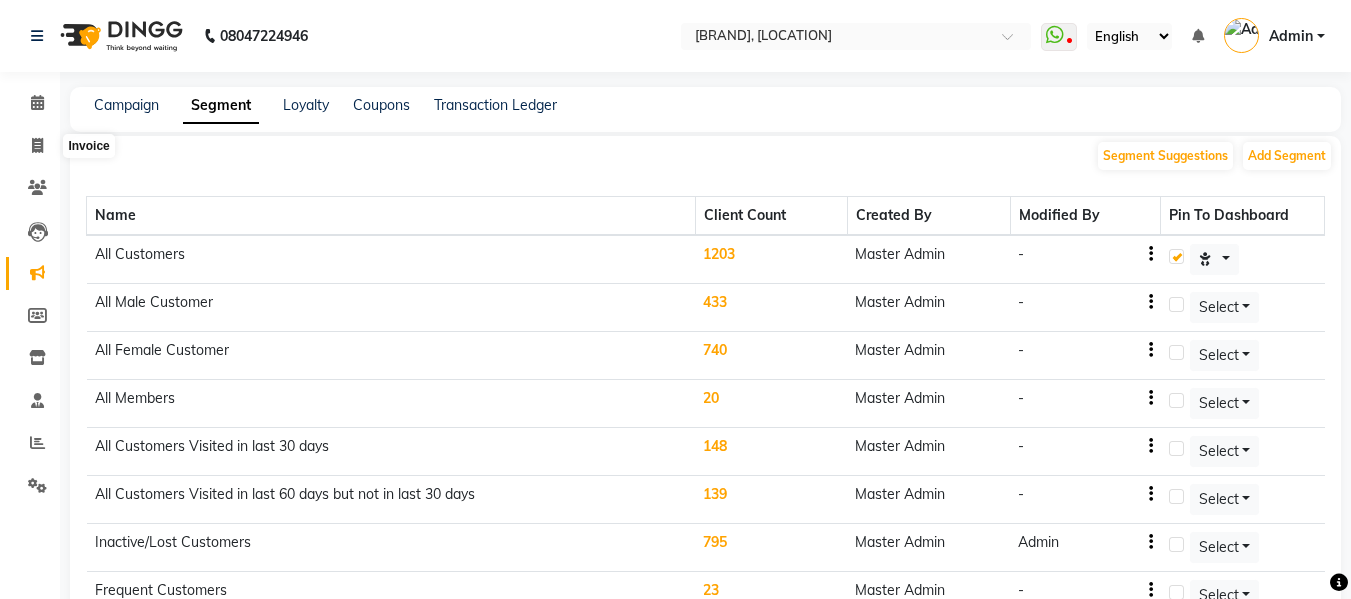 scroll, scrollTop: 2, scrollLeft: 0, axis: vertical 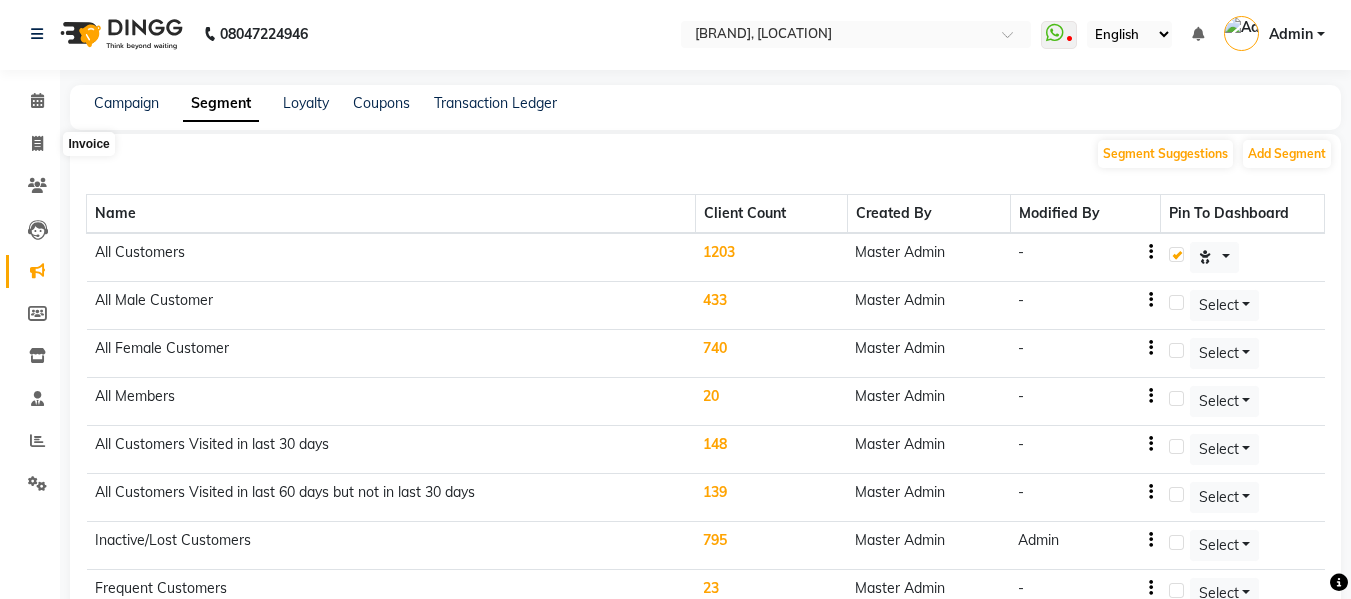 select on "4525" 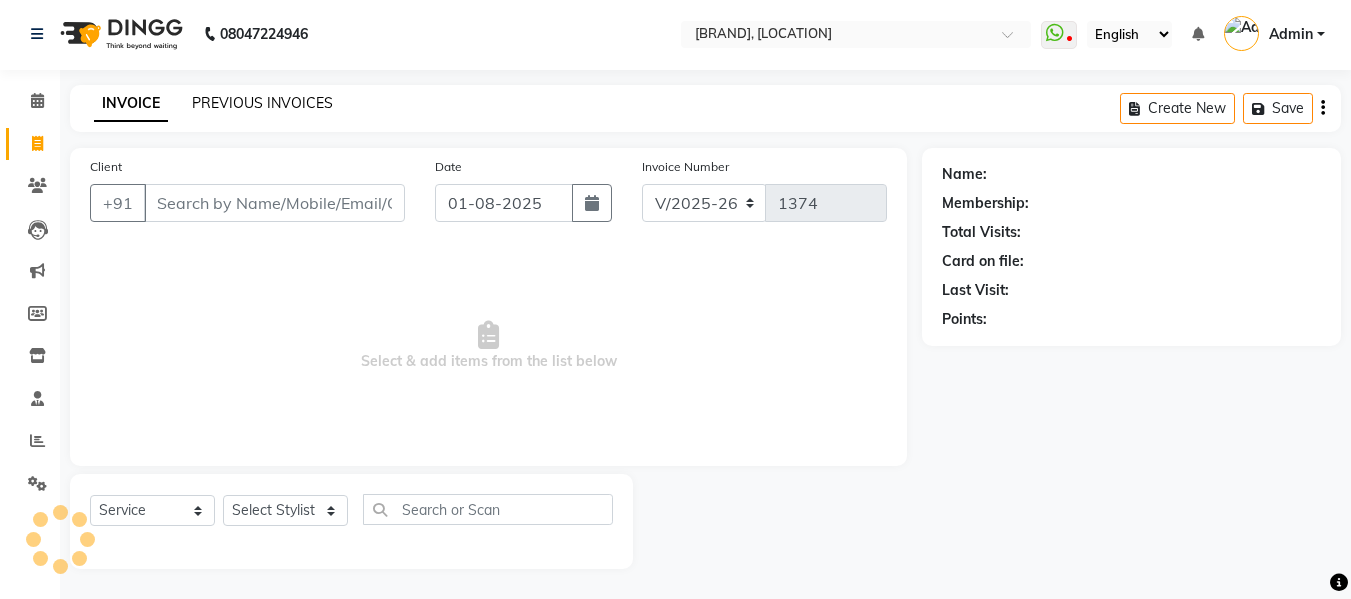 click on "PREVIOUS INVOICES" 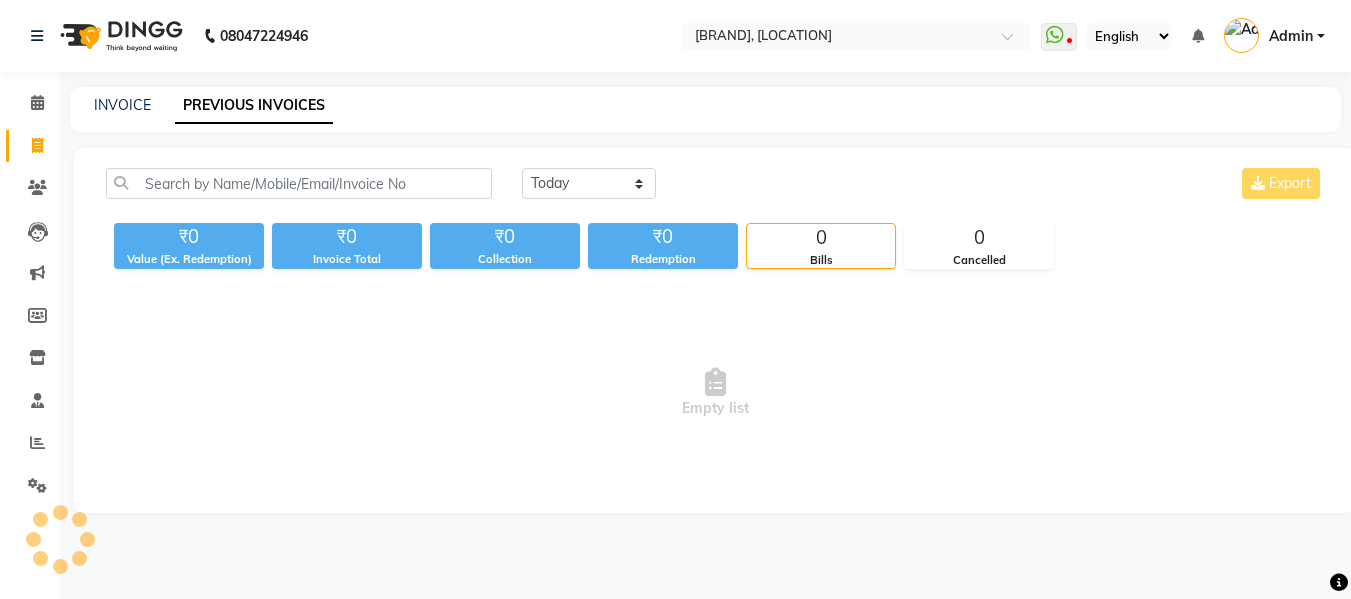 scroll, scrollTop: 0, scrollLeft: 0, axis: both 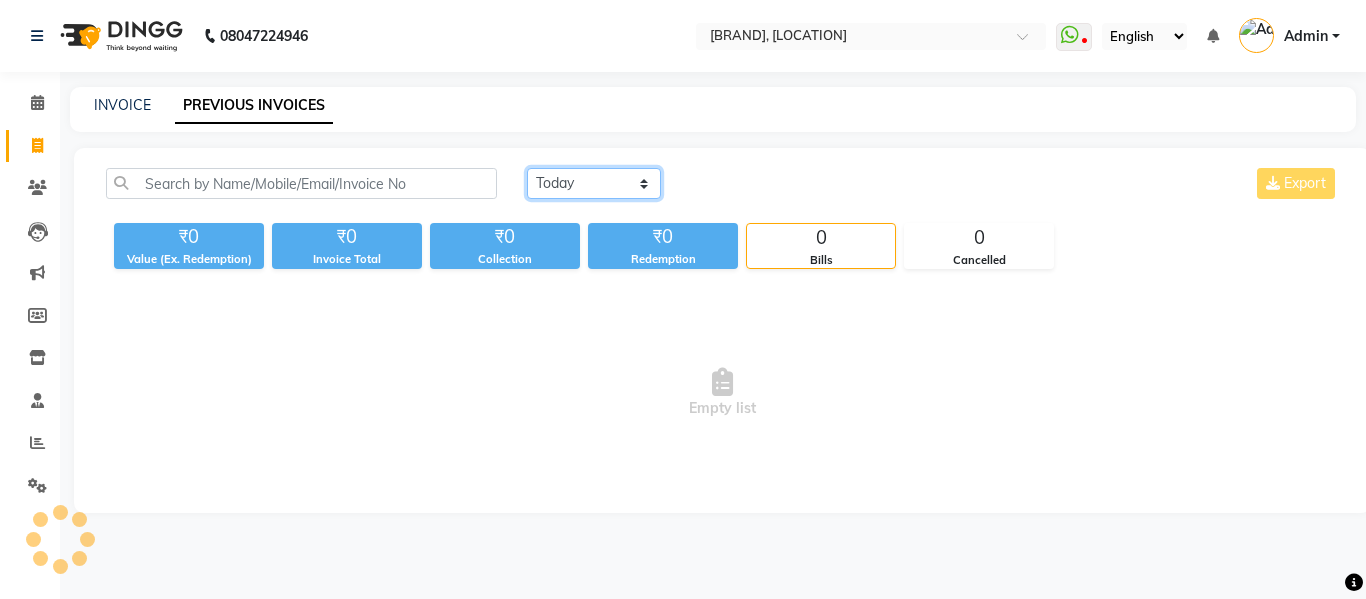 click on "Today Yesterday Custom Range" 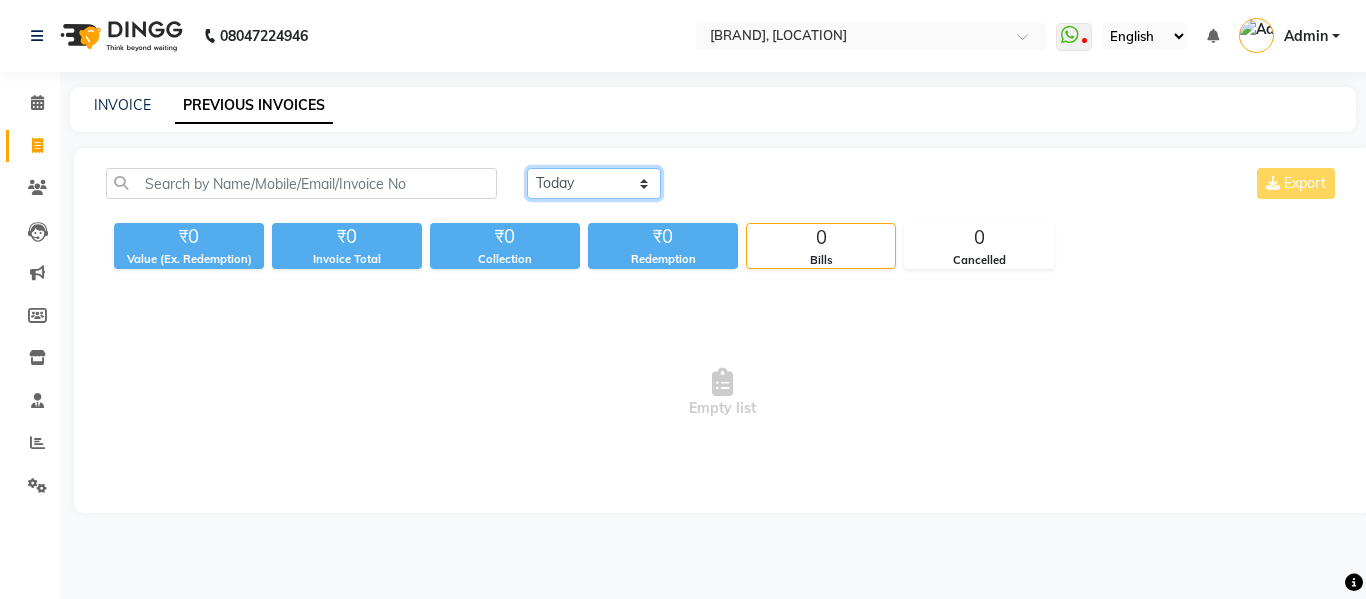 select on "range" 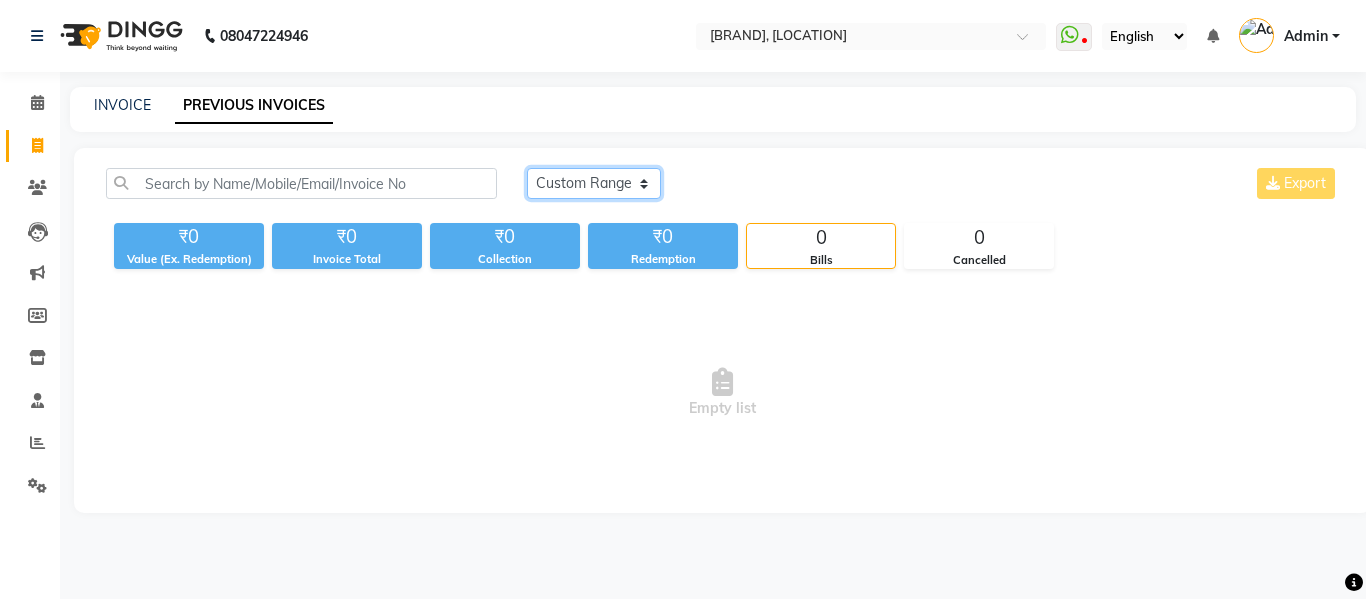 click on "Today Yesterday Custom Range" 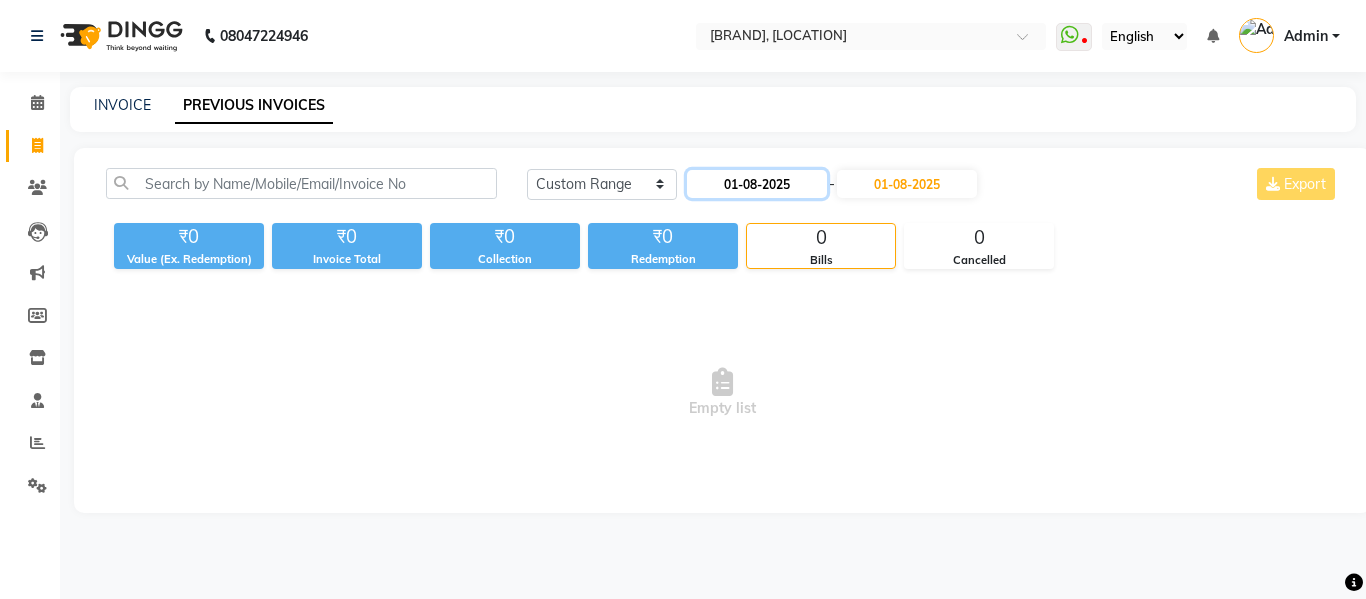click on "01-08-2025" 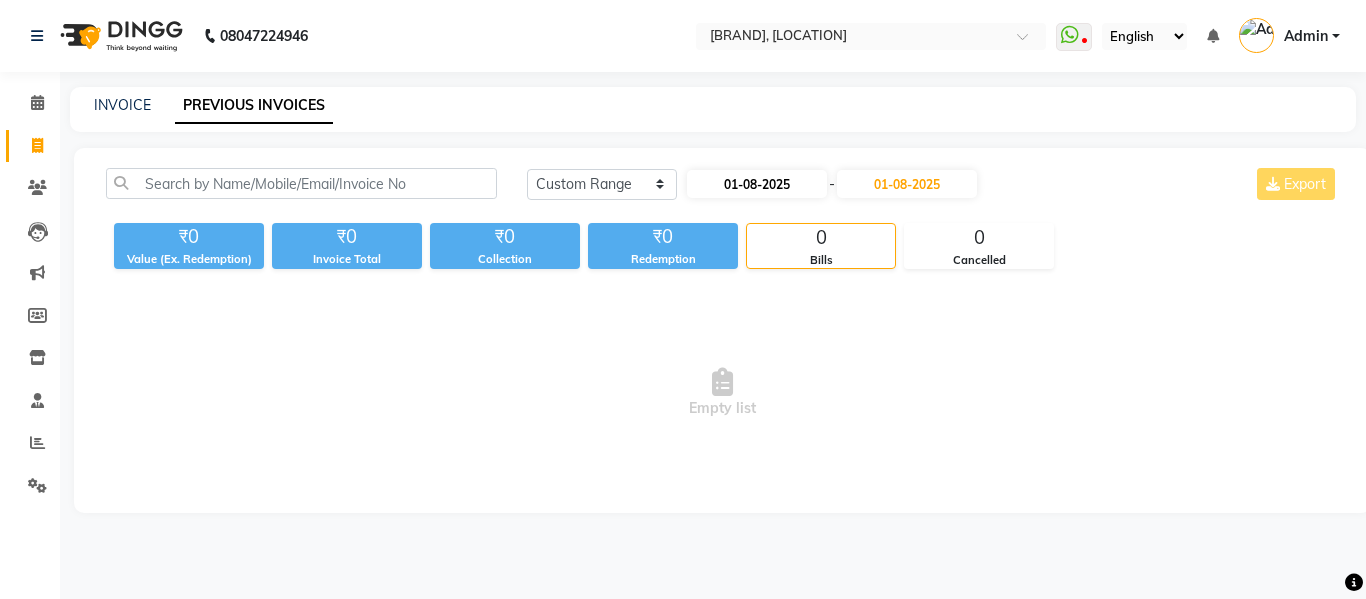 select on "8" 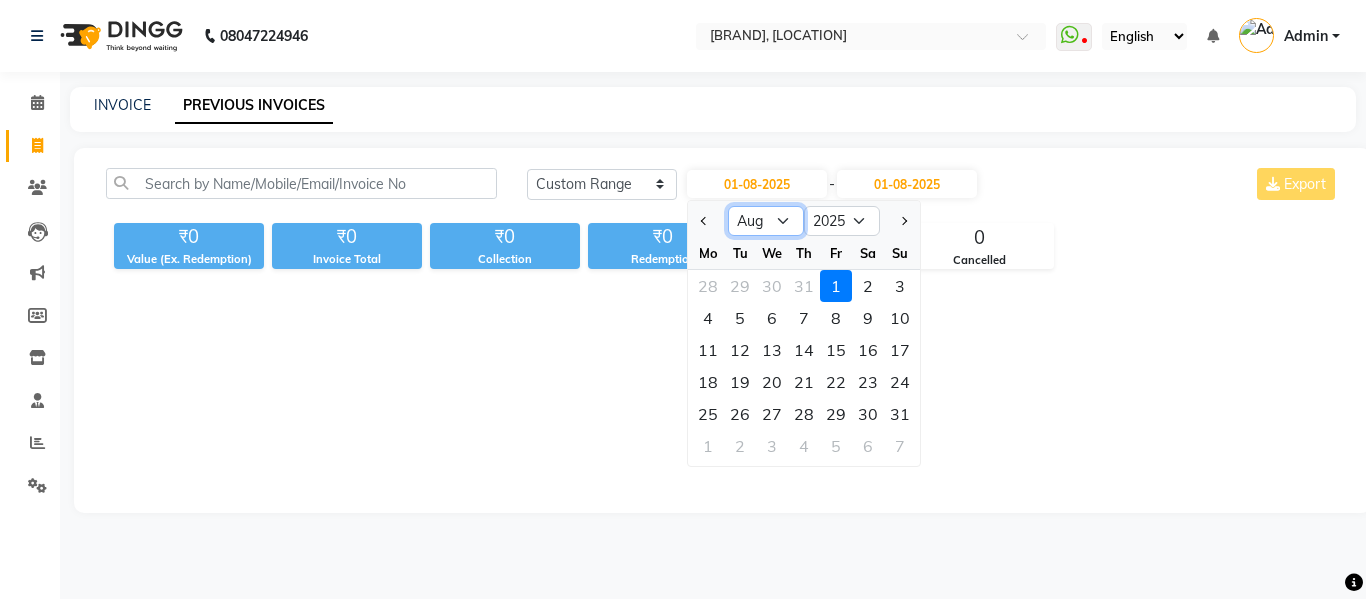 click on "Jan Feb Mar Apr May Jun Jul Aug Sep Oct Nov Dec" 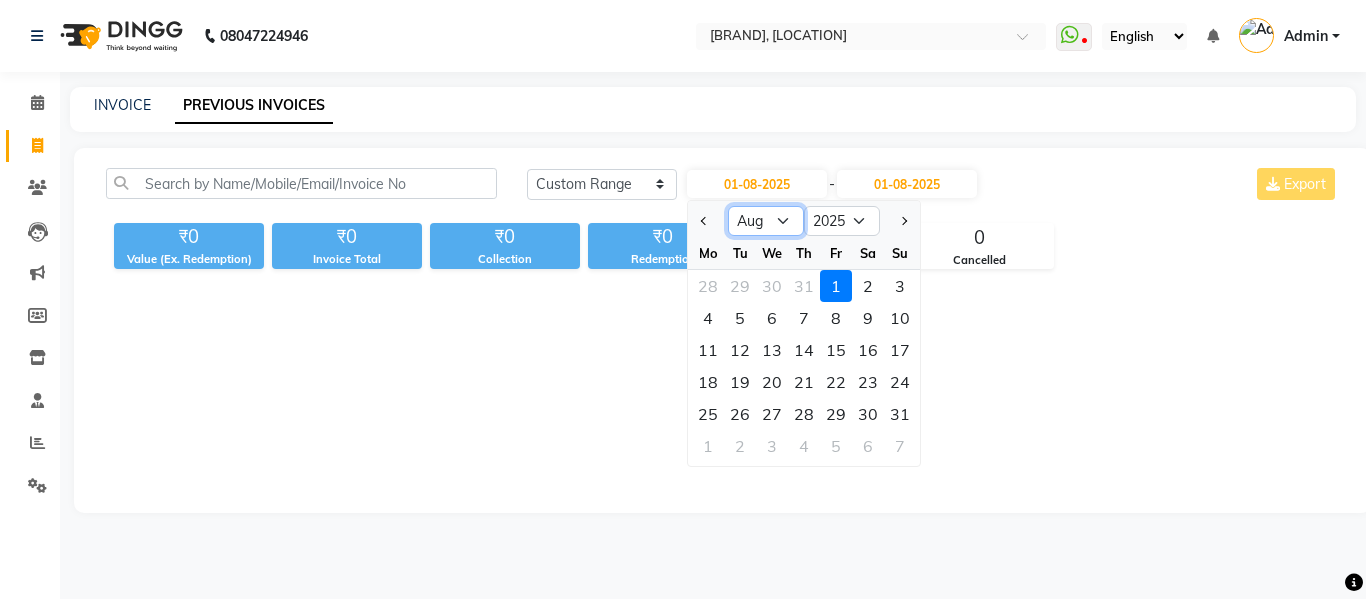 select on "7" 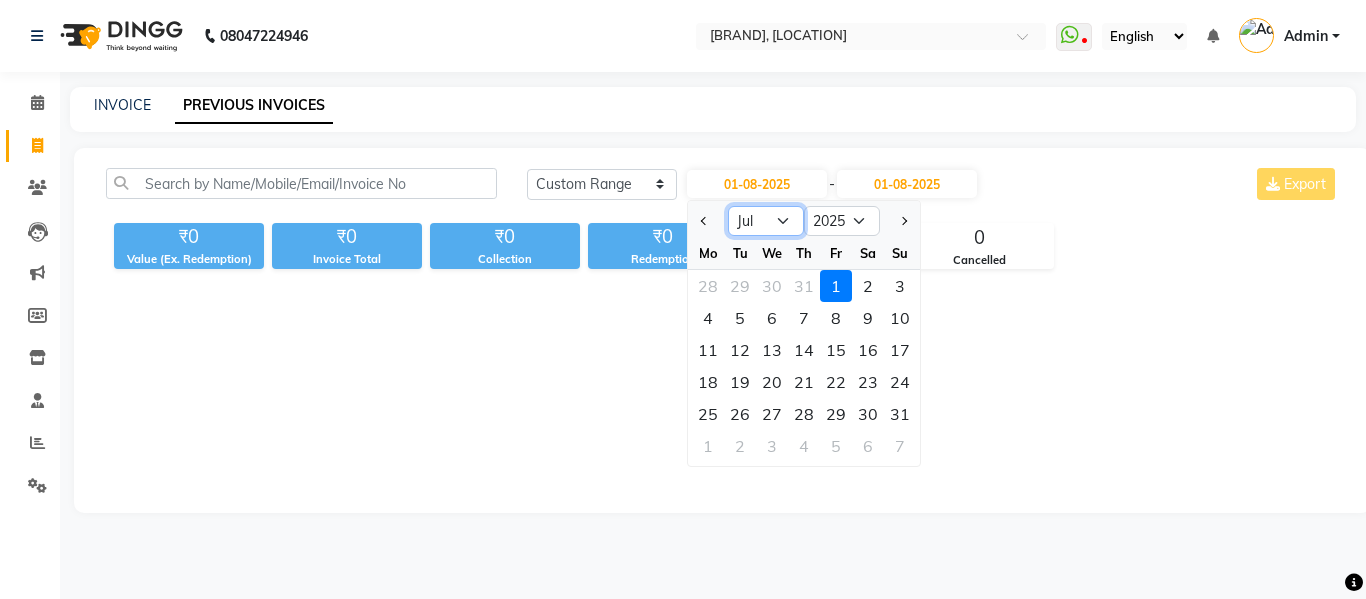 click on "Jan Feb Mar Apr May Jun Jul Aug Sep Oct Nov Dec" 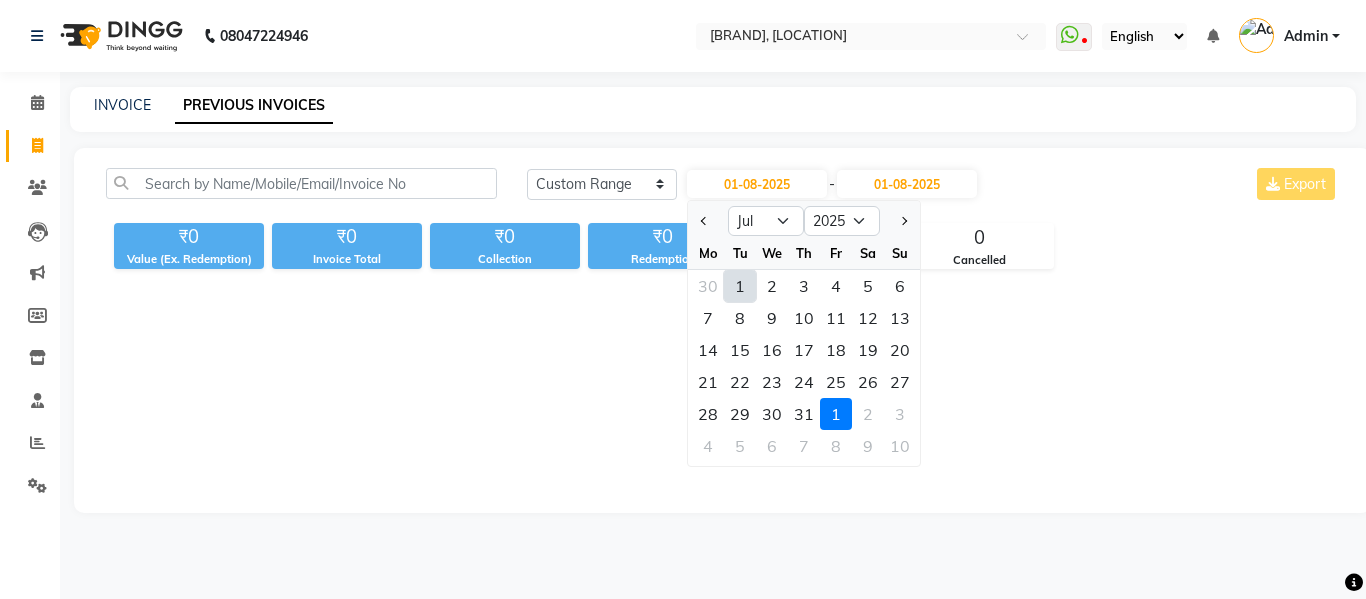 click on "1" 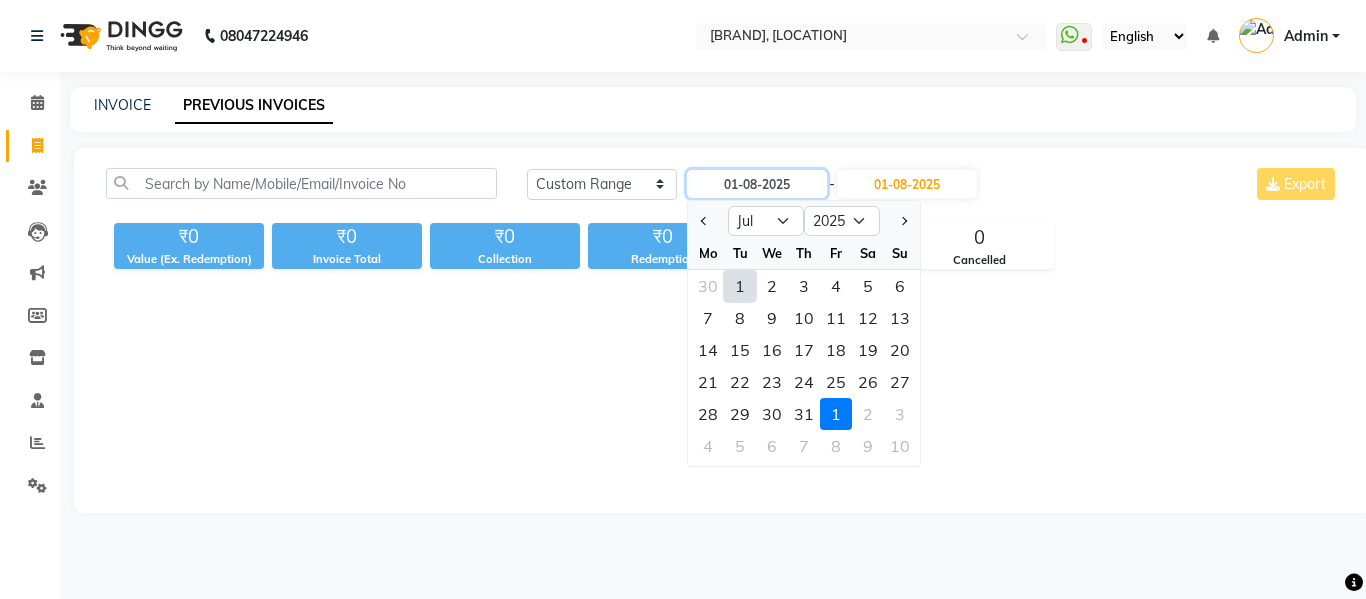 type on "01-07-2025" 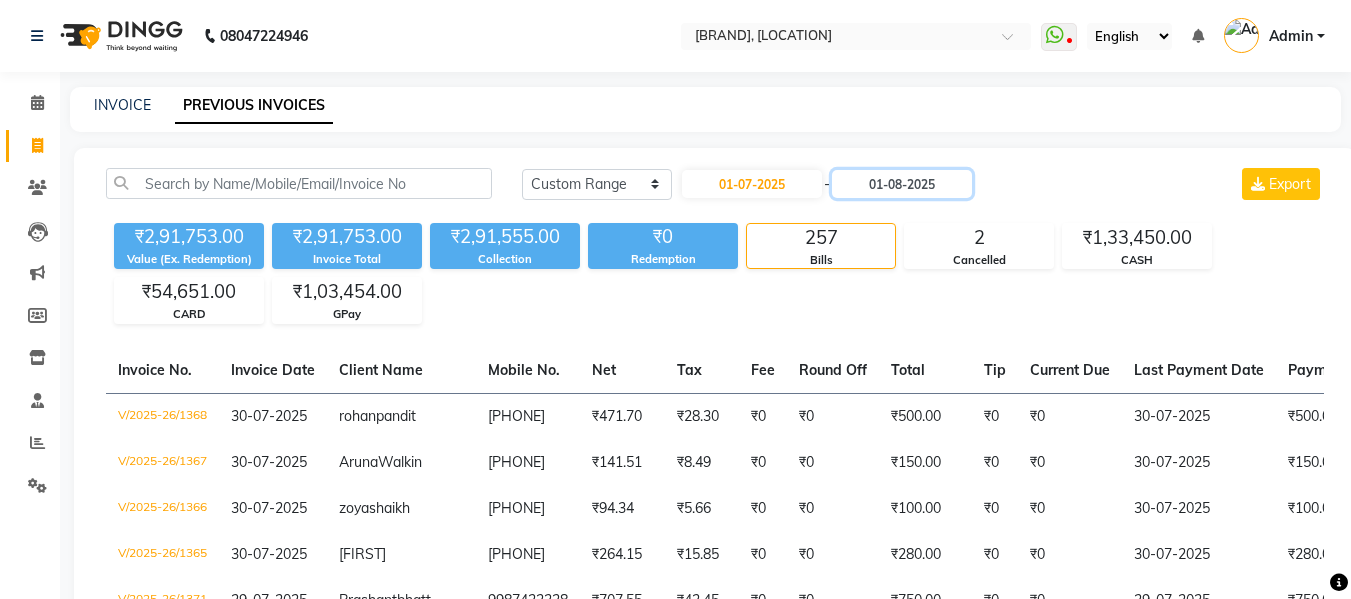 click on "01-08-2025" 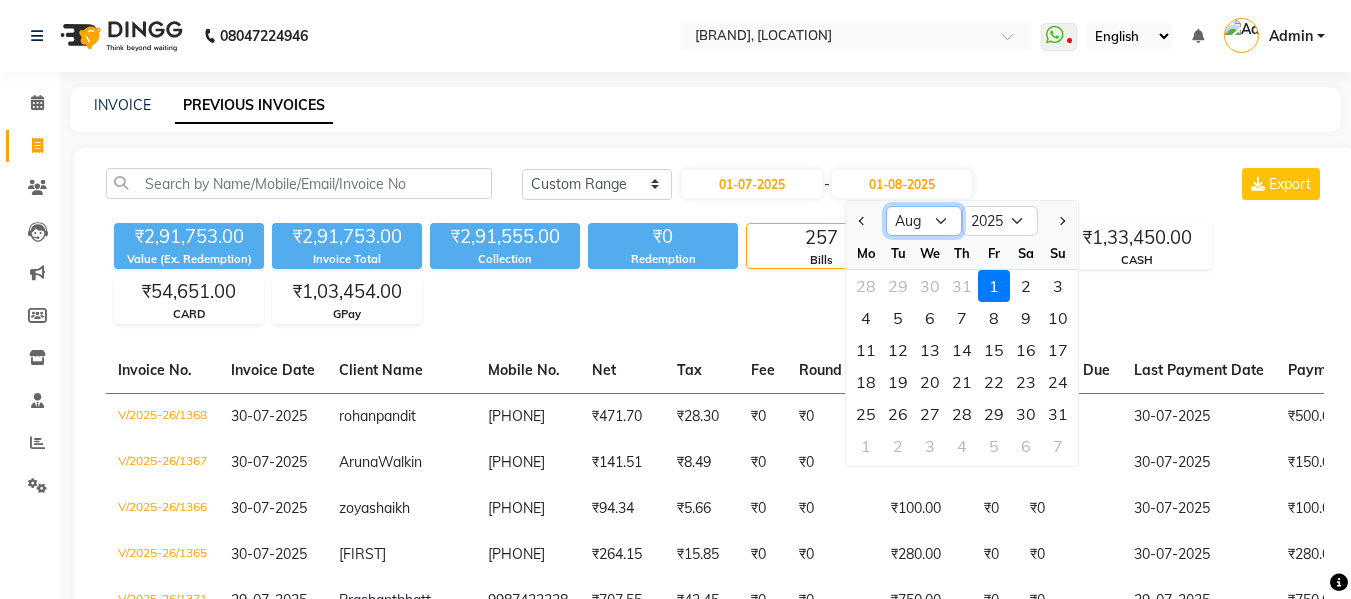 click on "Jul Aug Sep Oct Nov Dec" 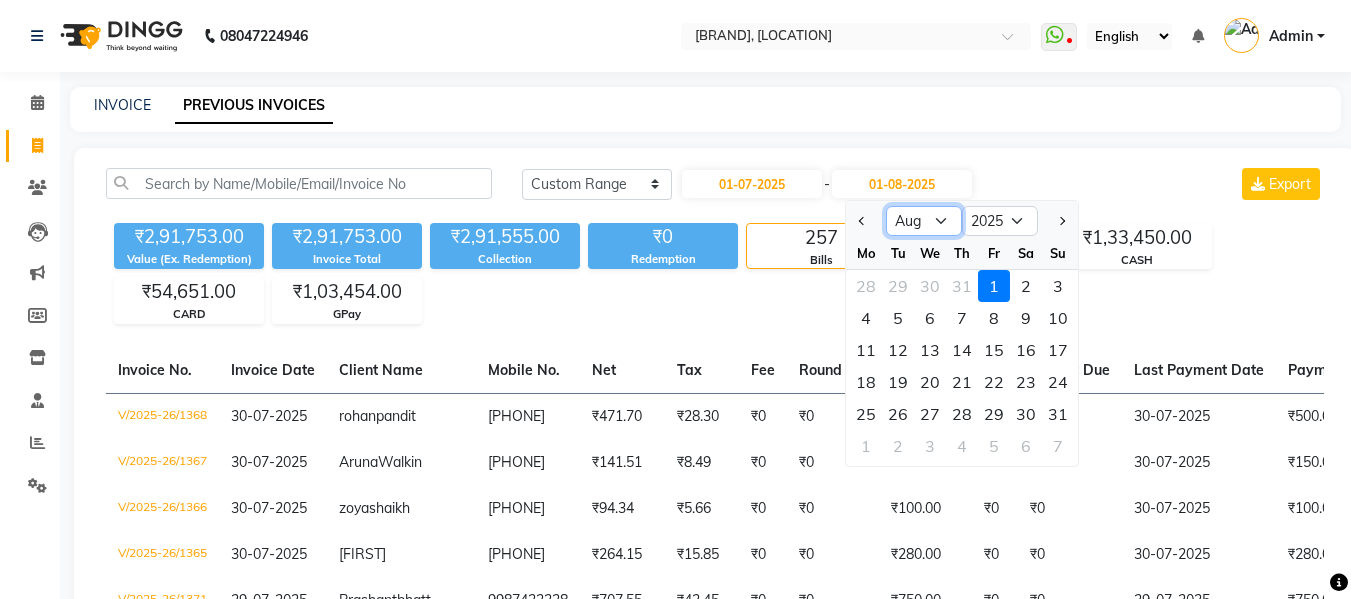 select on "7" 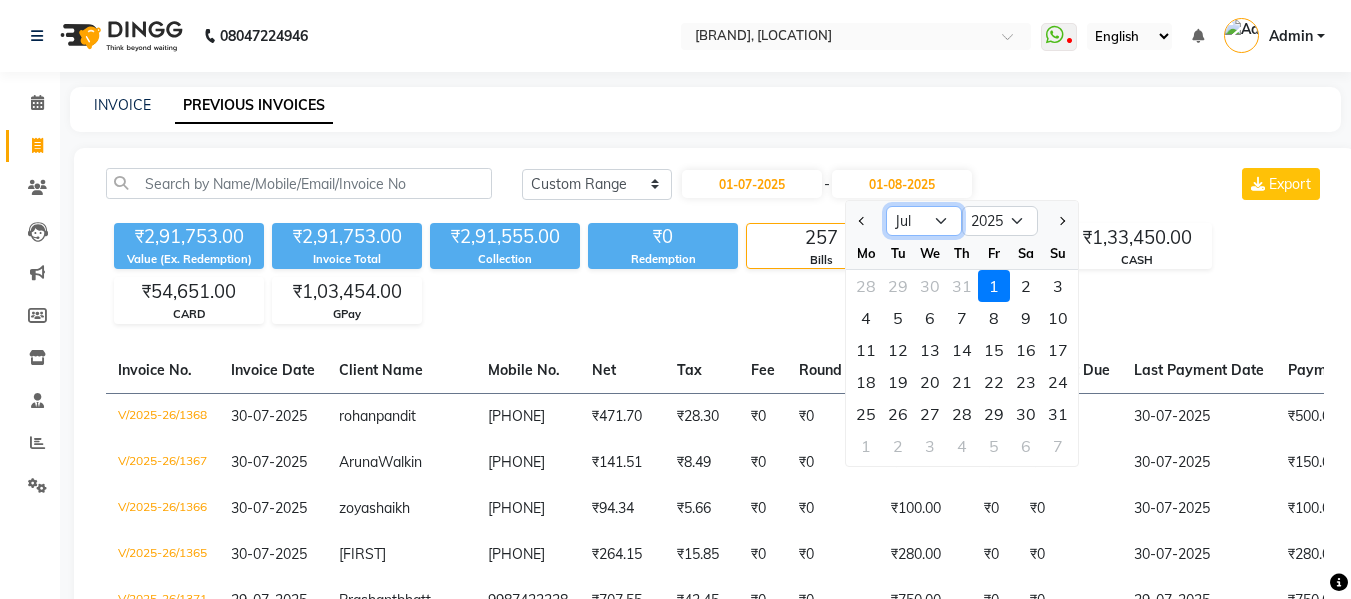 click on "Jul Aug Sep Oct Nov Dec" 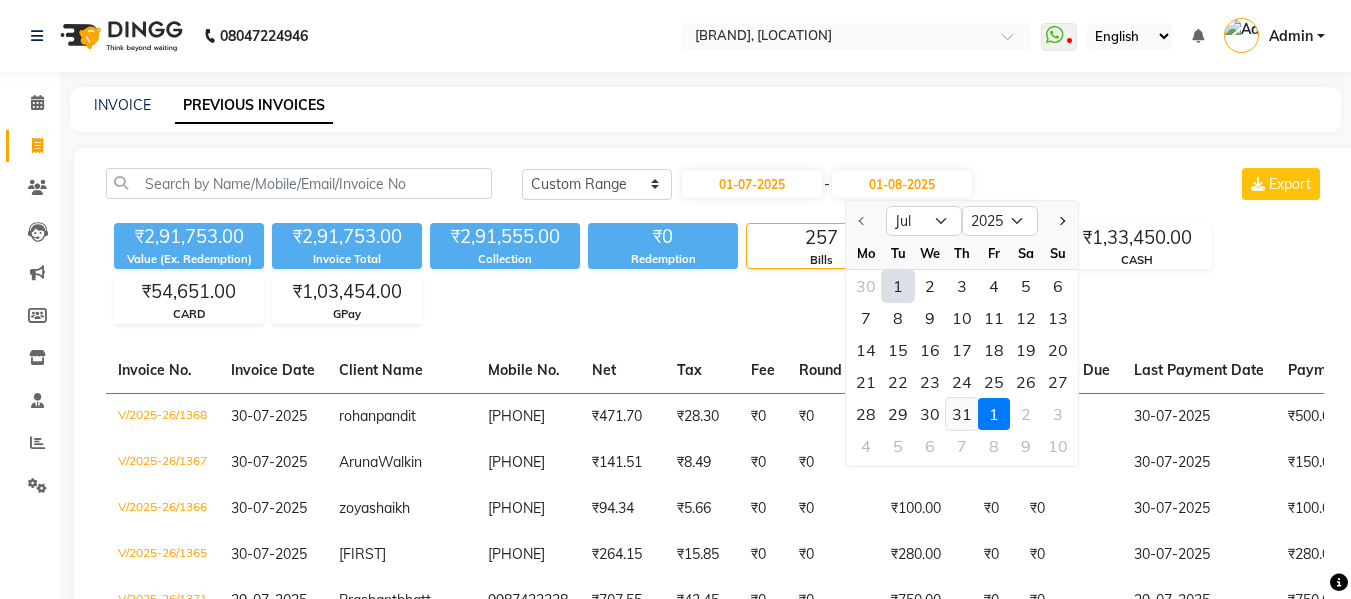 click on "31" 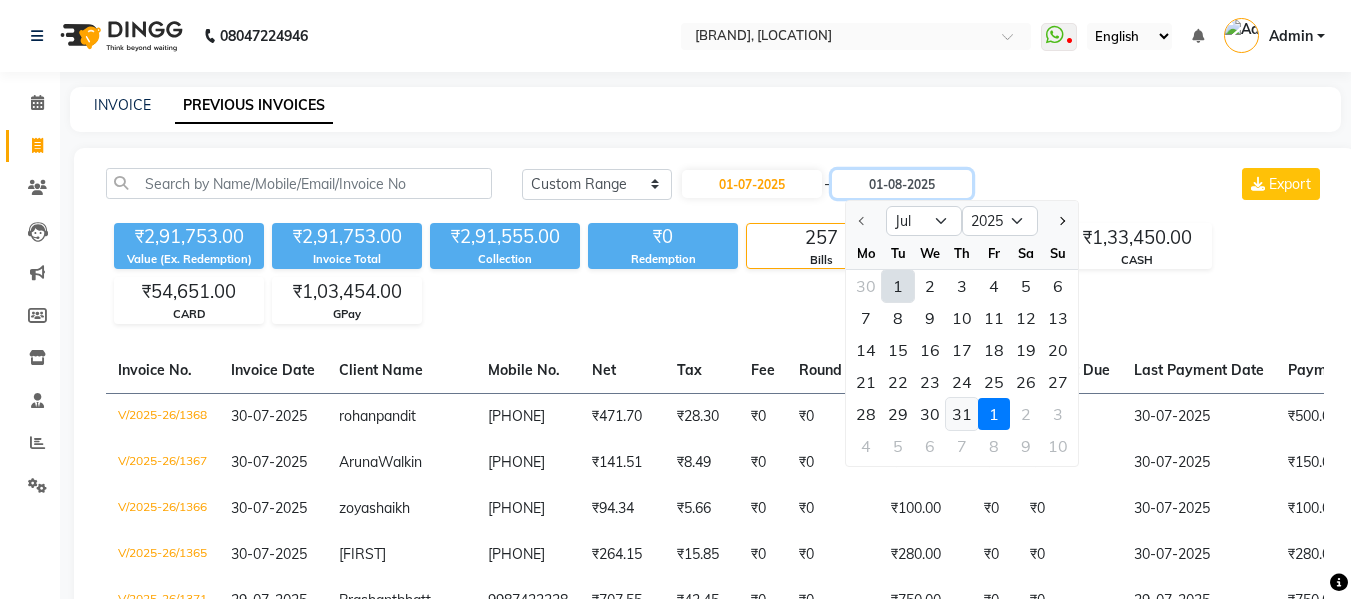 type on "31-07-2025" 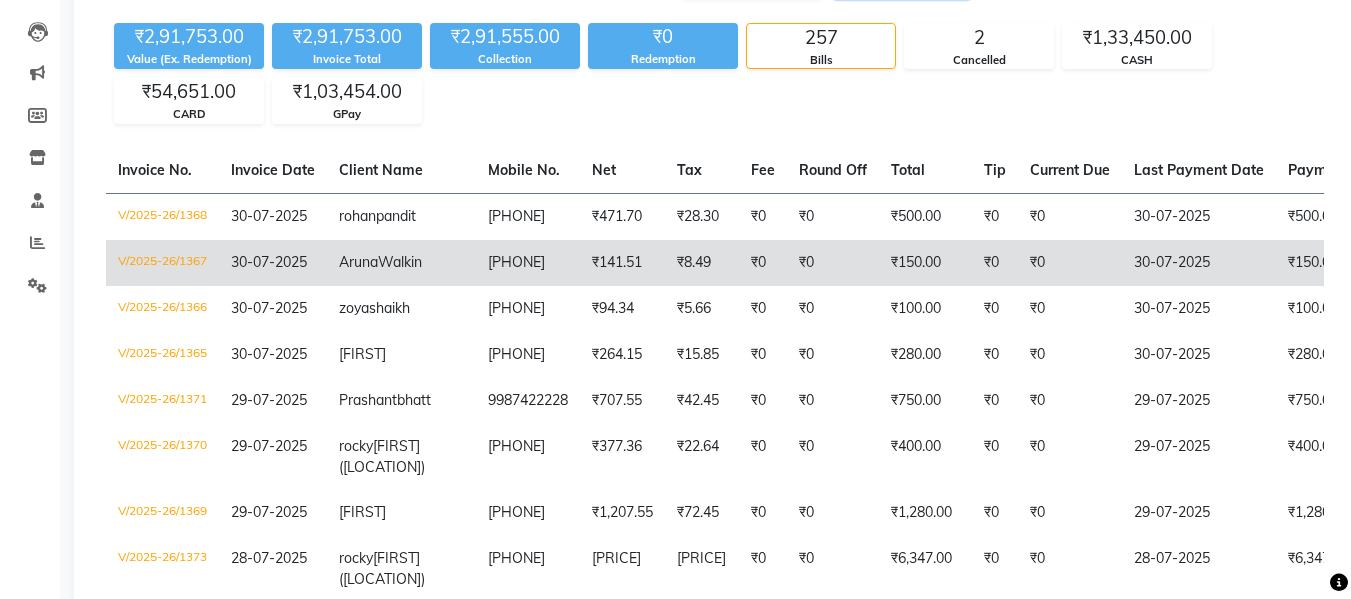 scroll, scrollTop: 0, scrollLeft: 0, axis: both 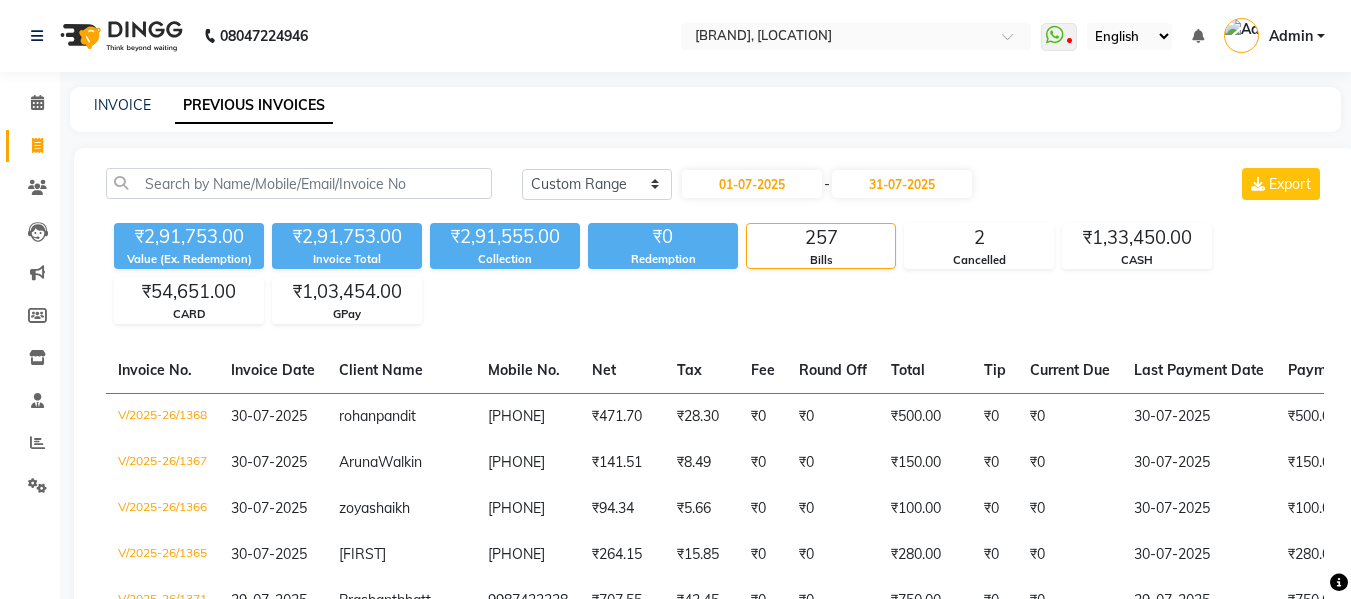 click on "INVOICE PREVIOUS INVOICES Today Yesterday Custom Range [DATE] - [DATE] Export Value (Ex. Redemption) Invoice Total Collection Redemption Cancelled CASH CARD GPay Invoice No. Invoice Date Client Name Mobile No. Net Tax Fee Round Off Total Tip Current Due Last Payment Date Payment Amount Payment Methods Cancel Reason Status V/2025-26/1368 [DATE] [FIRST] [LAST] [PHONE] GPay - PAID V/2025-26/1367 [DATE] [FIRST] [LAST] [PHONE] CASH - PAID V/2025-26/1366 [DATE] [FIRST] [LAST] [PHONE] CASH - PAID V/2025-26/1365 [DATE] [FIRST] [PHONE] GPay - PAID [DATE]" 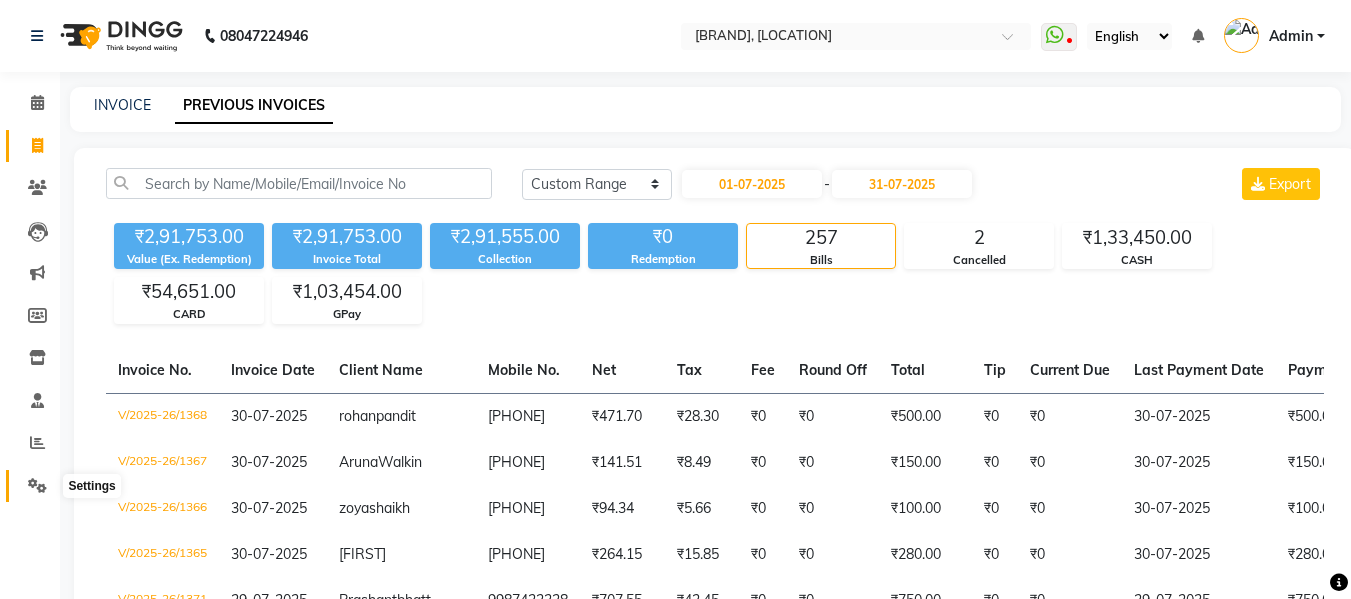 click 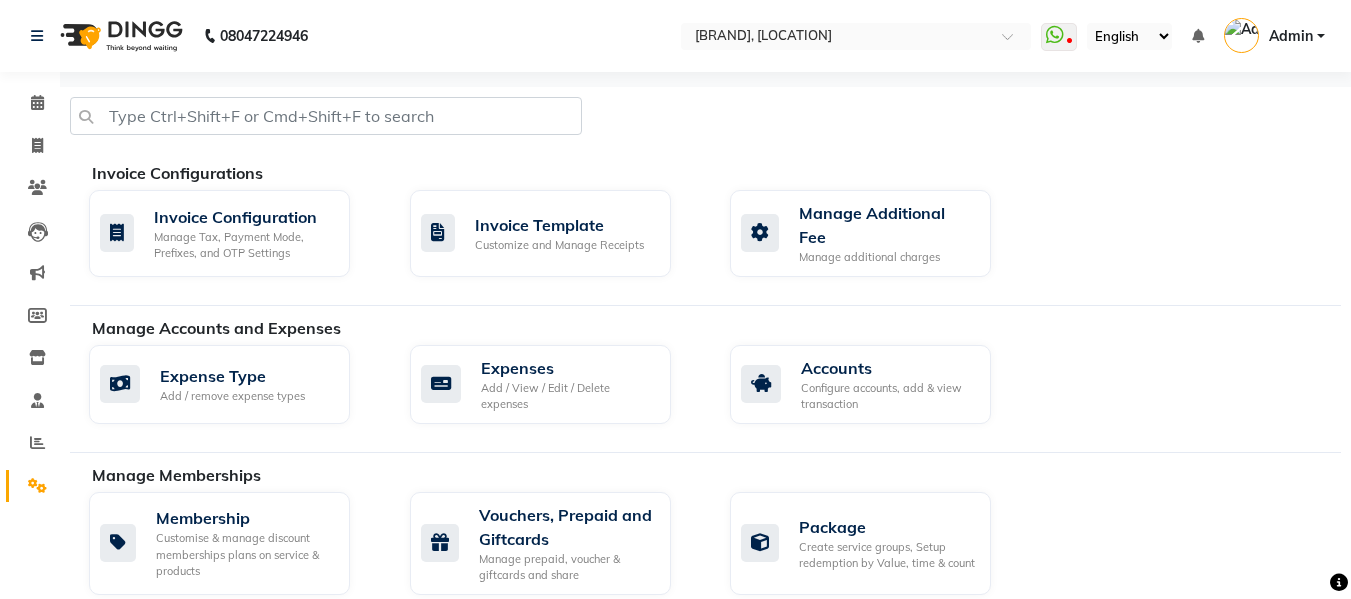 click 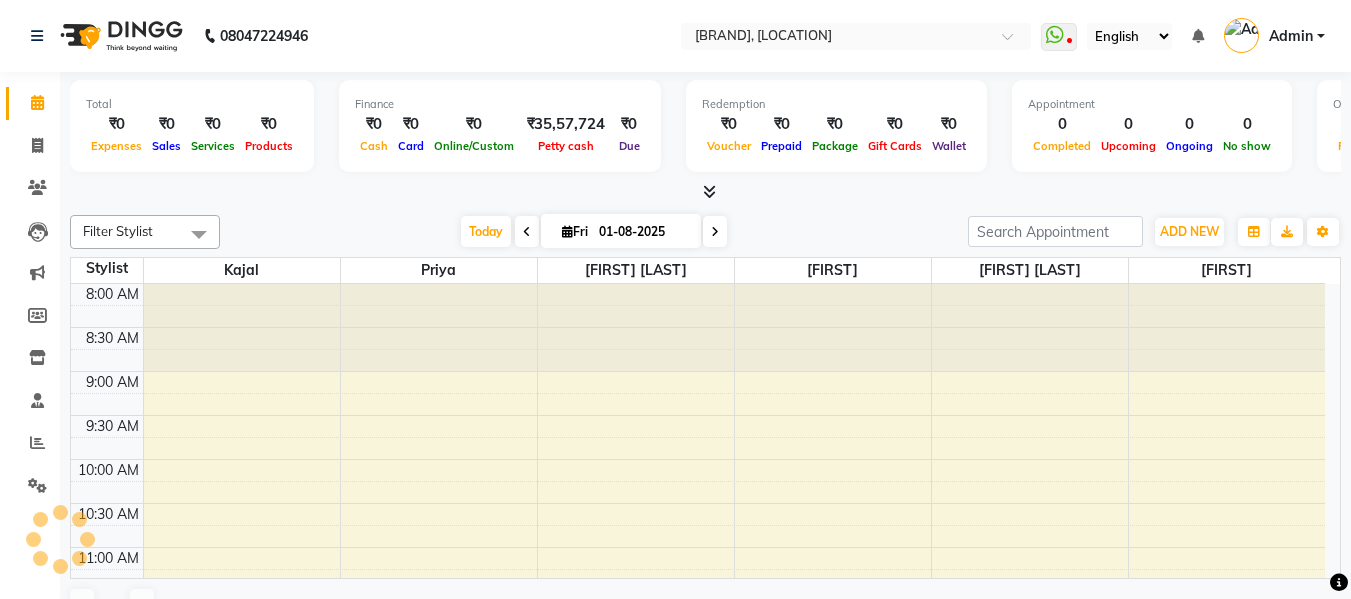 scroll, scrollTop: 353, scrollLeft: 0, axis: vertical 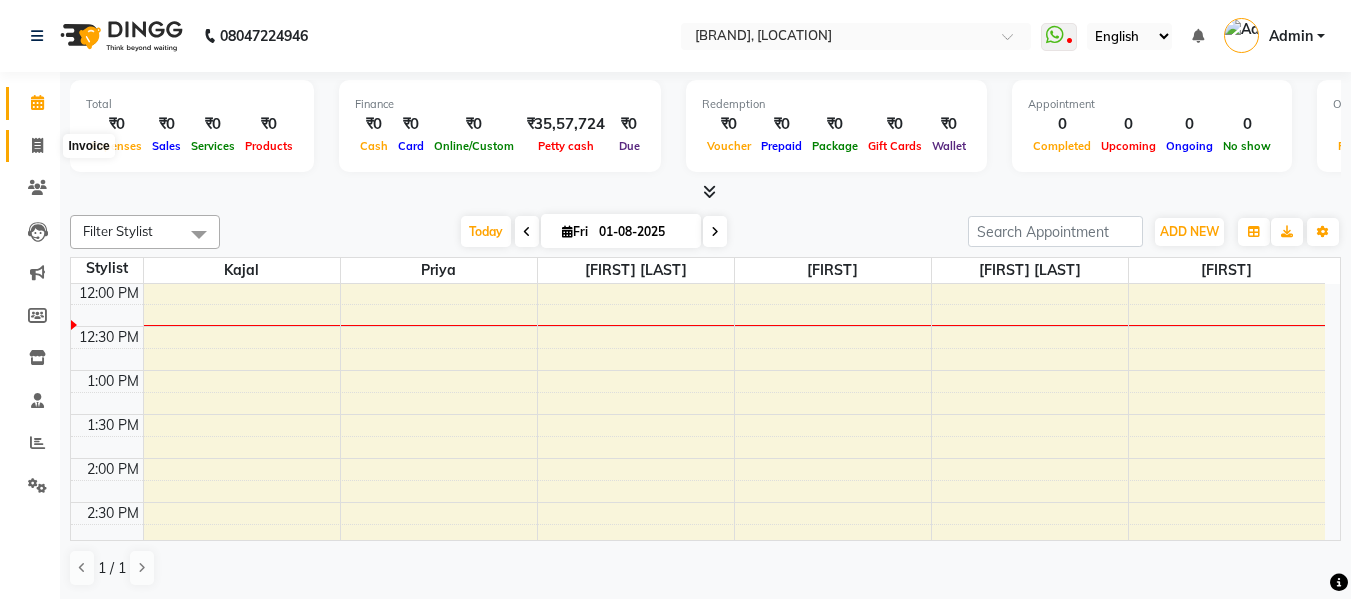 click 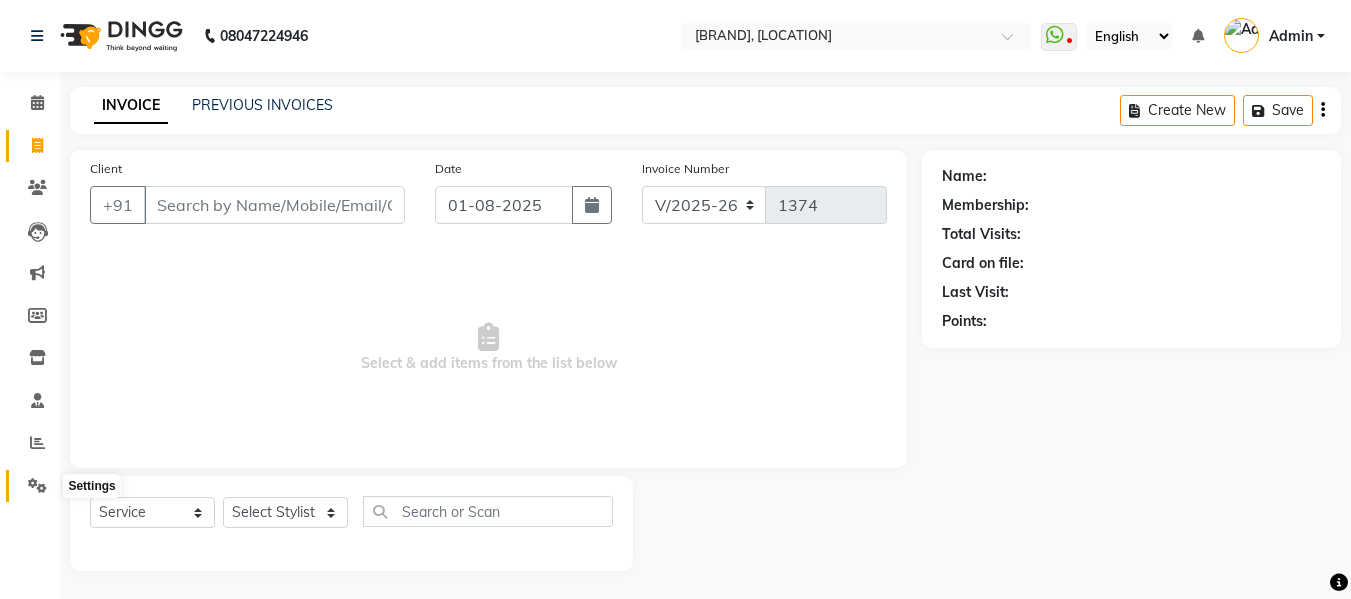 click 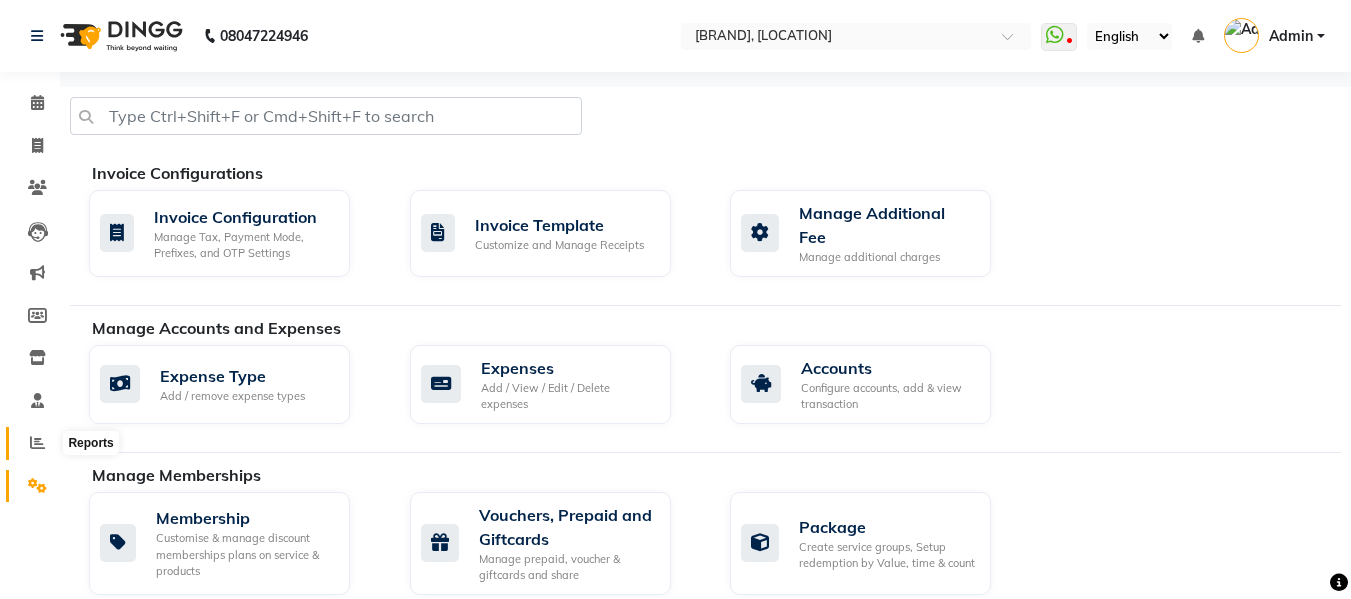 click 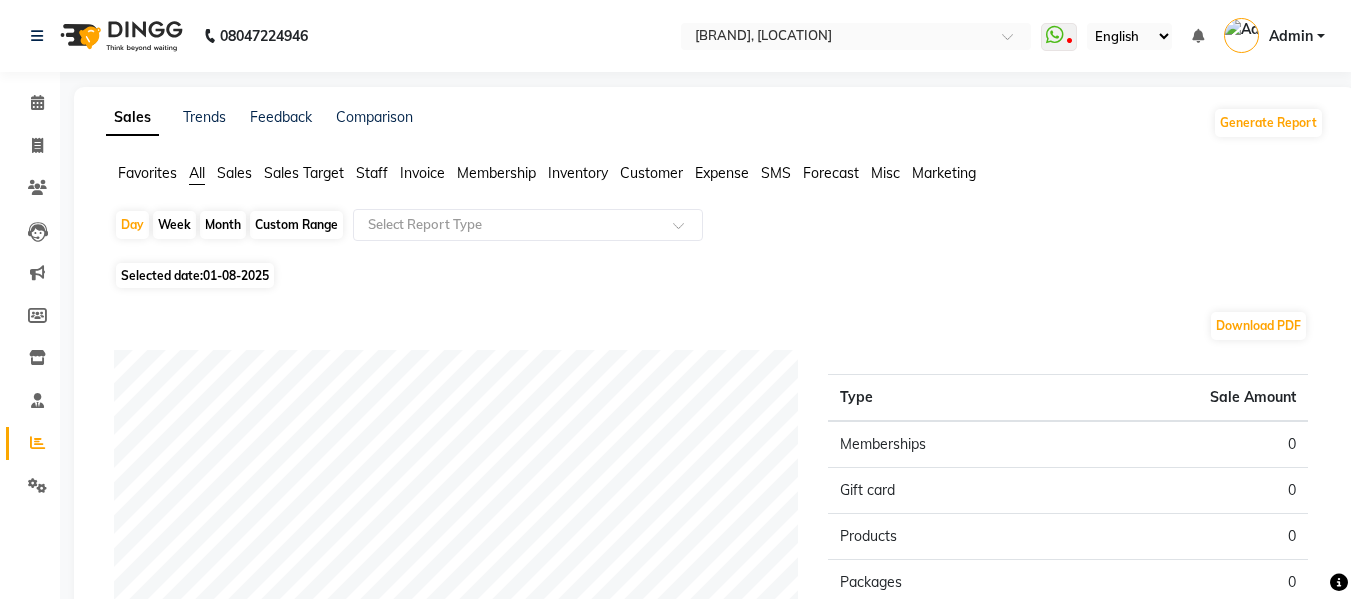 click on "Sales" 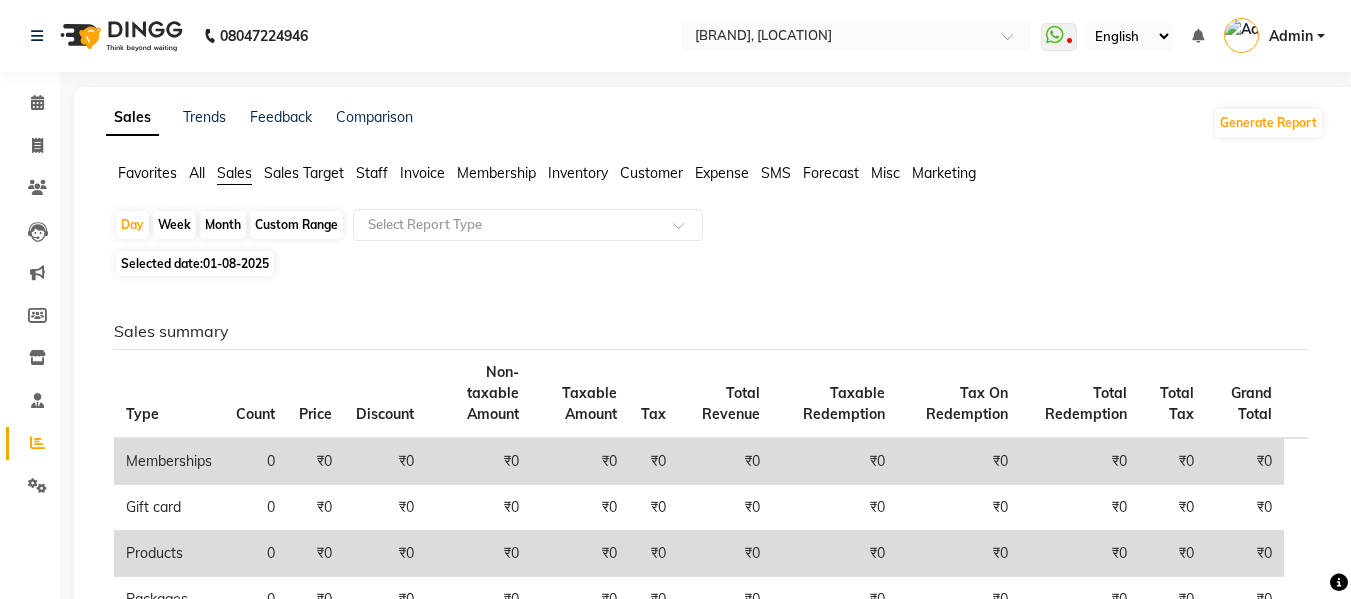 click on "Custom Range" 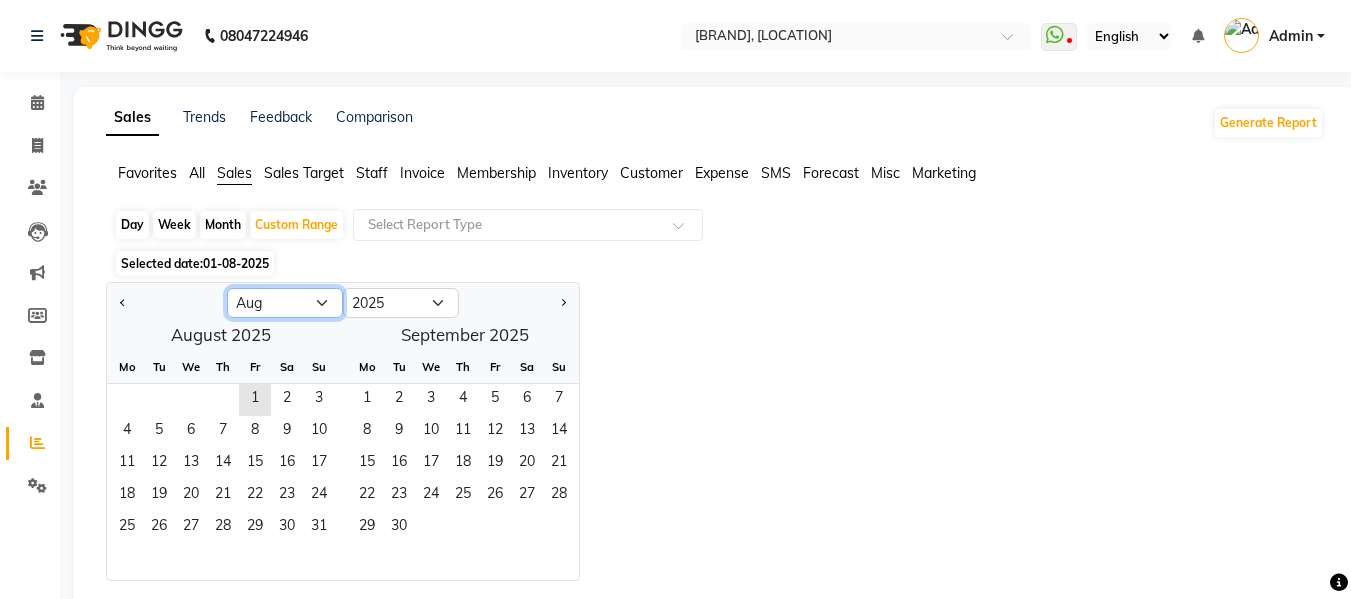 click on "Jan Feb Mar Apr May Jun Jul Aug Sep Oct Nov Dec" 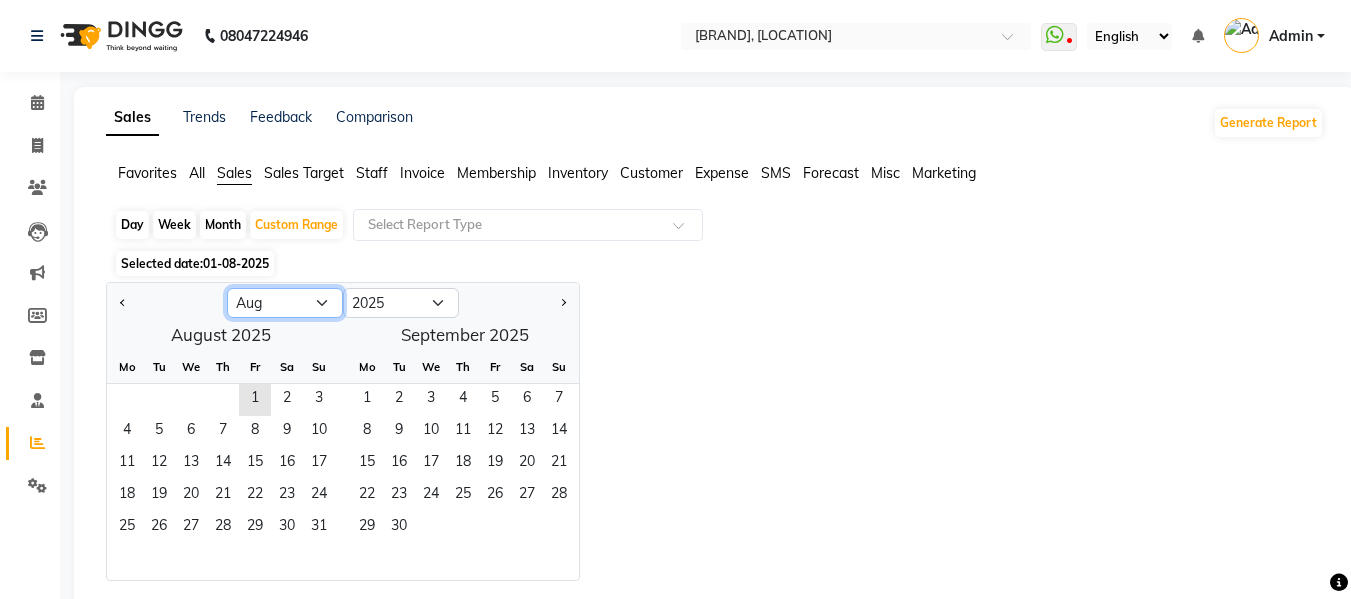select on "7" 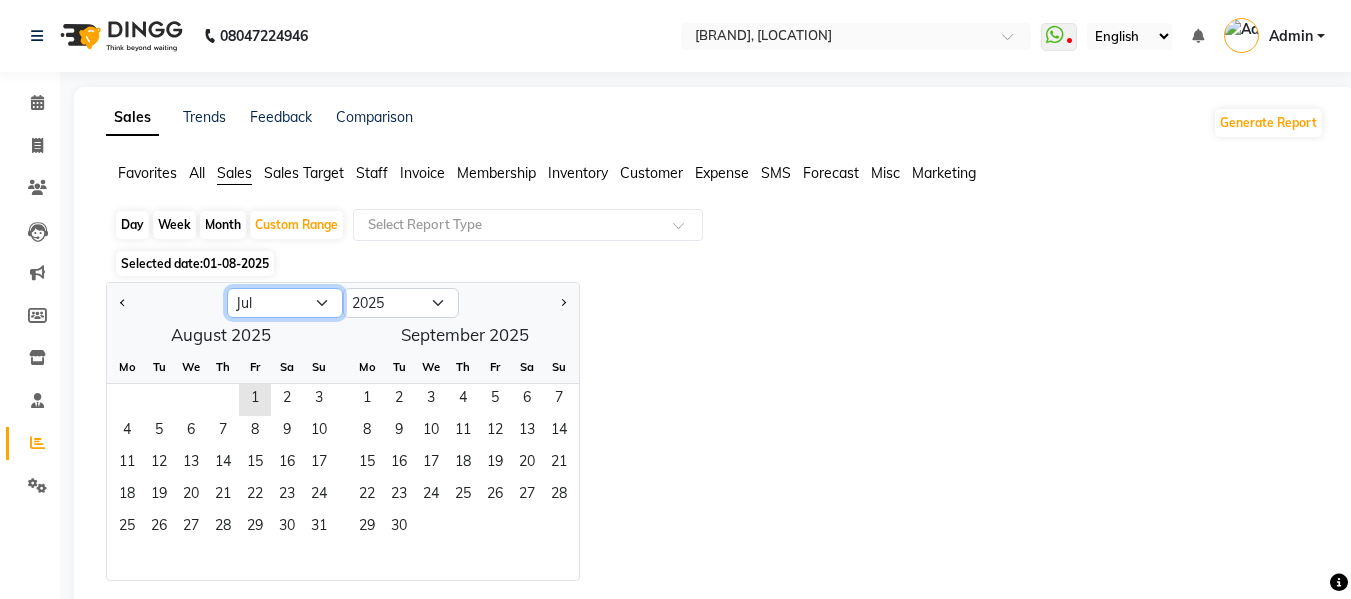 click on "Jan Feb Mar Apr May Jun Jul Aug Sep Oct Nov Dec" 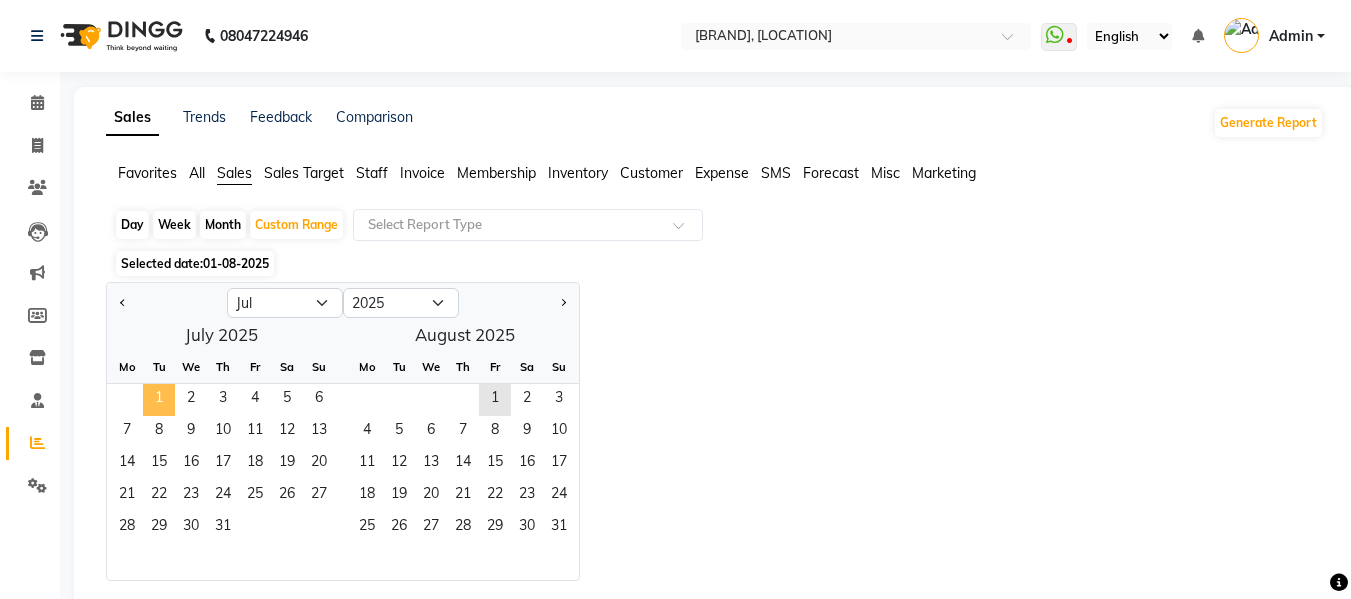 click on "1" 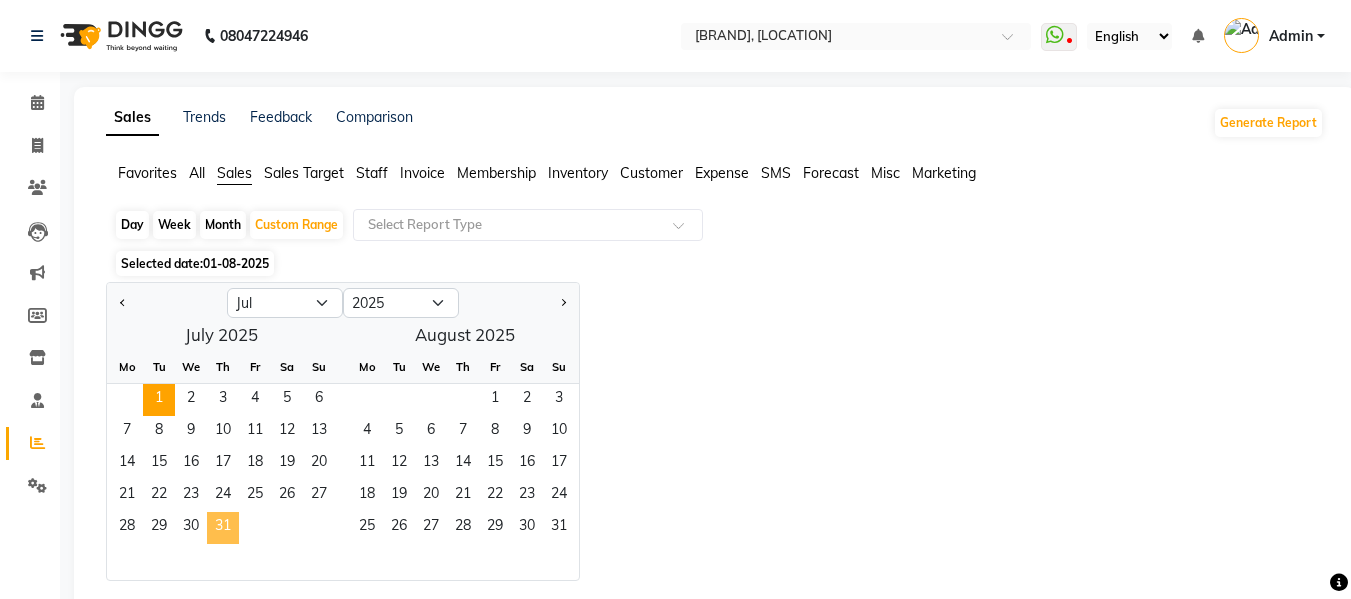 click on "31" 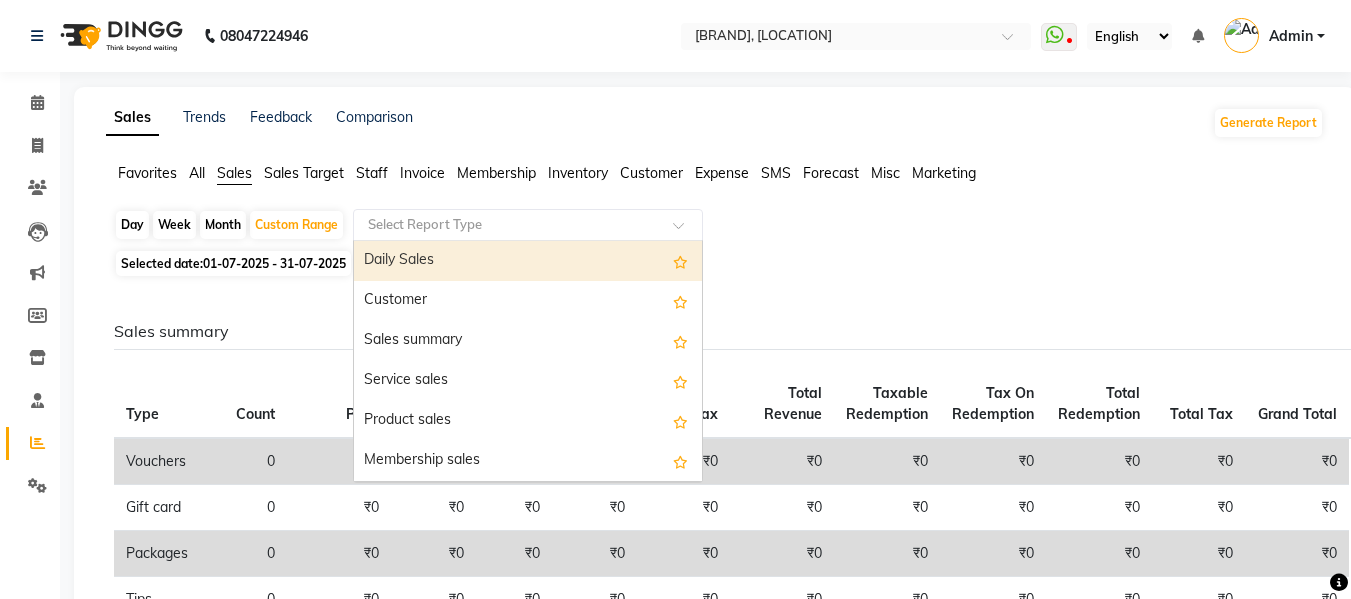 click 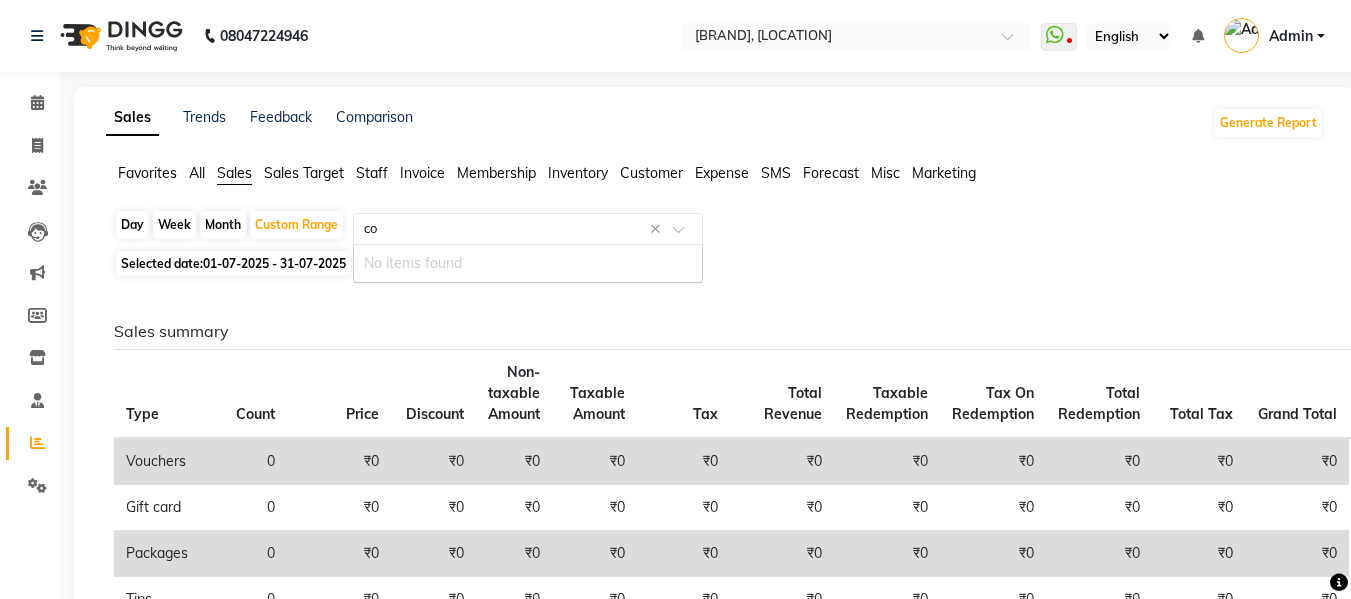 type on "c" 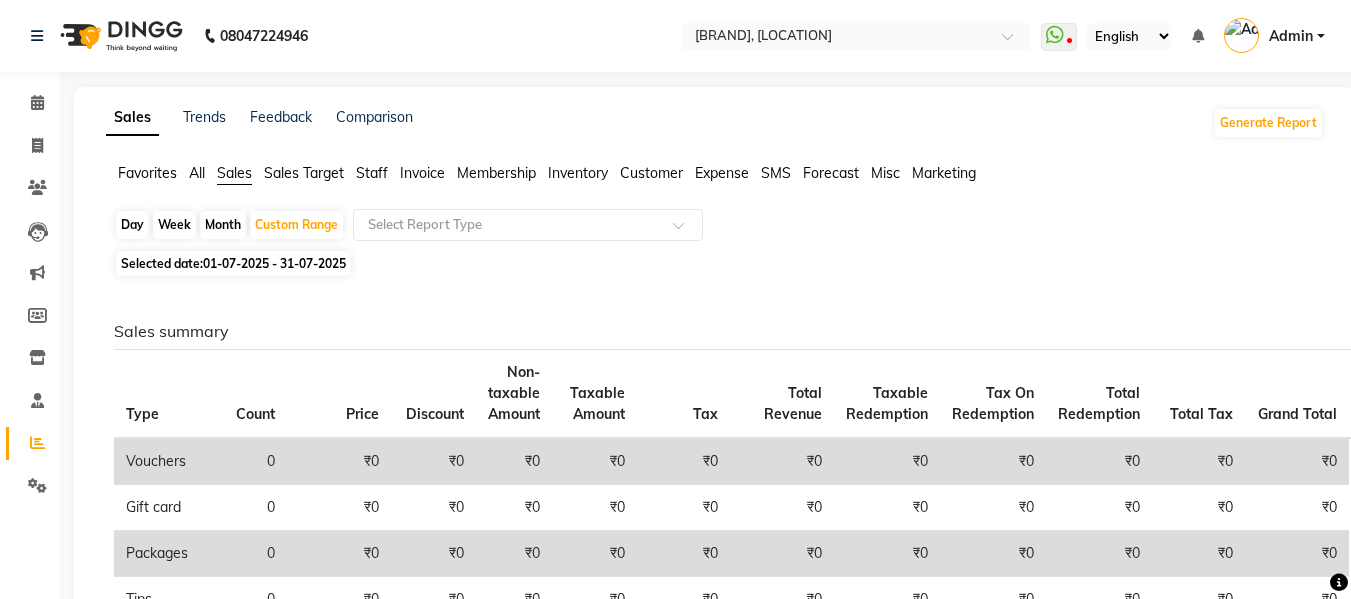 click on "Staff" 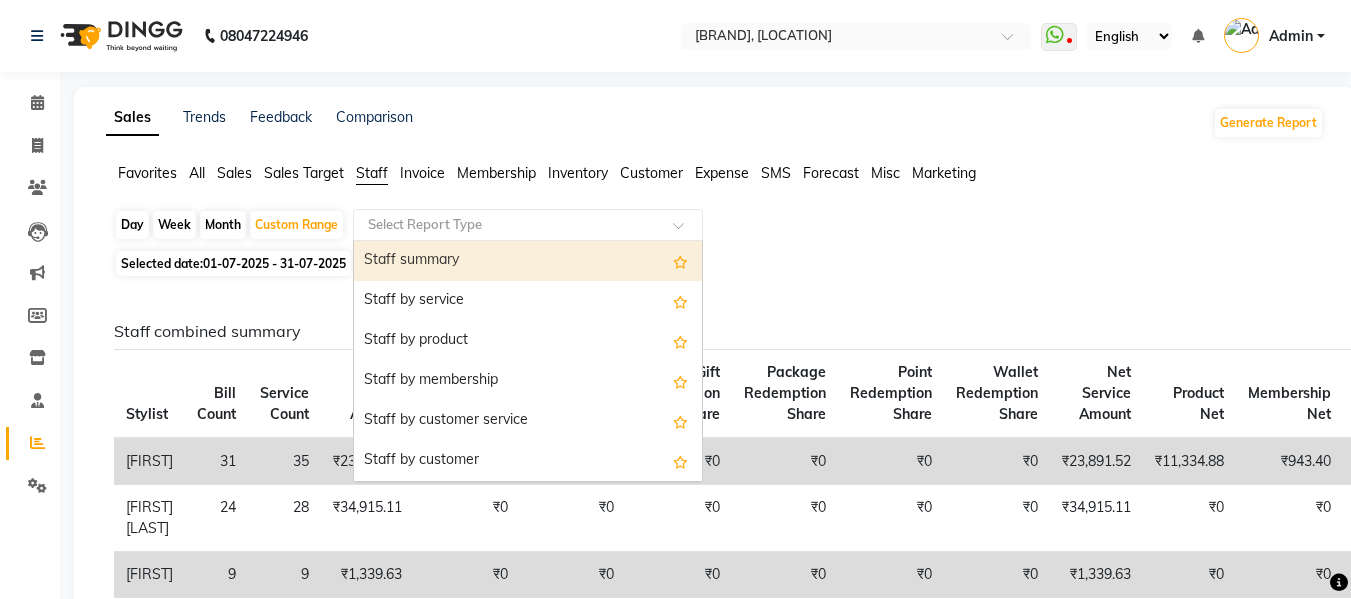 click 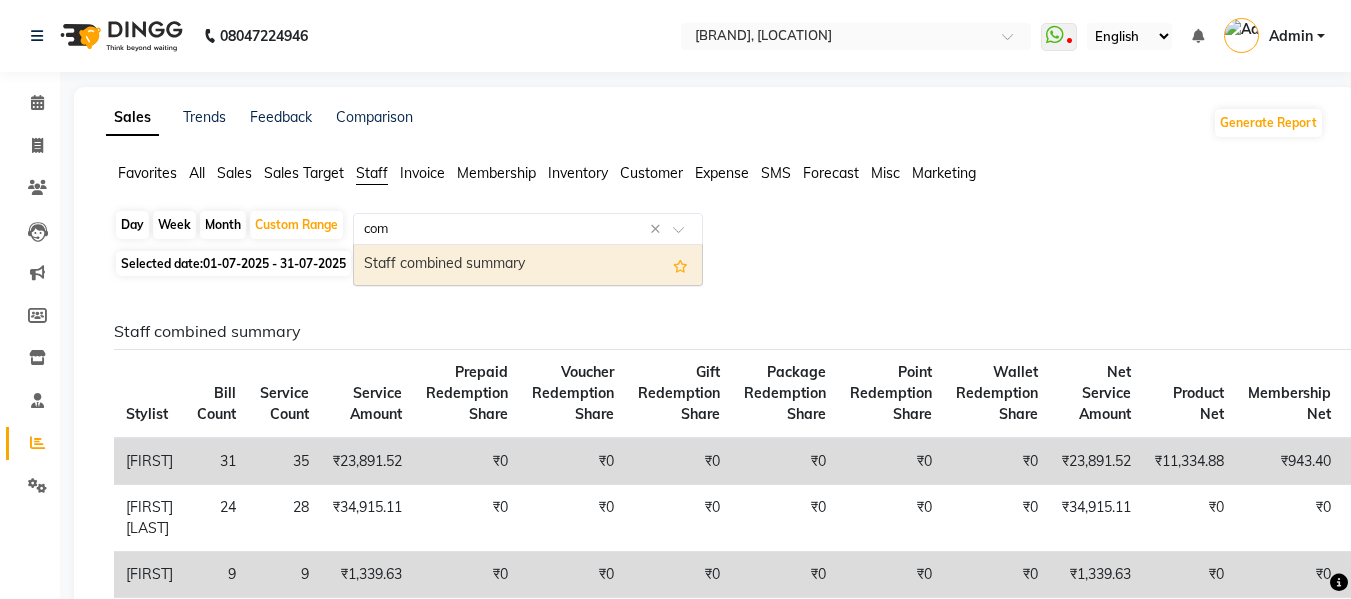 type on "comb" 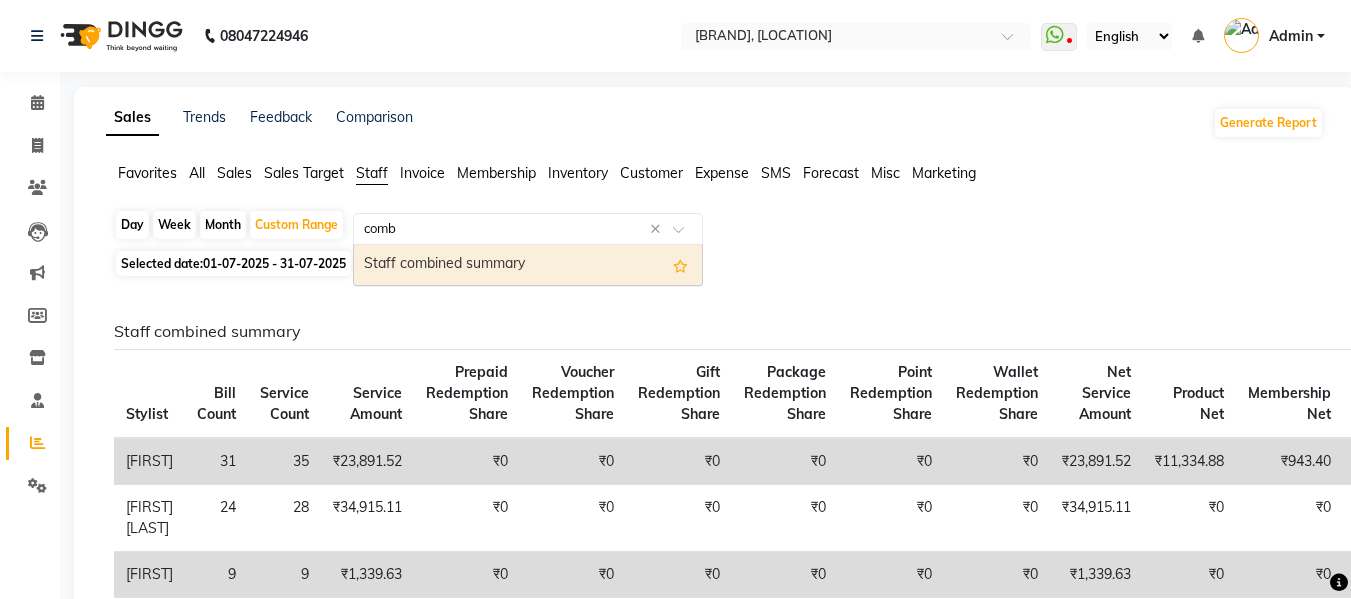 click on "Staff combined summary" at bounding box center [528, 265] 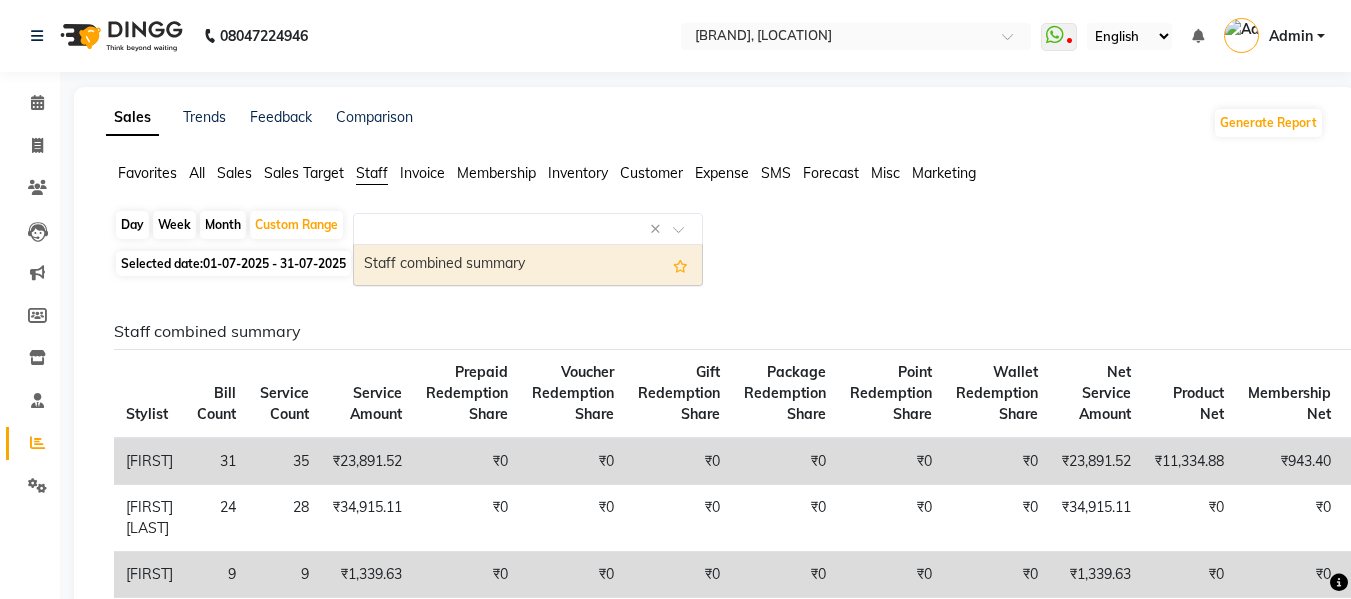 select on "full_report" 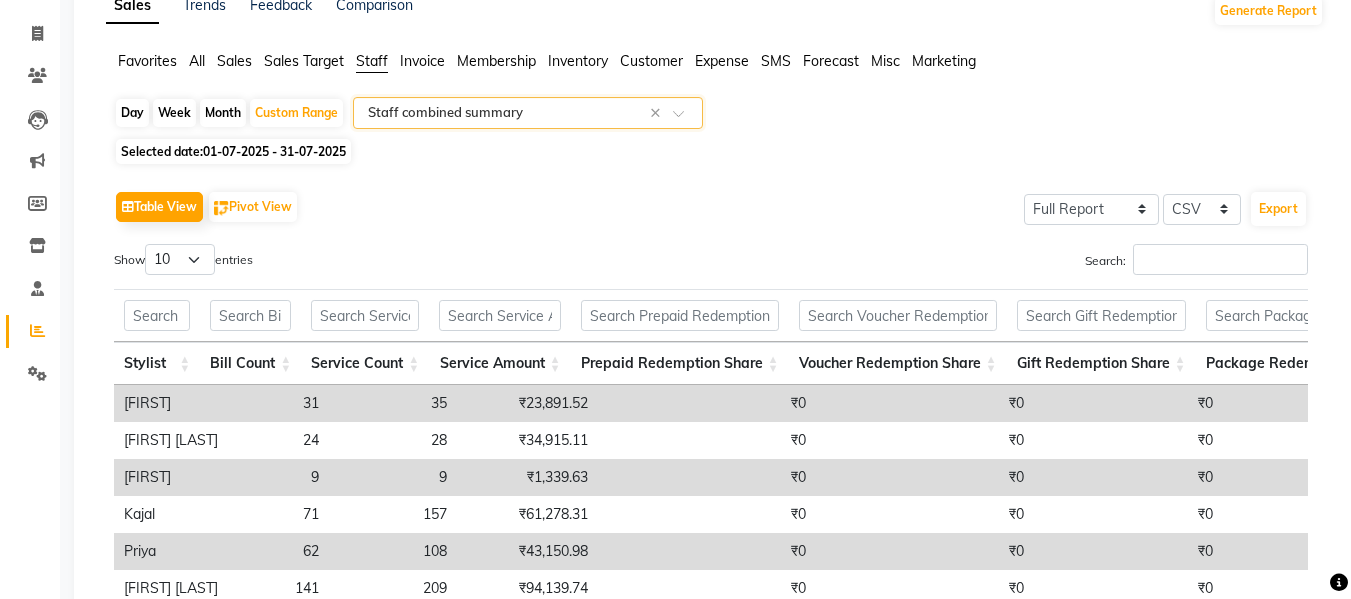 scroll, scrollTop: 200, scrollLeft: 0, axis: vertical 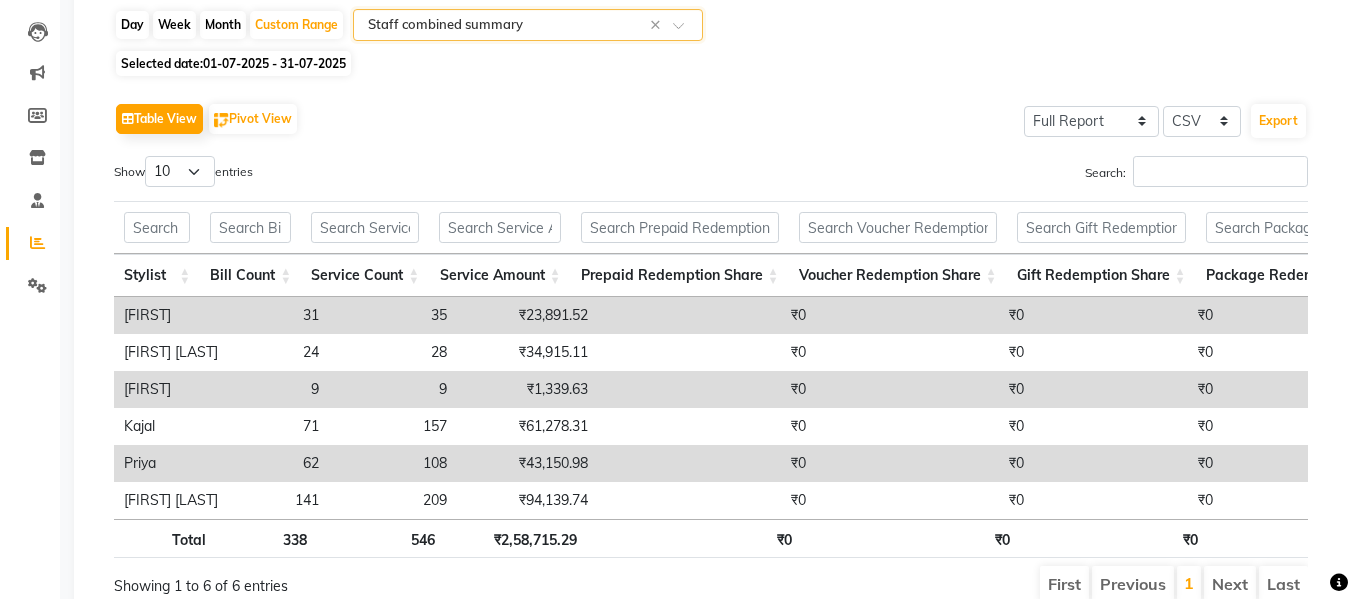 click on "[FIRST]" at bounding box center [171, 389] 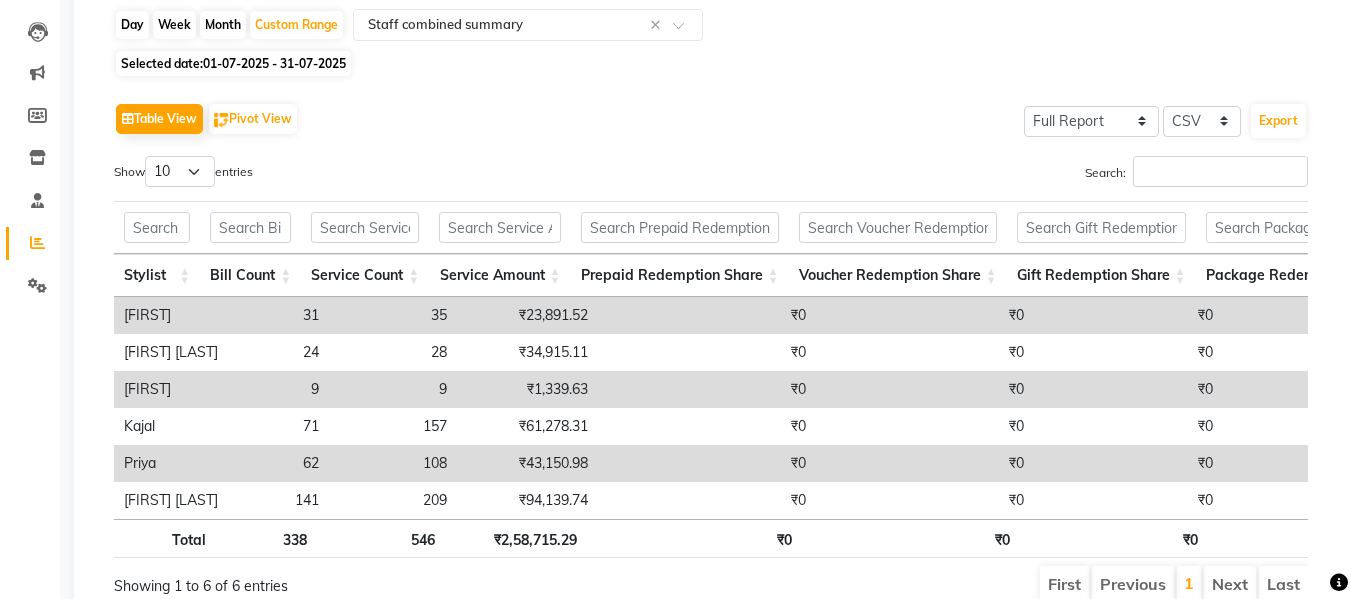 scroll, scrollTop: 0, scrollLeft: 318, axis: horizontal 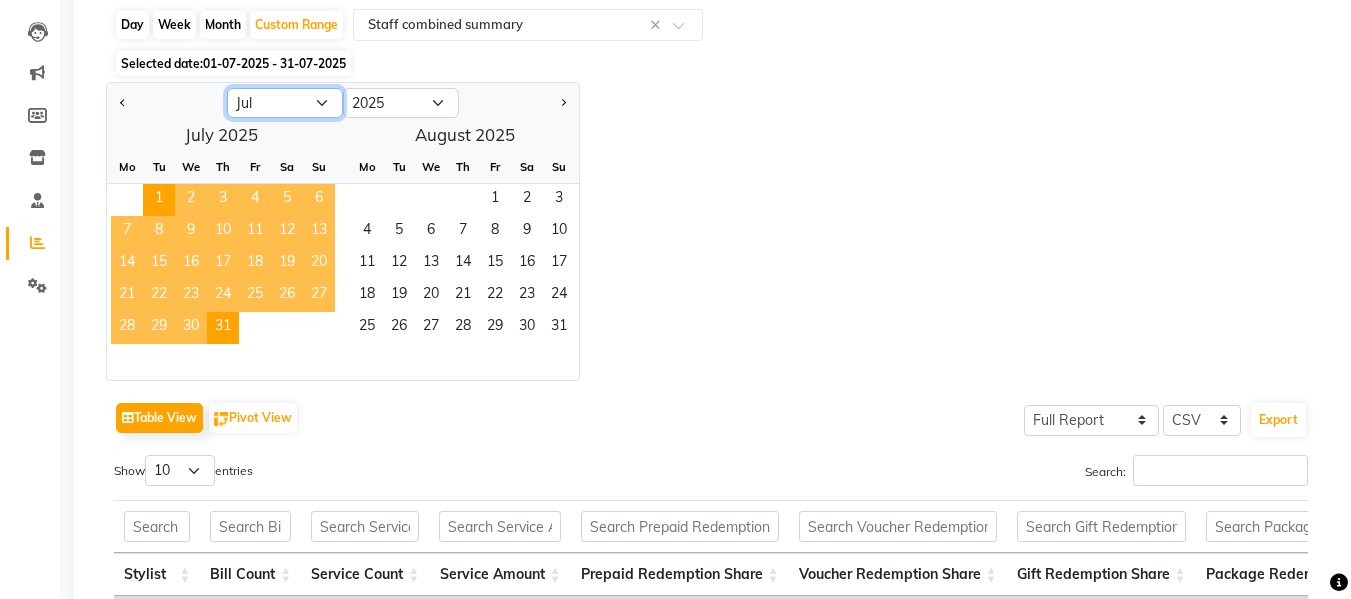 click on "Jan Feb Mar Apr May Jun Jul Aug Sep Oct Nov Dec" 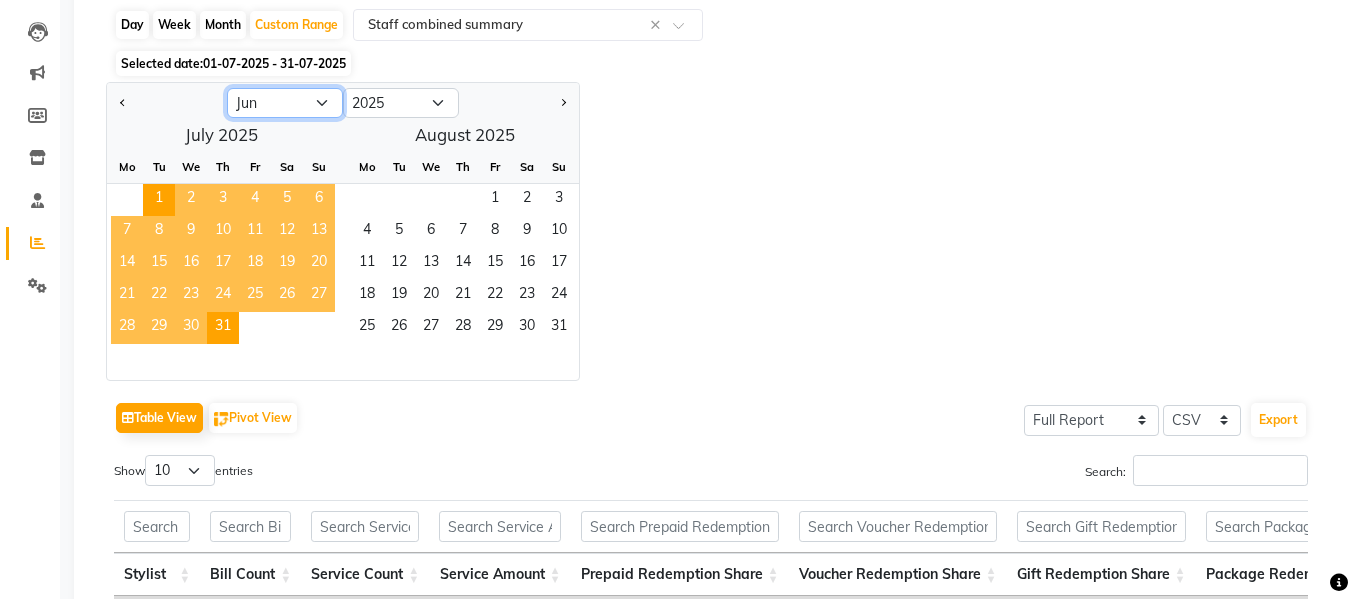 click on "Jan Feb Mar Apr May Jun Jul Aug Sep Oct Nov Dec" 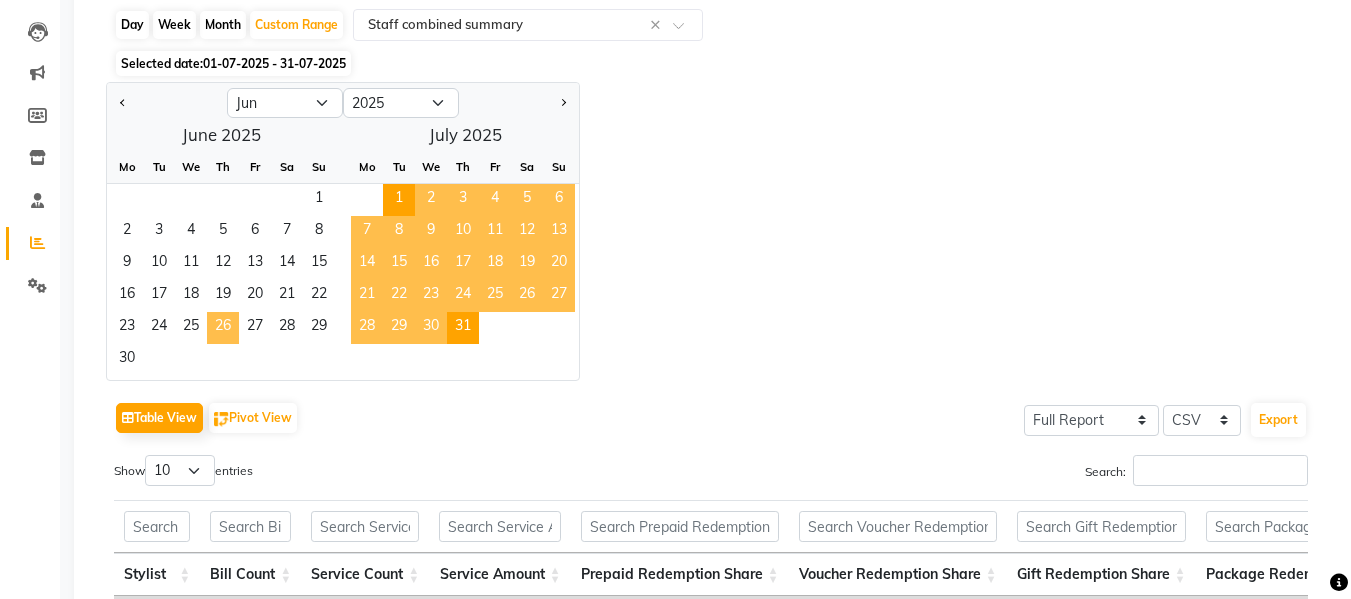 click on "26" 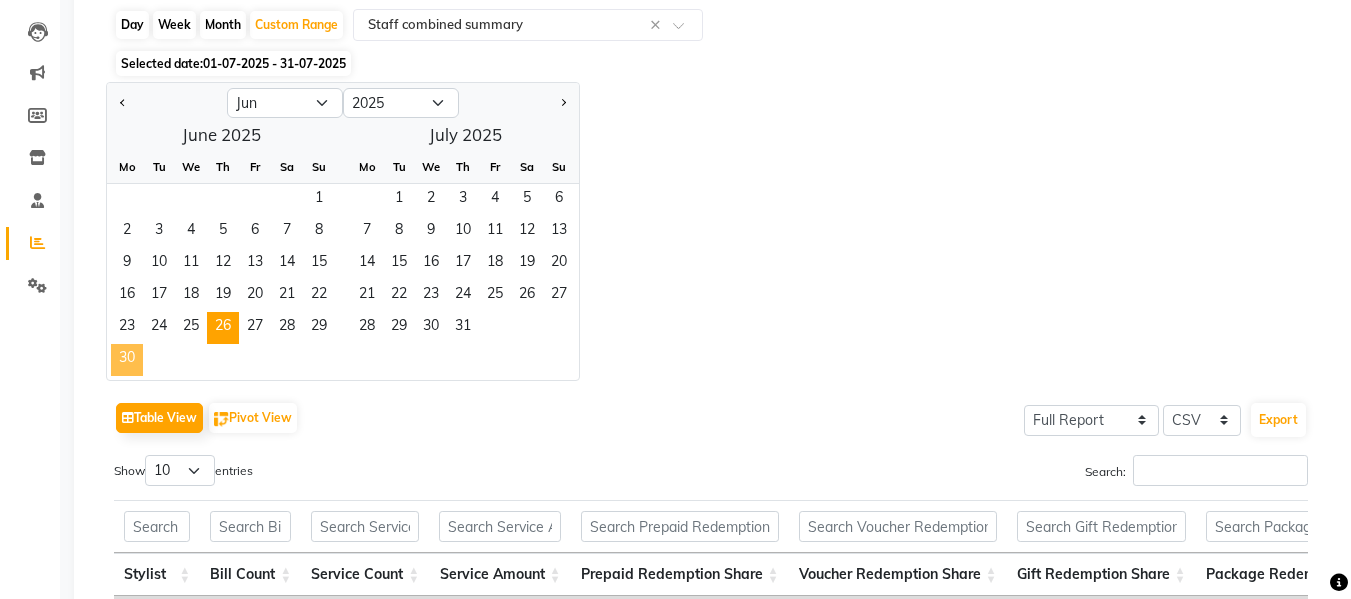 click on "30" 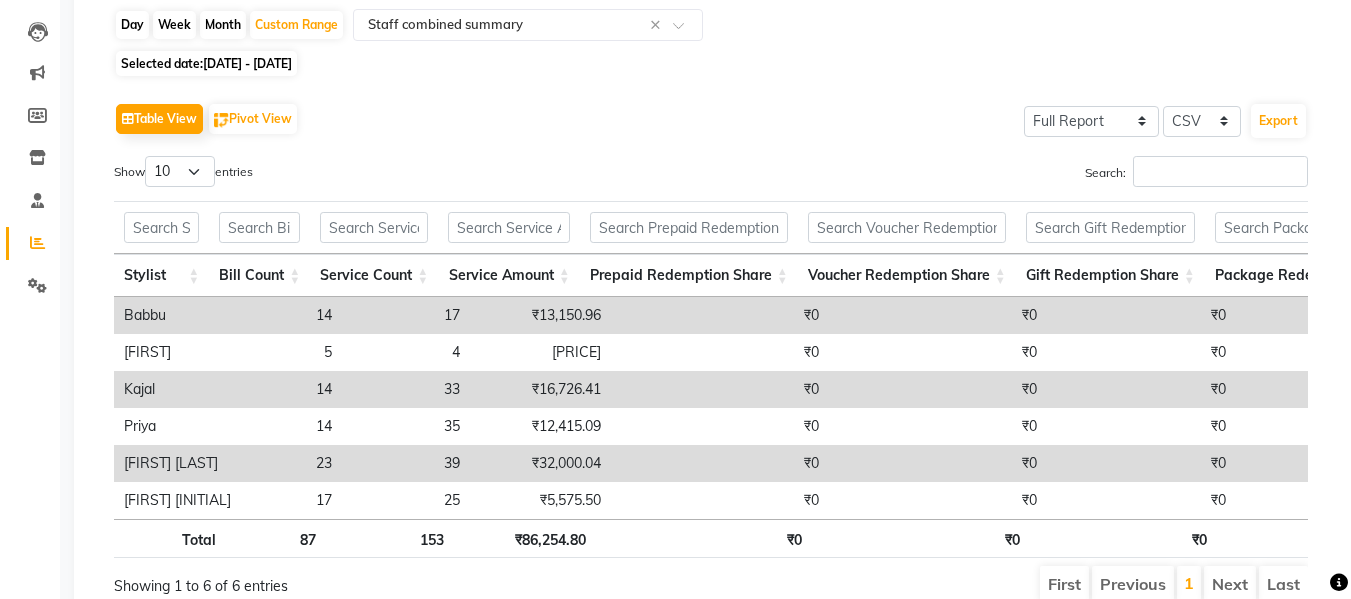 click on "Selected date:  [DATE] - [DATE]" 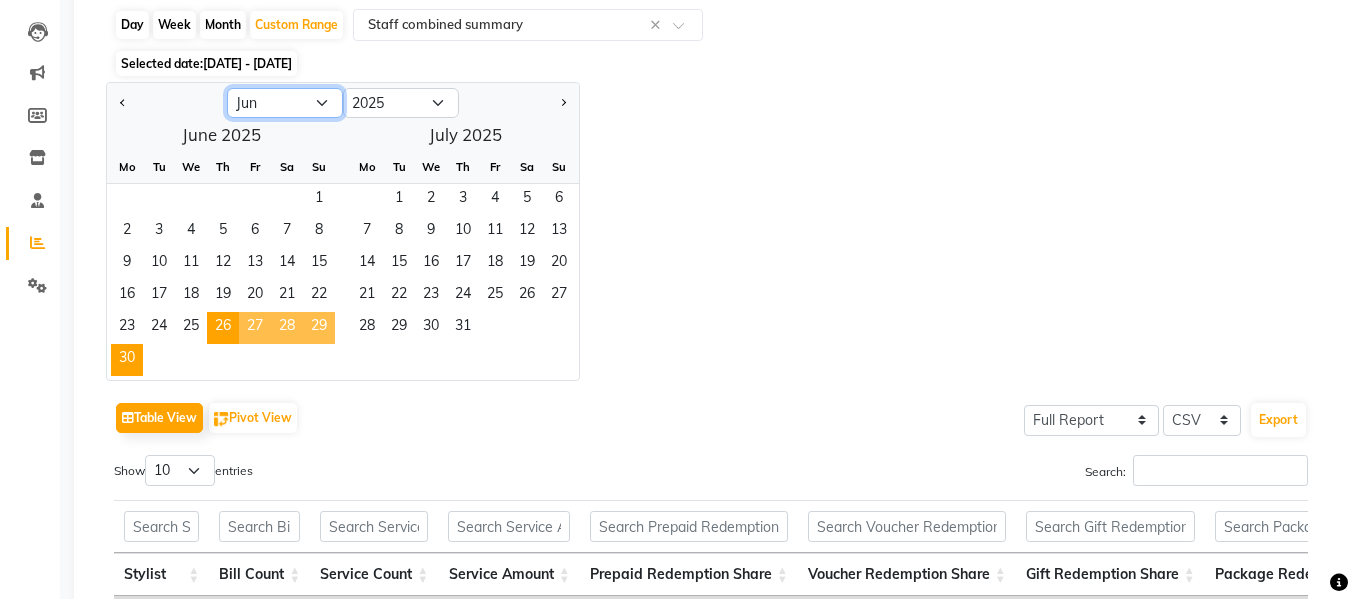 click on "Jan Feb Mar Apr May Jun Jul Aug Sep Oct Nov Dec" 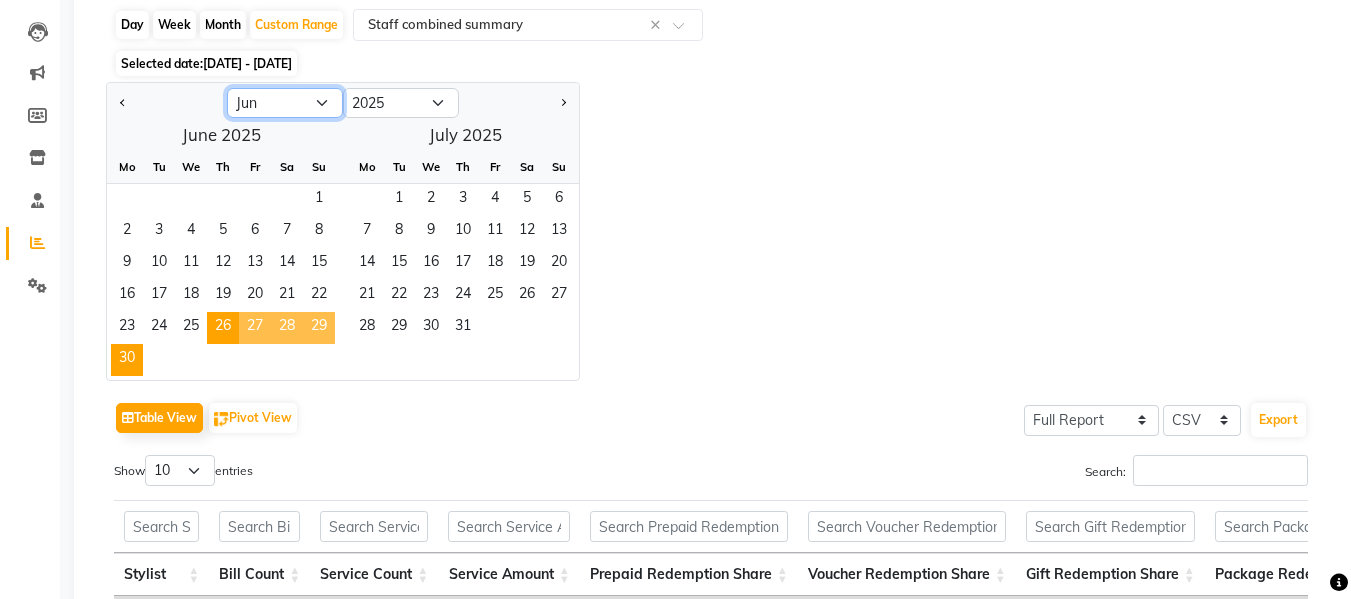 select on "8" 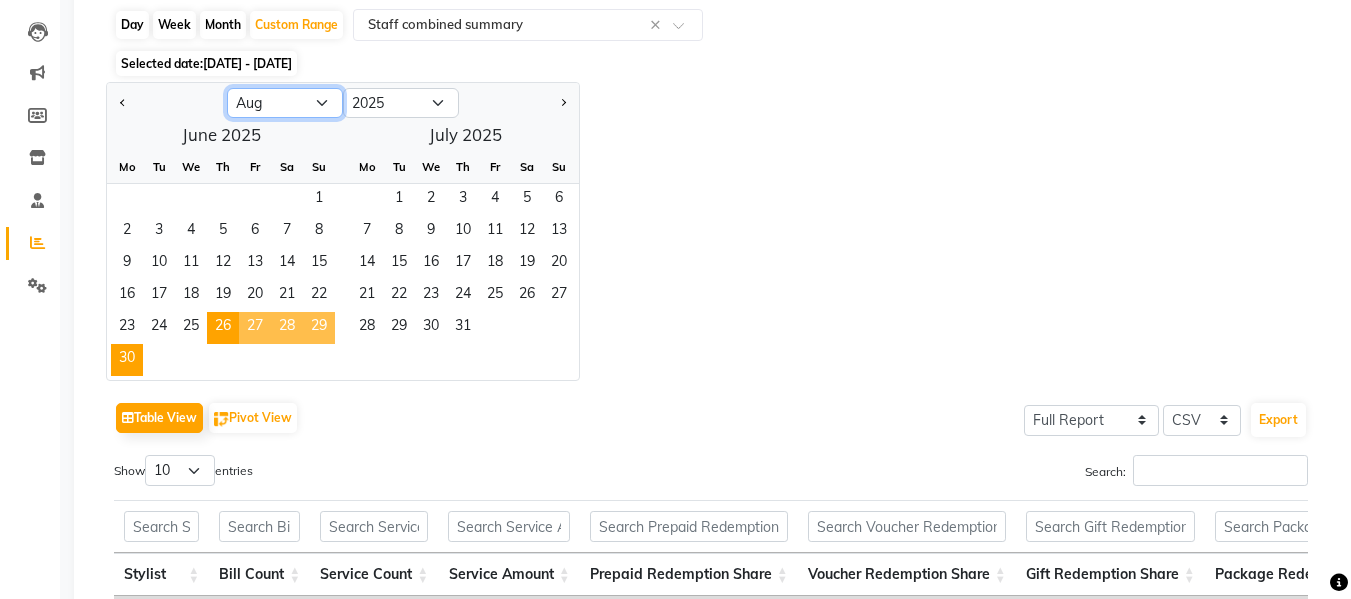 click on "Jan Feb Mar Apr May Jun Jul Aug Sep Oct Nov Dec" 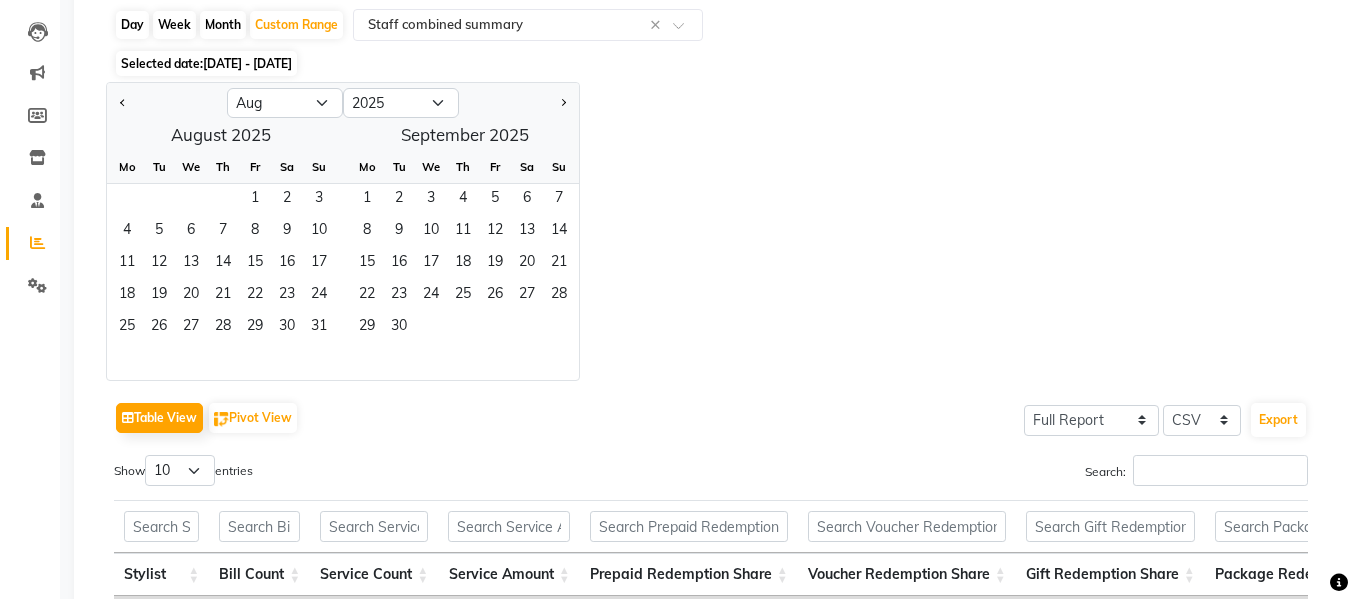 click on "Fr" 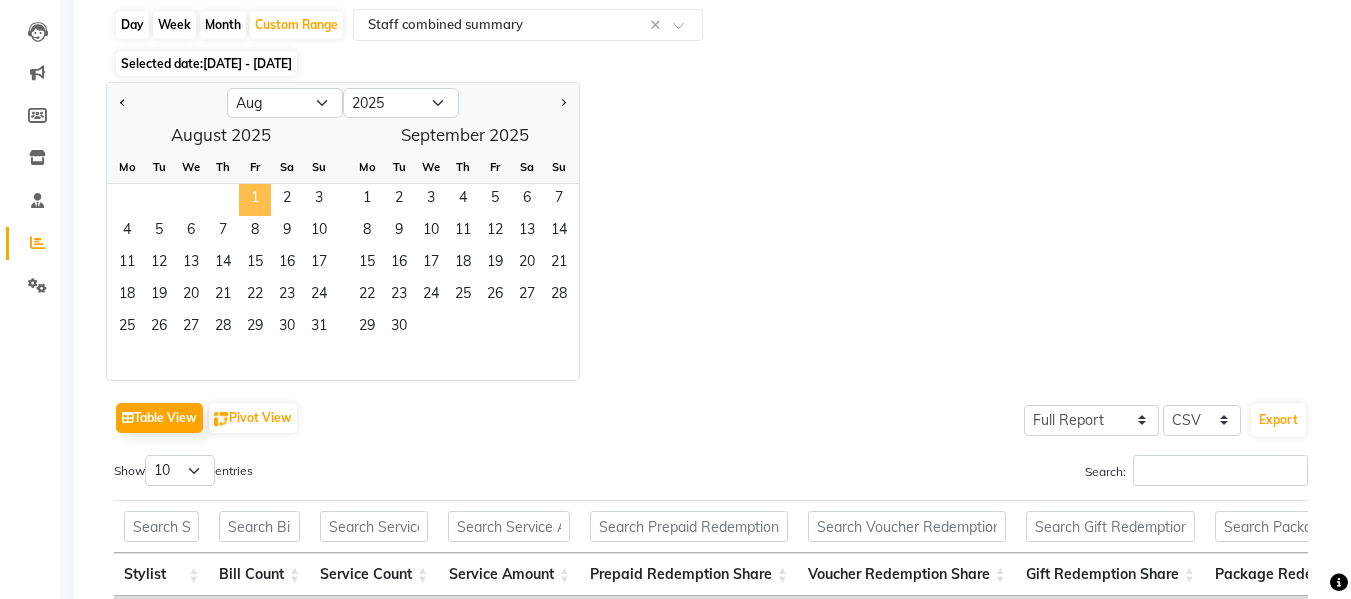 click on "1" 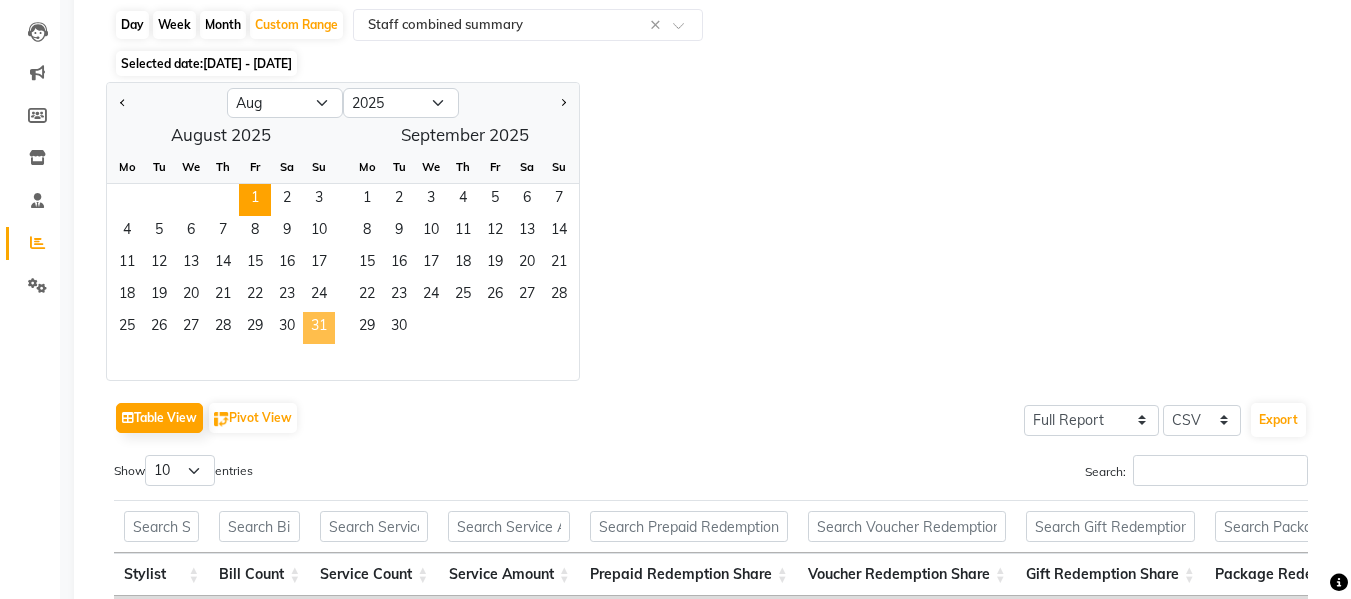 click on "31" 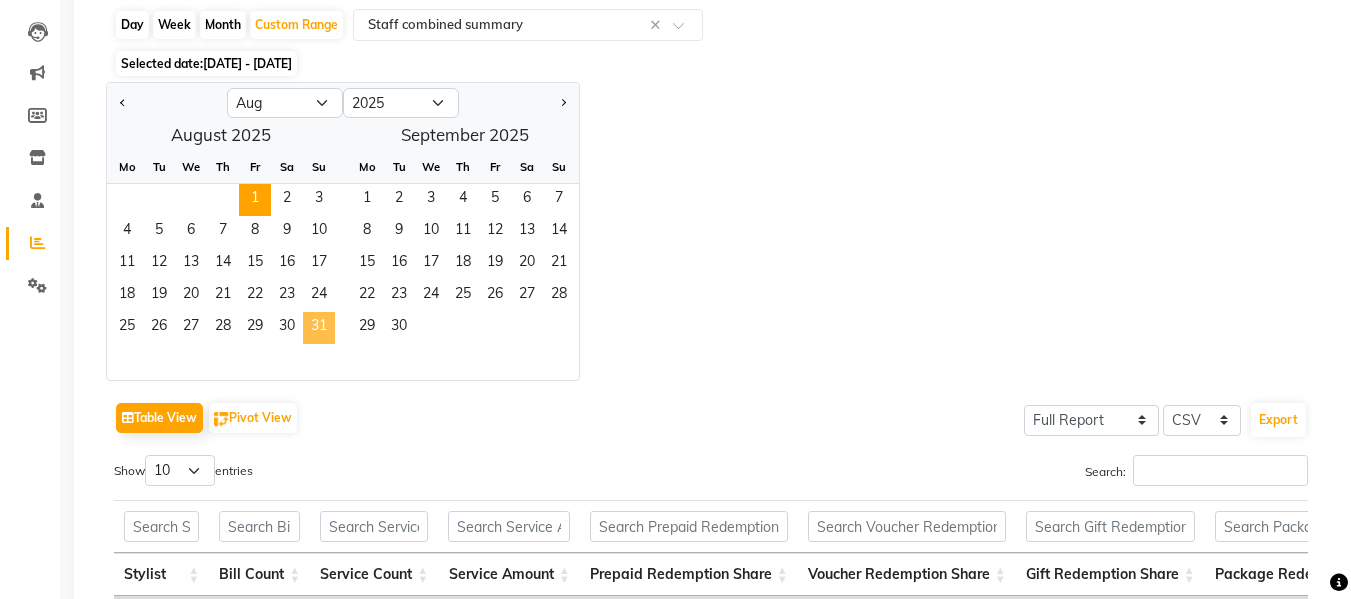 scroll, scrollTop: 0, scrollLeft: 0, axis: both 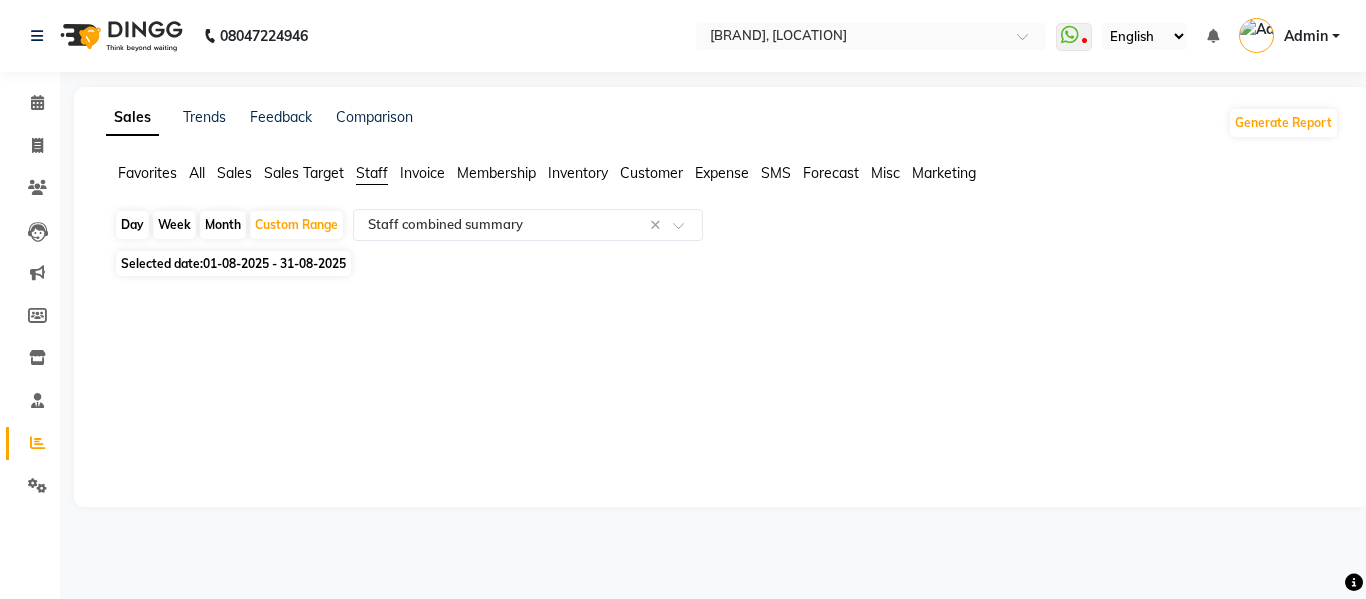 click on "01-08-2025 - 31-08-2025" 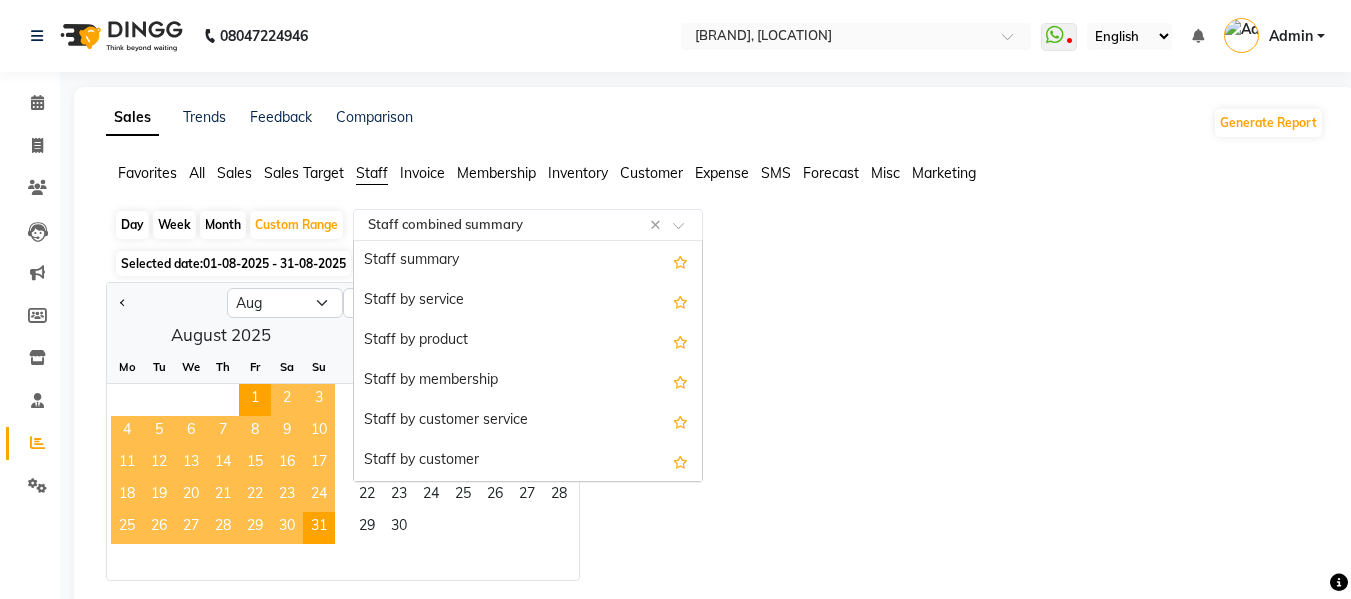 click 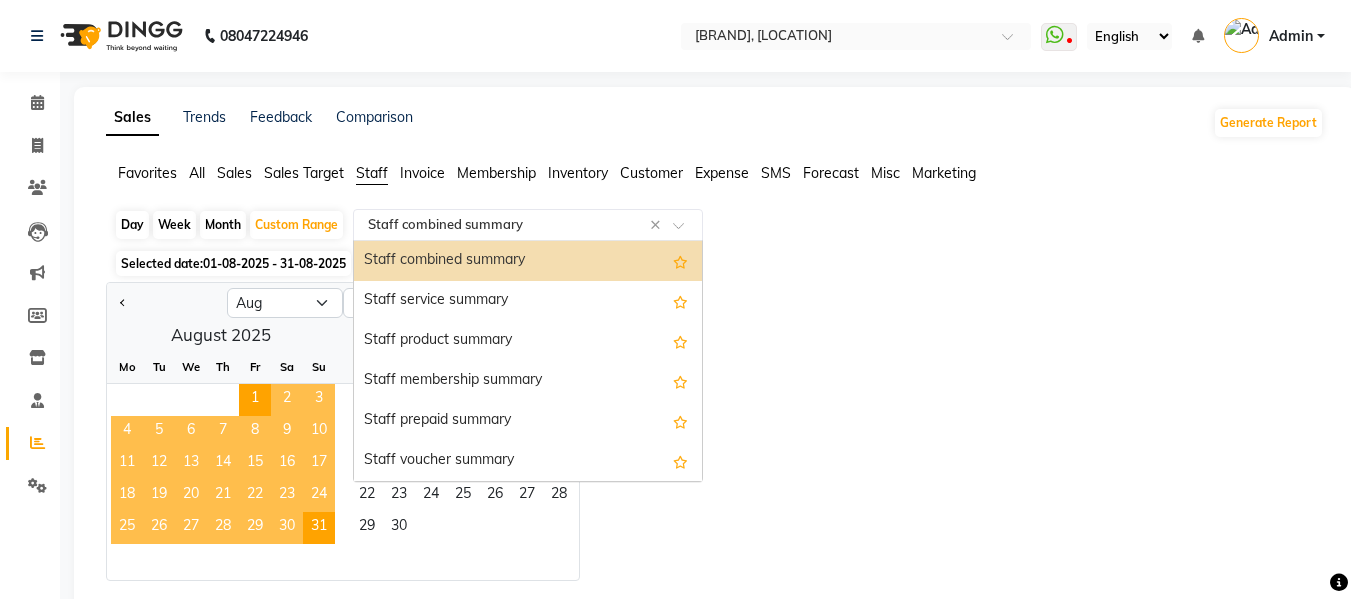click on "Staff combined summary" at bounding box center (528, 261) 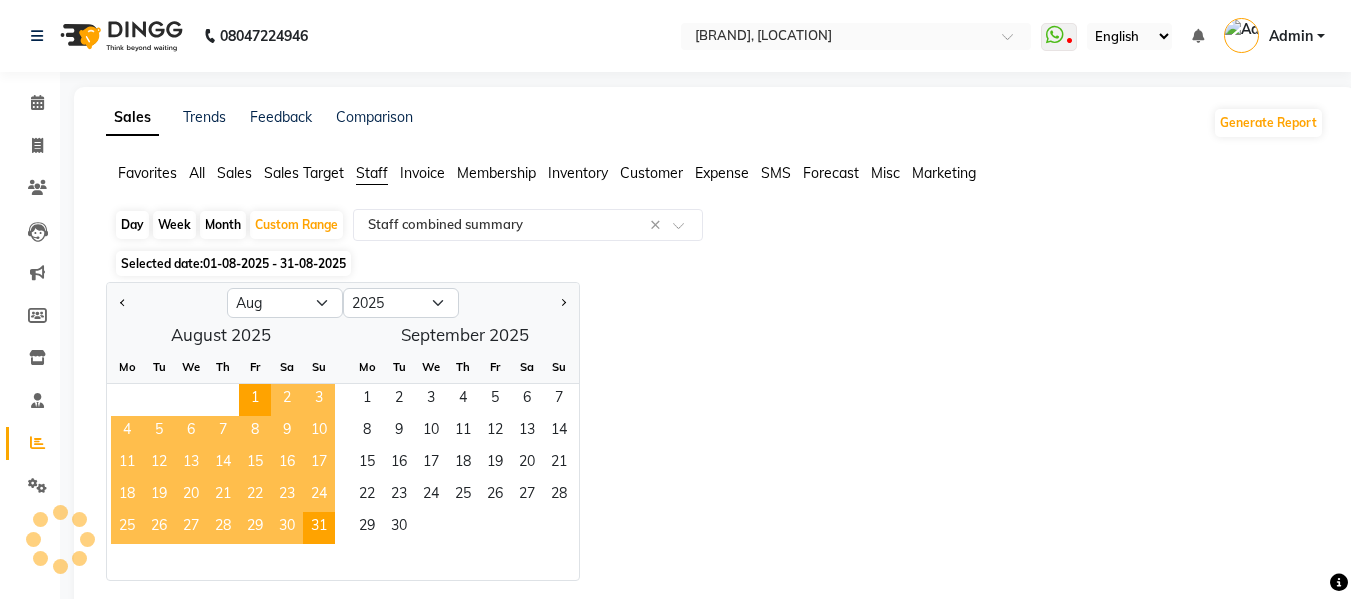 click on "Selected date:  01-08-2025 - 31-08-2025" 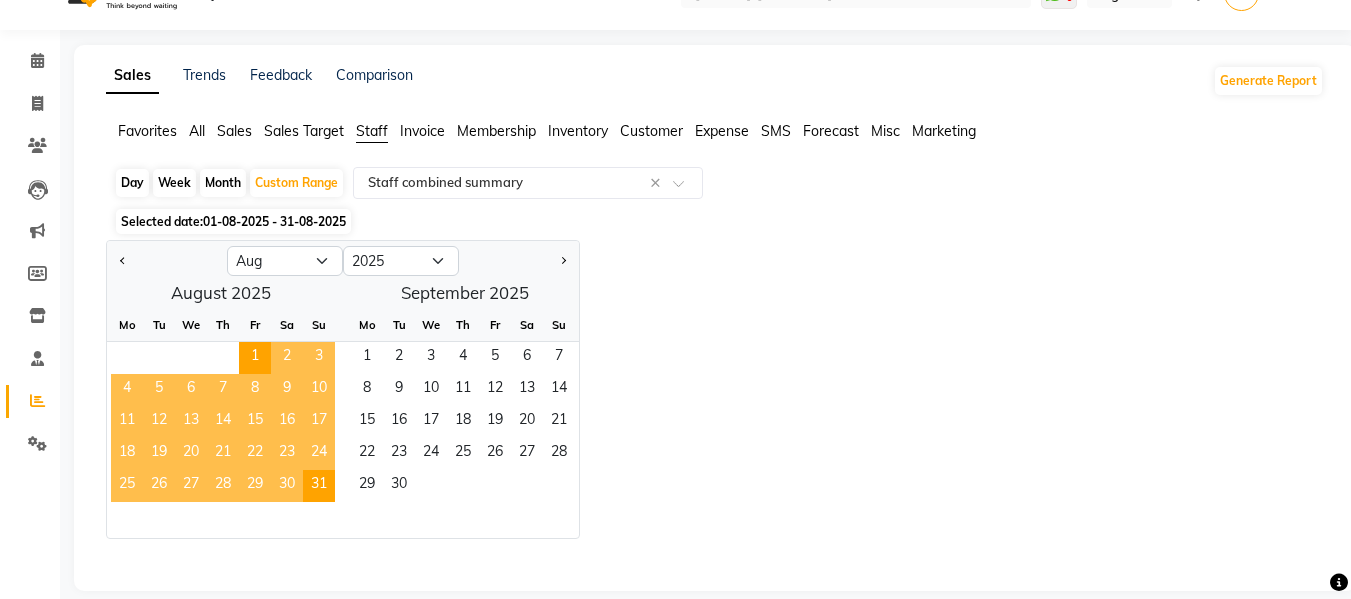 scroll, scrollTop: 64, scrollLeft: 0, axis: vertical 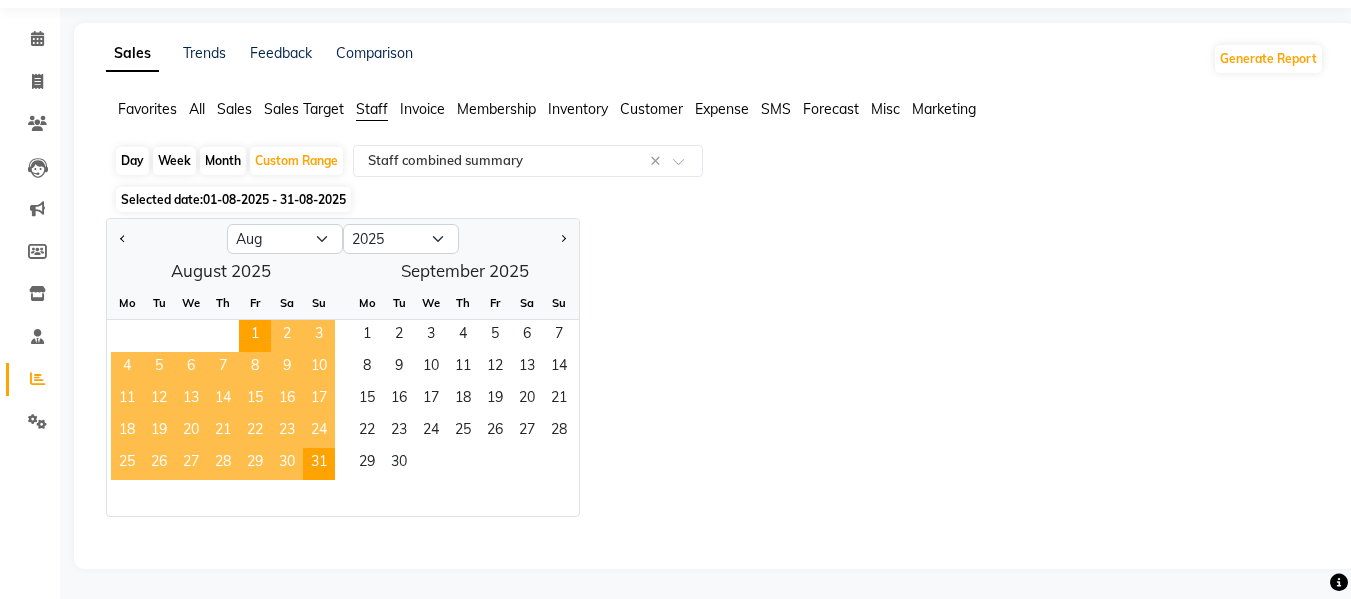 click on "Jan Feb Mar Apr May Jun Jul Aug Sep Oct Nov Dec 2015 2016 2017 2018 2019 2020 2021 2022 2023 2024 2025 2026 2027 2028 2029 2030 2031 2032 2033 2034 2035  August 2025  Mo Tu We Th Fr Sa Su  1   2   3   4   5   6   7   8   9   10   11   12   13   14   15   16   17   18   19   20   21   22   23   24   25   26   27   28   29   30   31   September 2025  Mo Tu We Th Fr Sa Su  1   2   3   4   5   6   7   8   9   10   11   12   13   14   15   16   17   18   19   20   21   22   23   24   25   26   27   28   29   30" 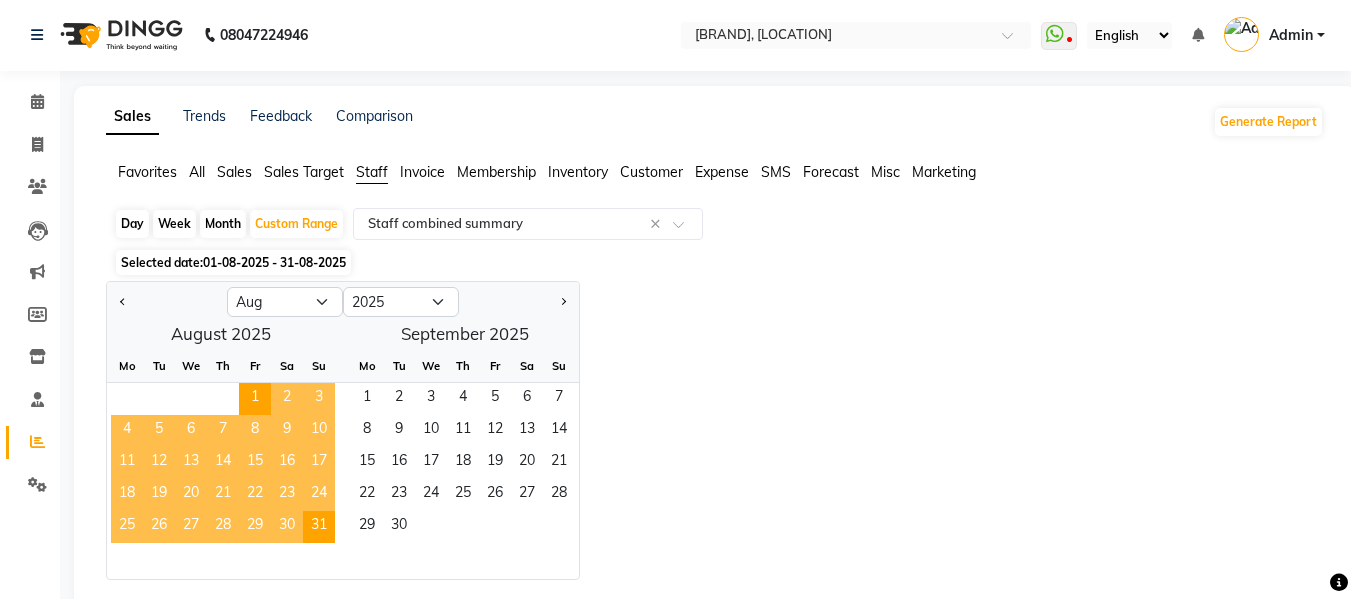 scroll, scrollTop: 0, scrollLeft: 0, axis: both 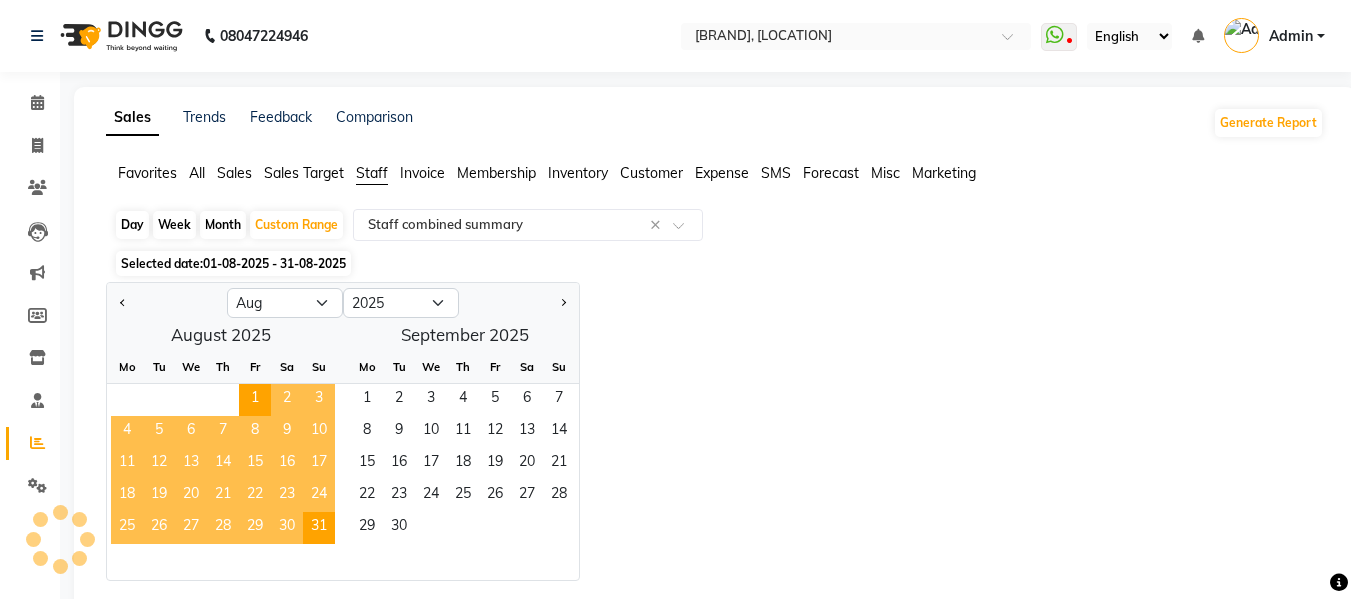 click 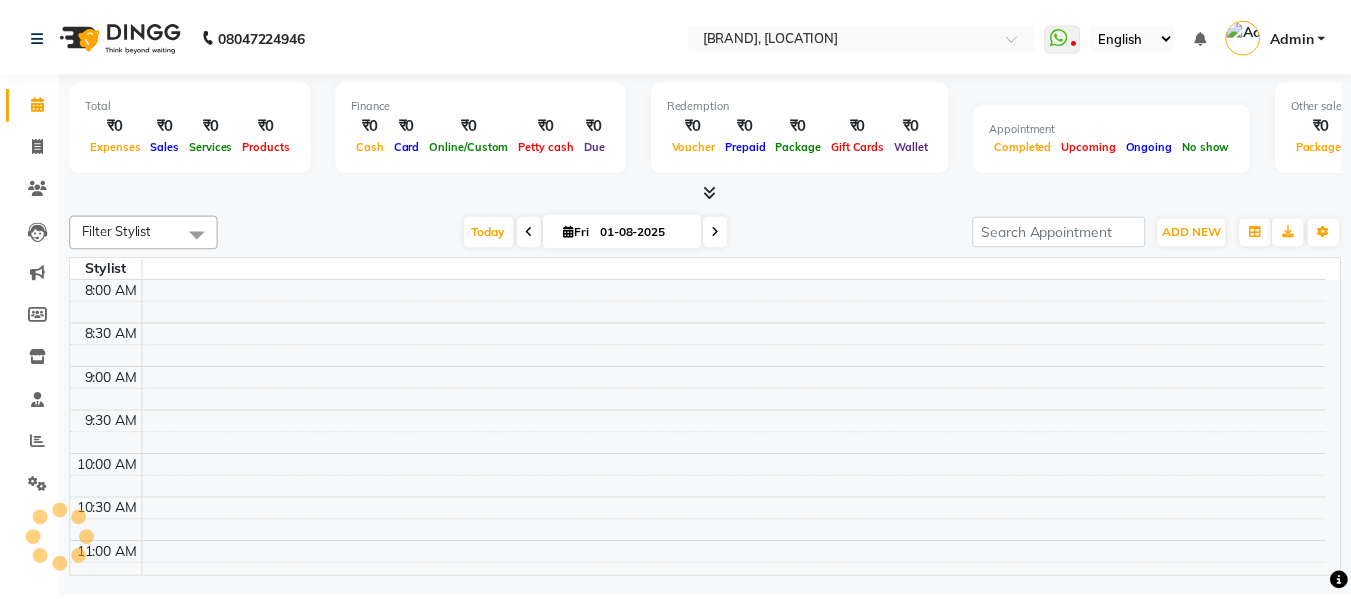 scroll, scrollTop: 0, scrollLeft: 0, axis: both 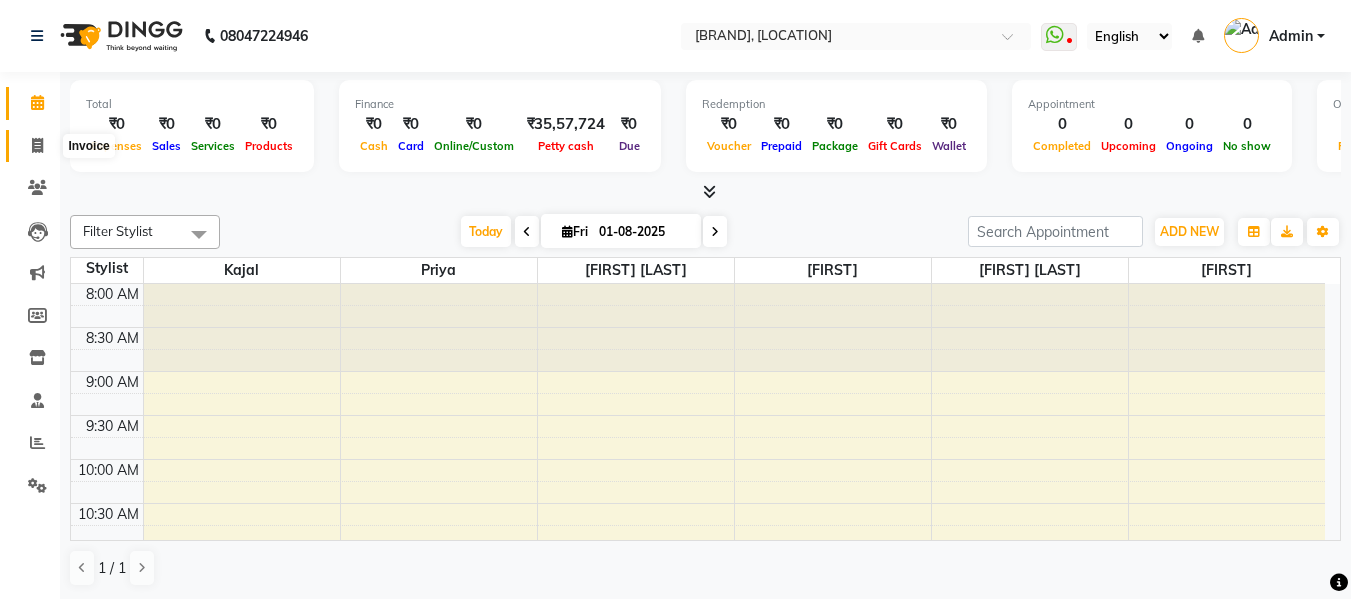 click 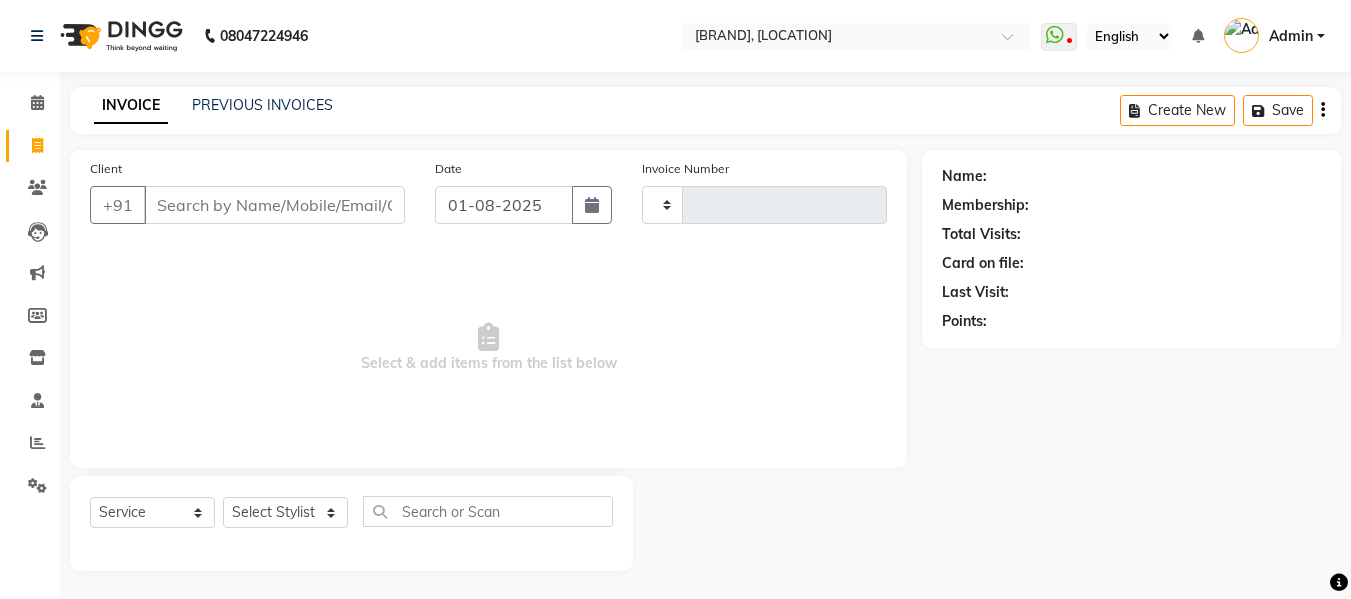 type on "1374" 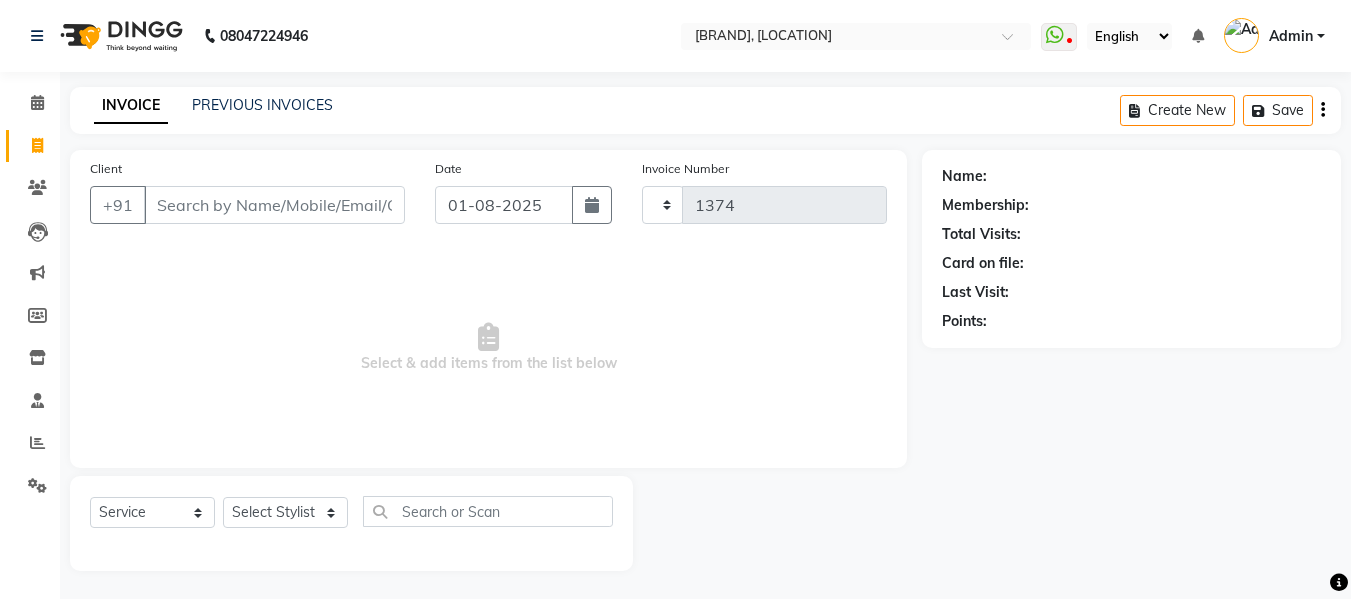 select on "4525" 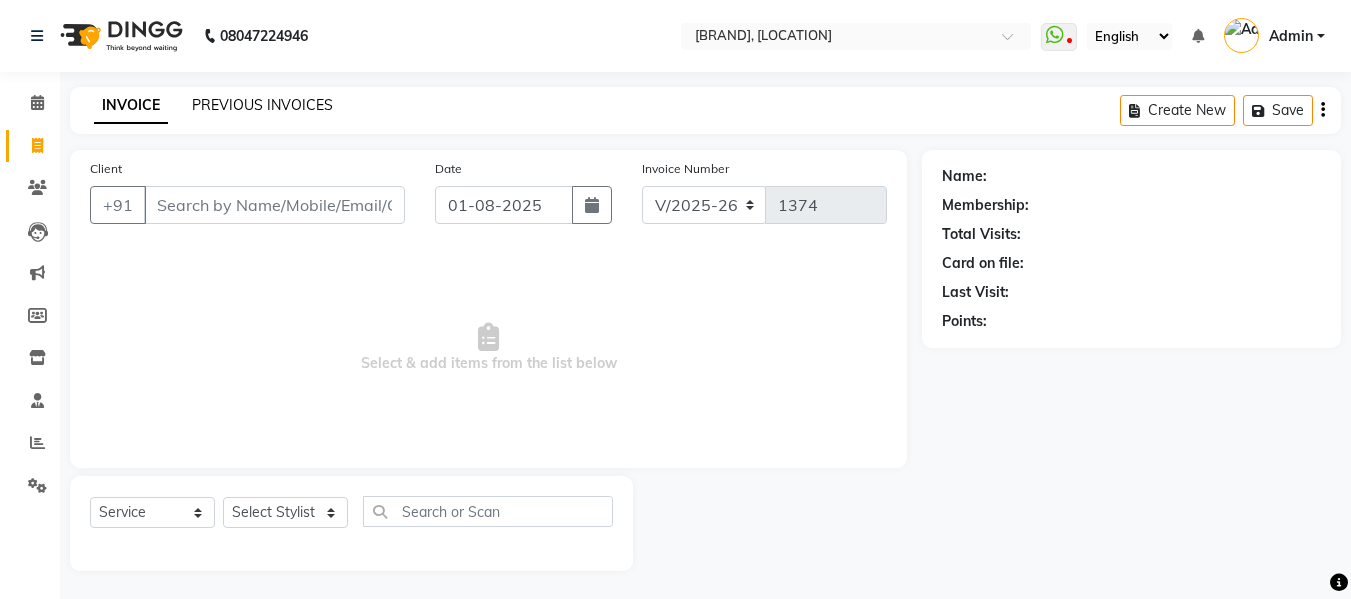 click on "PREVIOUS INVOICES" 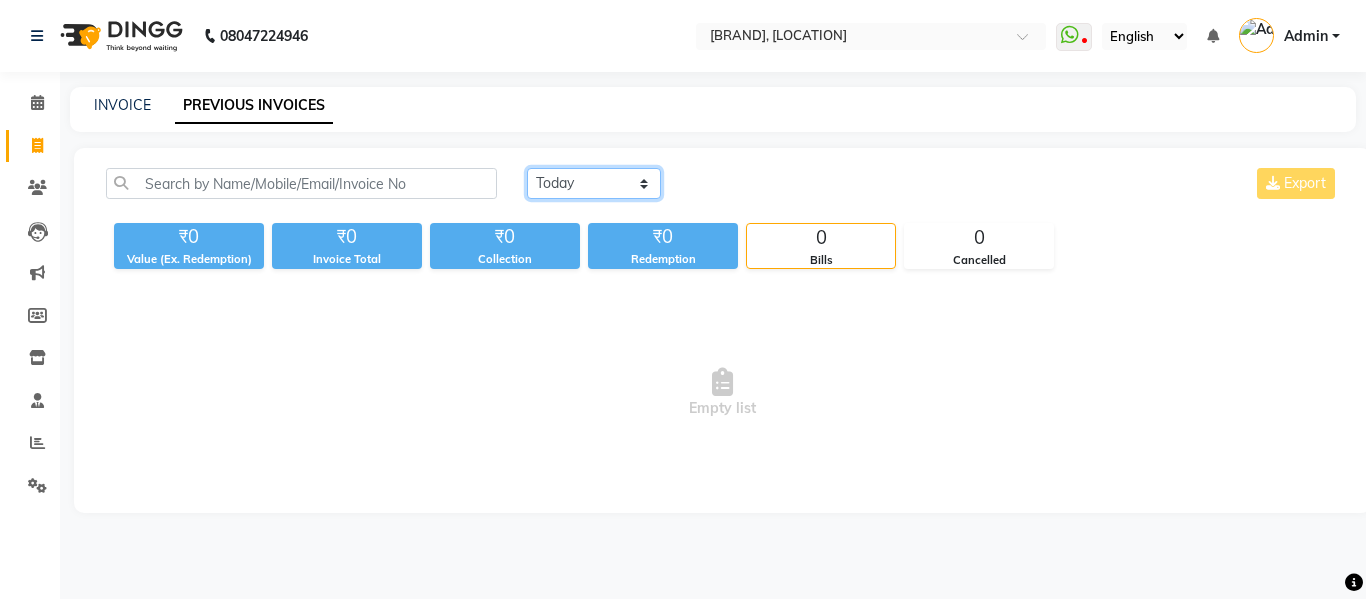 click on "Today Yesterday Custom Range" 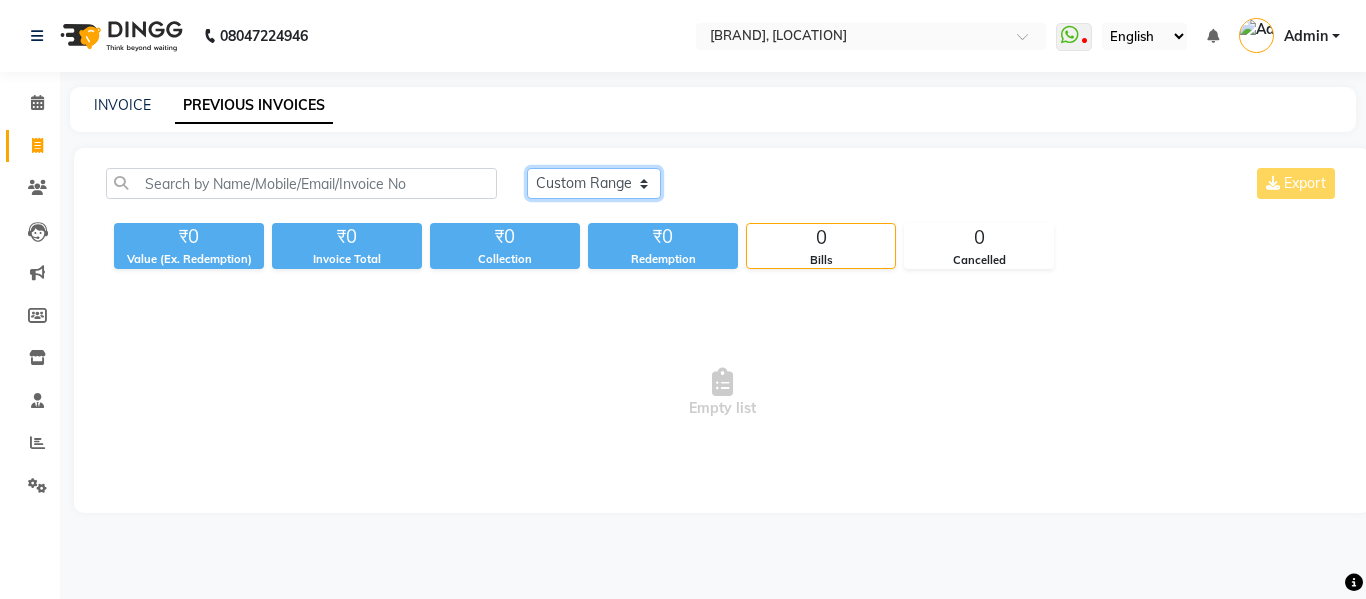 click on "Today Yesterday Custom Range" 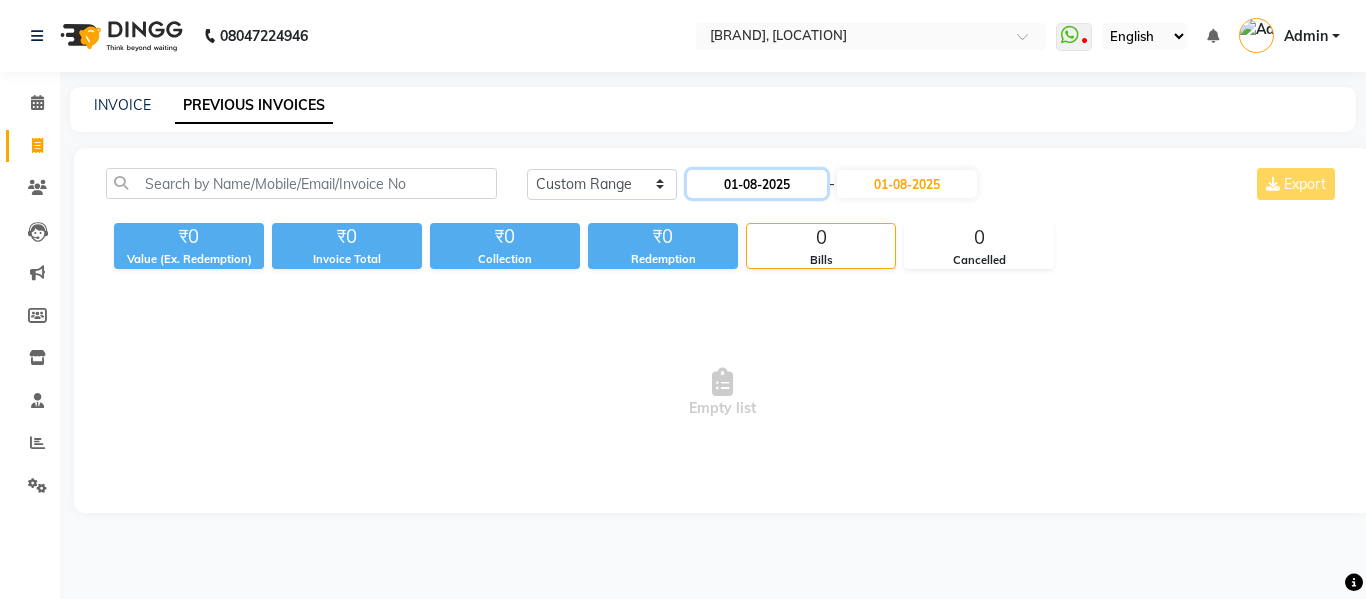 click on "01-08-2025" 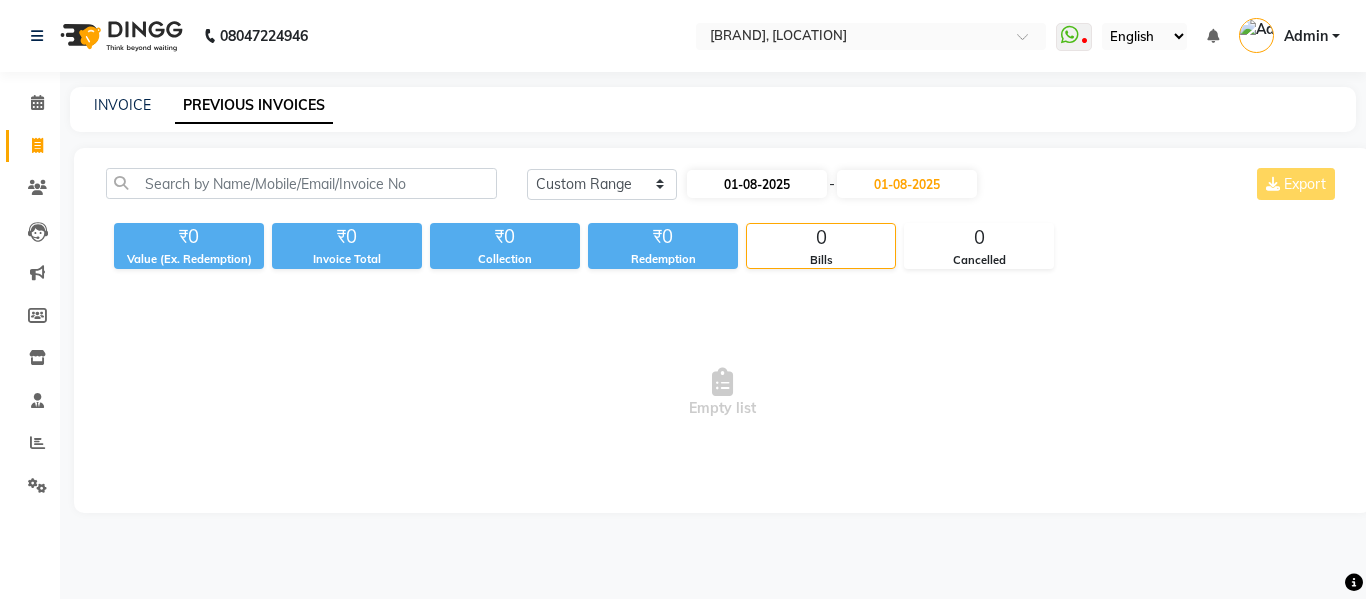 select on "8" 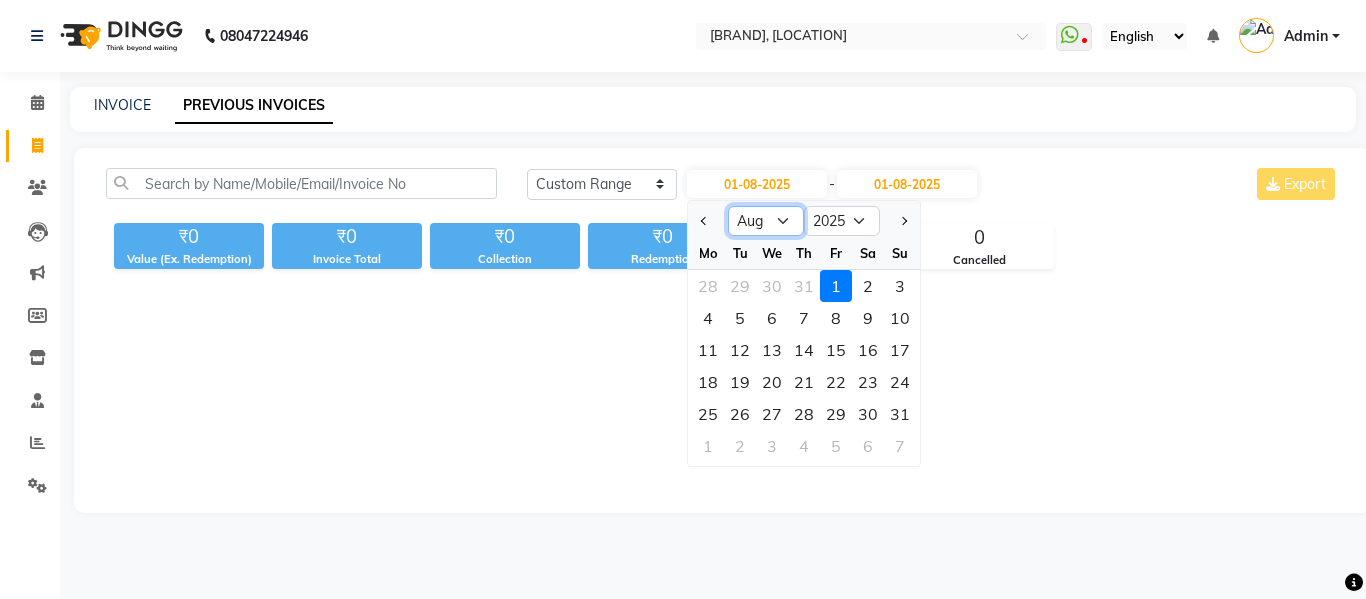 click on "Jan Feb Mar Apr May Jun Jul Aug Sep Oct Nov Dec" 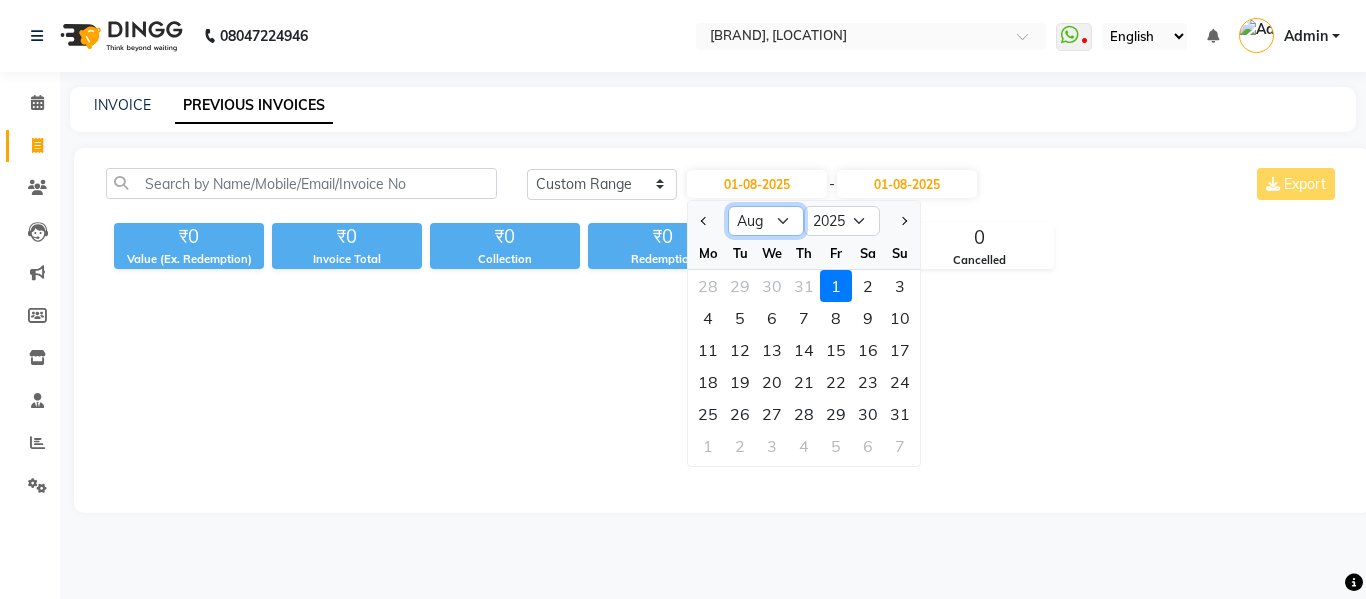 select on "7" 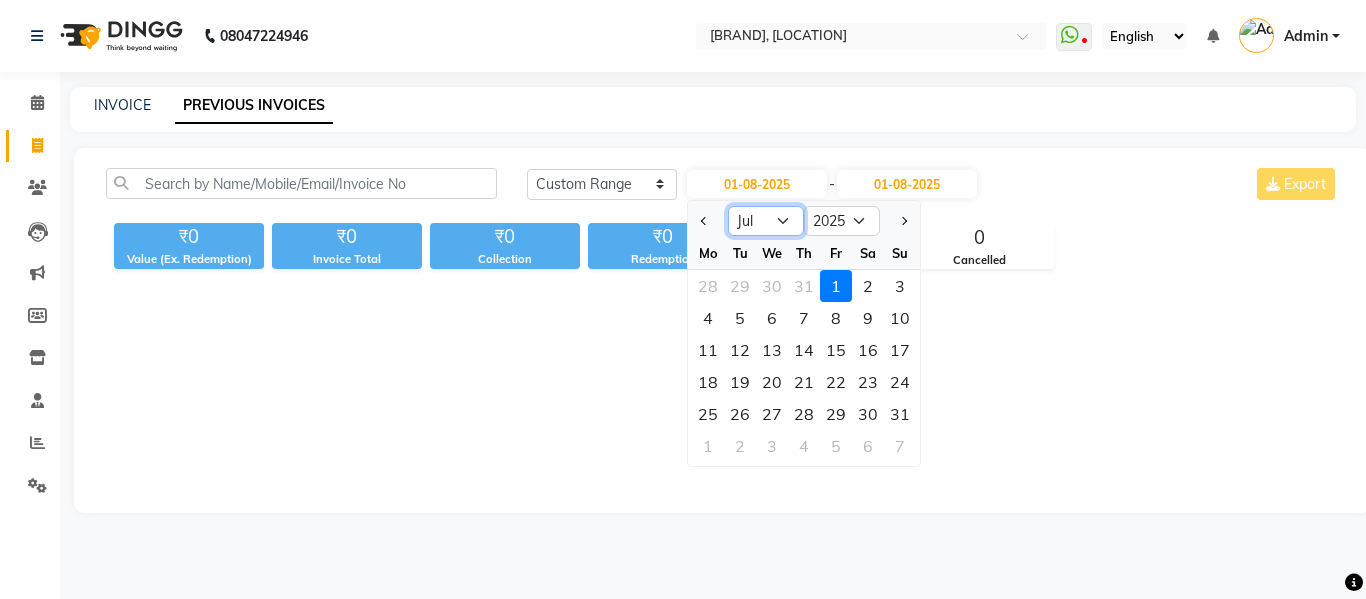click on "Jan Feb Mar Apr May Jun Jul Aug Sep Oct Nov Dec" 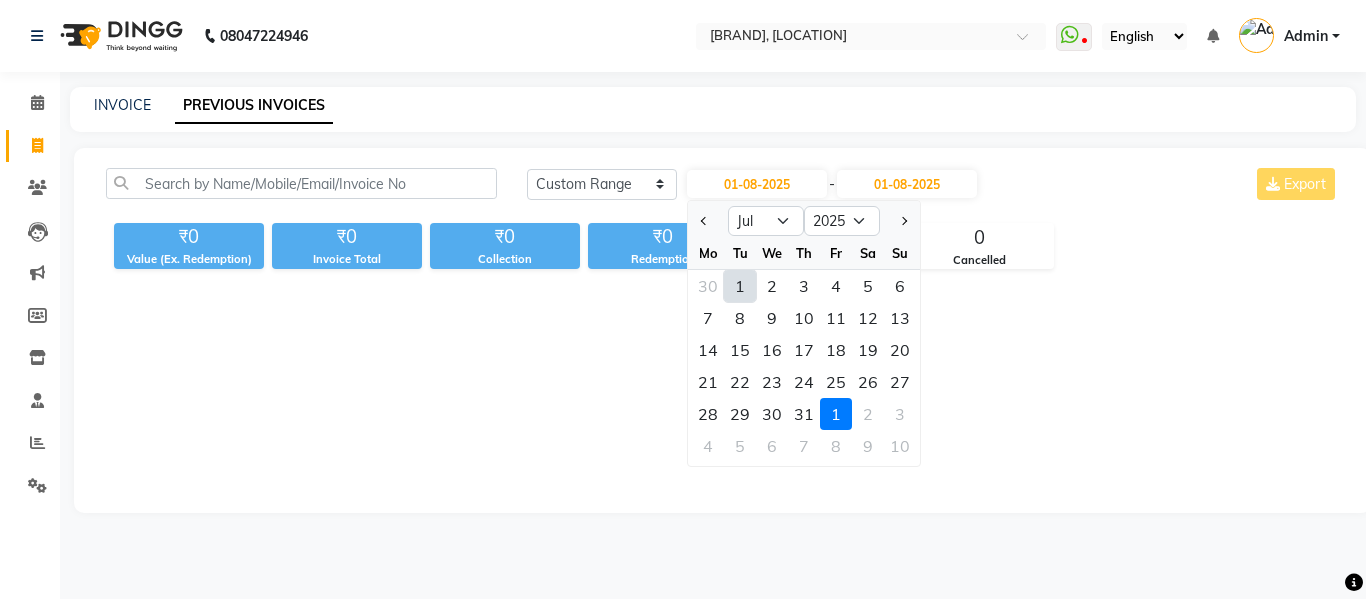 click on "1" 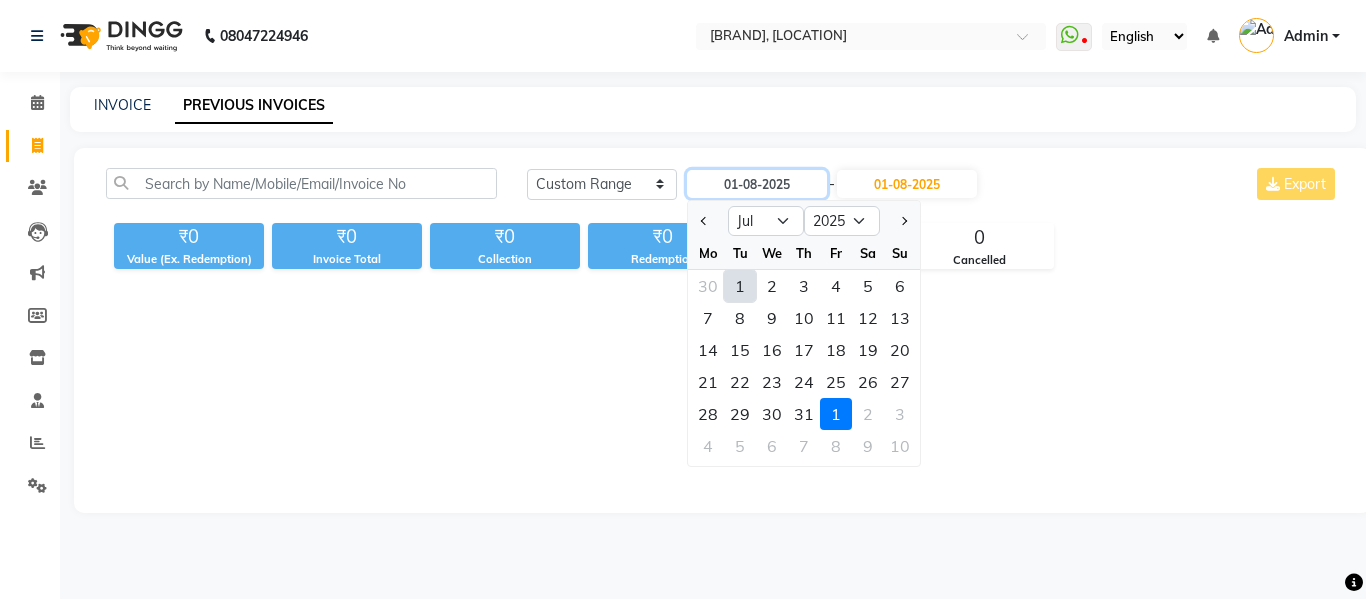 type on "01-07-2025" 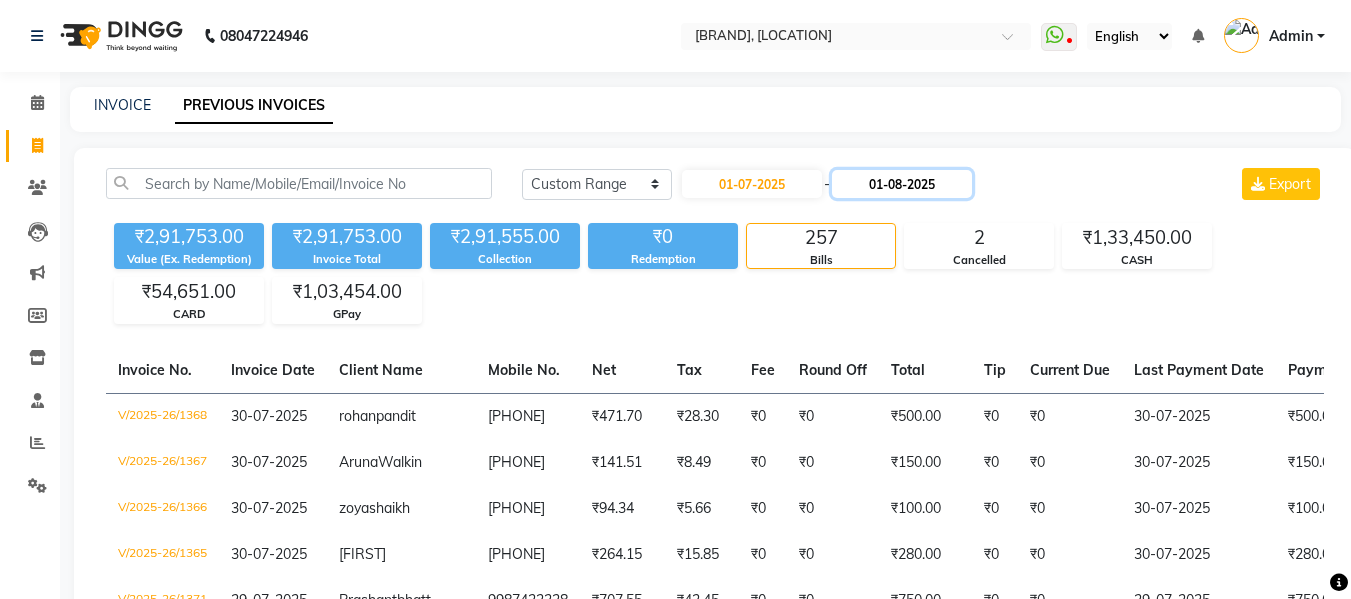 click on "01-08-2025" 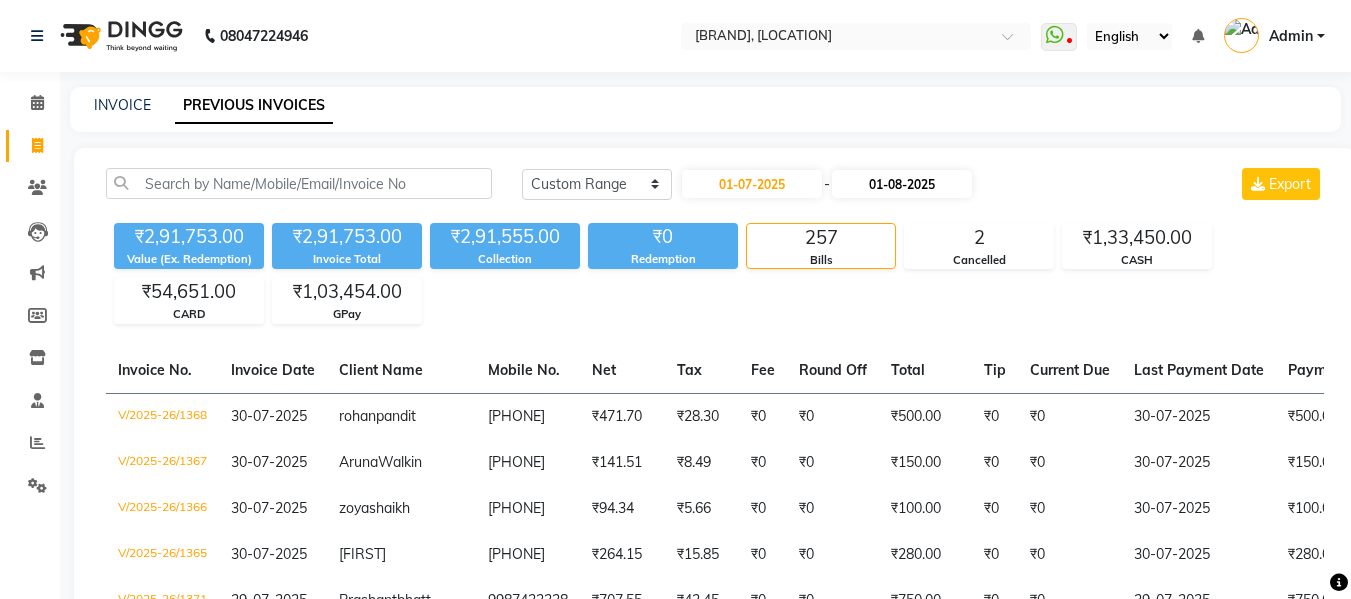 select on "8" 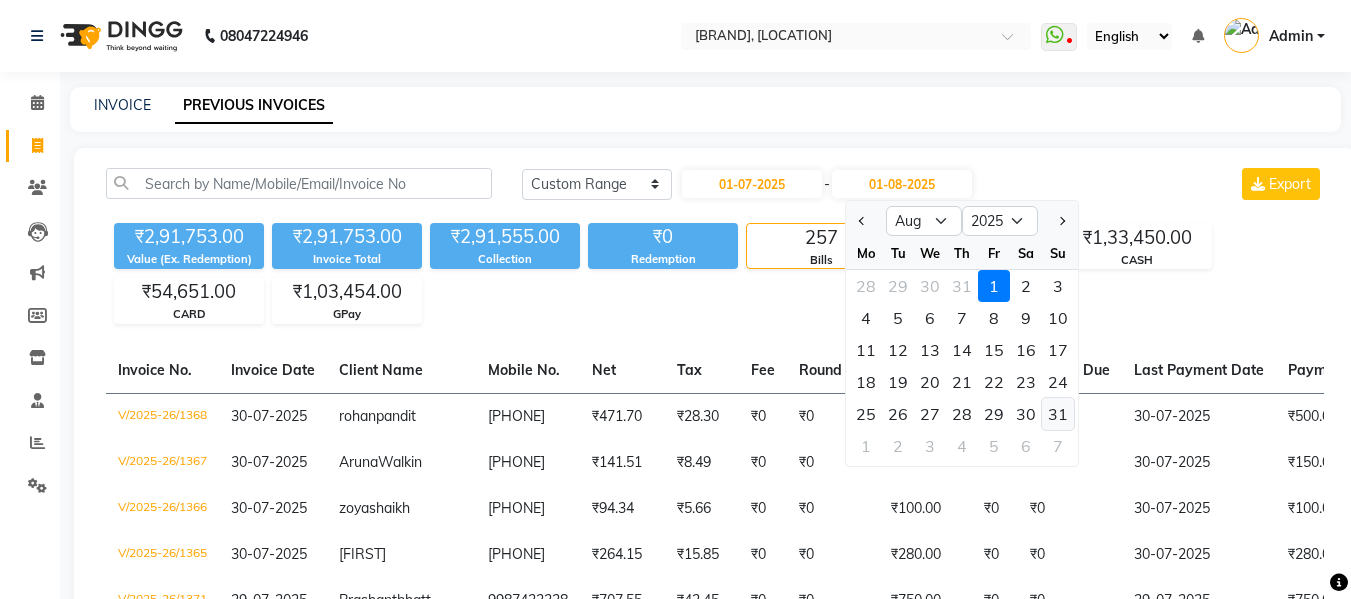 click on "31" 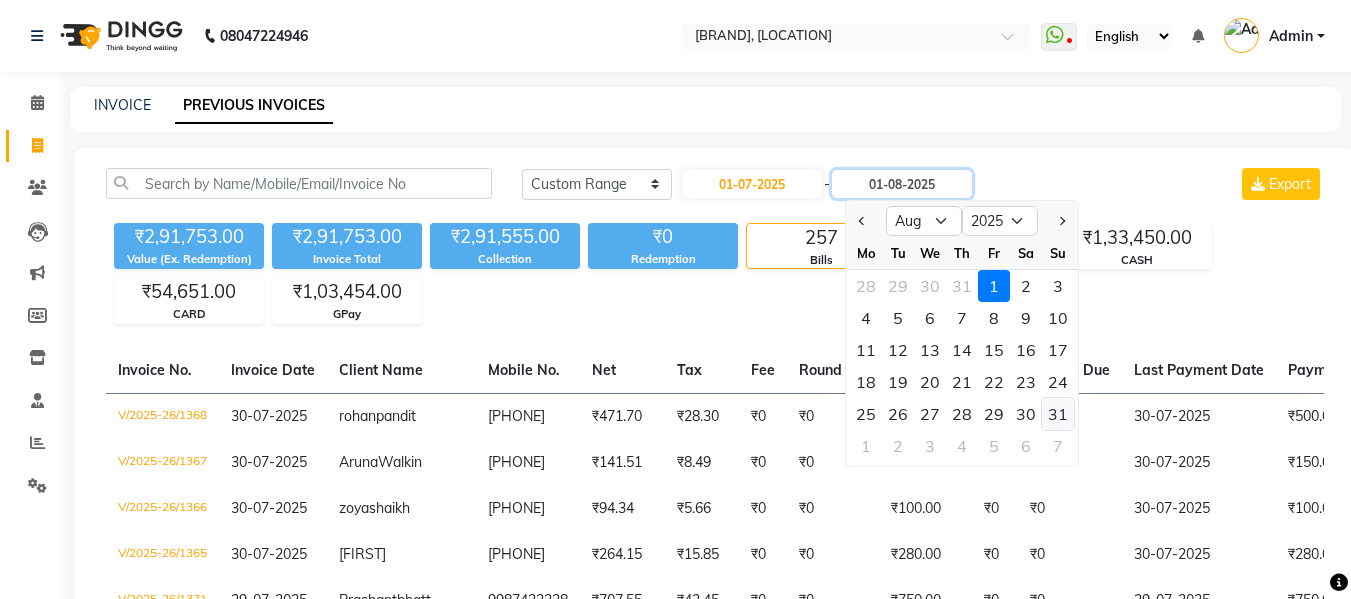 type on "31-08-2025" 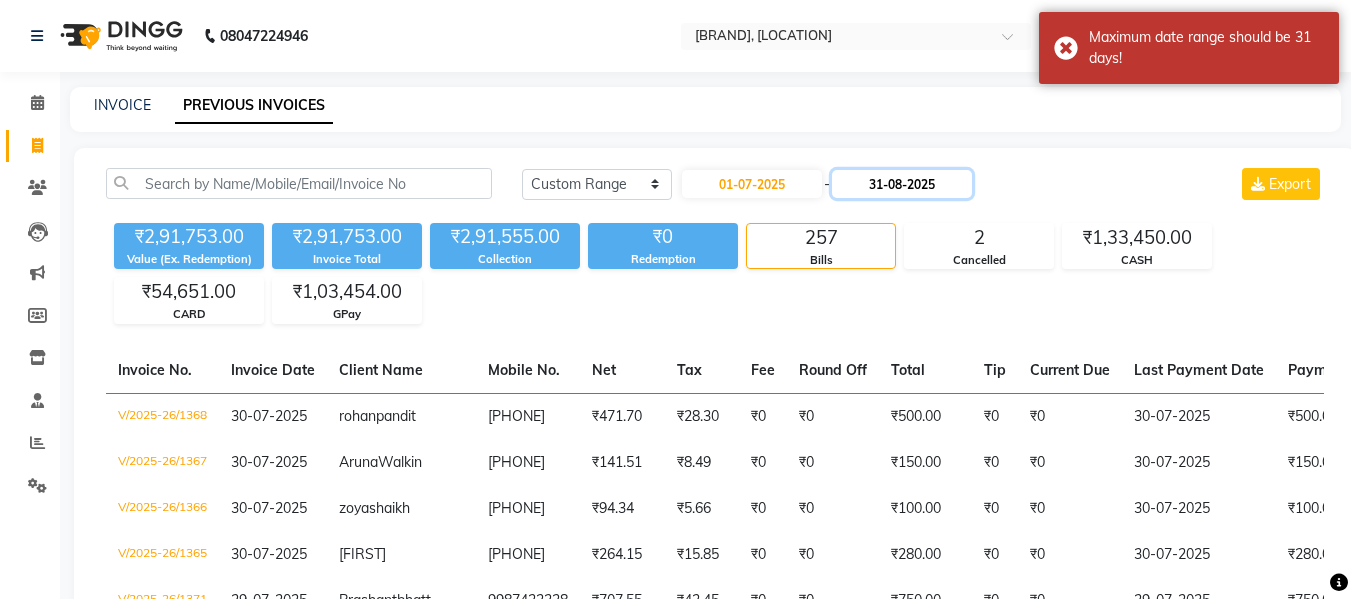 click on "31-08-2025" 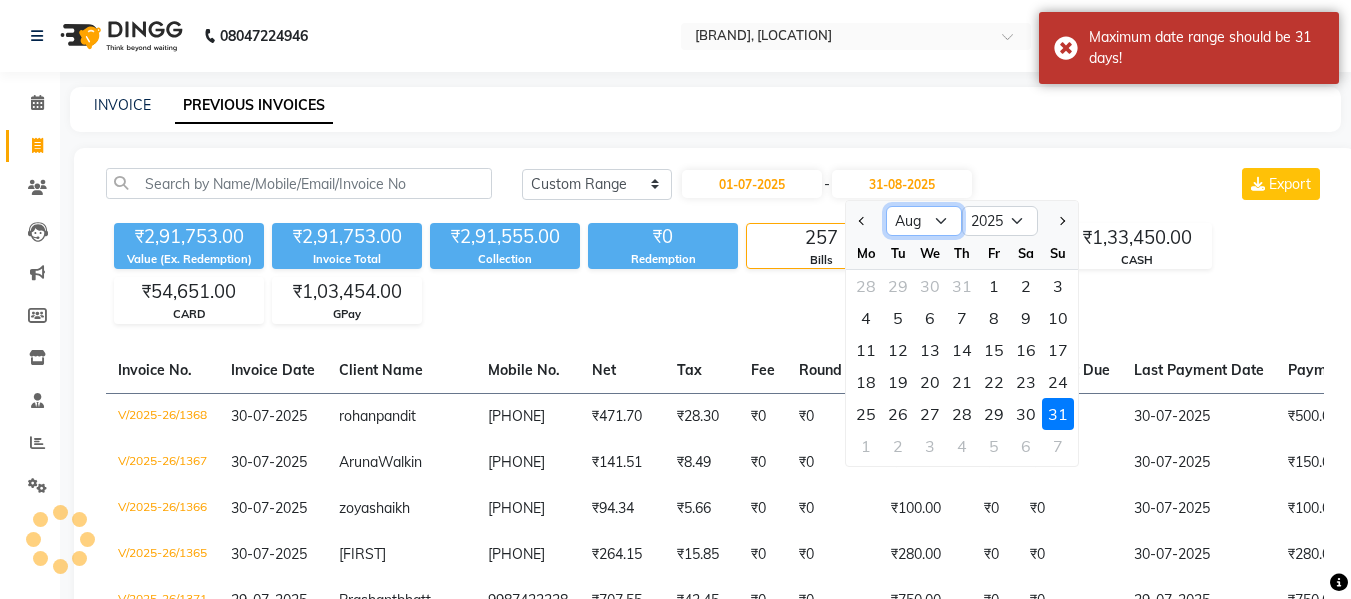 click on "Jul Aug Sep Oct Nov Dec" 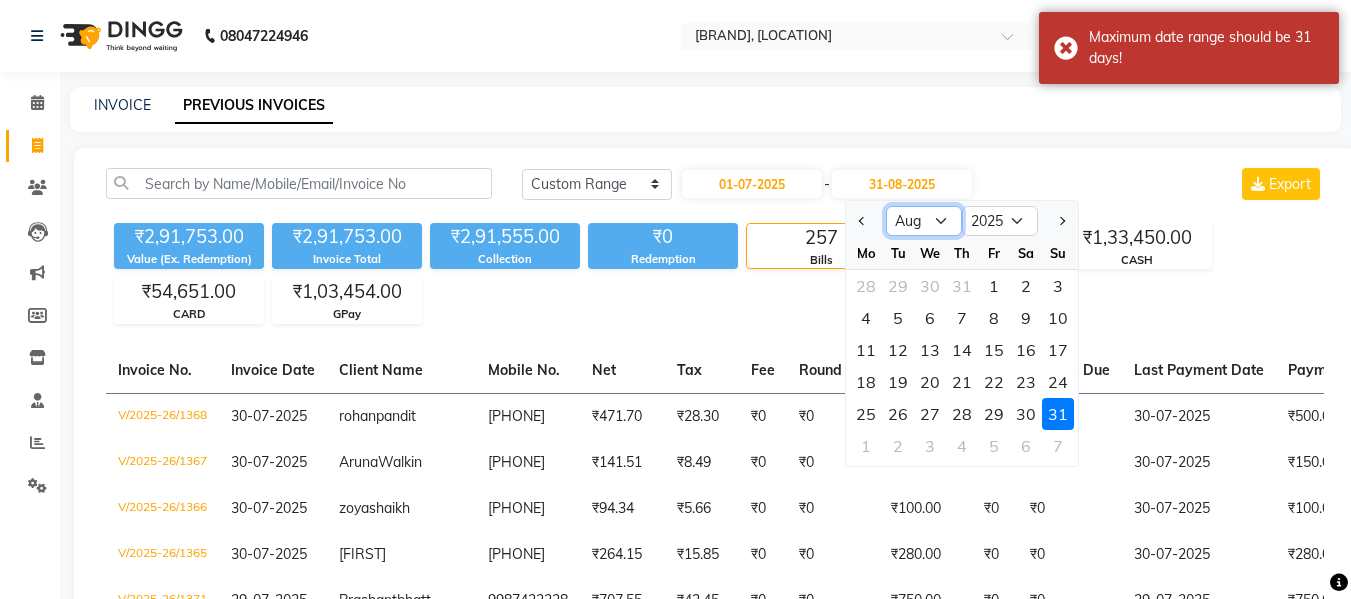 select on "7" 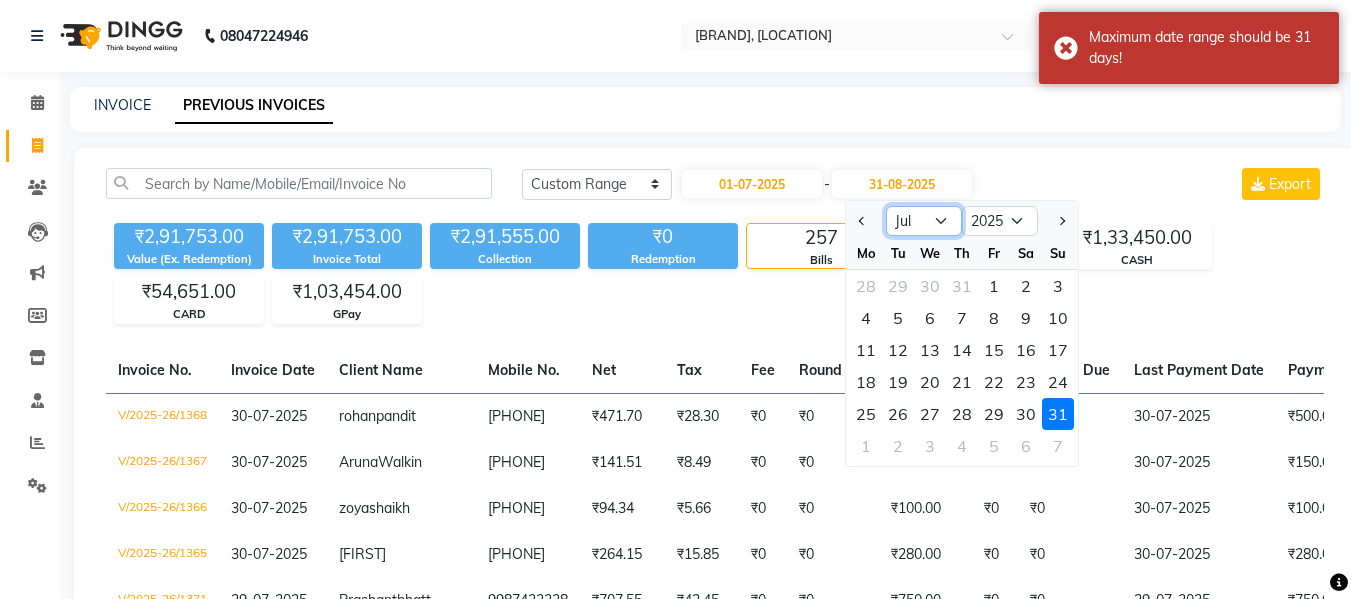 click on "Jul Aug Sep Oct Nov Dec" 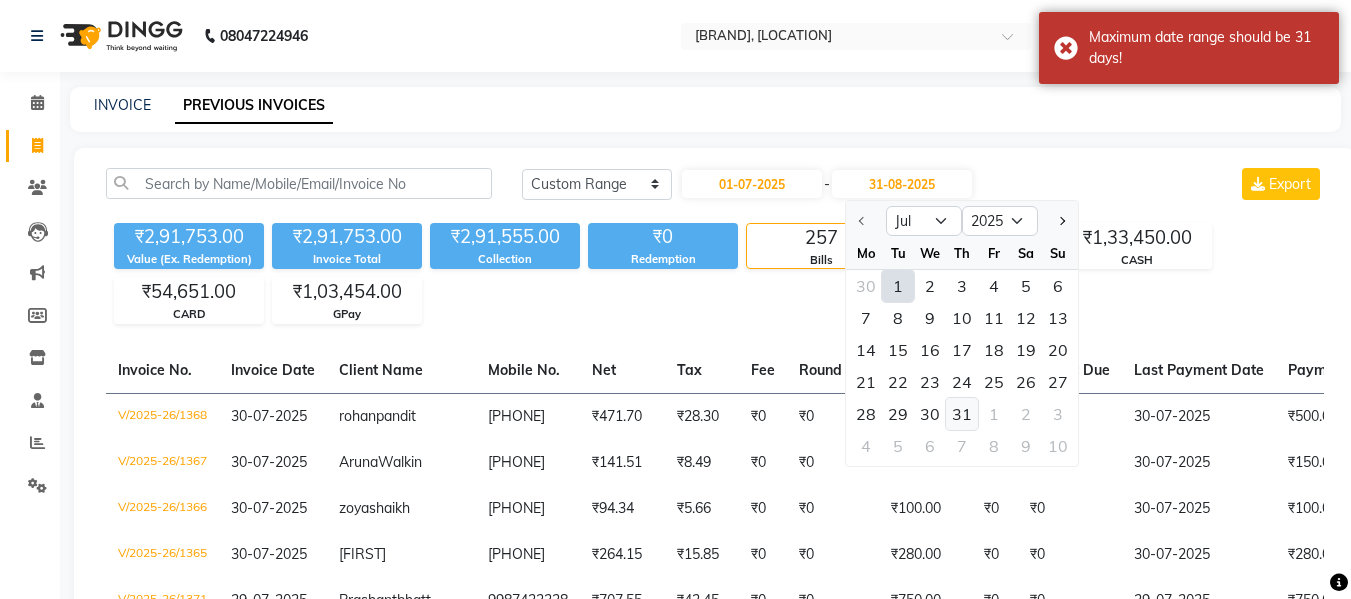 click on "31" 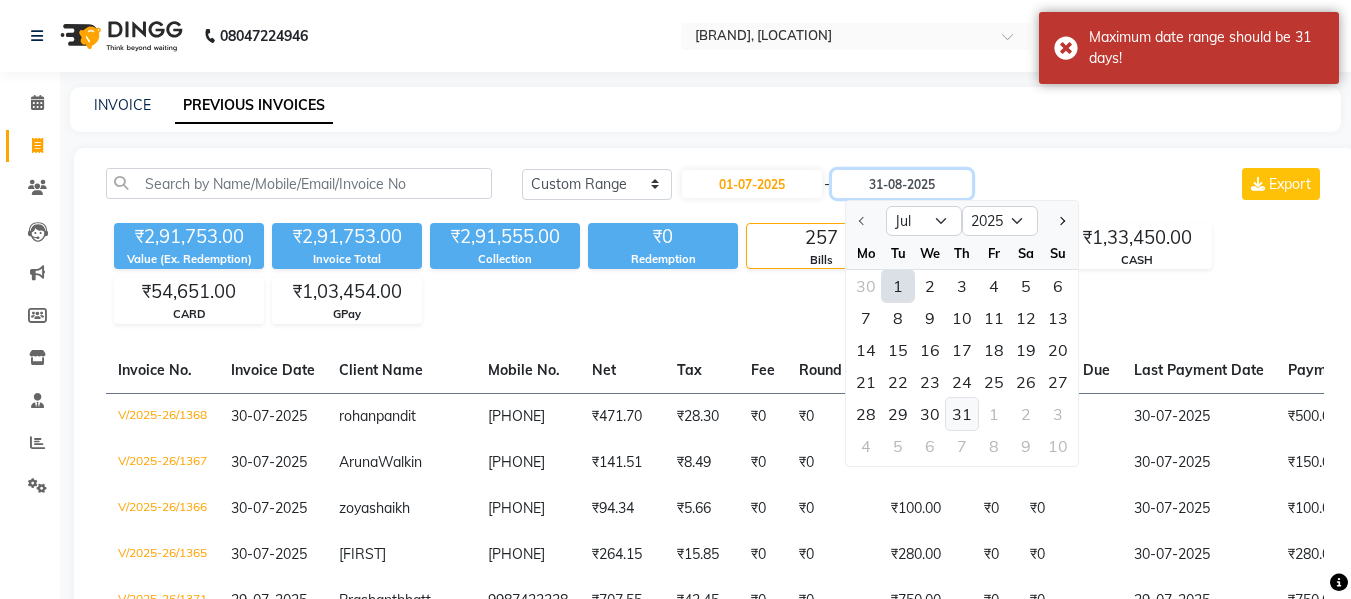 type on "31-07-2025" 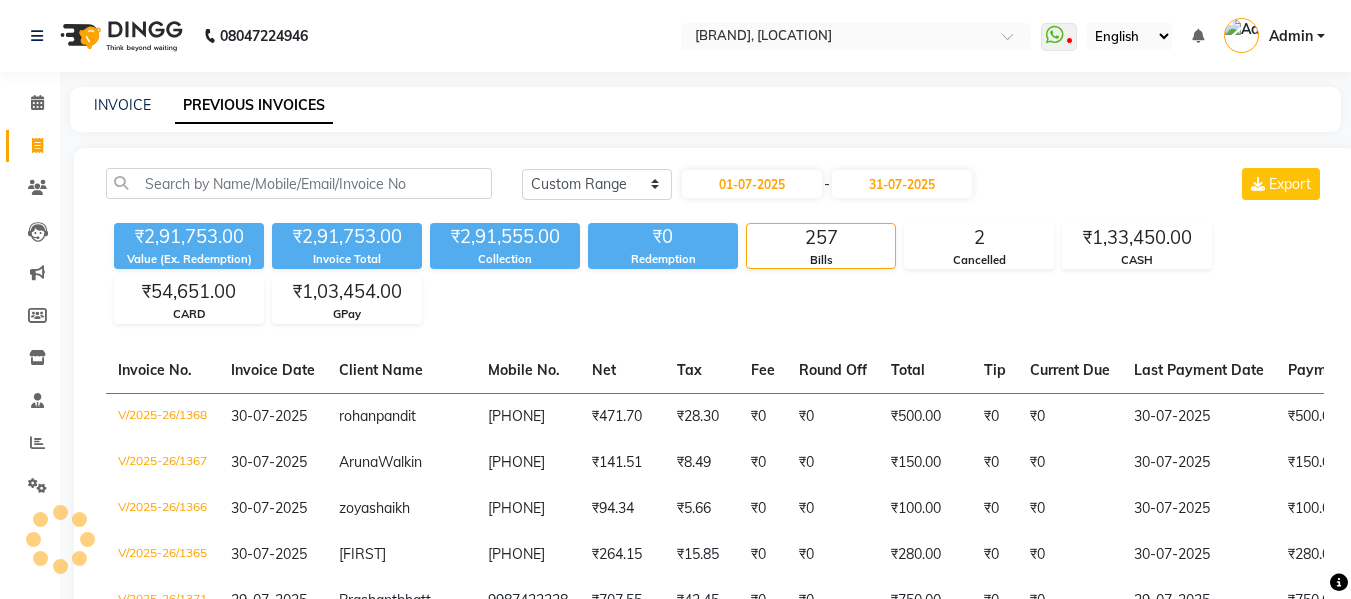 click 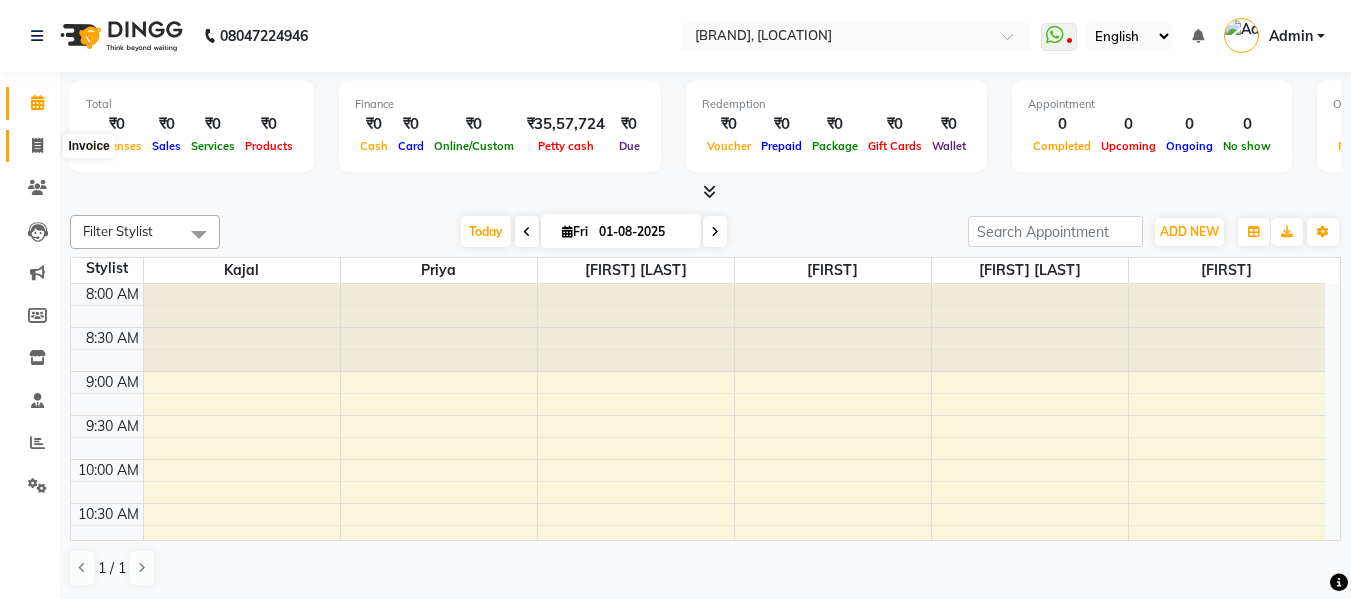 click 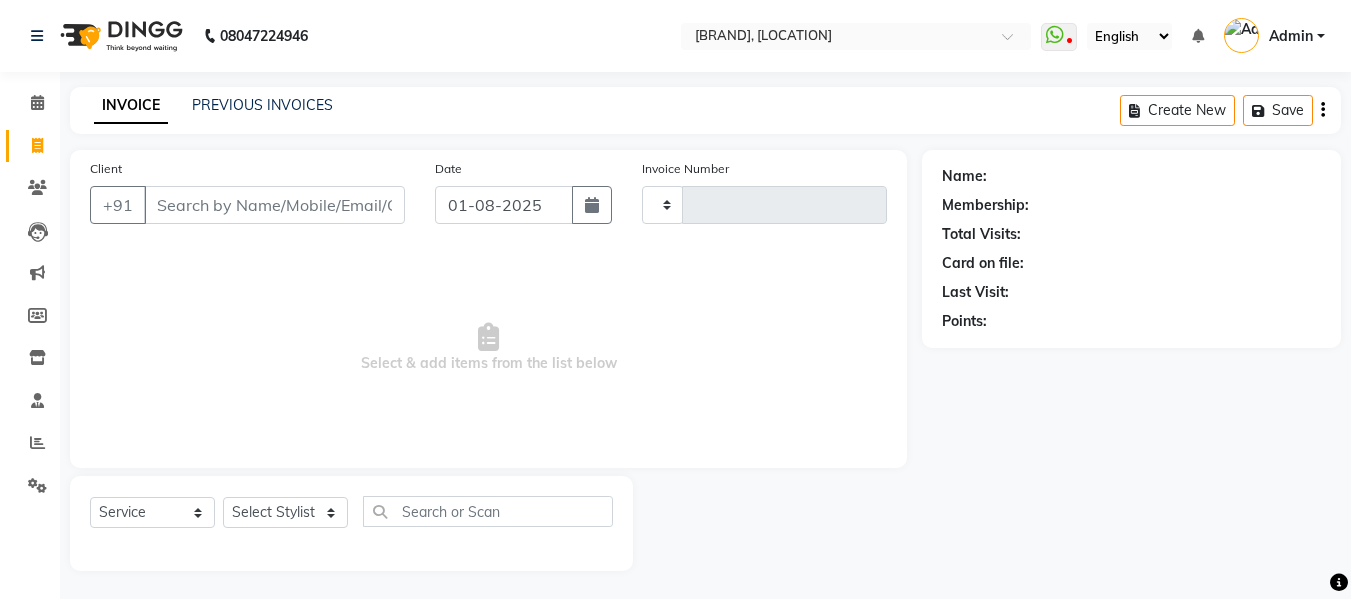 type on "1374" 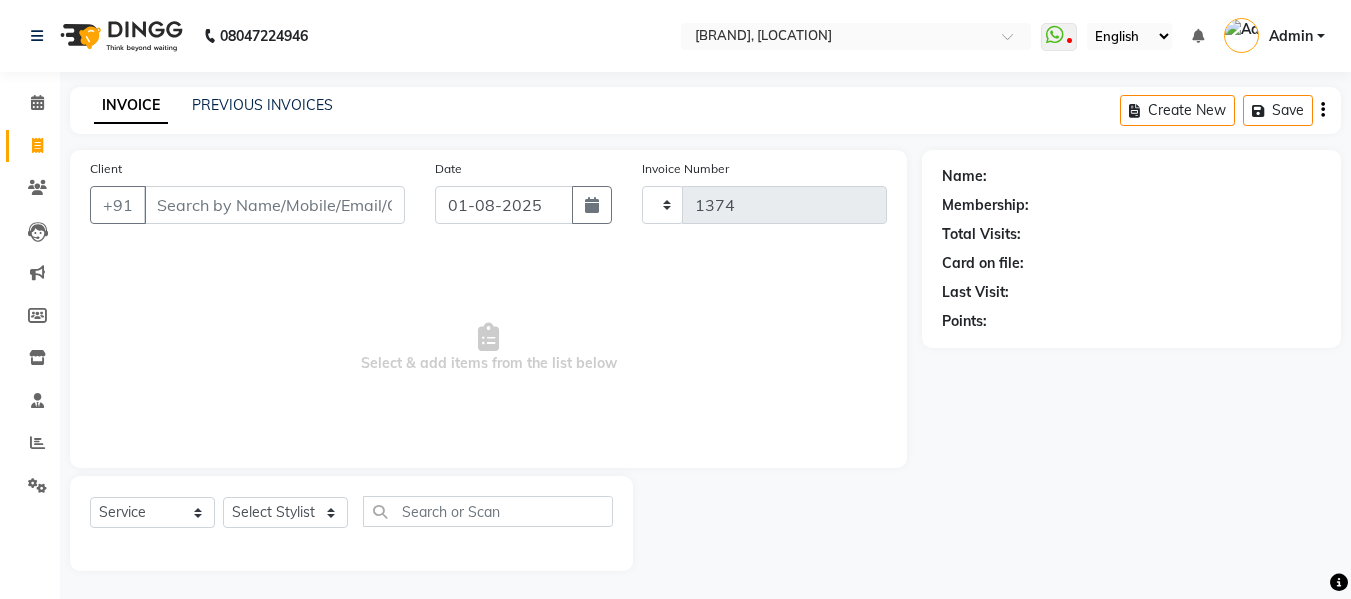 select on "4525" 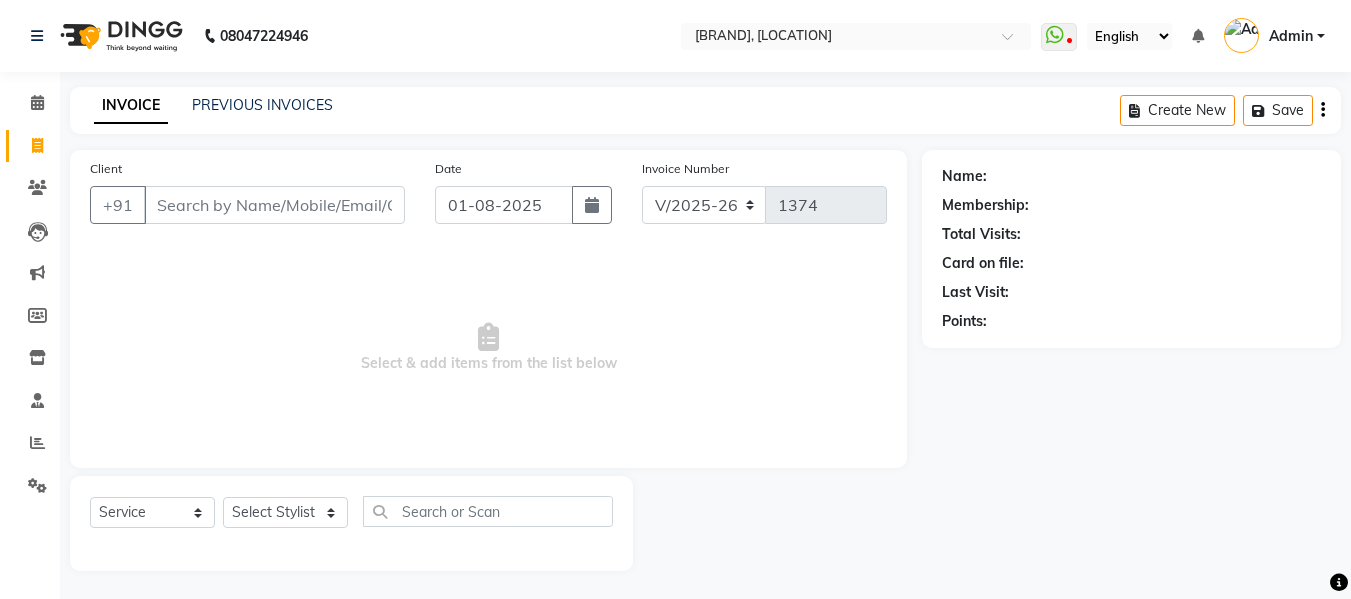 click on "Client" at bounding box center [274, 205] 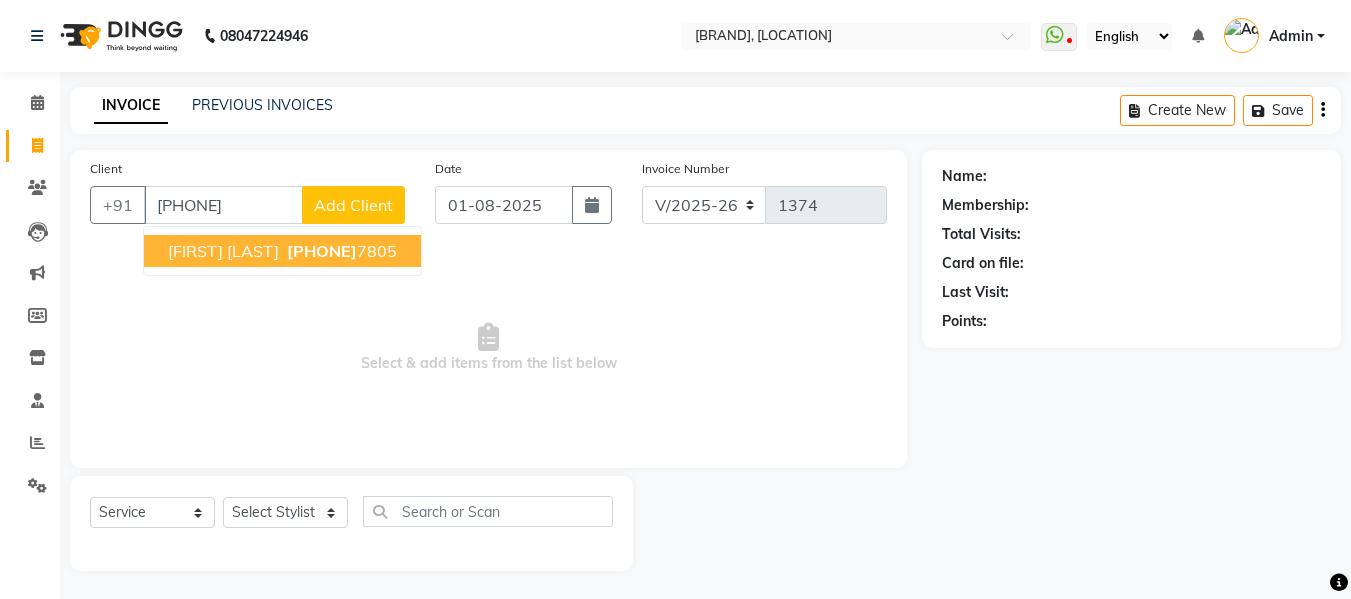 click on "[FIRST] [LAST]" at bounding box center (223, 251) 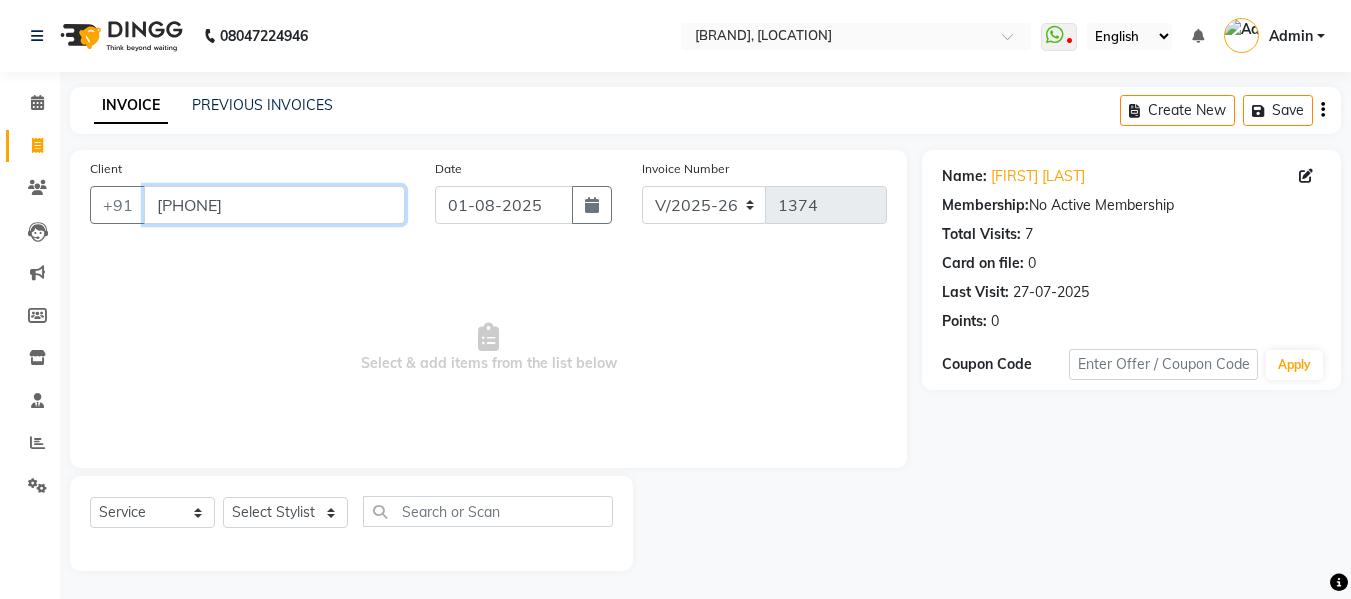 drag, startPoint x: 299, startPoint y: 207, endPoint x: 297, endPoint y: 220, distance: 13.152946 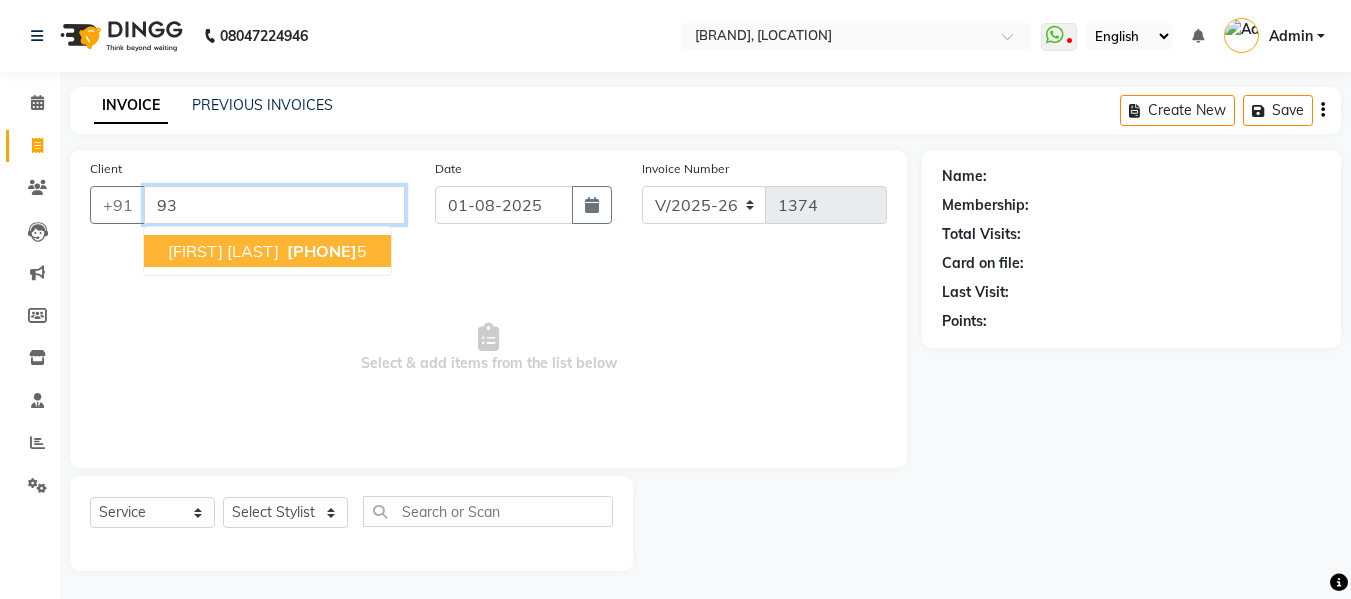 type on "9" 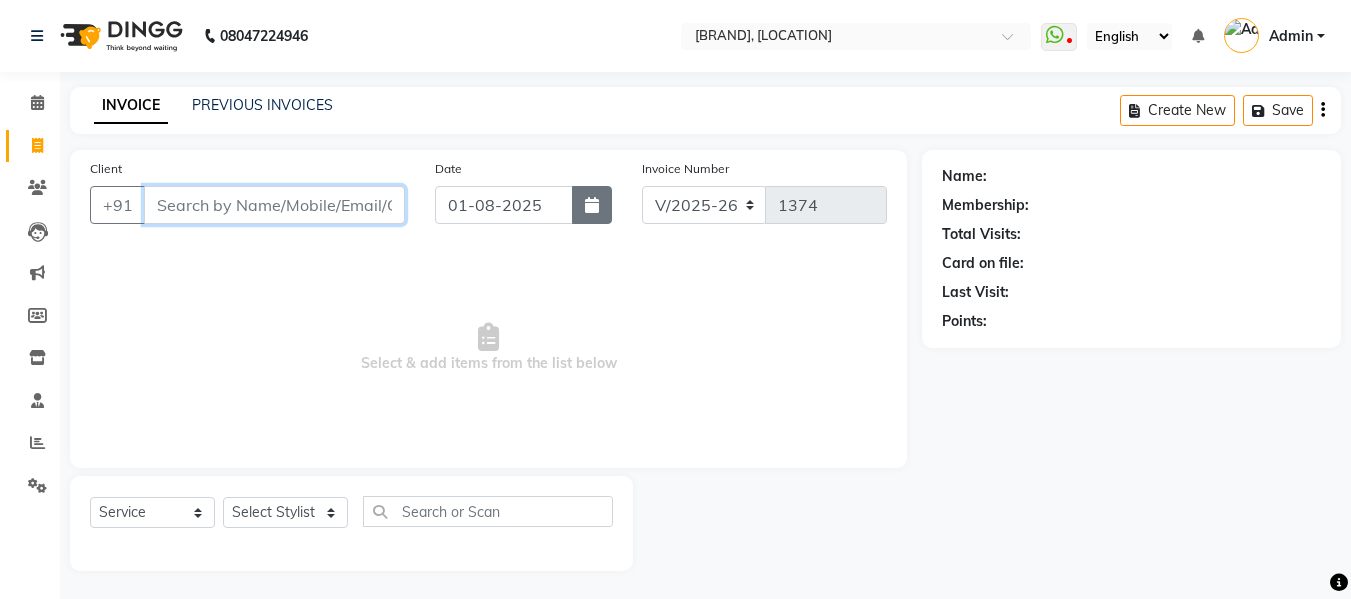 type 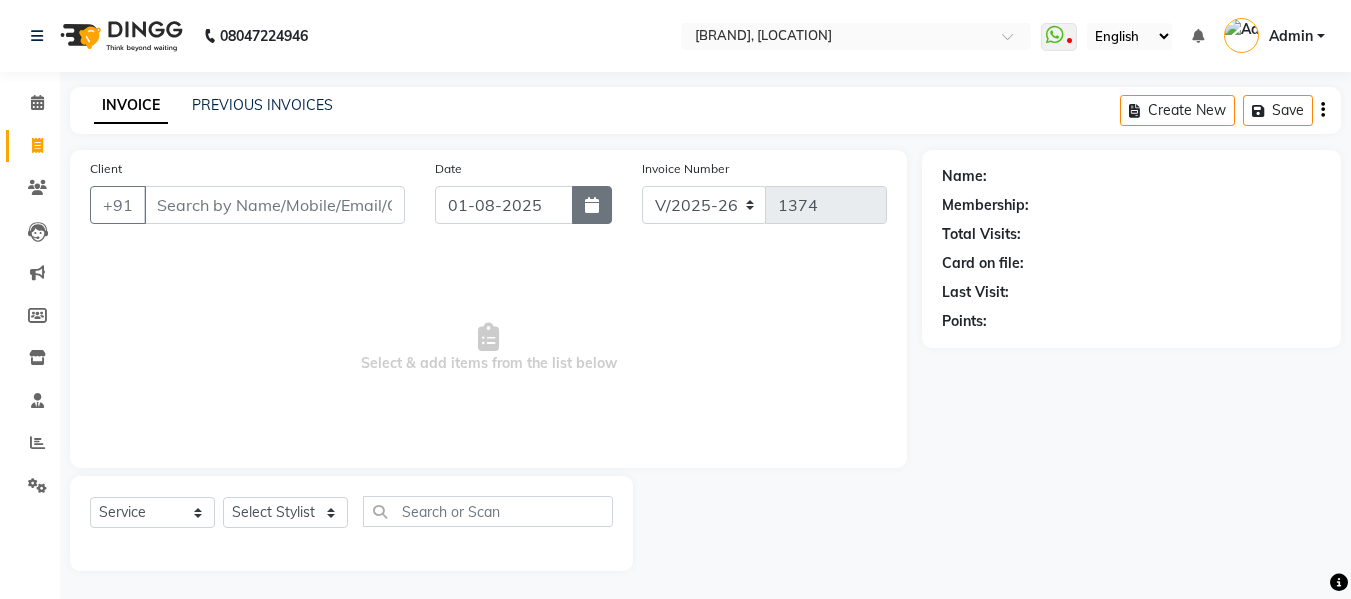 click 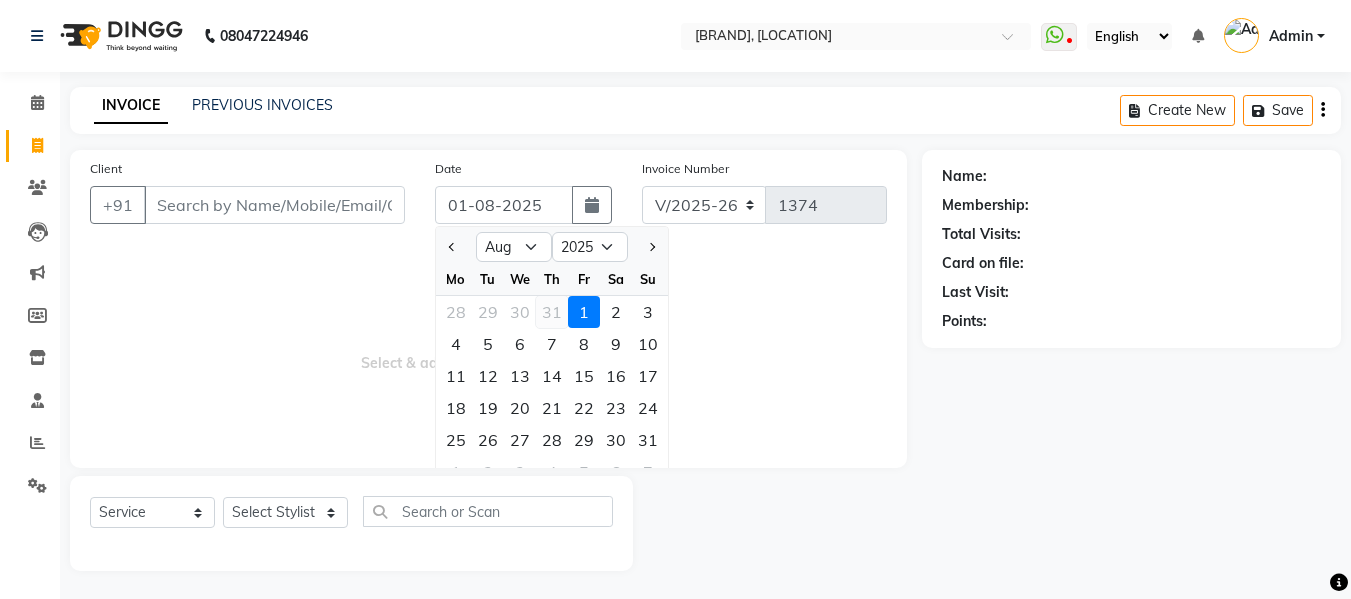 click on "31" 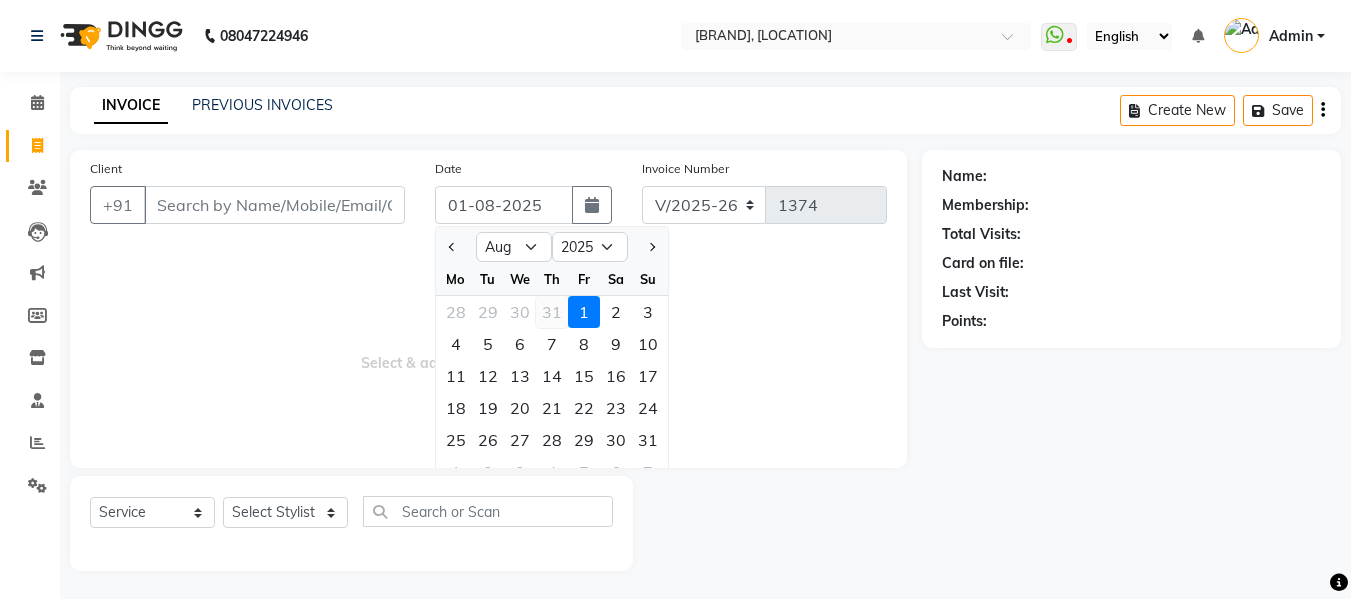 type on "31-07-2025" 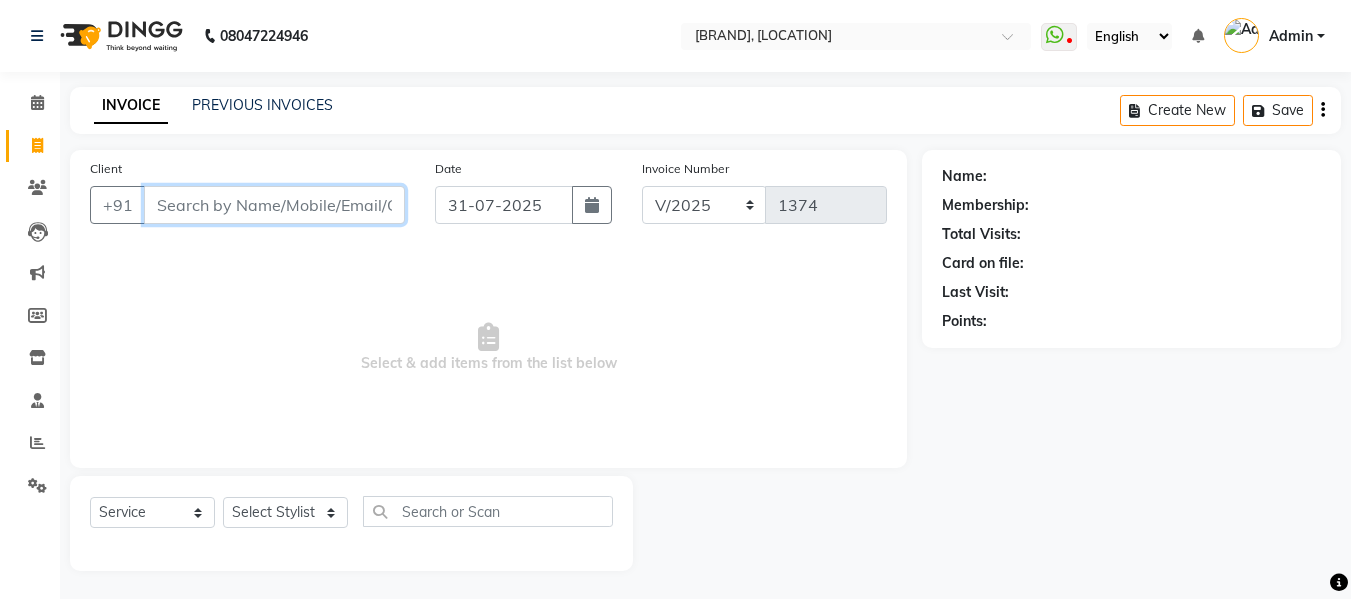 click on "Client" at bounding box center (274, 205) 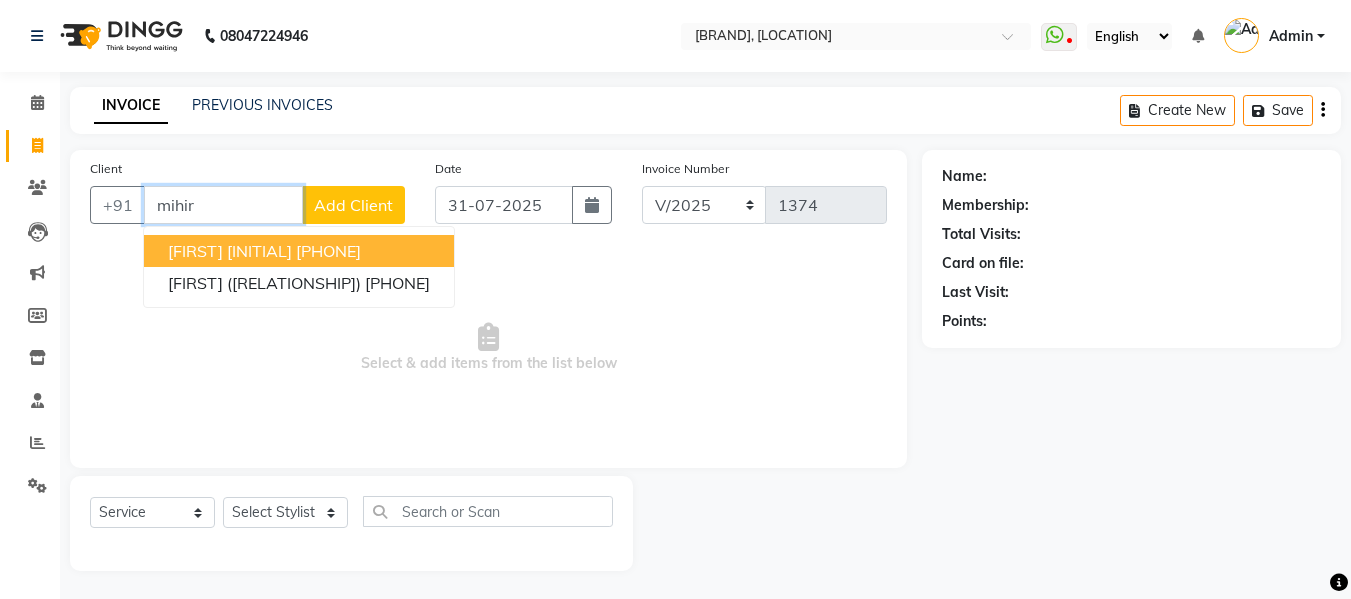click on "[PHONE]" at bounding box center (328, 251) 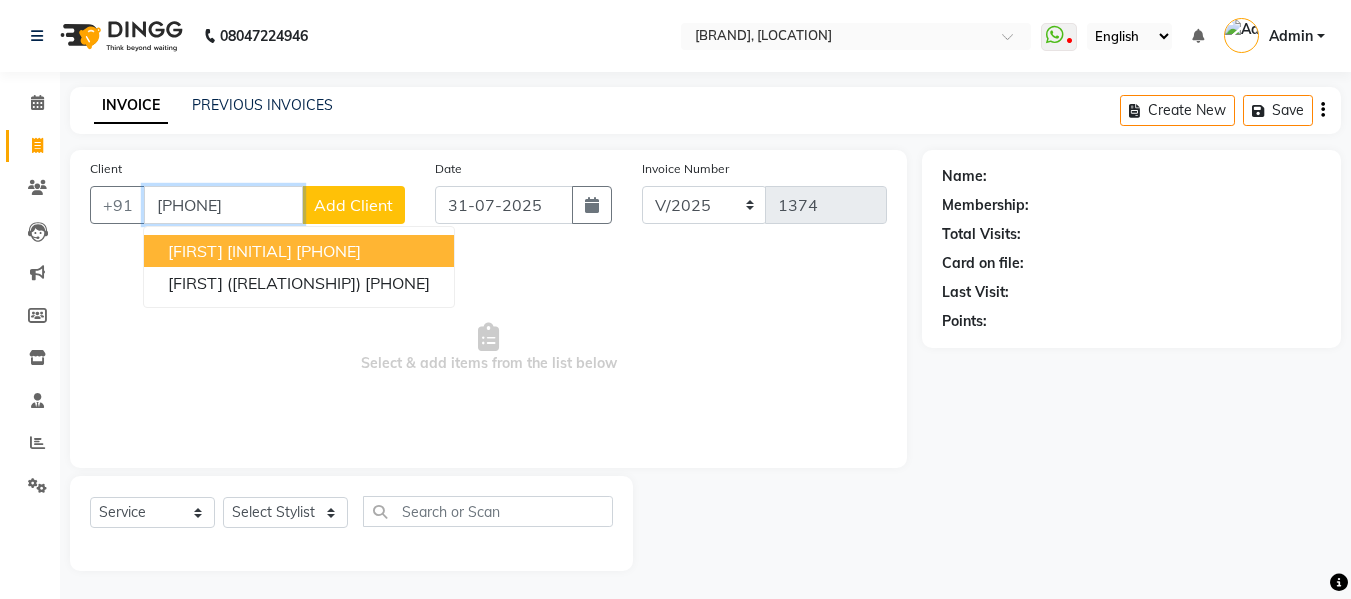 type on "[PHONE]" 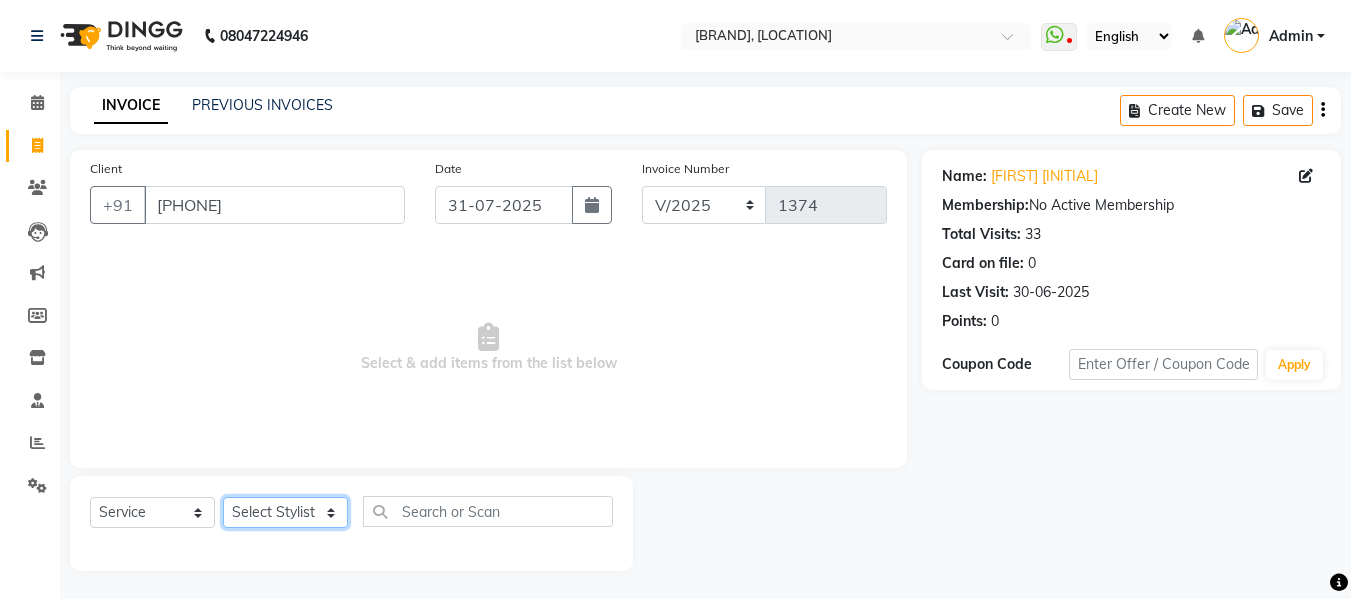 click on "Select Stylist [FIRST] [LAST] [FIRST] [FIRST] [FIRST] [FIRST] [FIRST]" 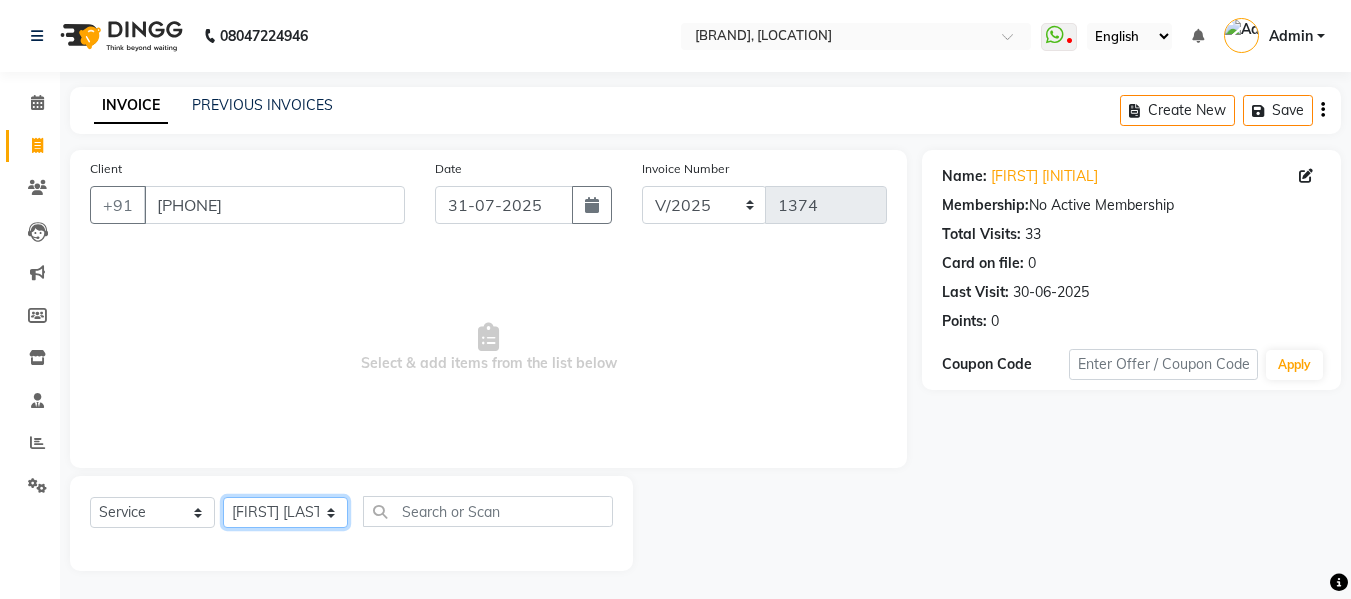 click on "Select Stylist [FIRST] [LAST] [FIRST] [FIRST] [FIRST] [FIRST] [FIRST]" 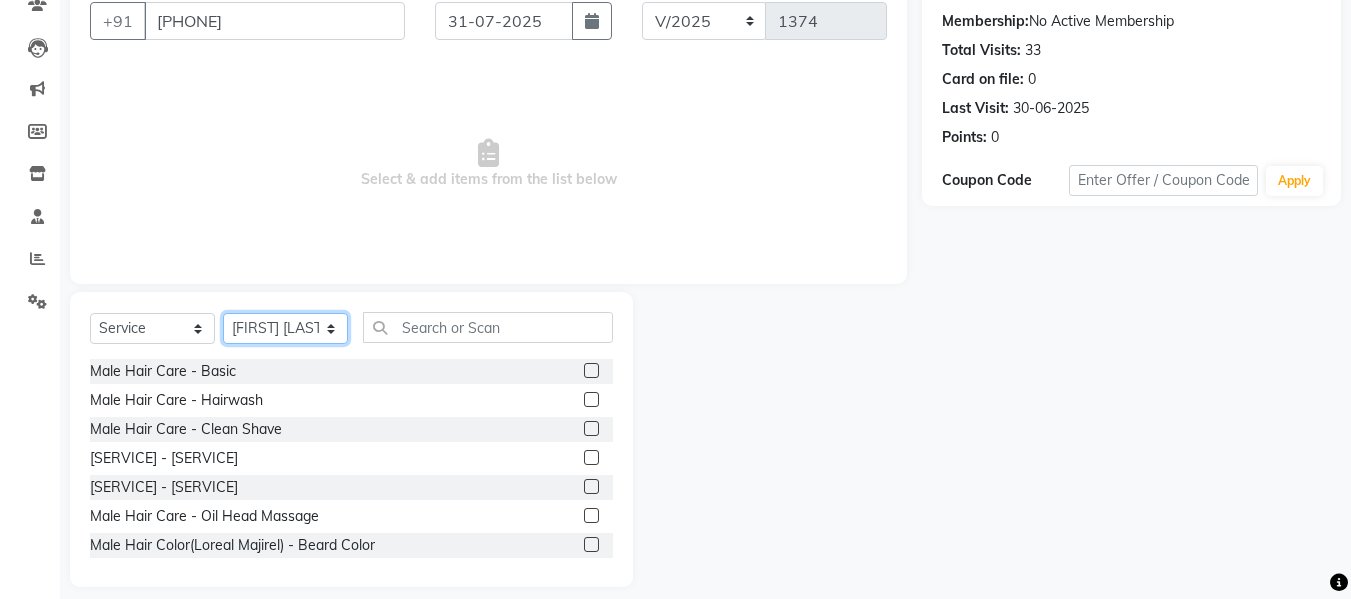 scroll, scrollTop: 202, scrollLeft: 0, axis: vertical 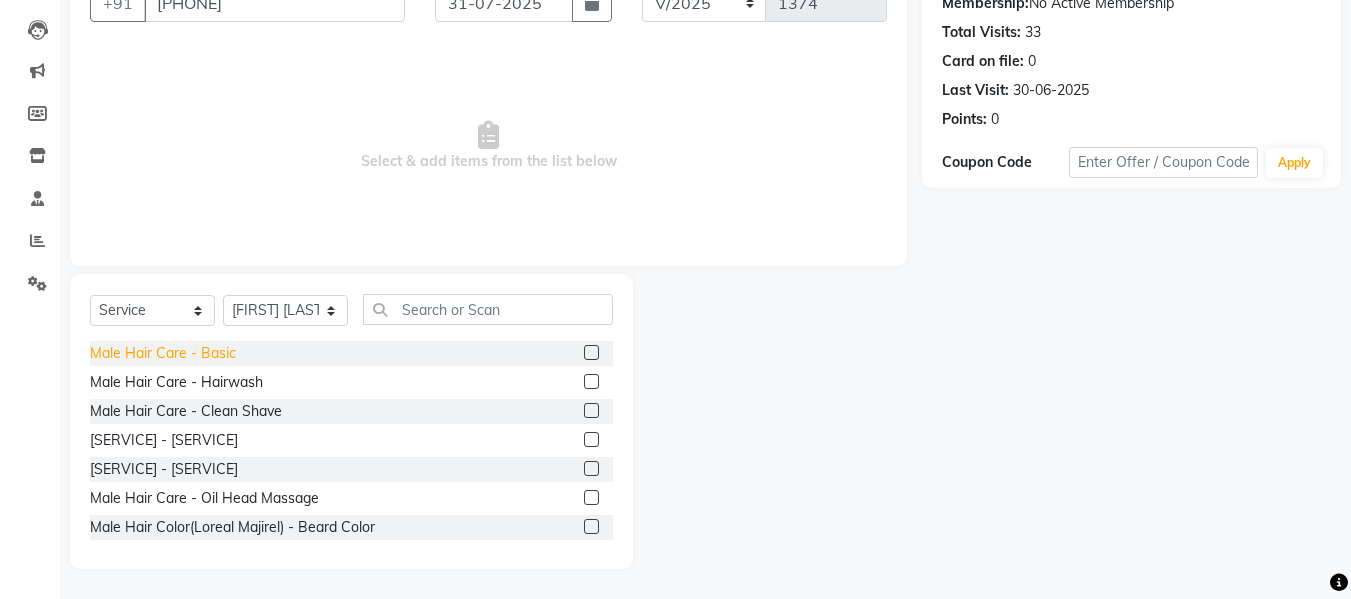 click on "Male Hair Care - Basic" 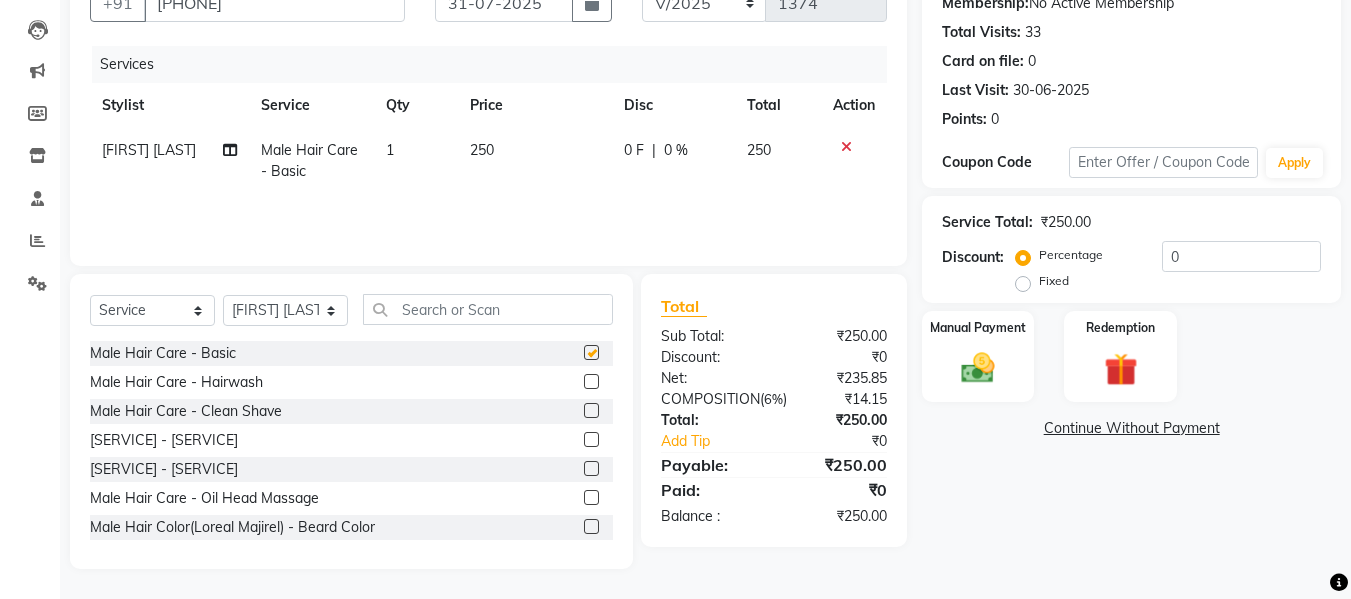 checkbox on "false" 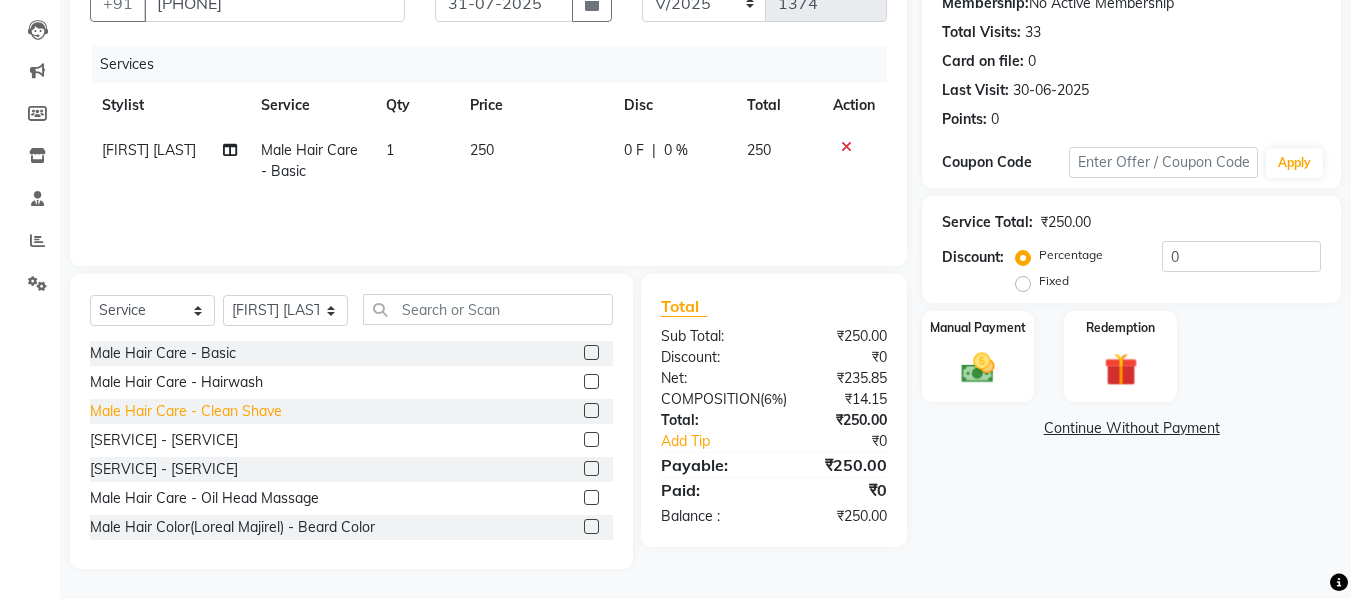 click on "Male Hair Care - Clean Shave" 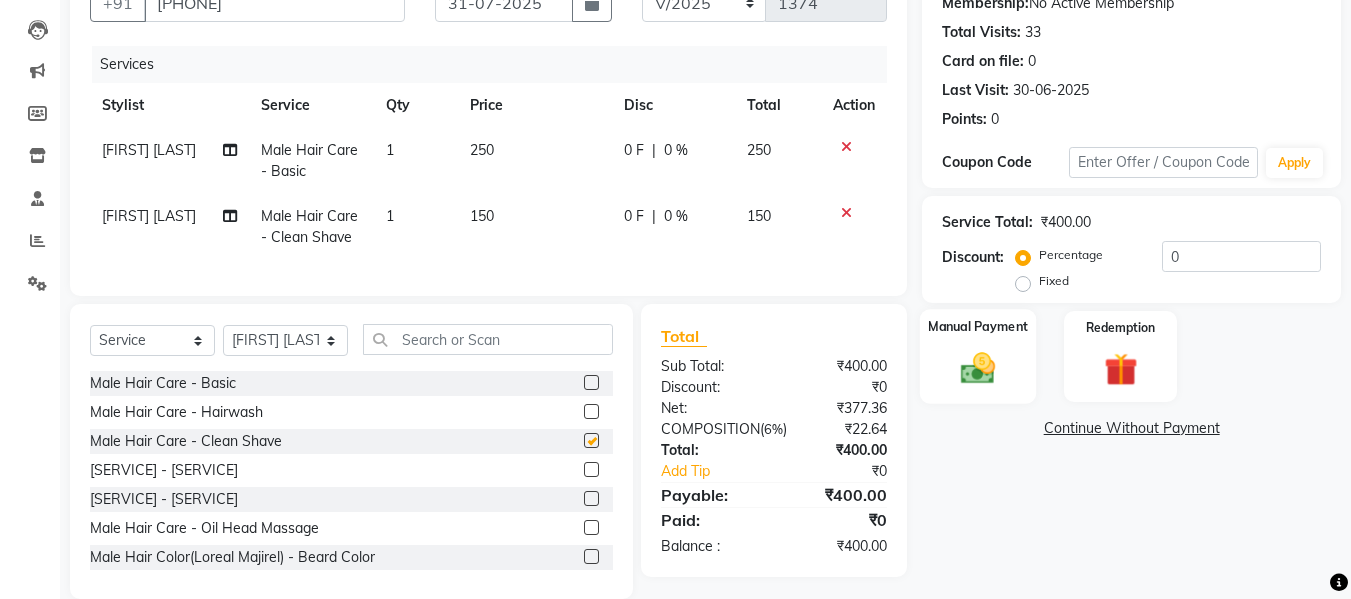 checkbox on "false" 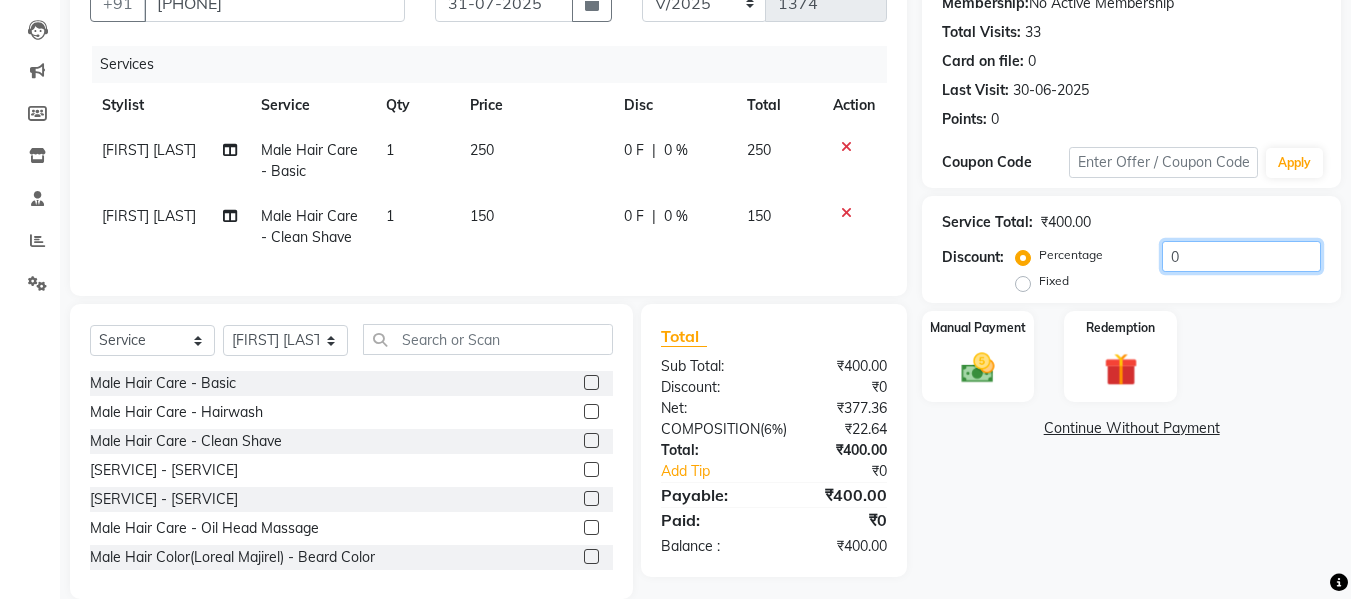 click on "0" 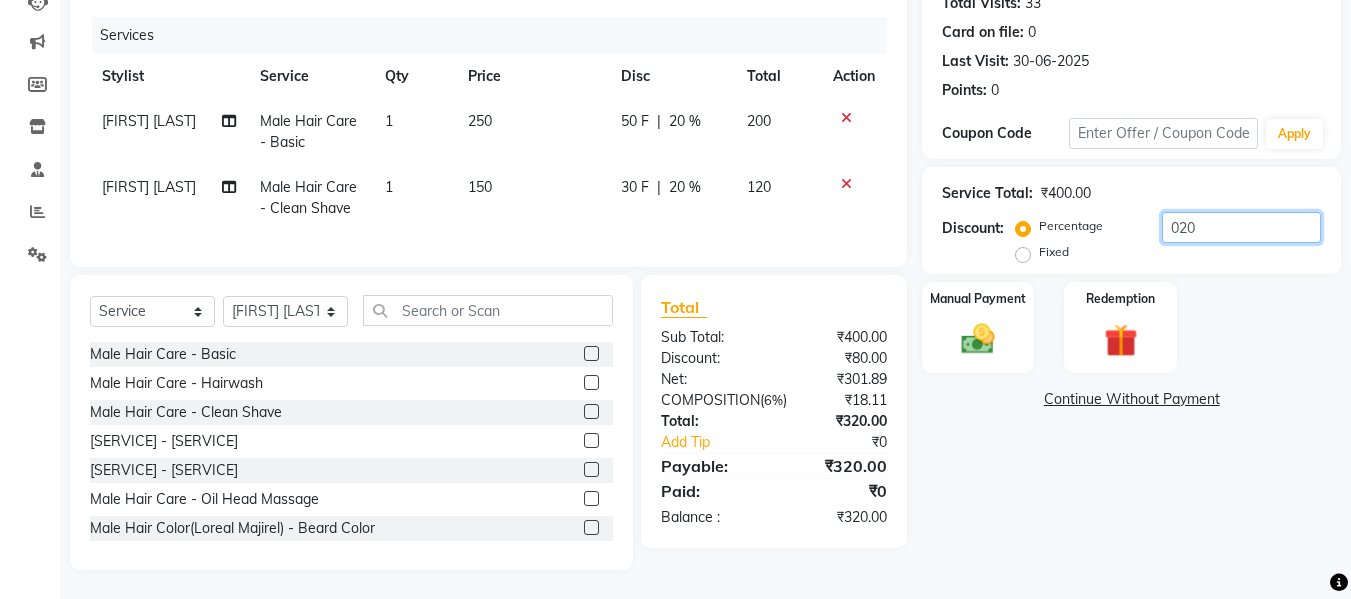 scroll, scrollTop: 247, scrollLeft: 0, axis: vertical 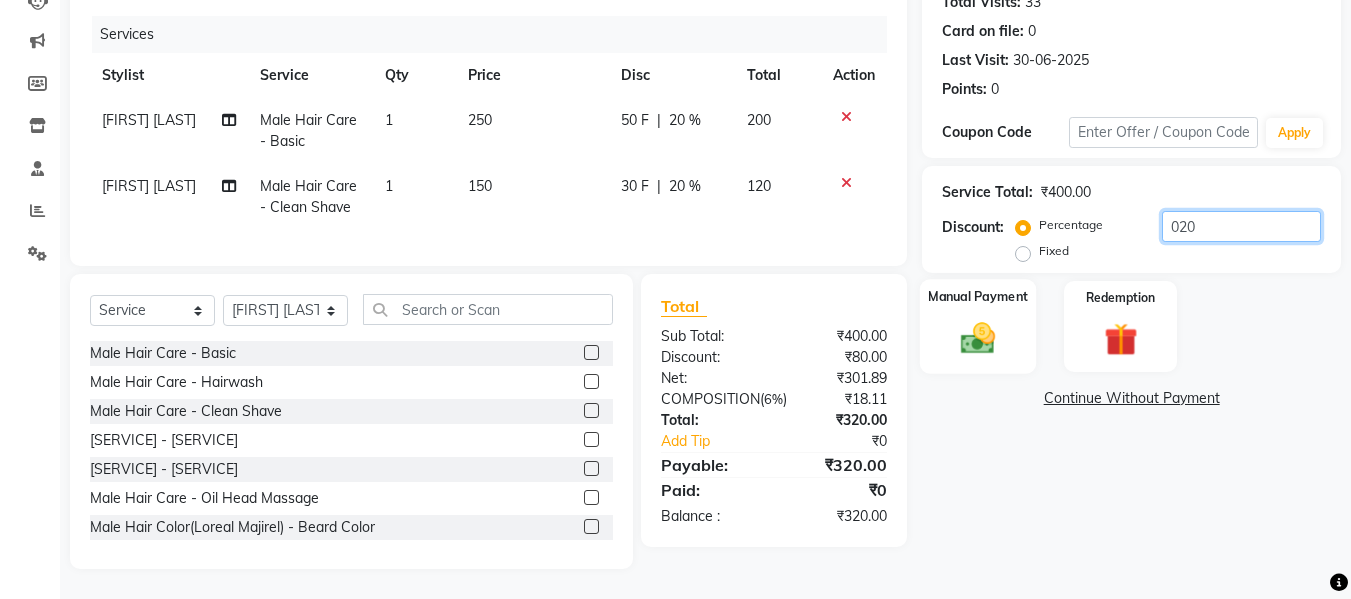 type on "020" 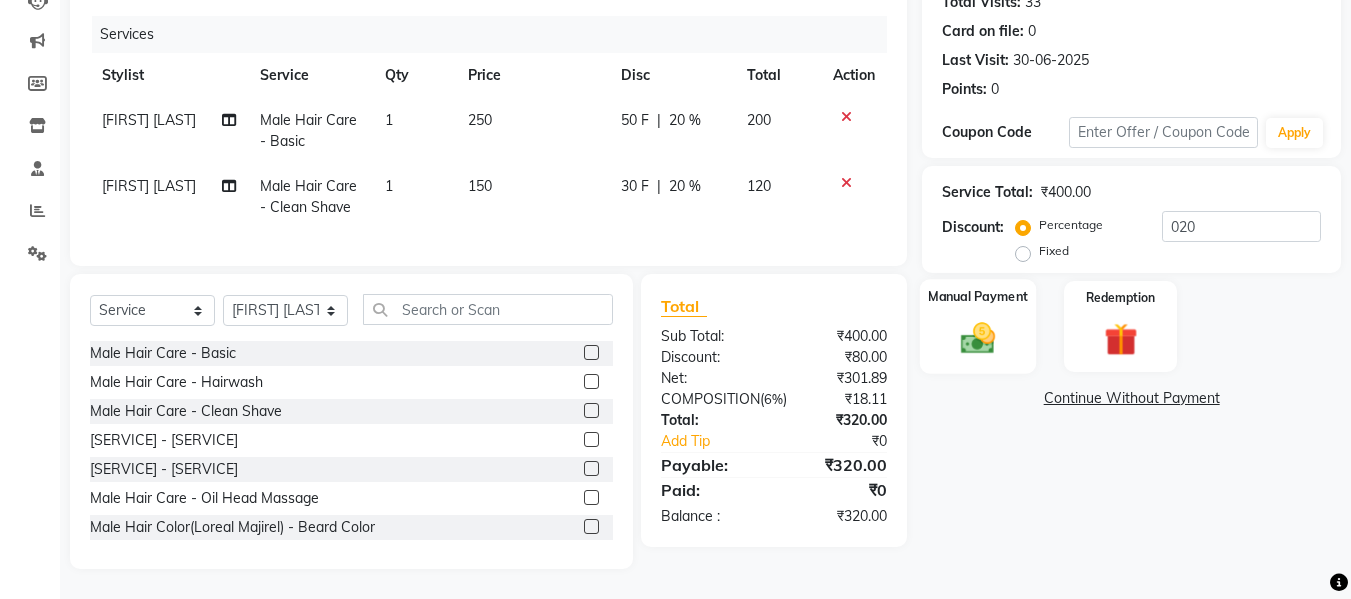 click 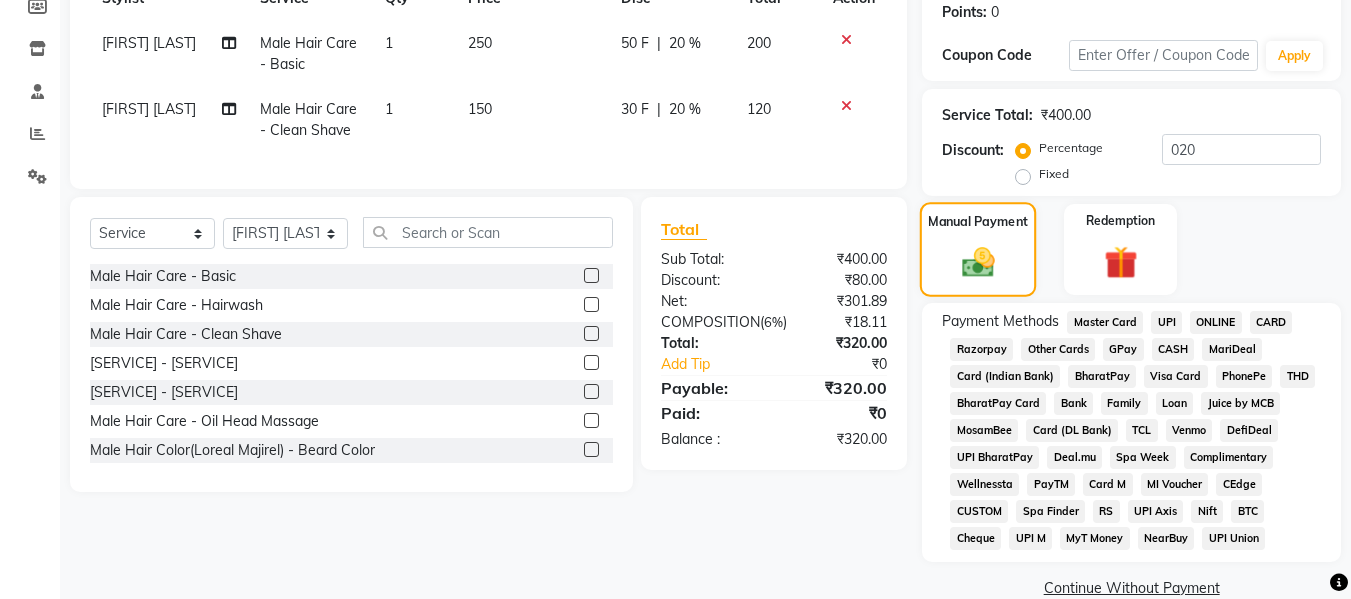 scroll, scrollTop: 343, scrollLeft: 0, axis: vertical 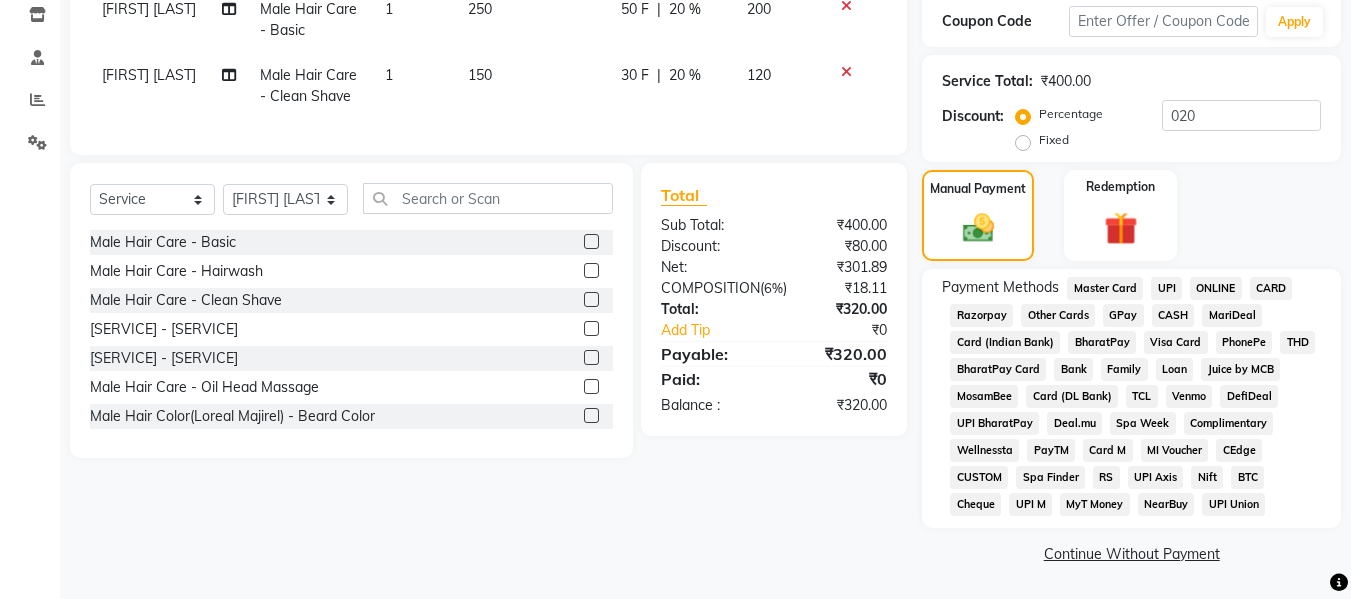 click on "CARD" 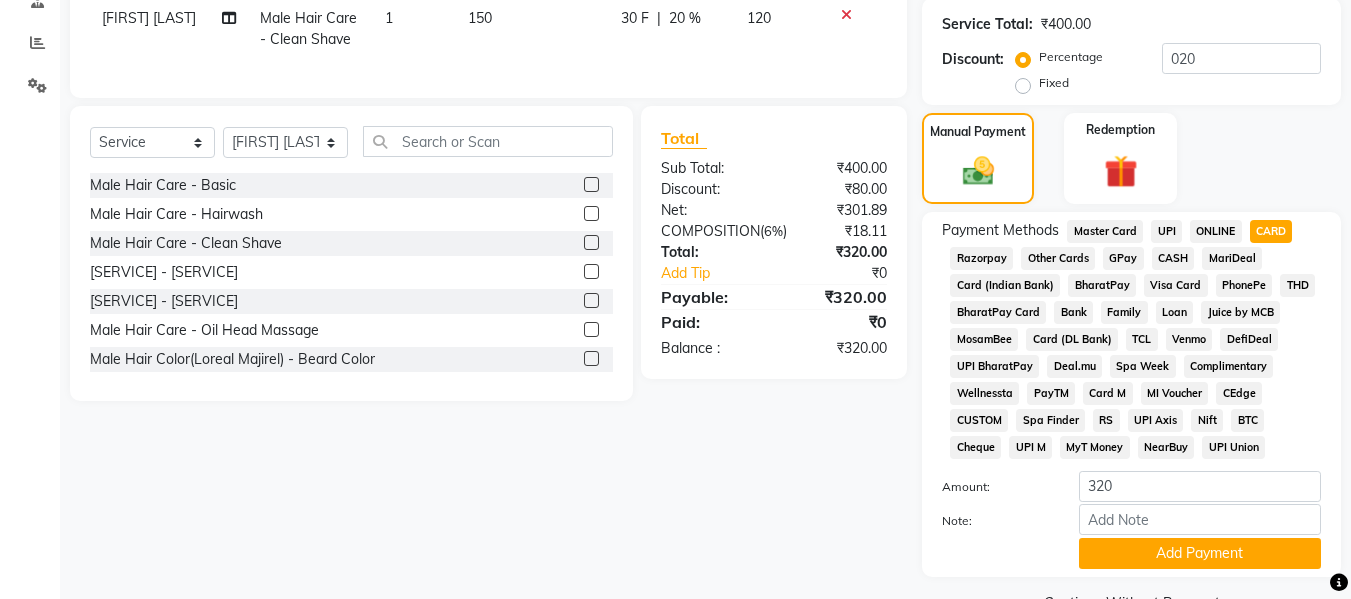 scroll, scrollTop: 449, scrollLeft: 0, axis: vertical 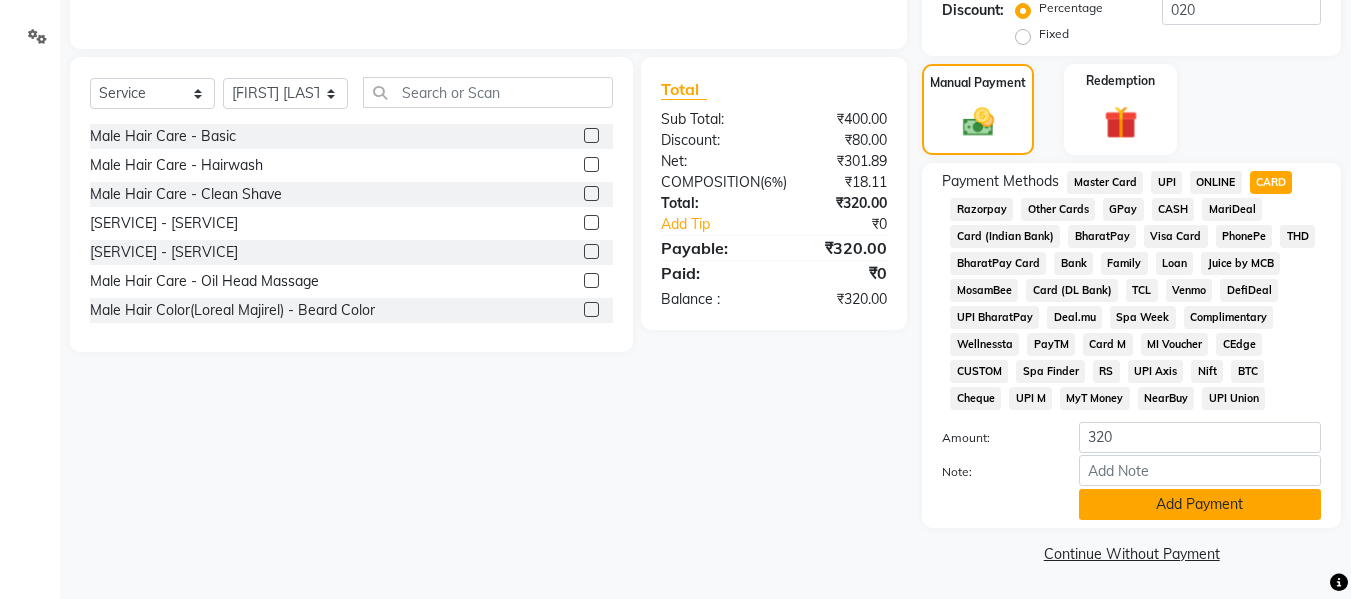 click on "Add Payment" 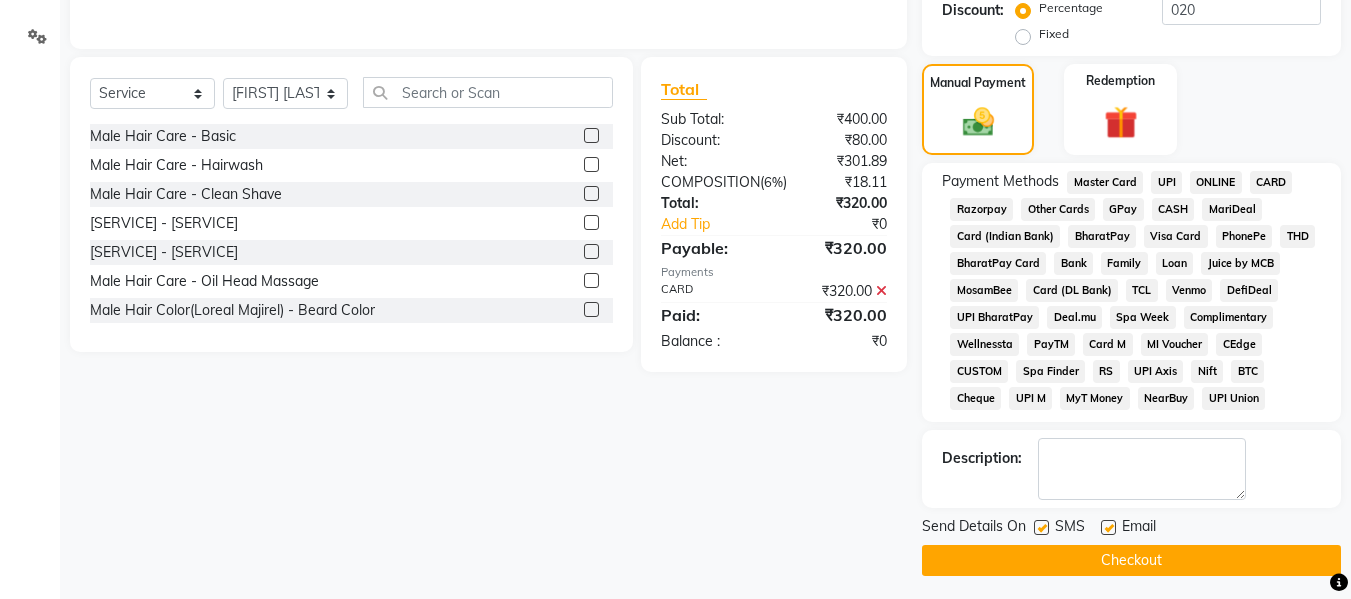 click on "Checkout" 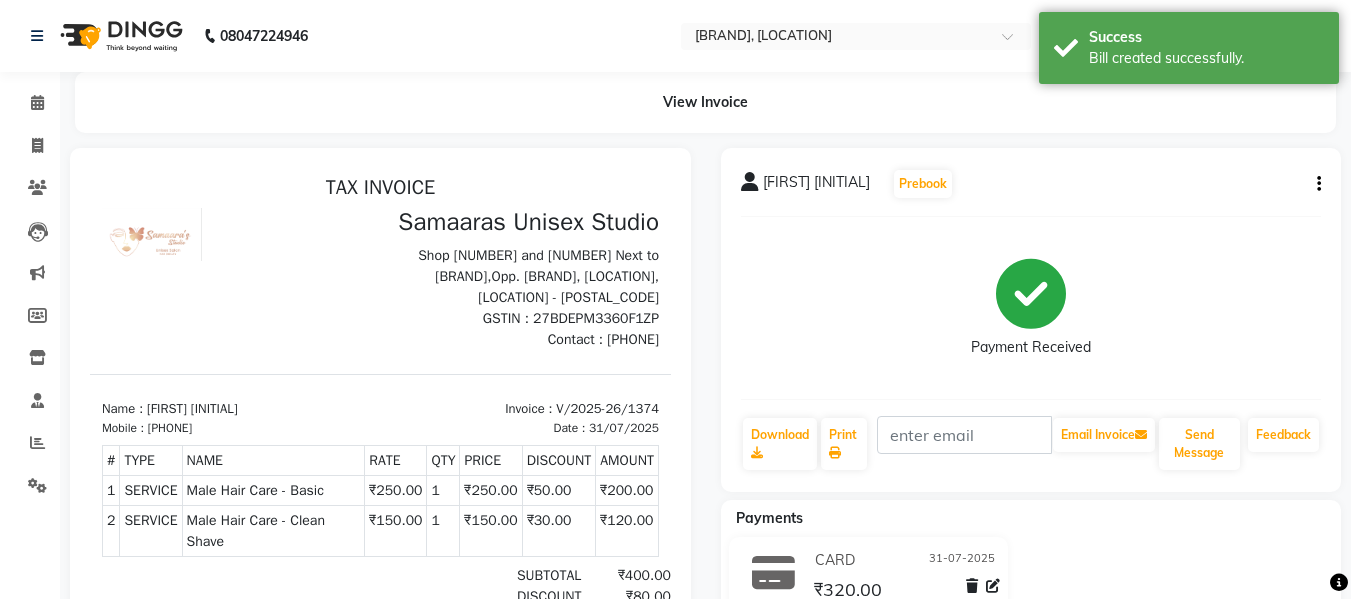 scroll, scrollTop: 0, scrollLeft: 0, axis: both 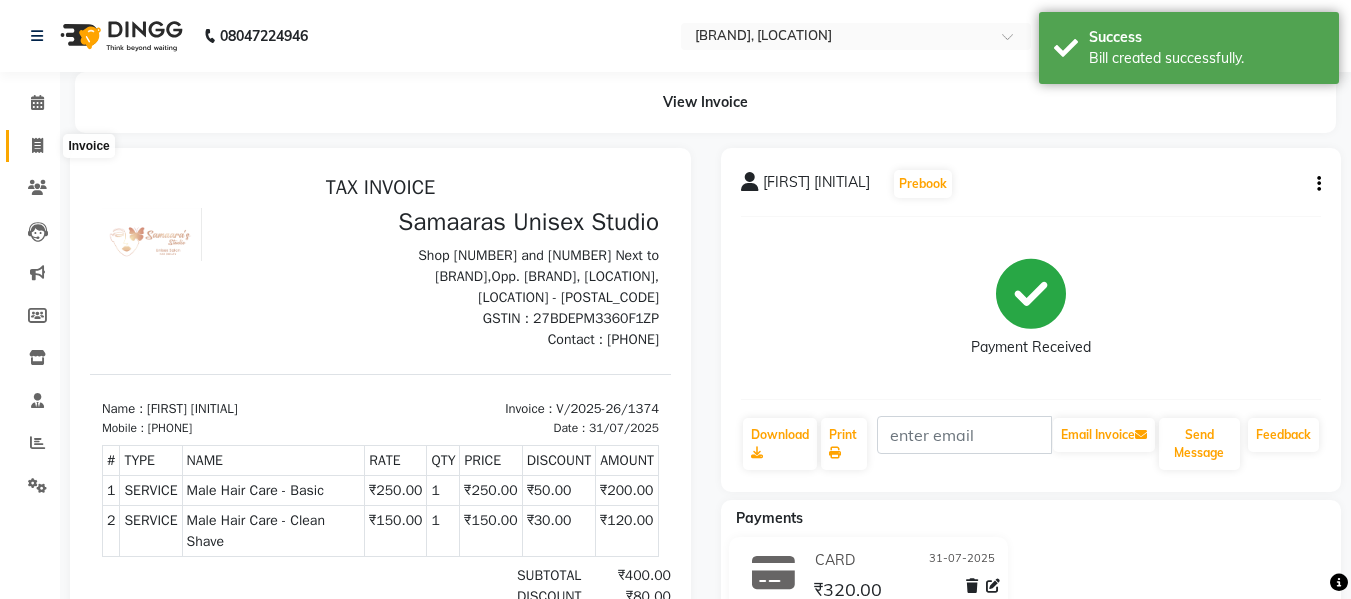 click 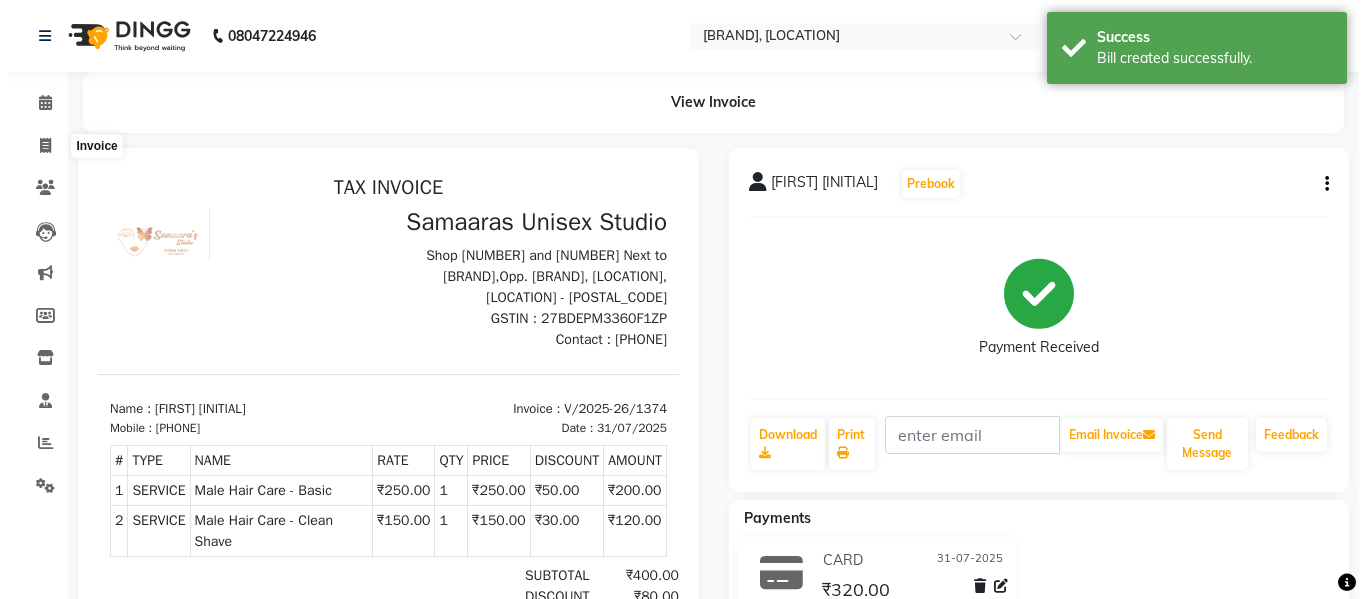 scroll, scrollTop: 2, scrollLeft: 0, axis: vertical 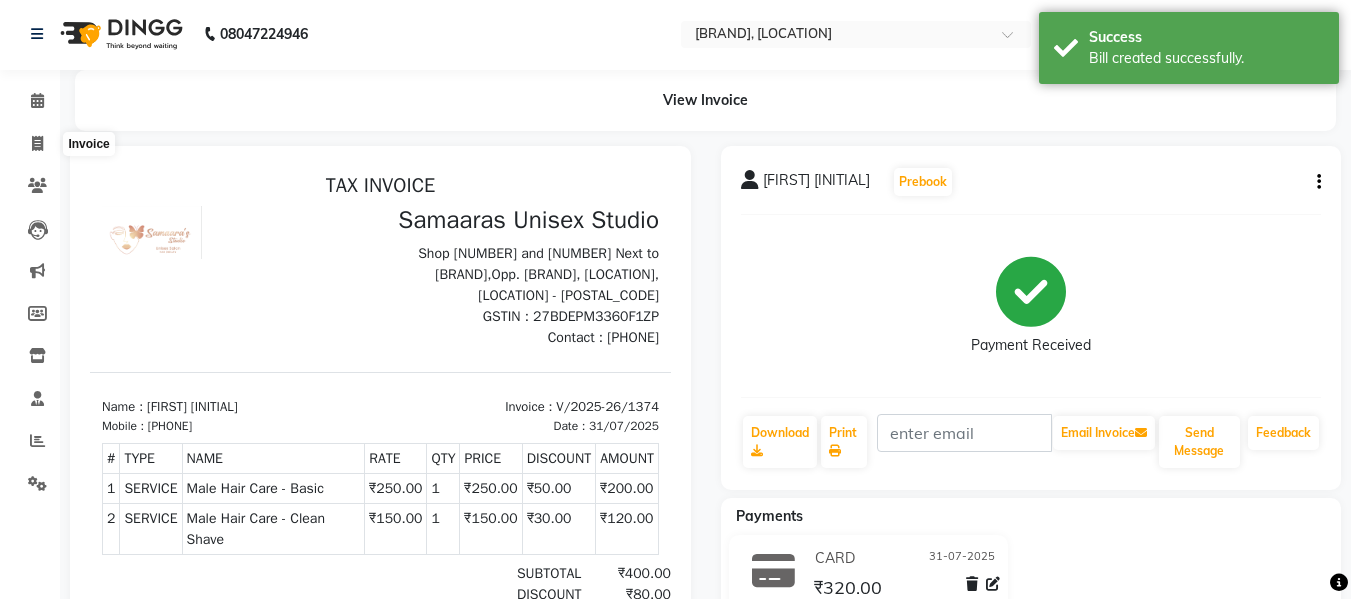 select on "4525" 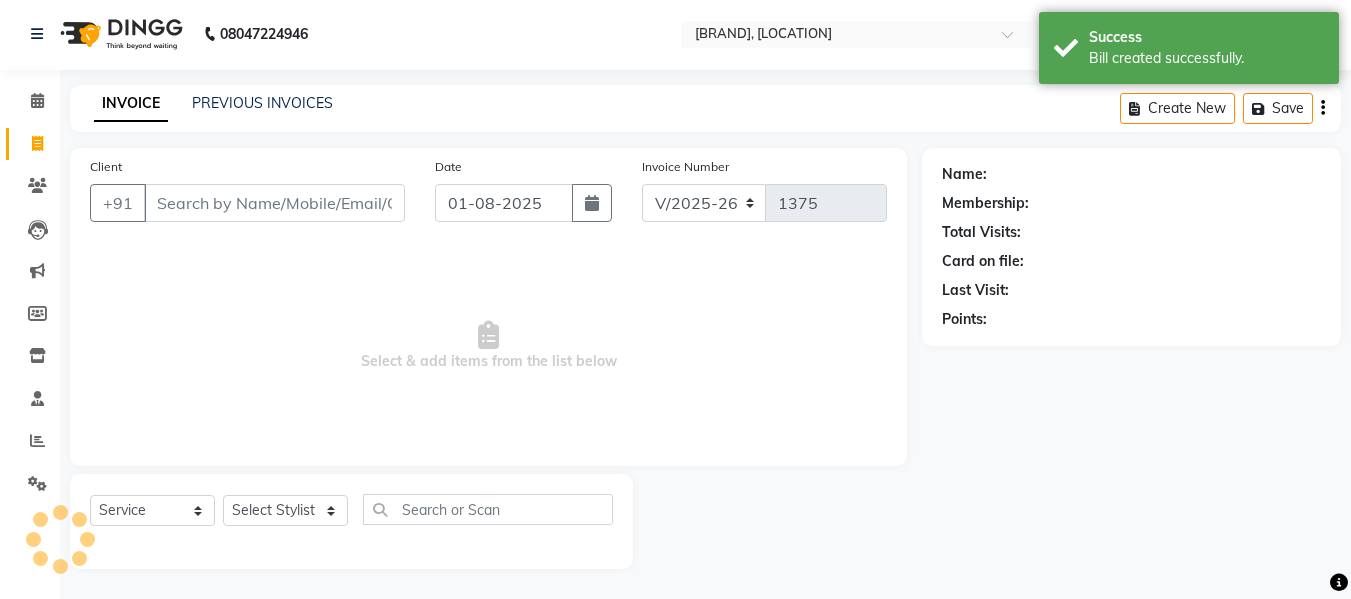 drag, startPoint x: 147, startPoint y: 194, endPoint x: 563, endPoint y: 231, distance: 417.64218 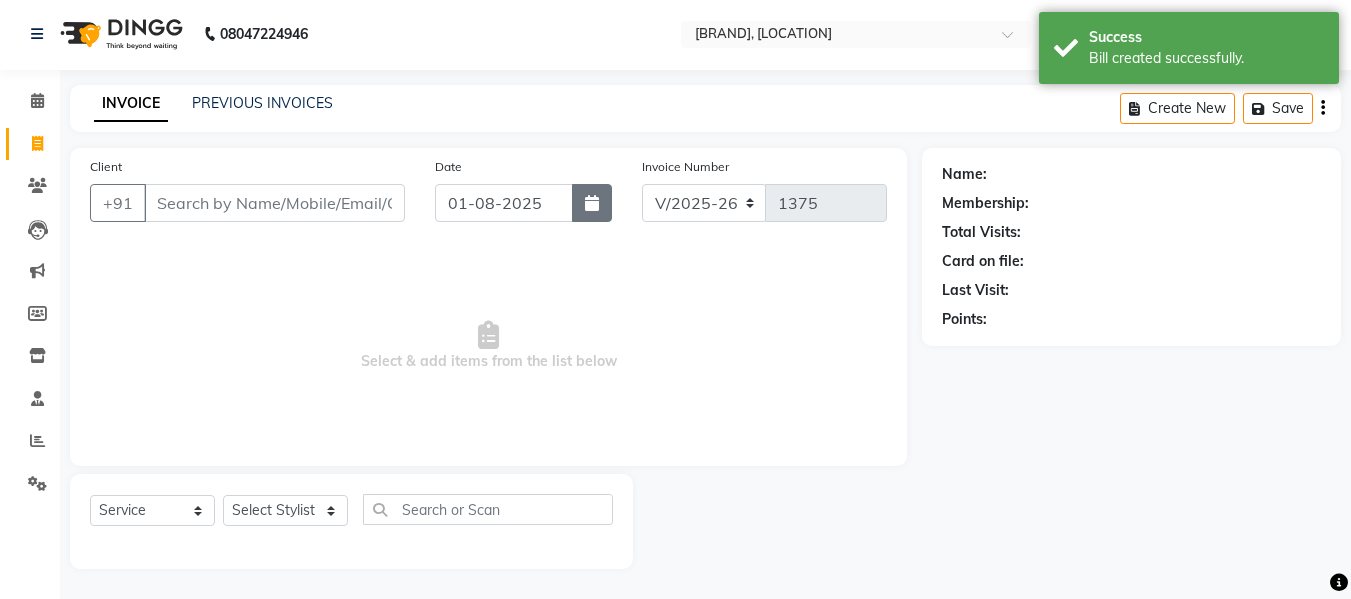 click 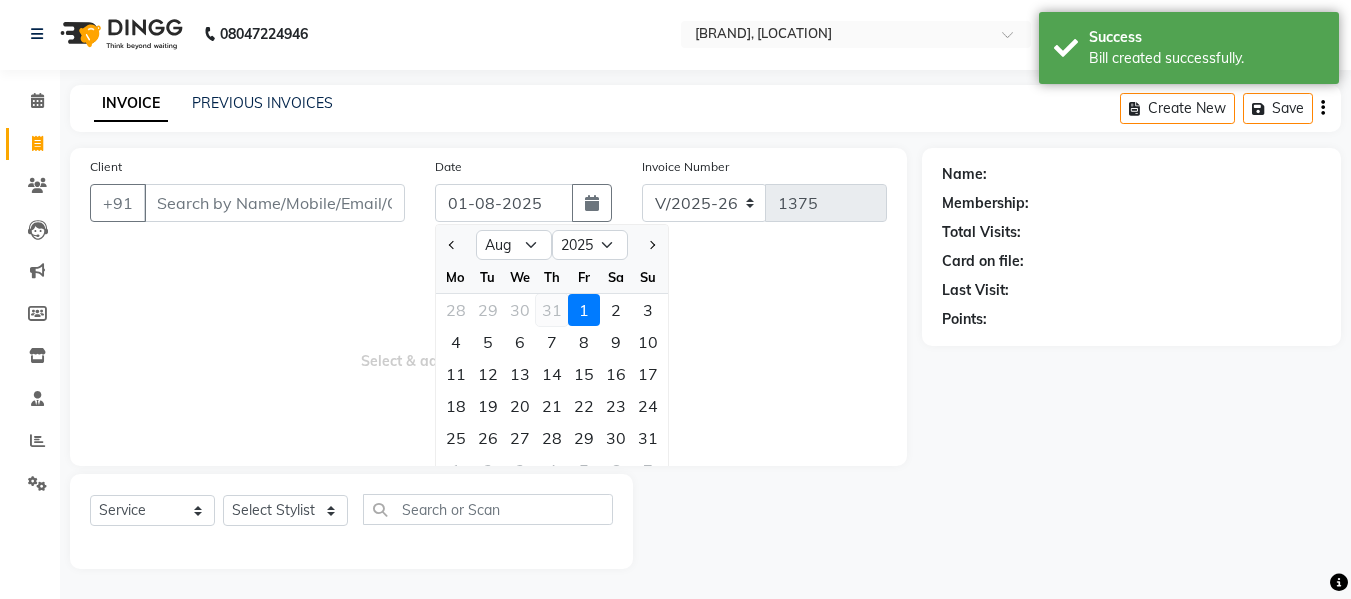 click on "31" 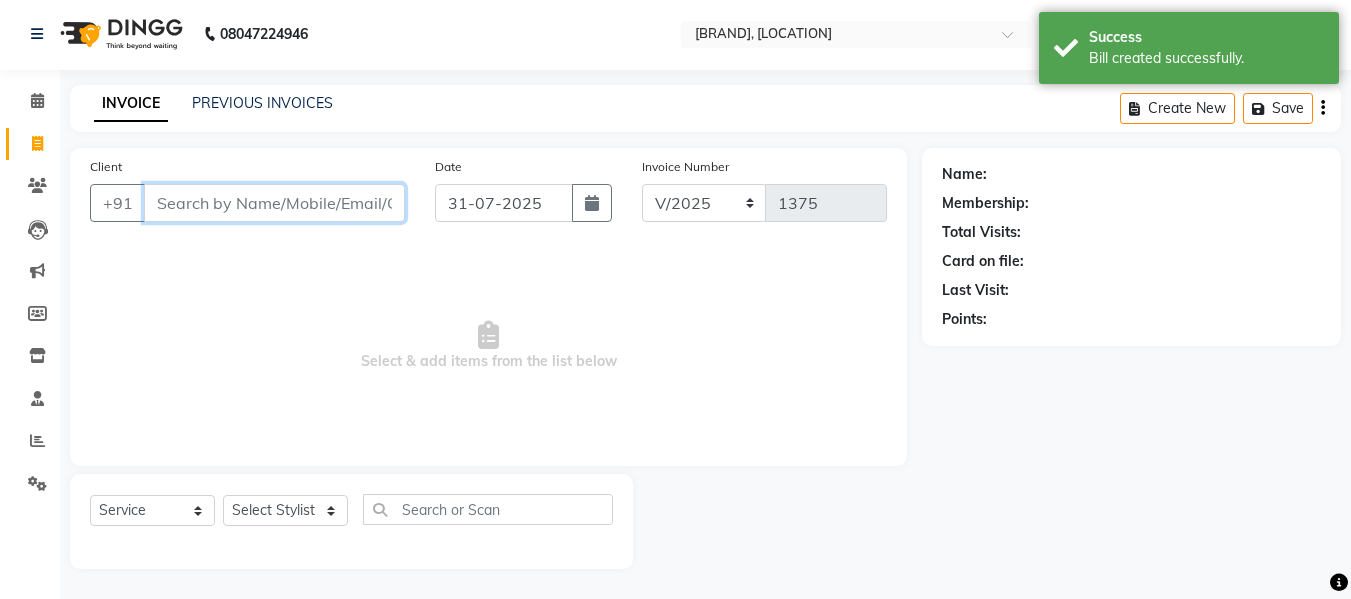 click on "Client" at bounding box center [274, 203] 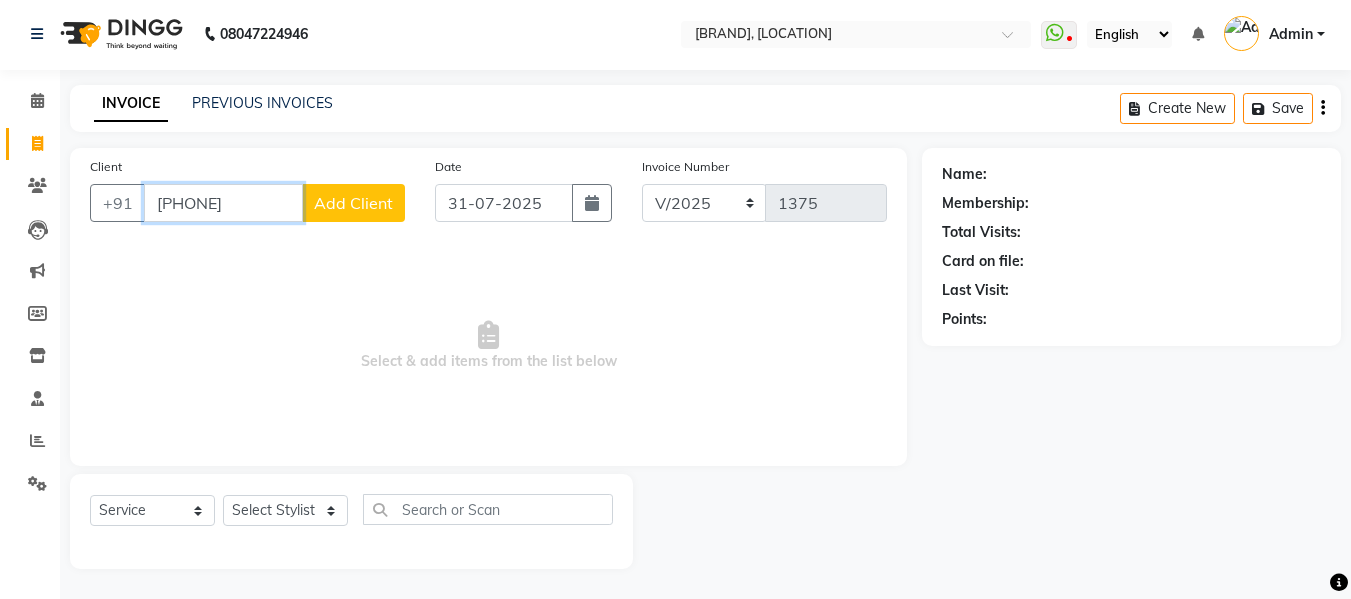 type on "[PHONE]" 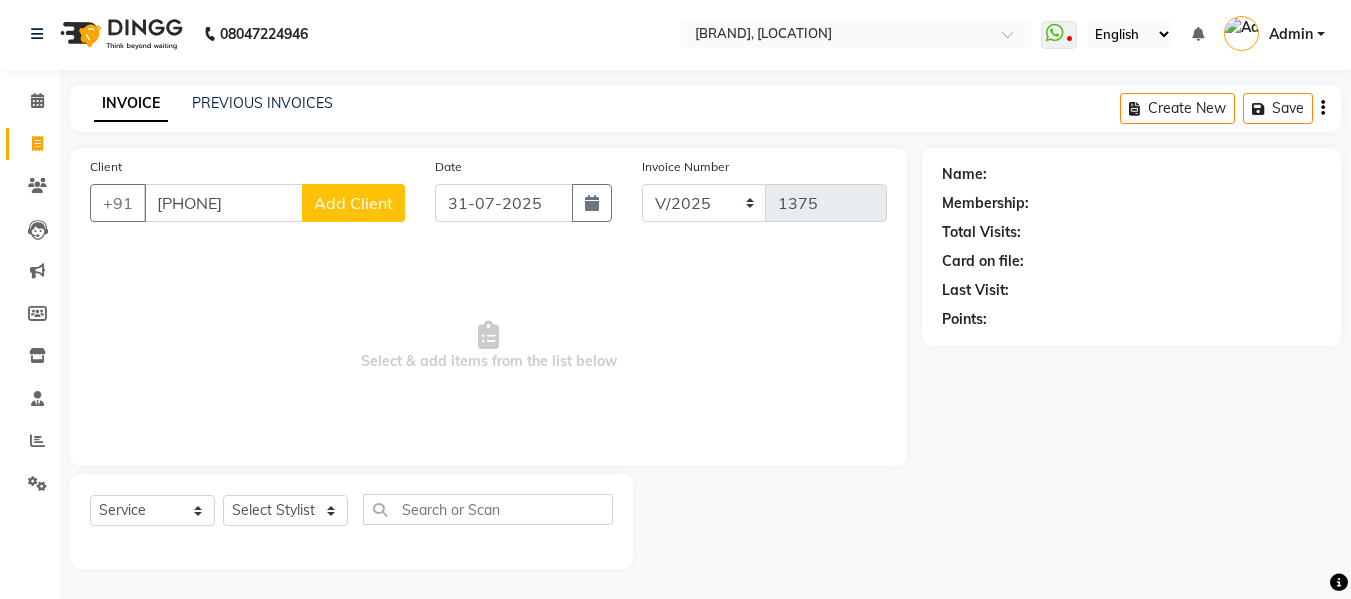 click on "Add Client" 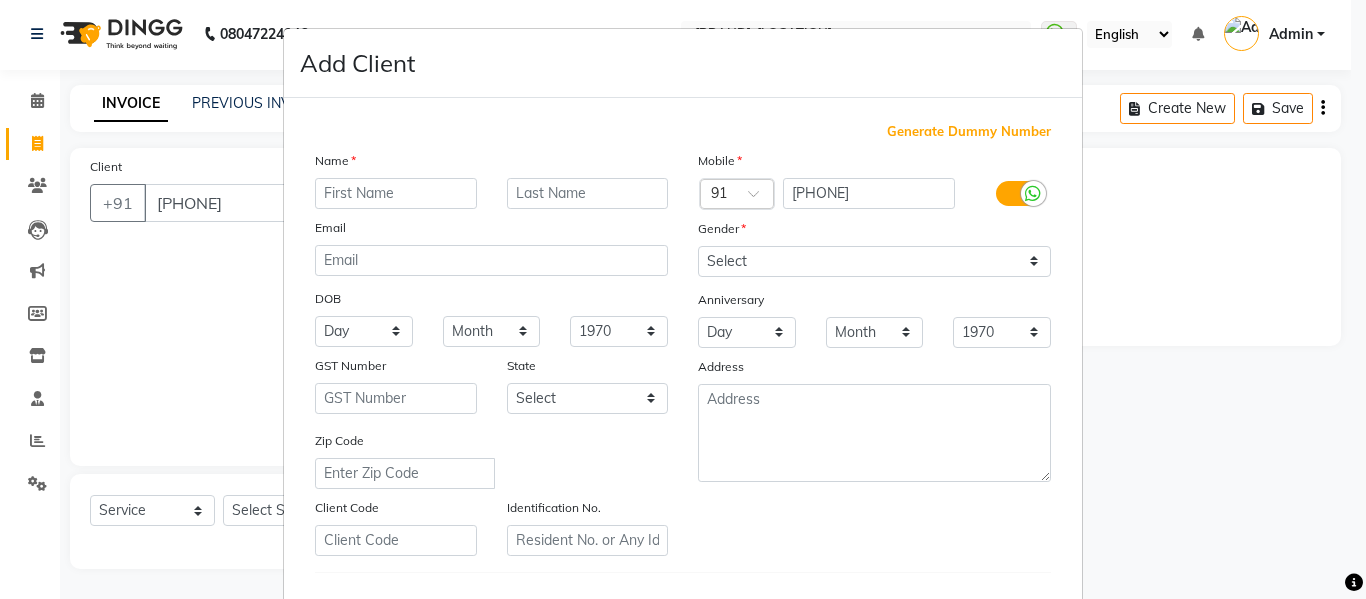 click at bounding box center (396, 193) 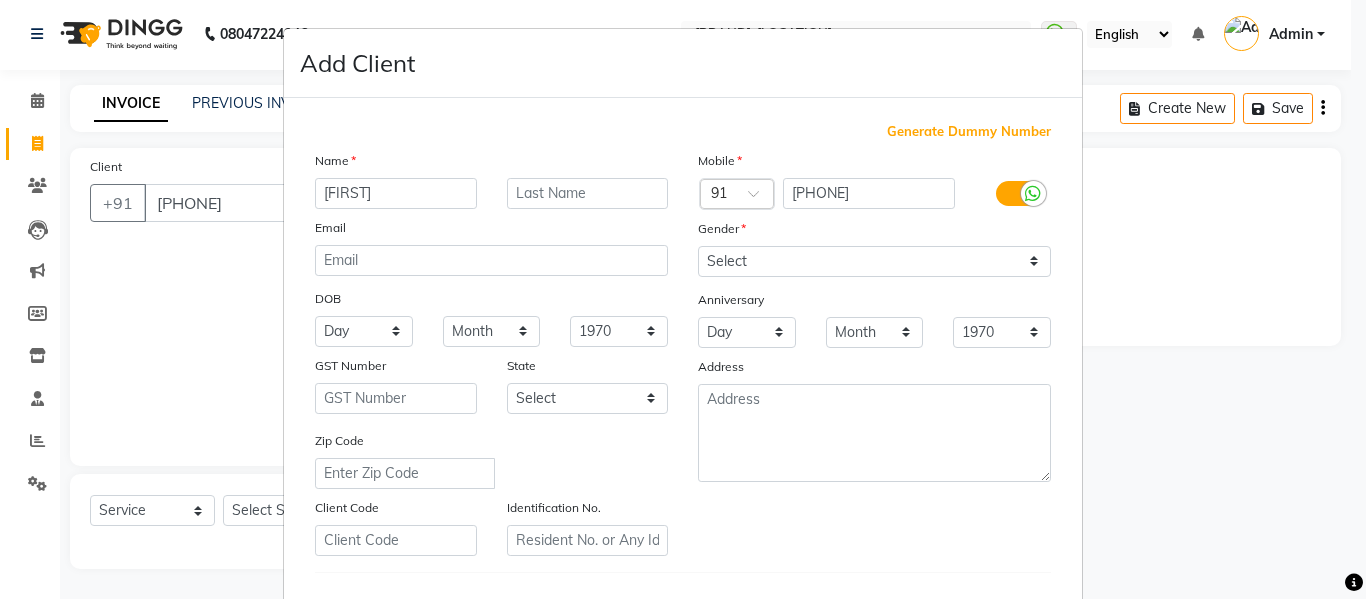type on "[FIRST]" 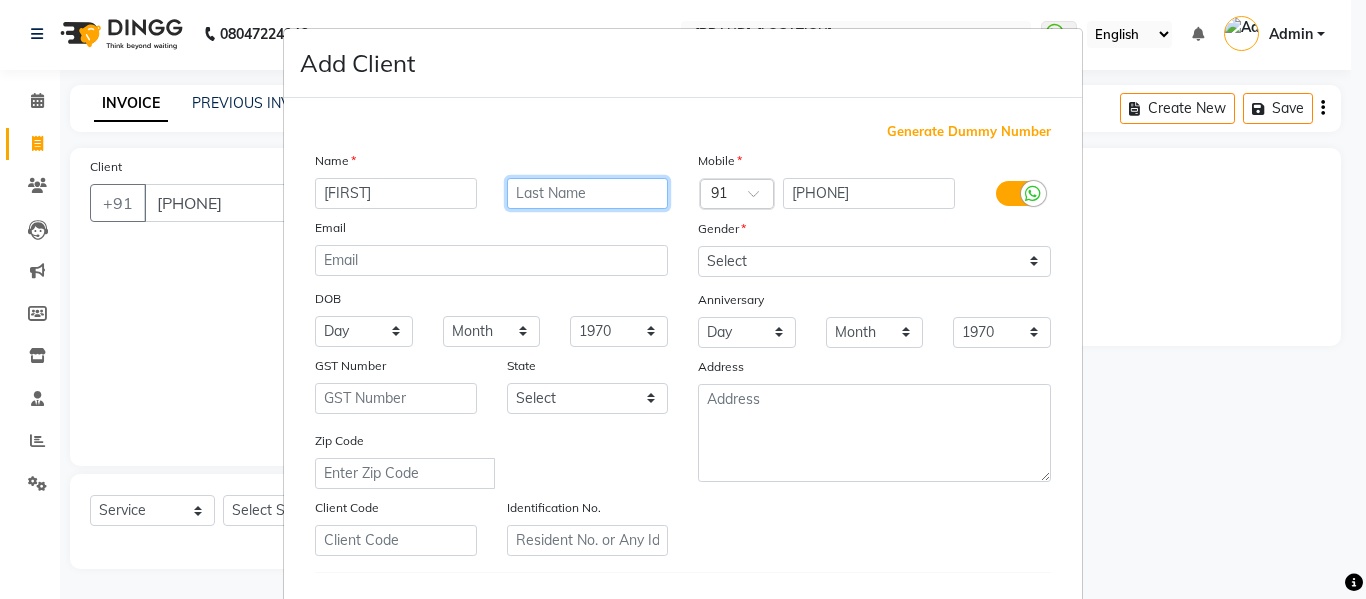 click at bounding box center (588, 193) 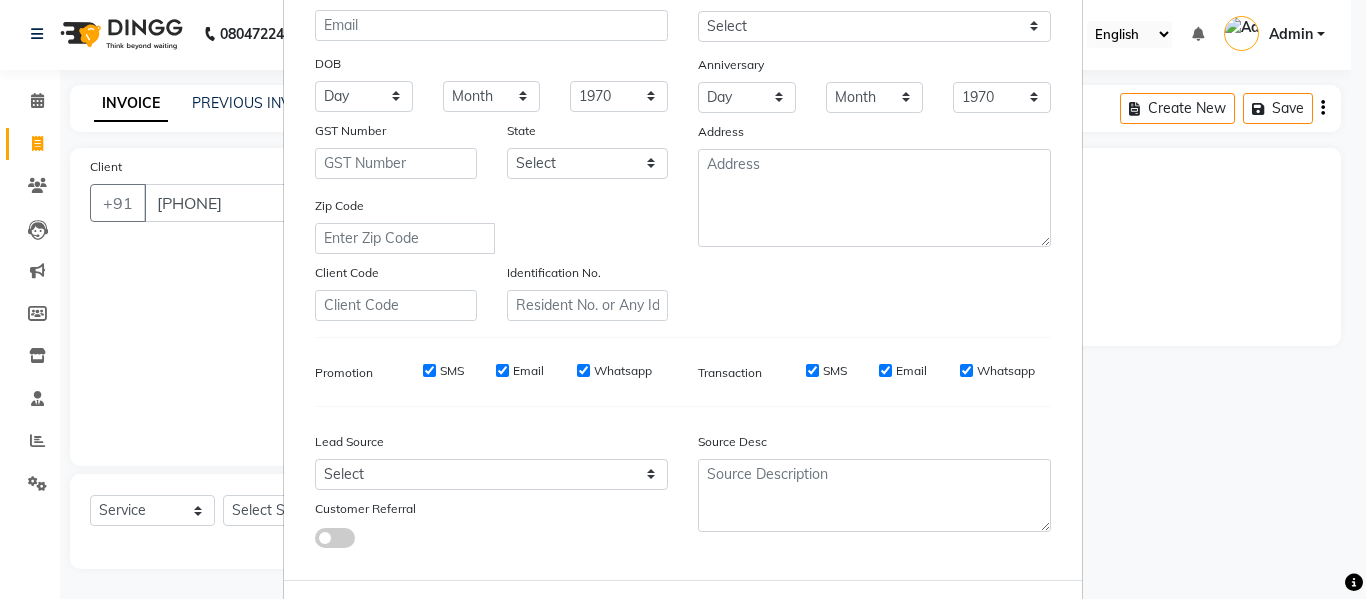 scroll, scrollTop: 200, scrollLeft: 0, axis: vertical 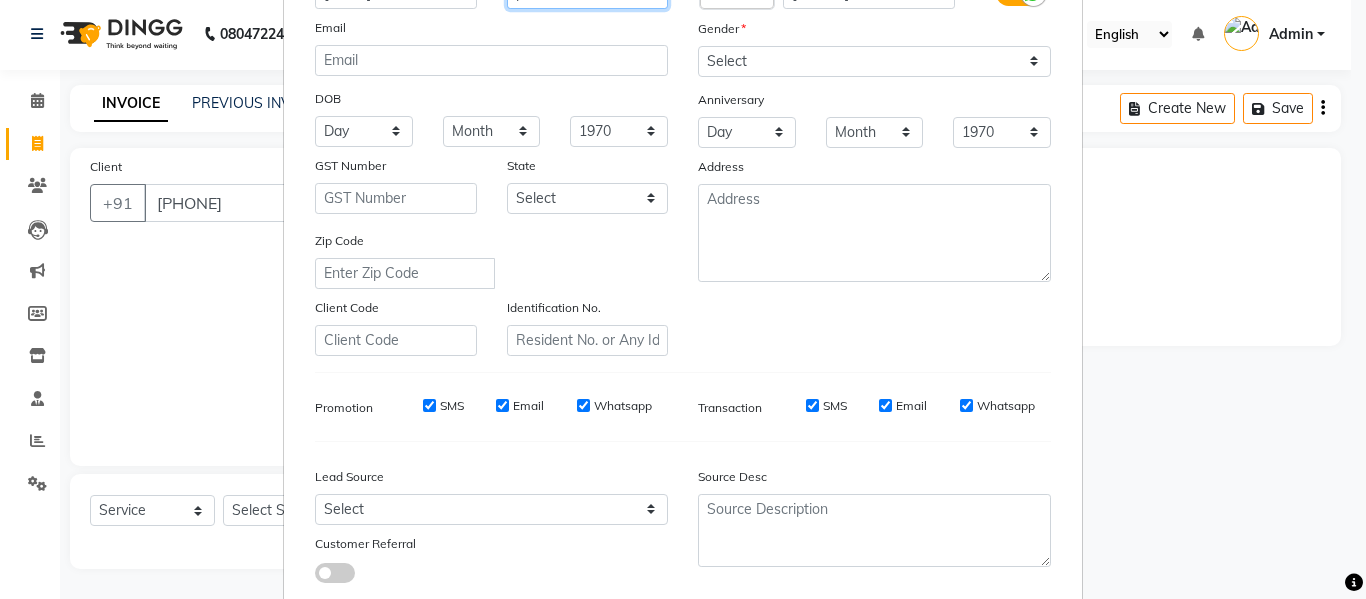 type on "patel" 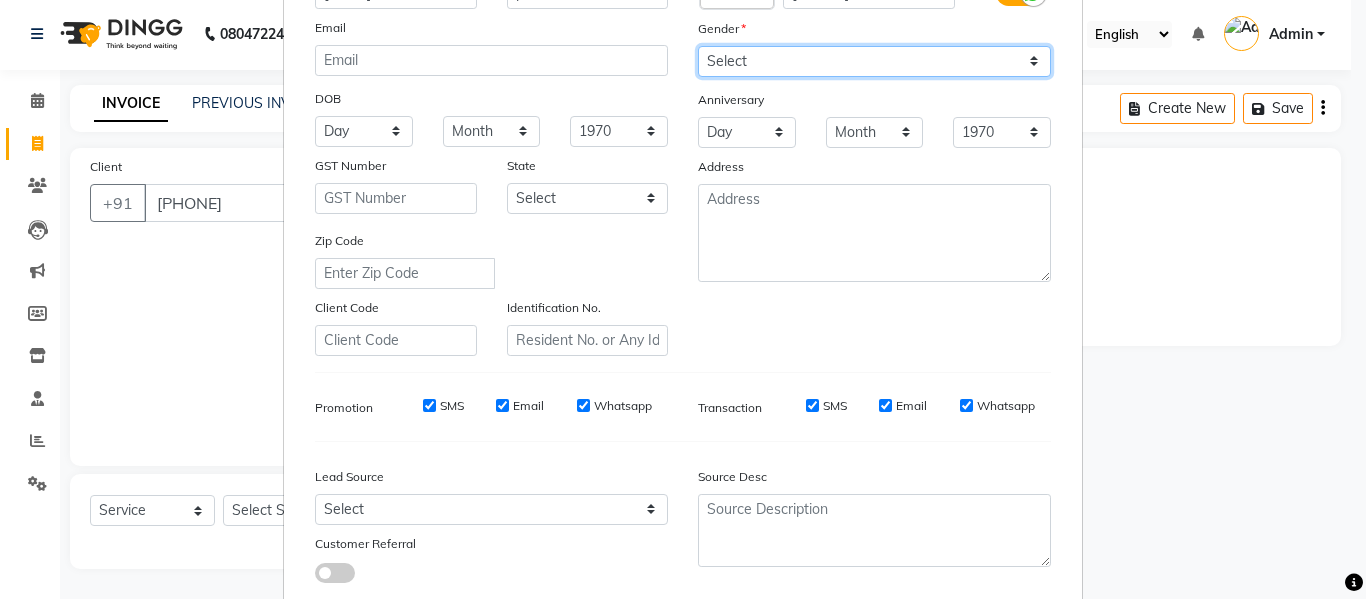 click on "Select Male Female Other Prefer Not To Say" at bounding box center [874, 61] 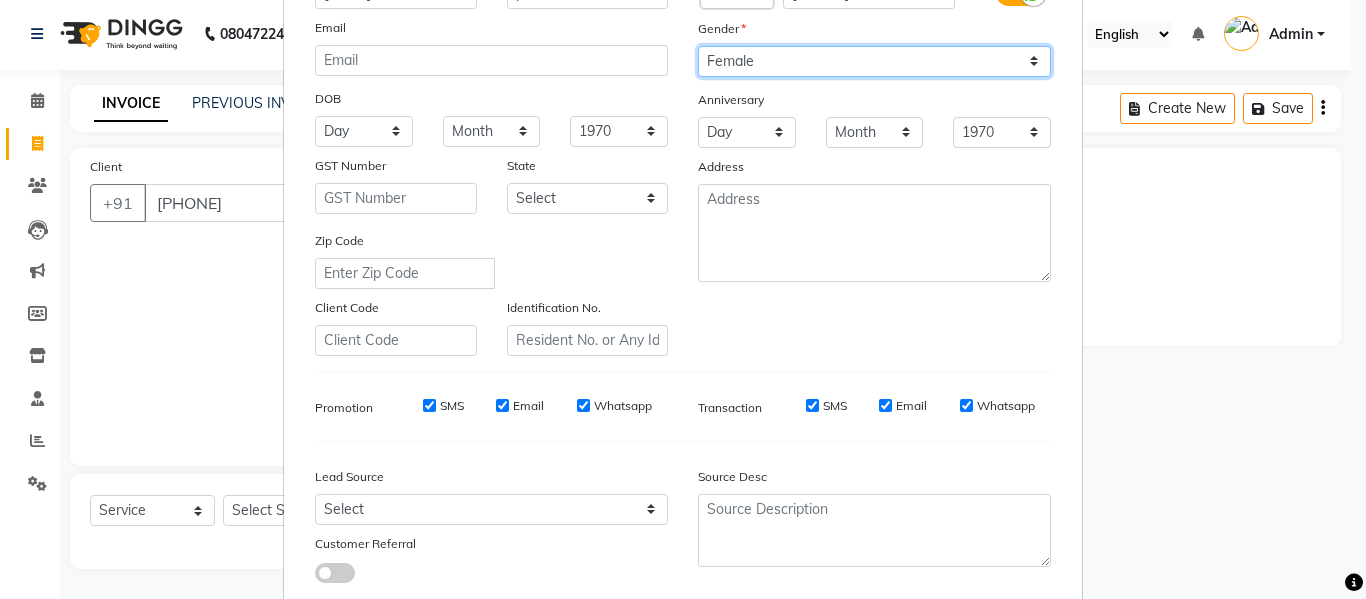 click on "Select Male Female Other Prefer Not To Say" at bounding box center [874, 61] 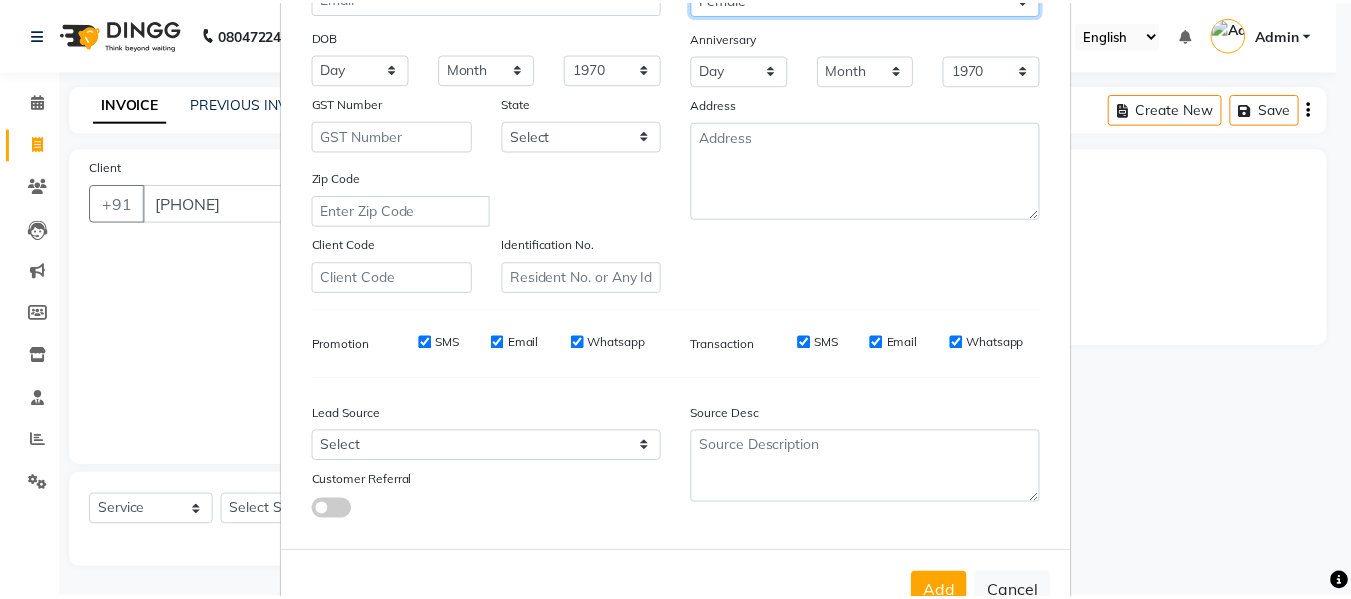 scroll, scrollTop: 324, scrollLeft: 0, axis: vertical 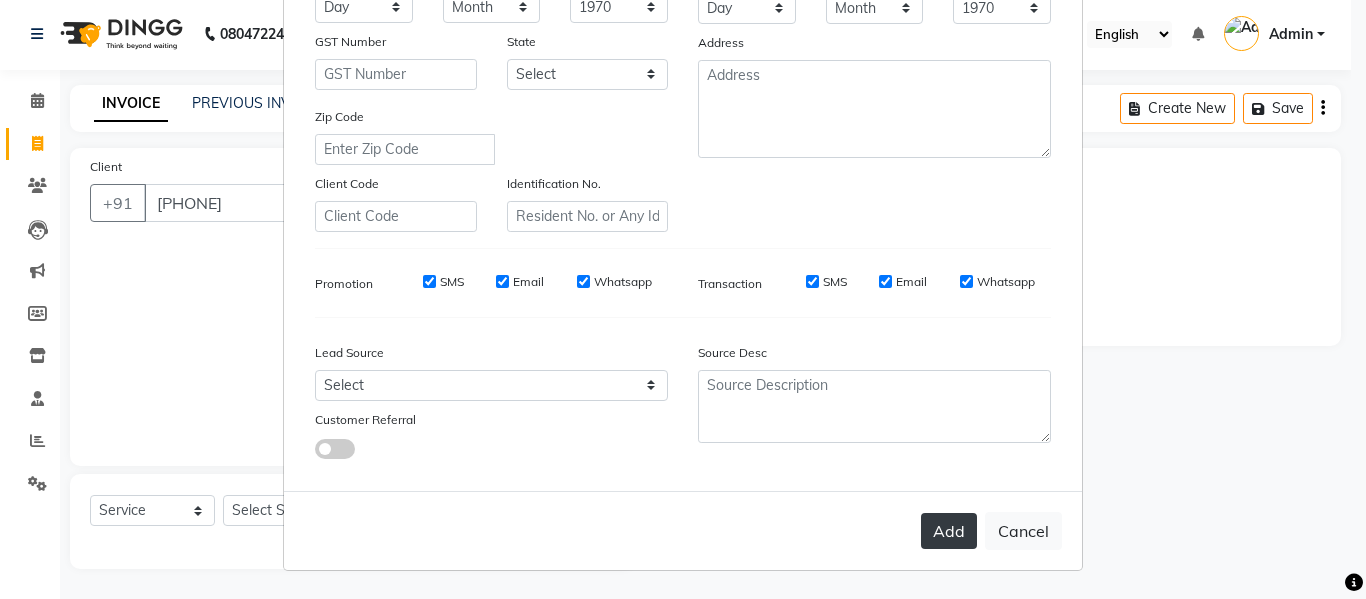 click on "Add" at bounding box center (949, 531) 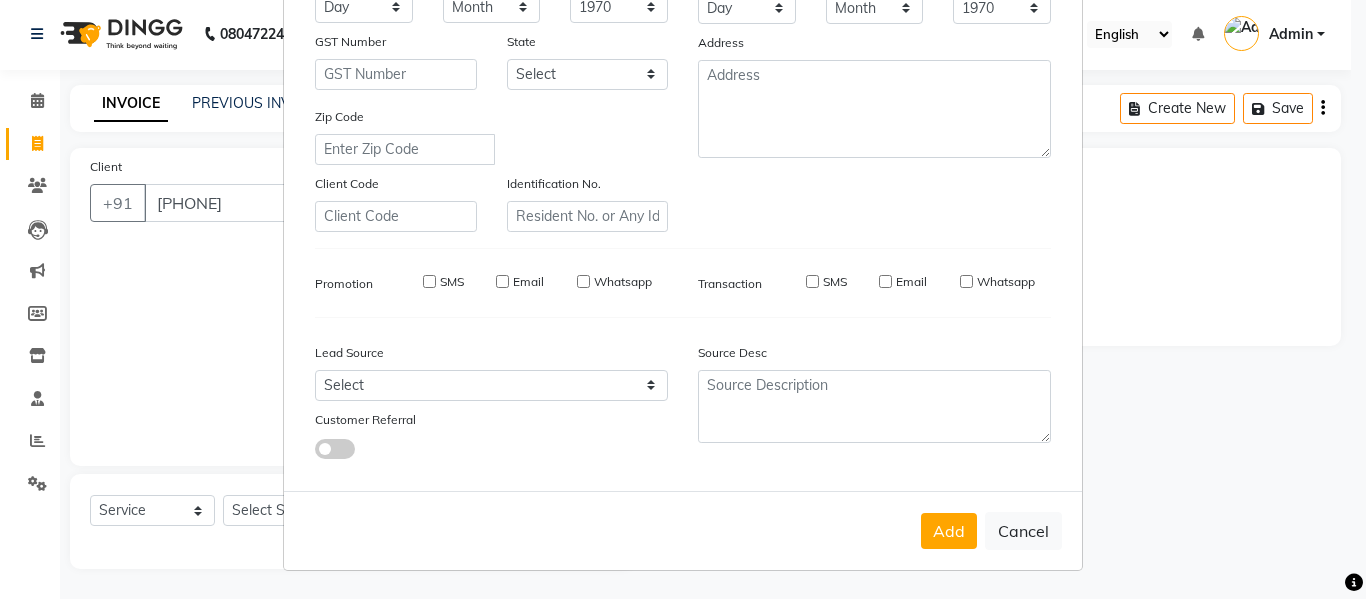 type 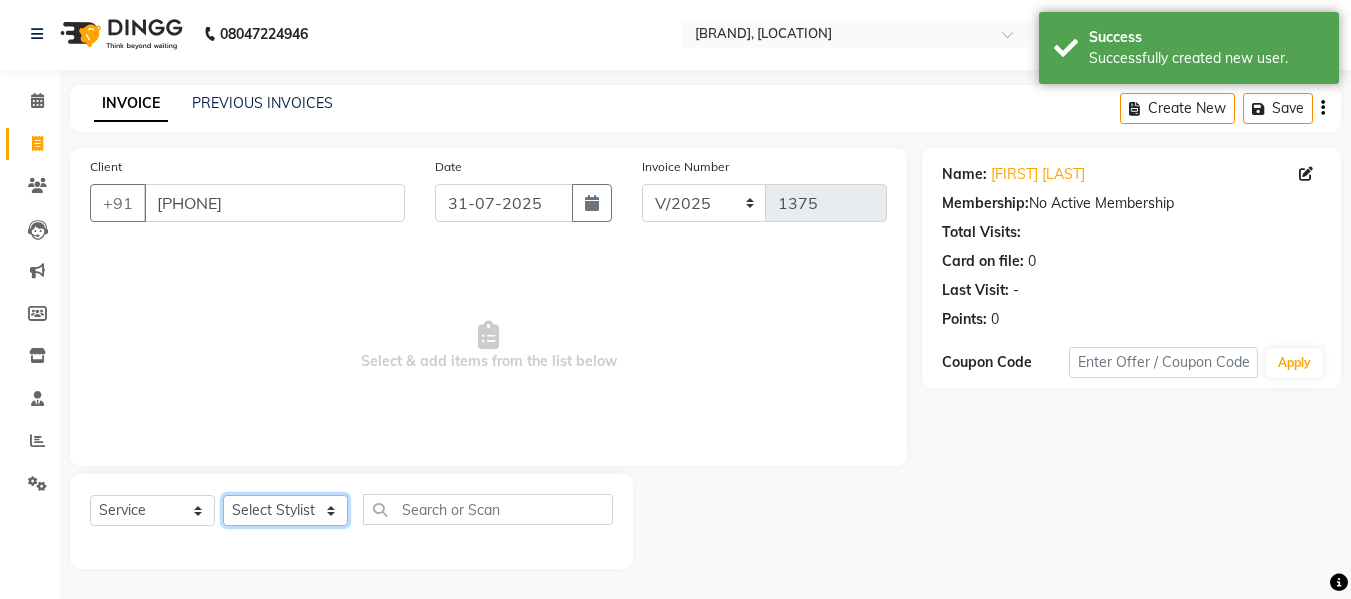 click on "Select Stylist [FIRST] [LAST] [FIRST] [FIRST] [FIRST] [FIRST] [FIRST]" 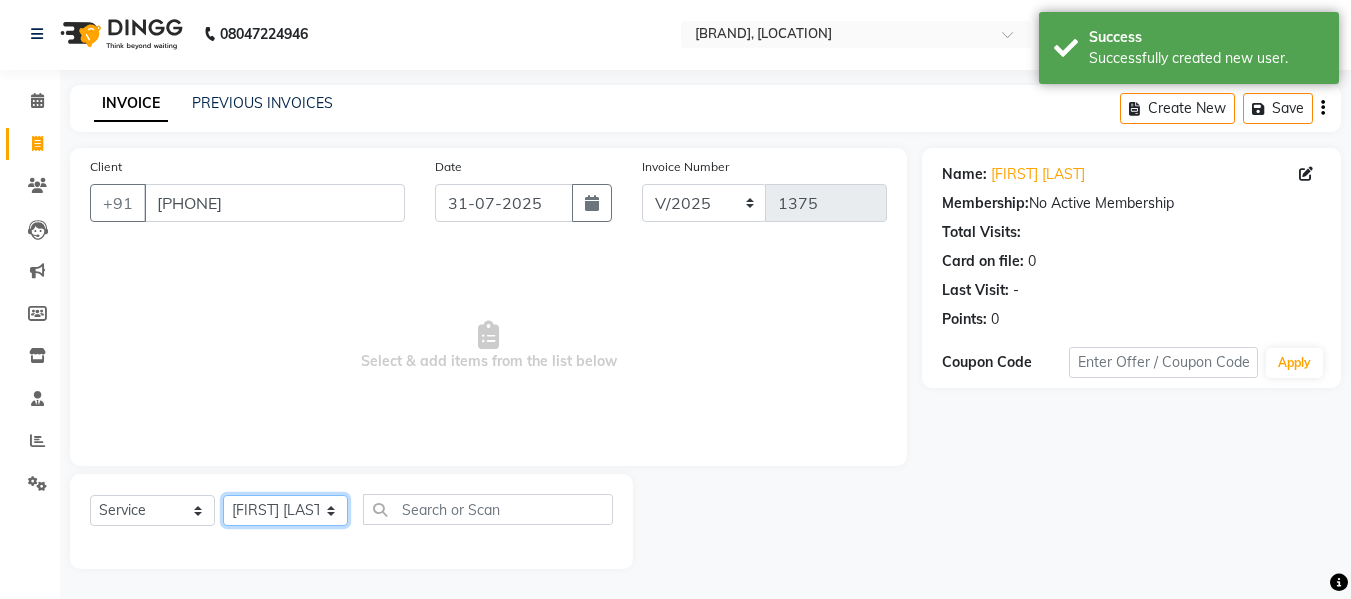 click on "Select Stylist [FIRST] [LAST] [FIRST] [FIRST] [FIRST] [FIRST] [FIRST]" 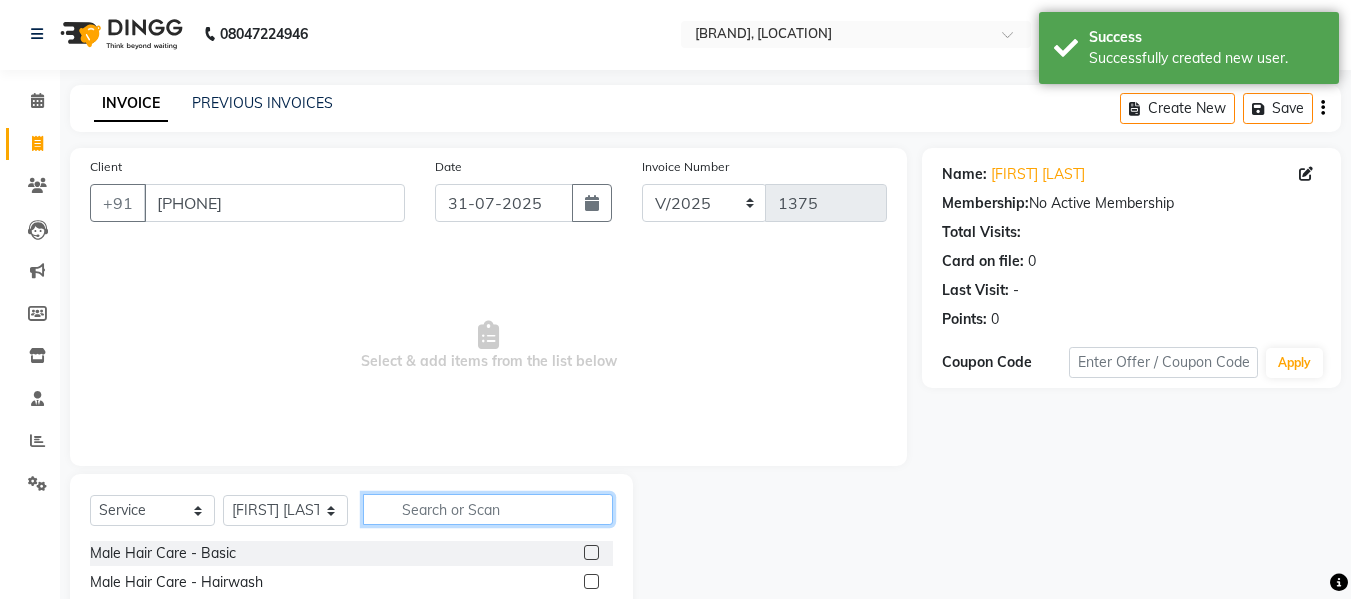 click 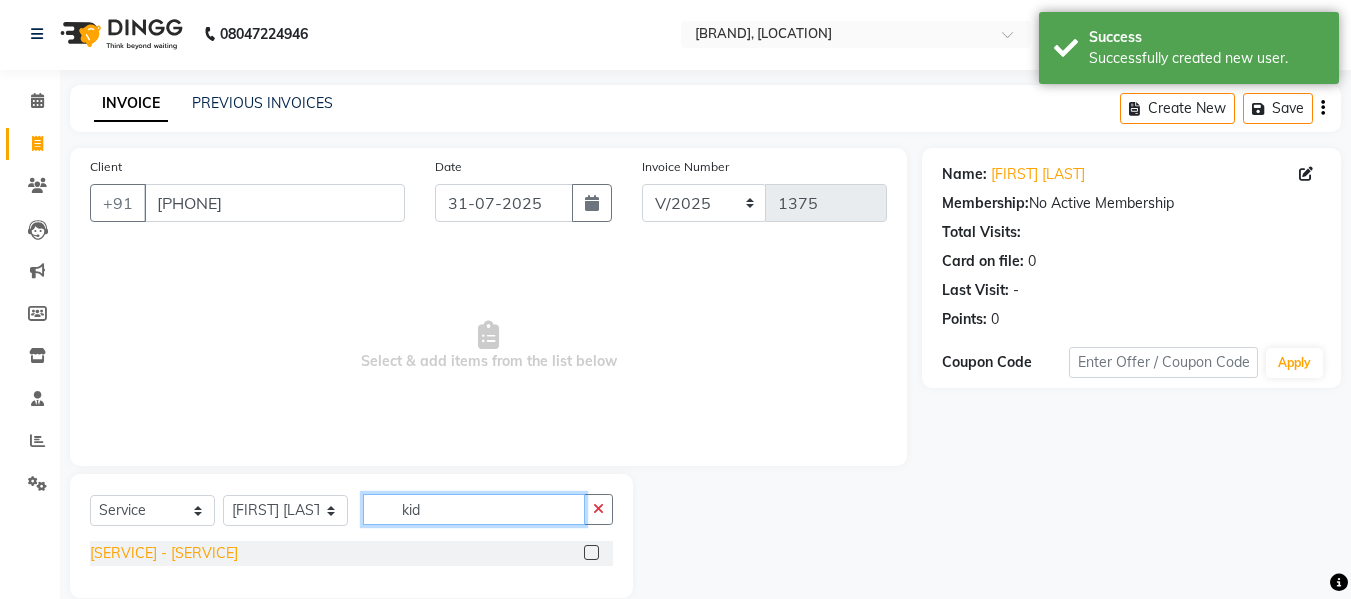 type on "kid" 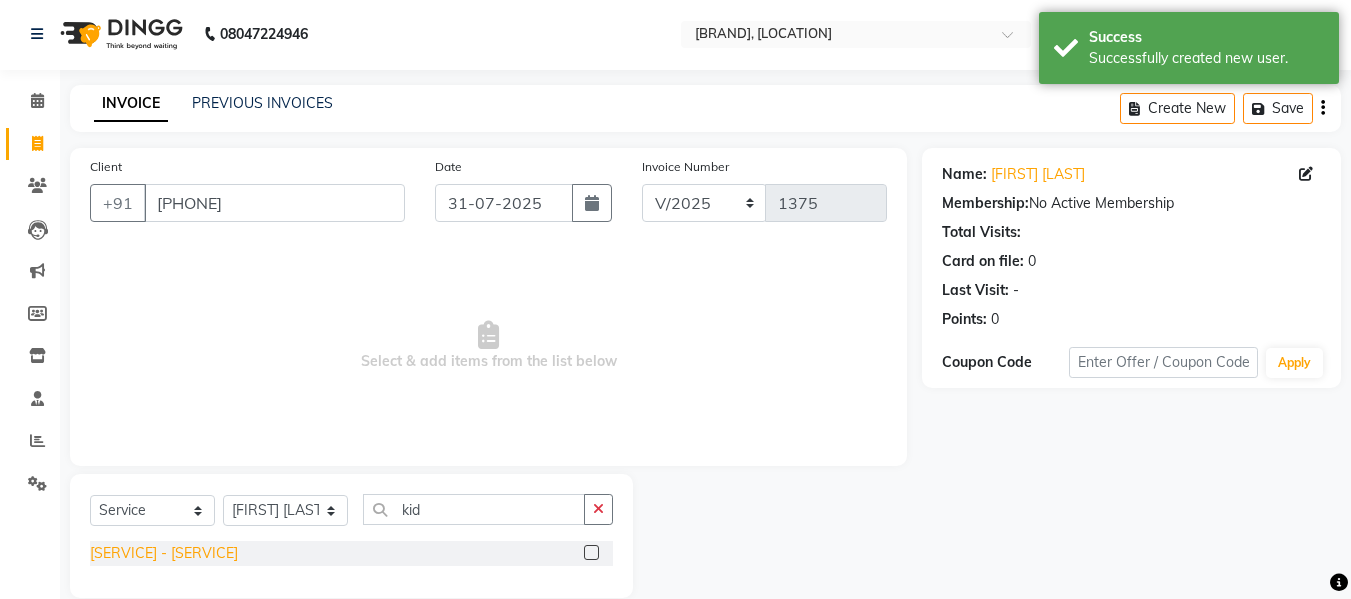 click on "[SERVICE] - [SERVICE]" 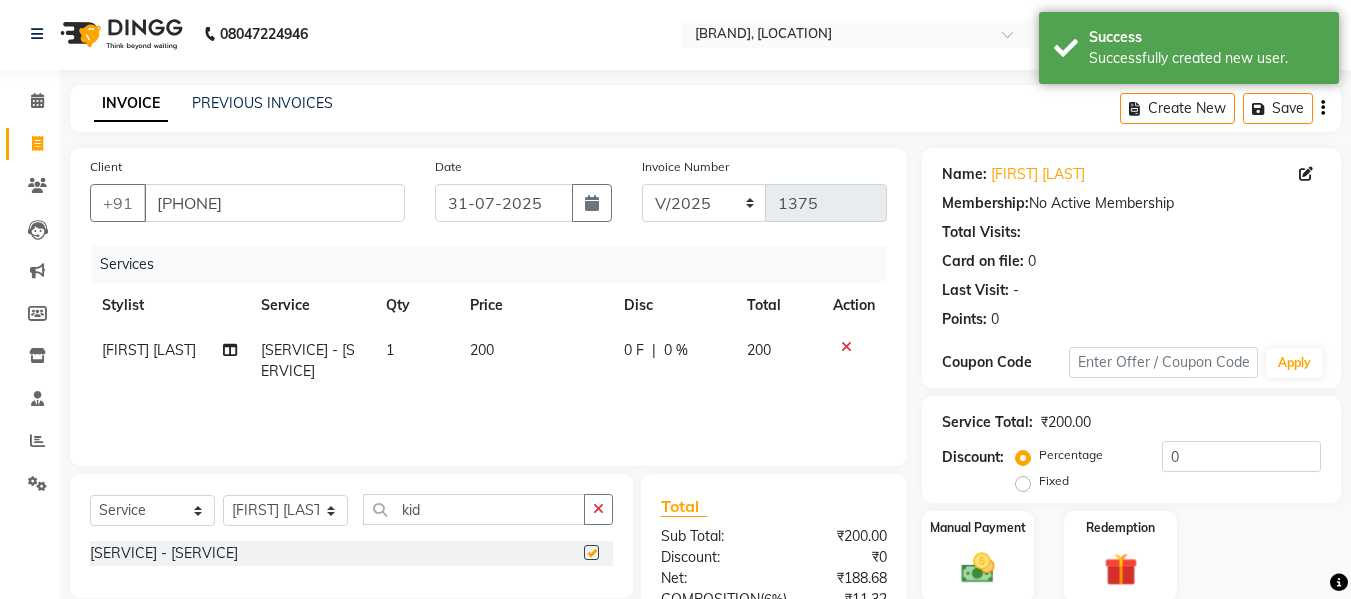 checkbox on "false" 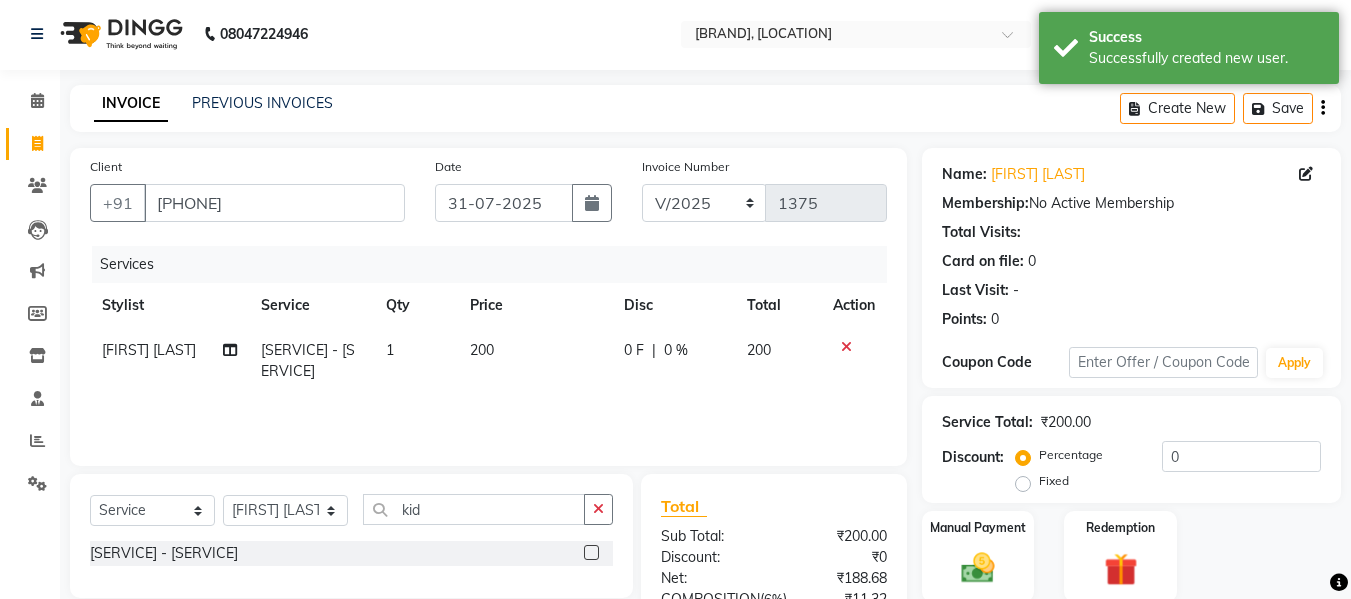 click on "0 F | 0 %" 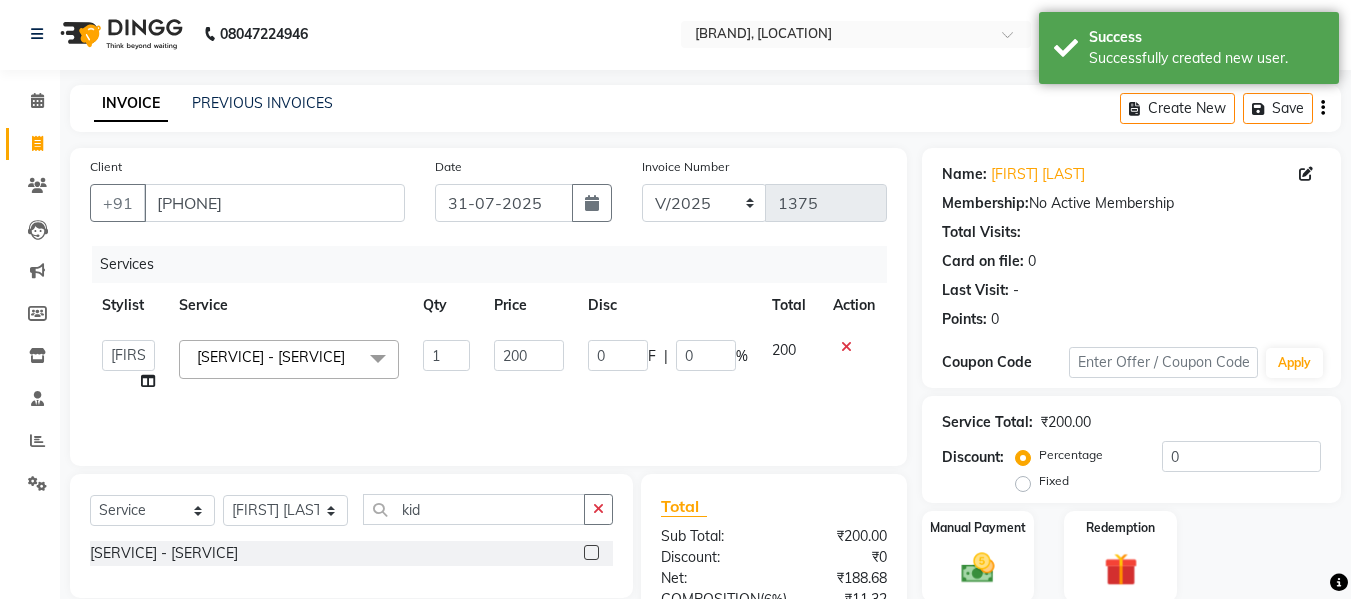 click on "0 F | 0 %" 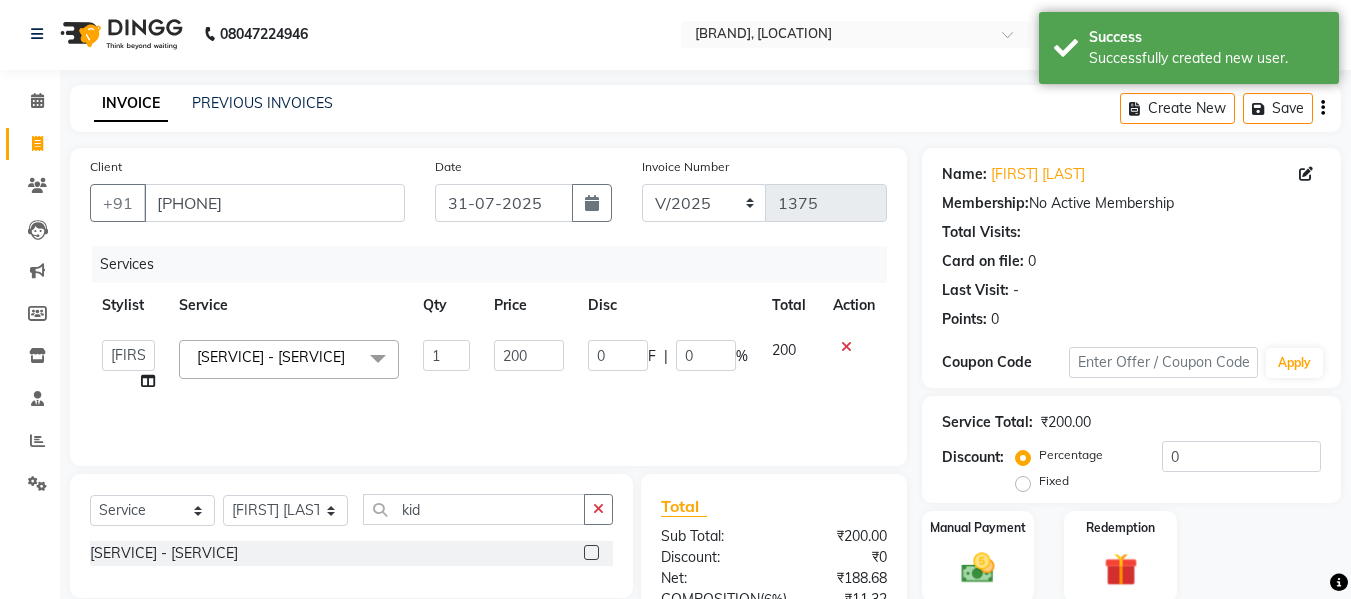 click on "0 F | 0 %" 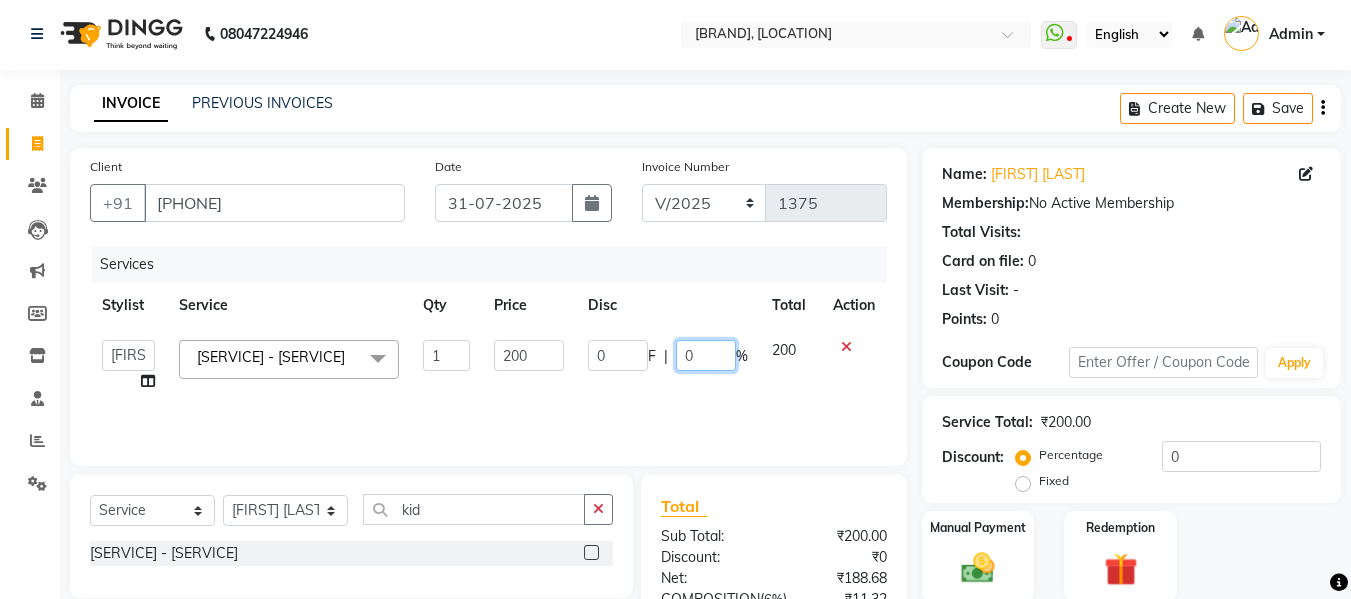 click on "0" 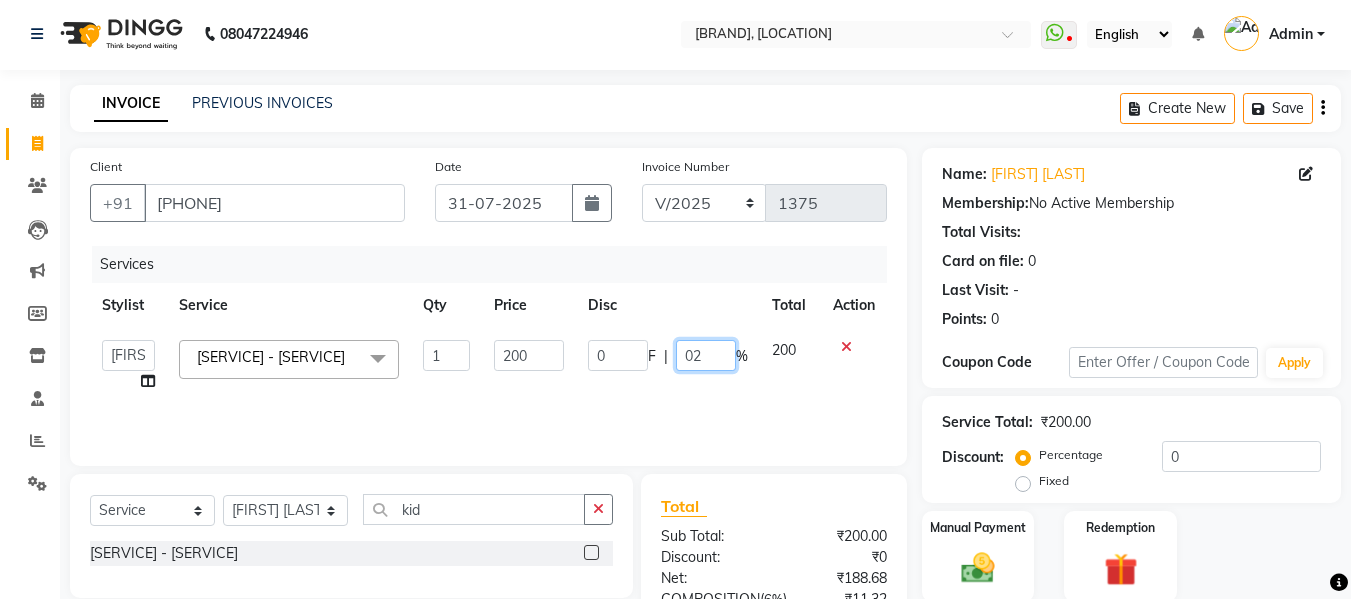 type on "020" 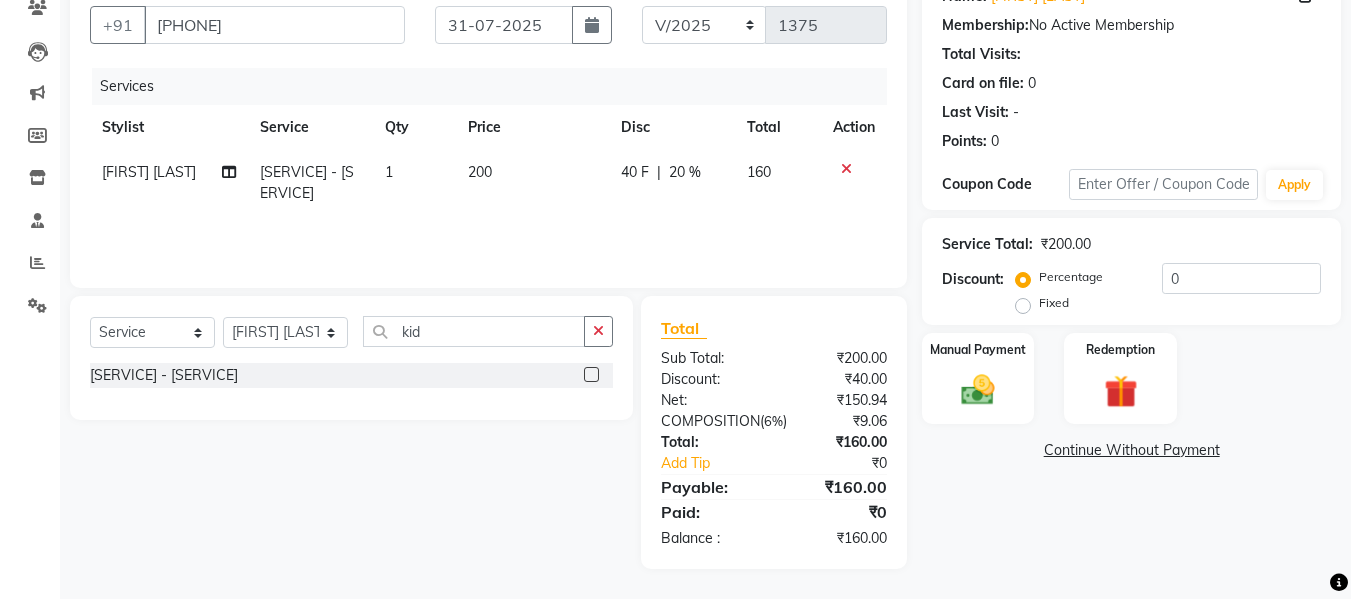 scroll, scrollTop: 201, scrollLeft: 0, axis: vertical 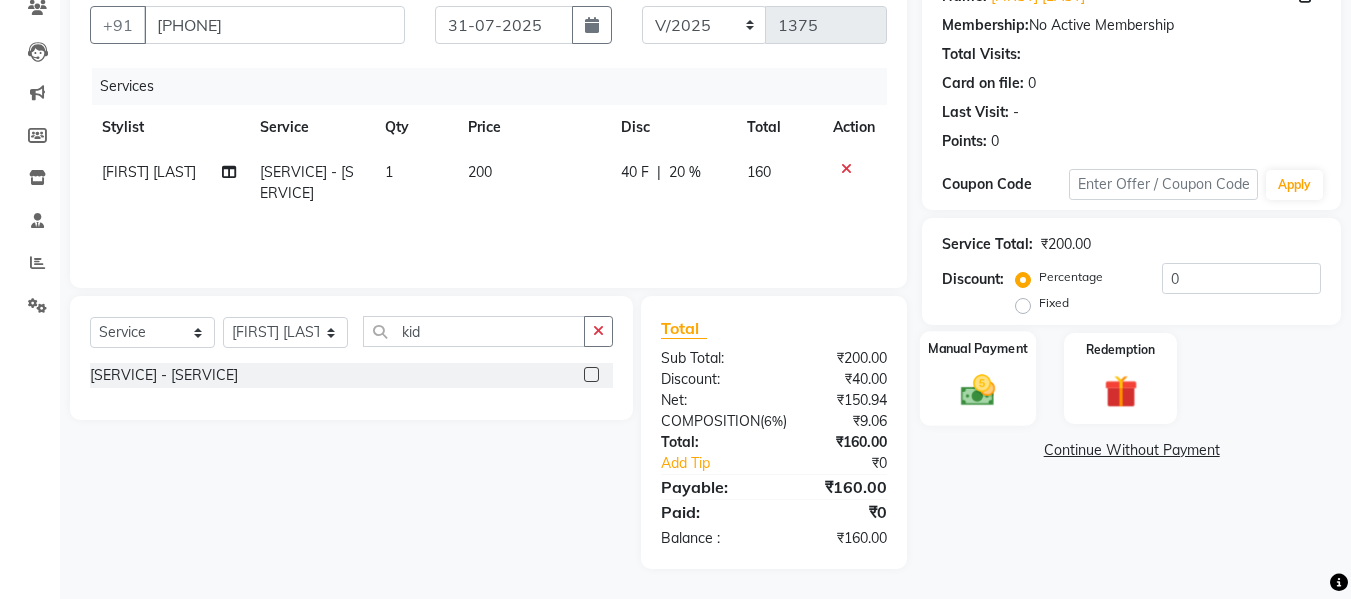 click 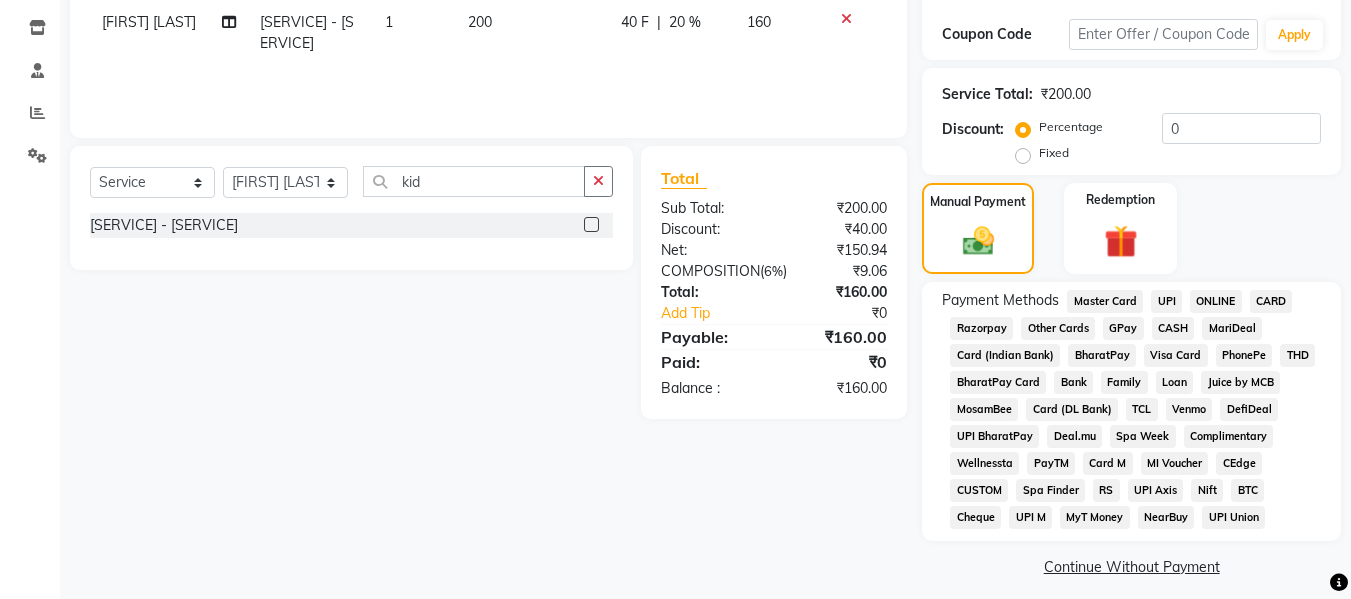 scroll, scrollTop: 343, scrollLeft: 0, axis: vertical 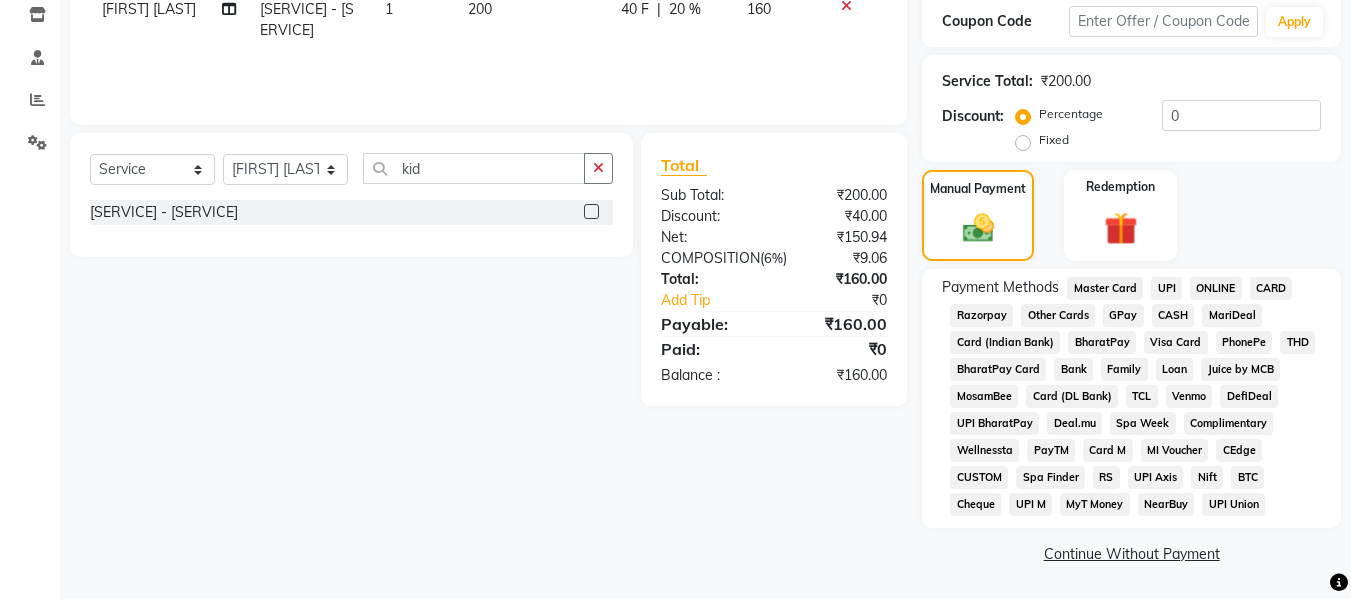 click on "UPI" 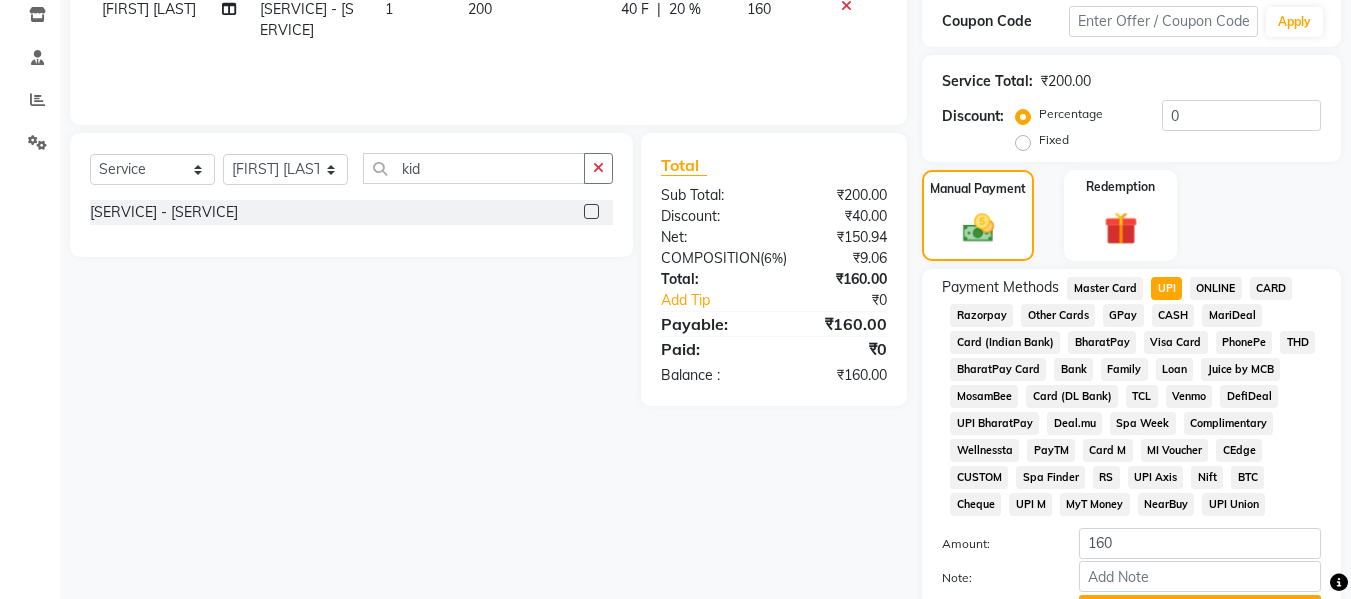 click on "CASH" 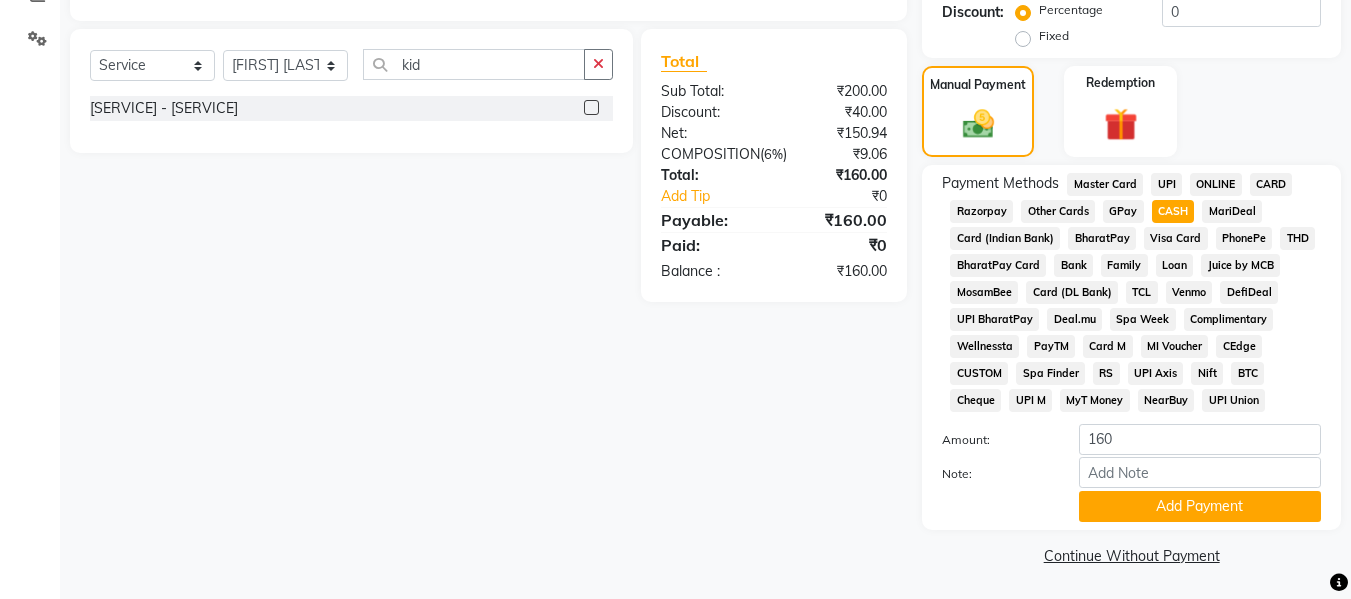scroll, scrollTop: 449, scrollLeft: 0, axis: vertical 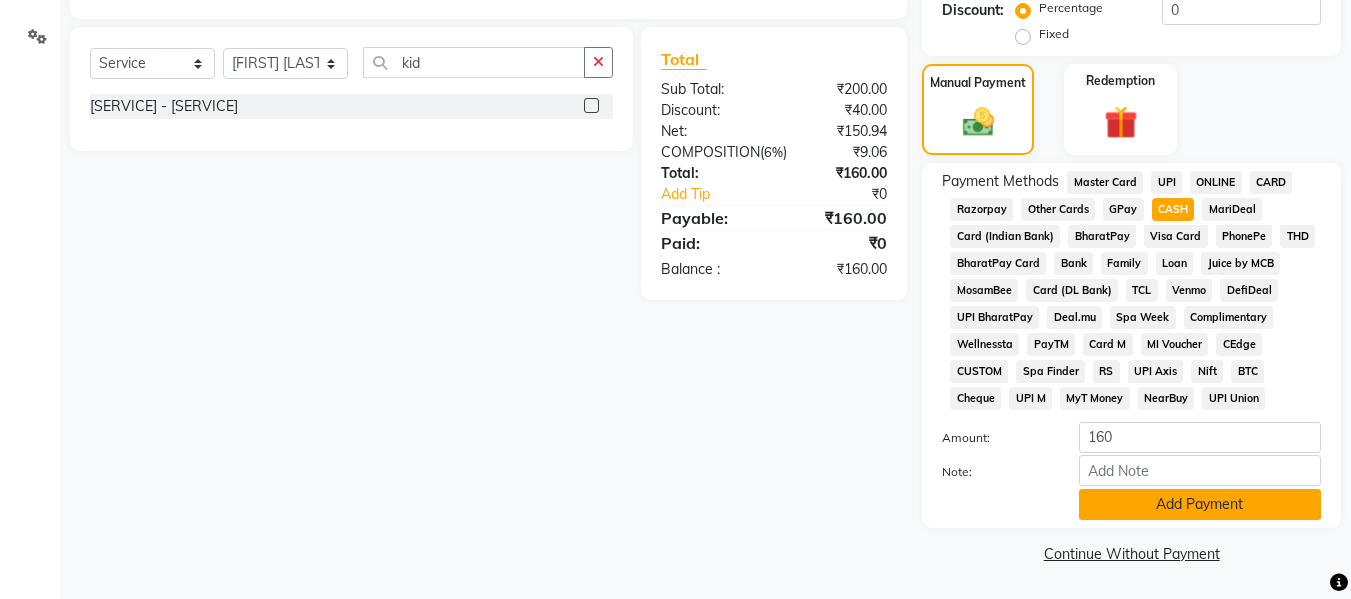 click on "Add Payment" 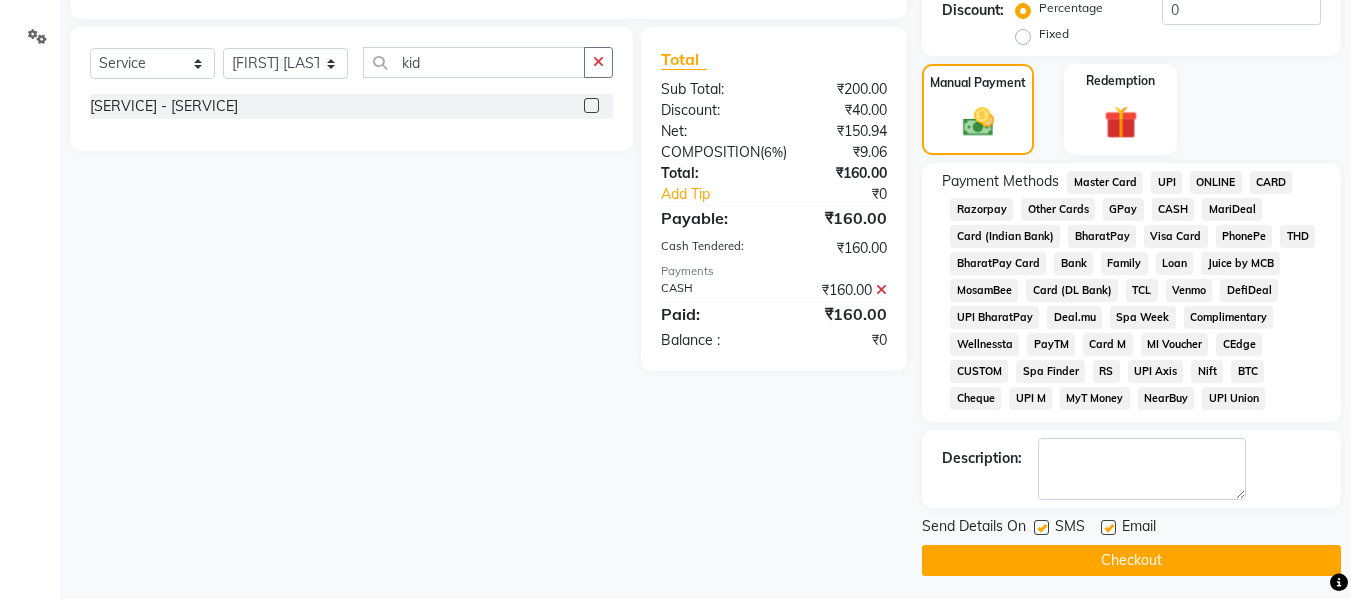 click on "Checkout" 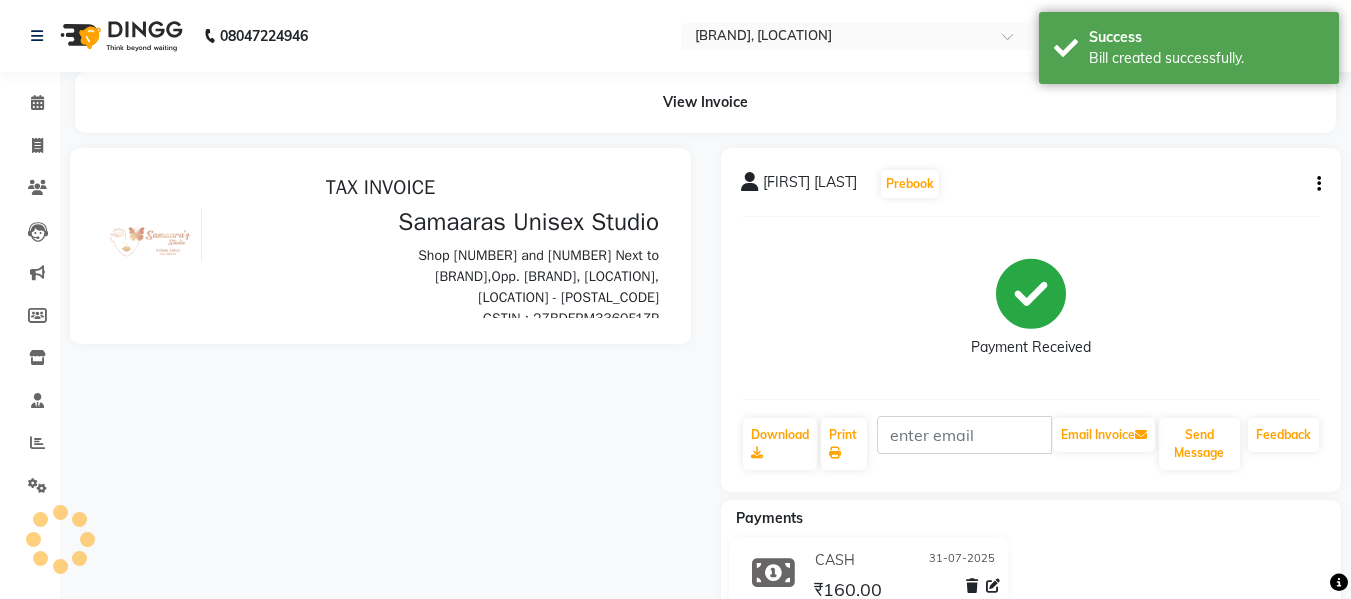 scroll, scrollTop: 0, scrollLeft: 0, axis: both 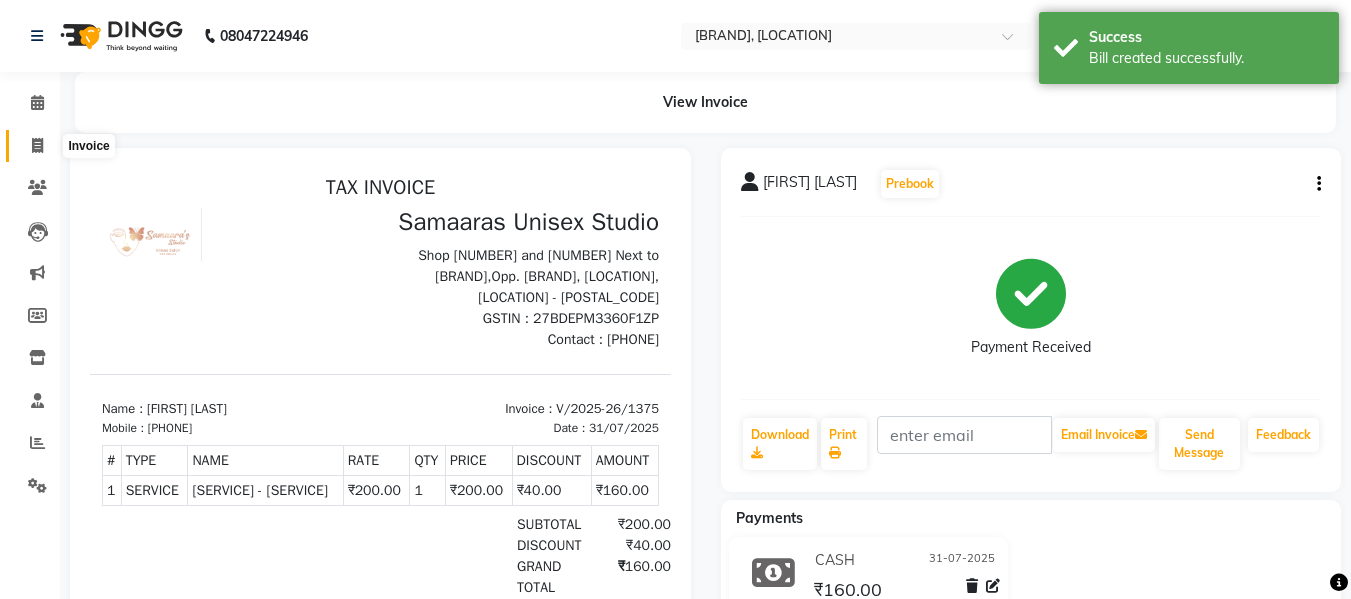 click 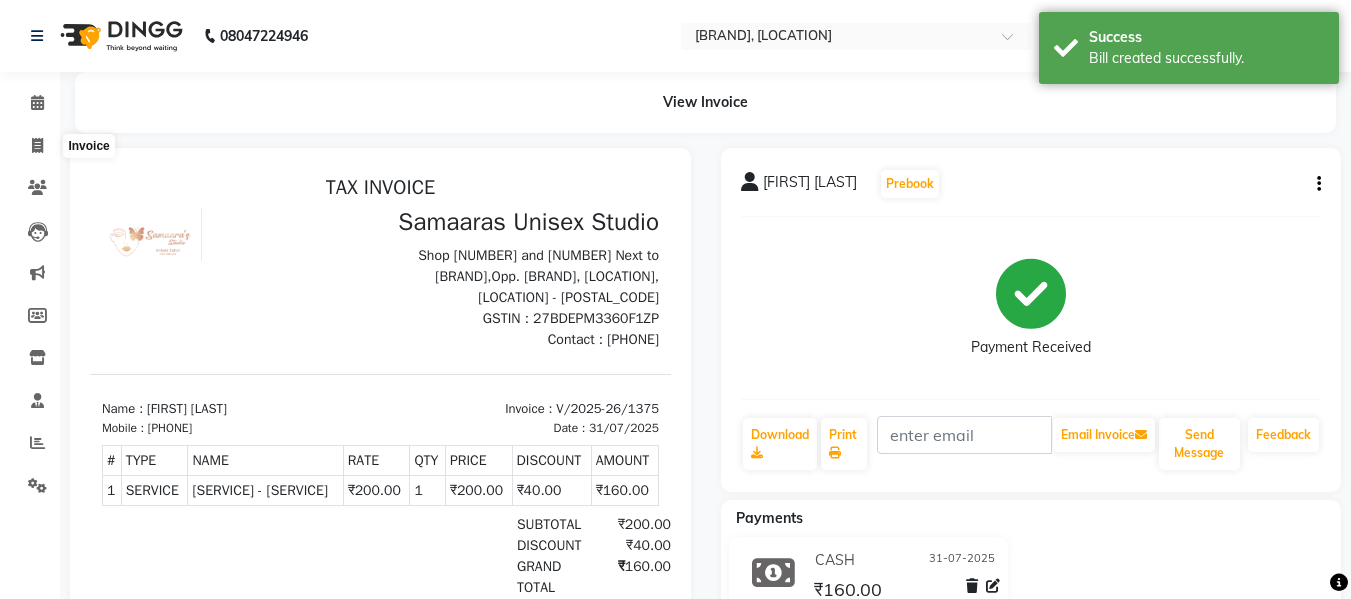 select on "4525" 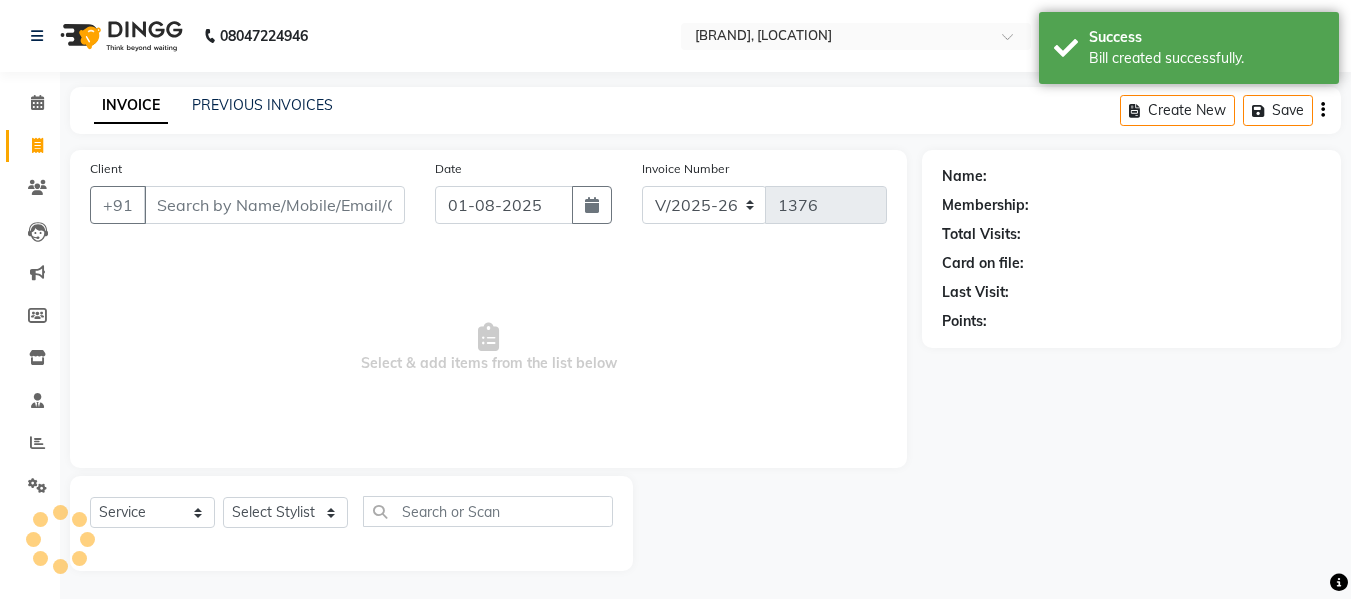 scroll, scrollTop: 2, scrollLeft: 0, axis: vertical 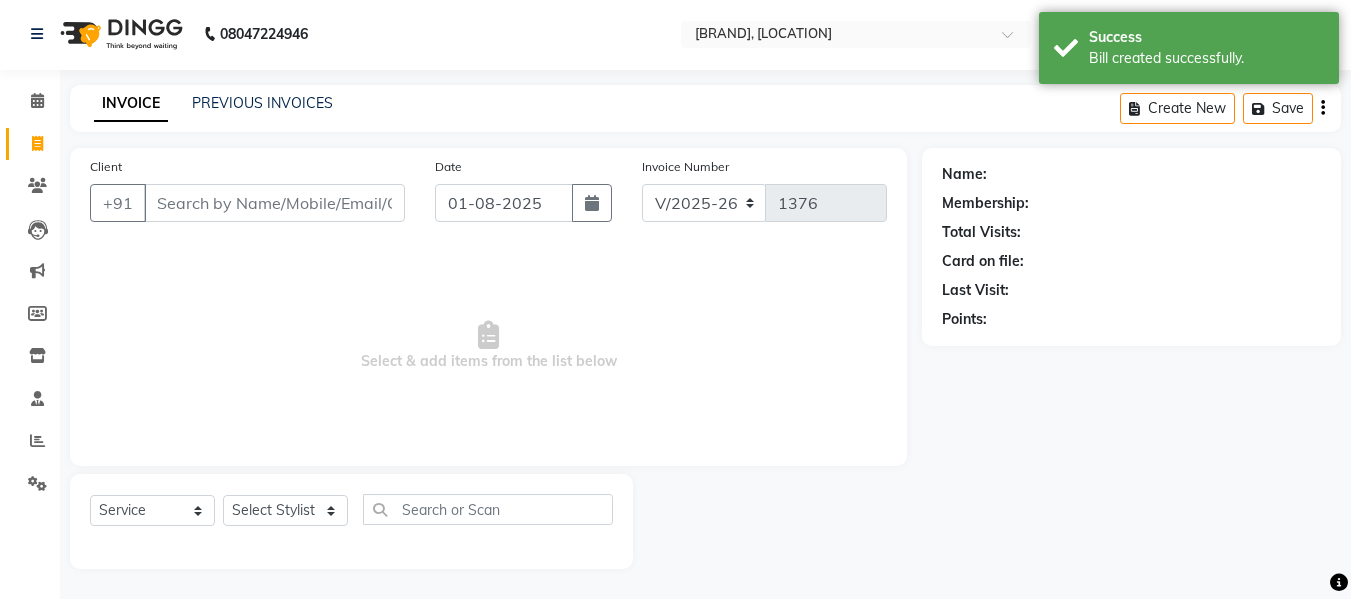 click on "Client" at bounding box center (274, 203) 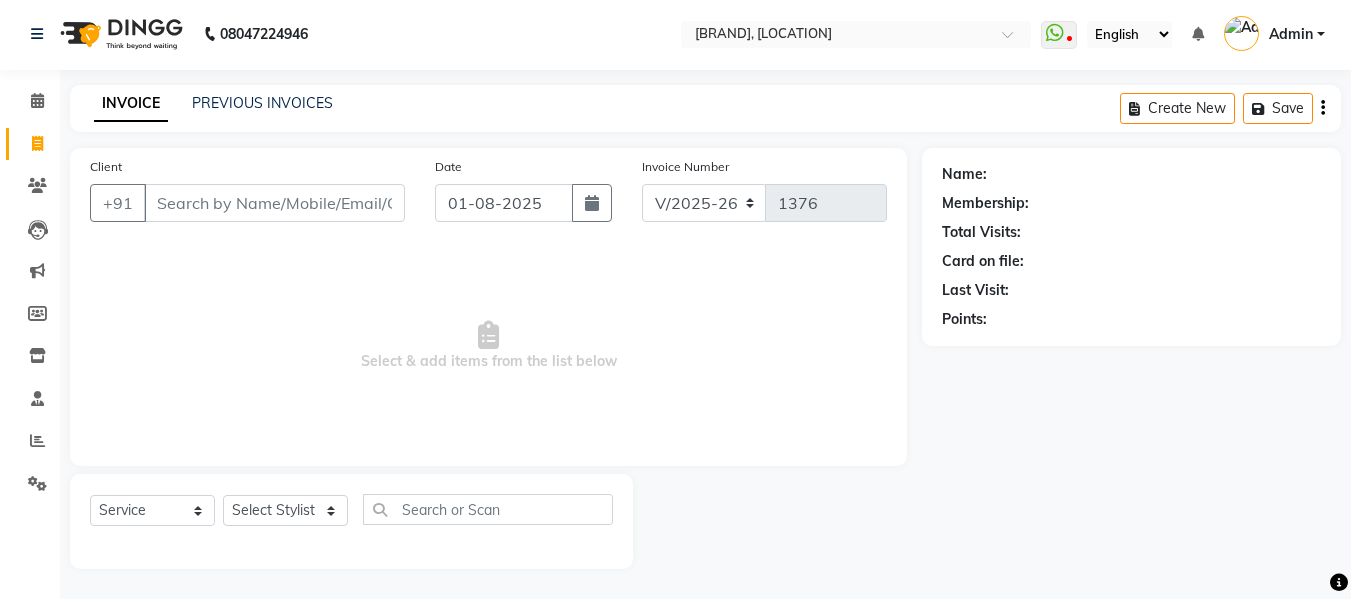 click on "Client" at bounding box center [274, 203] 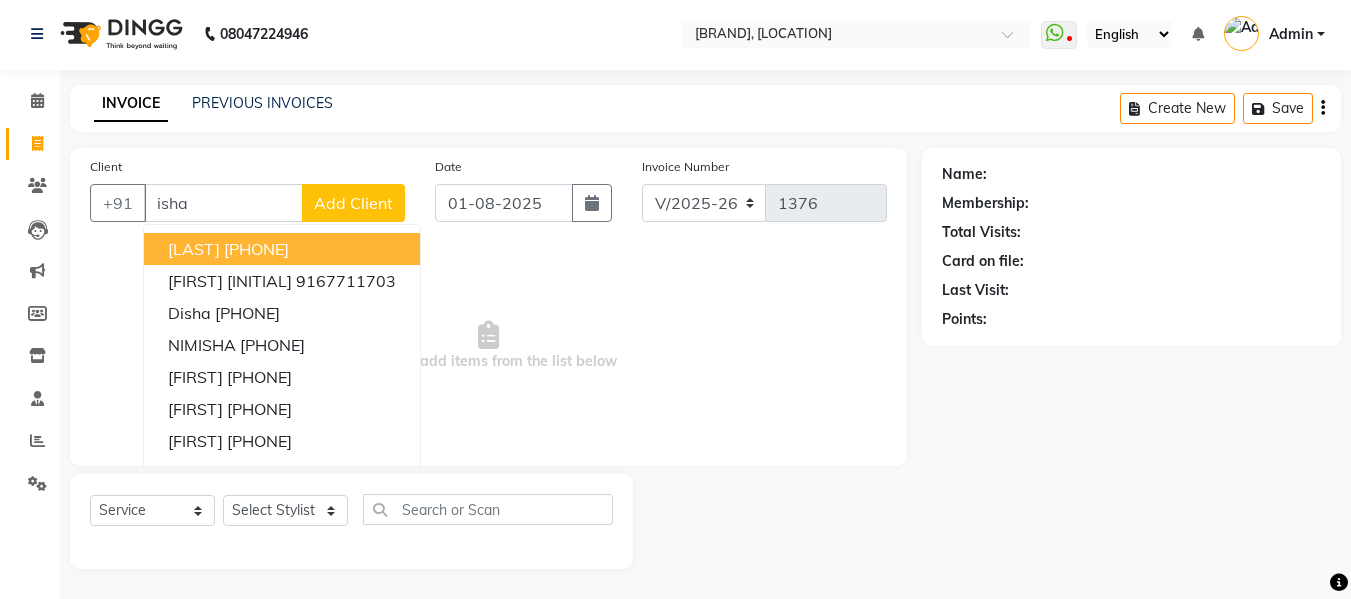 scroll, scrollTop: 0, scrollLeft: 0, axis: both 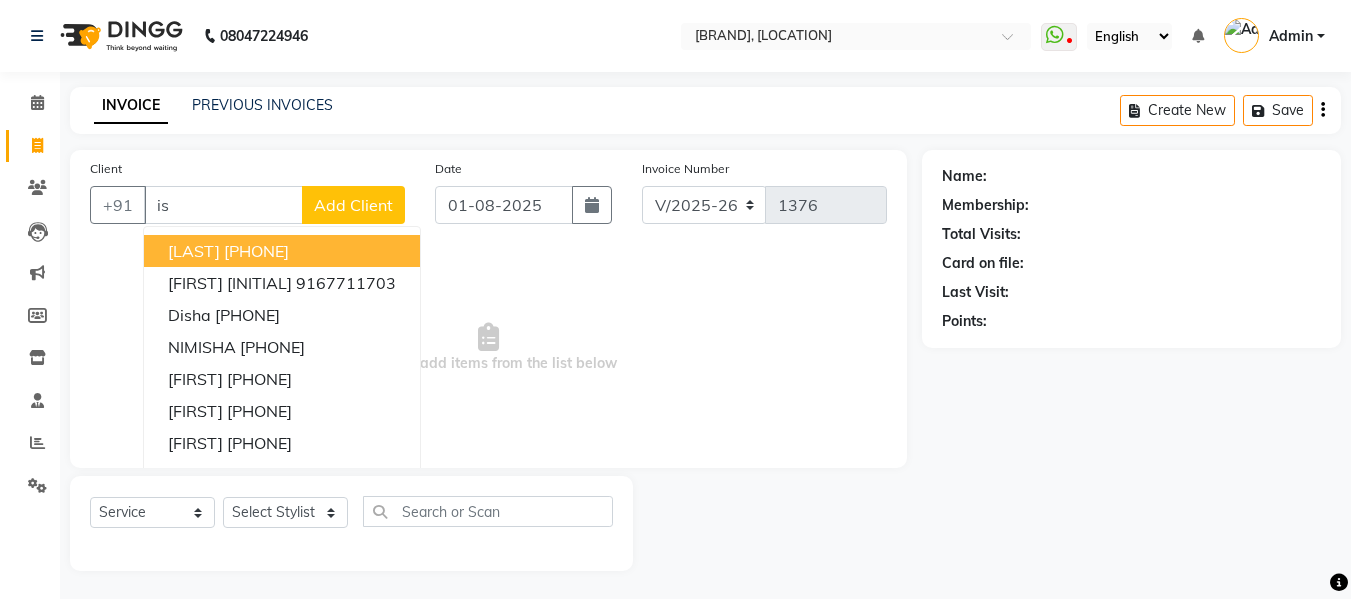 type on "i" 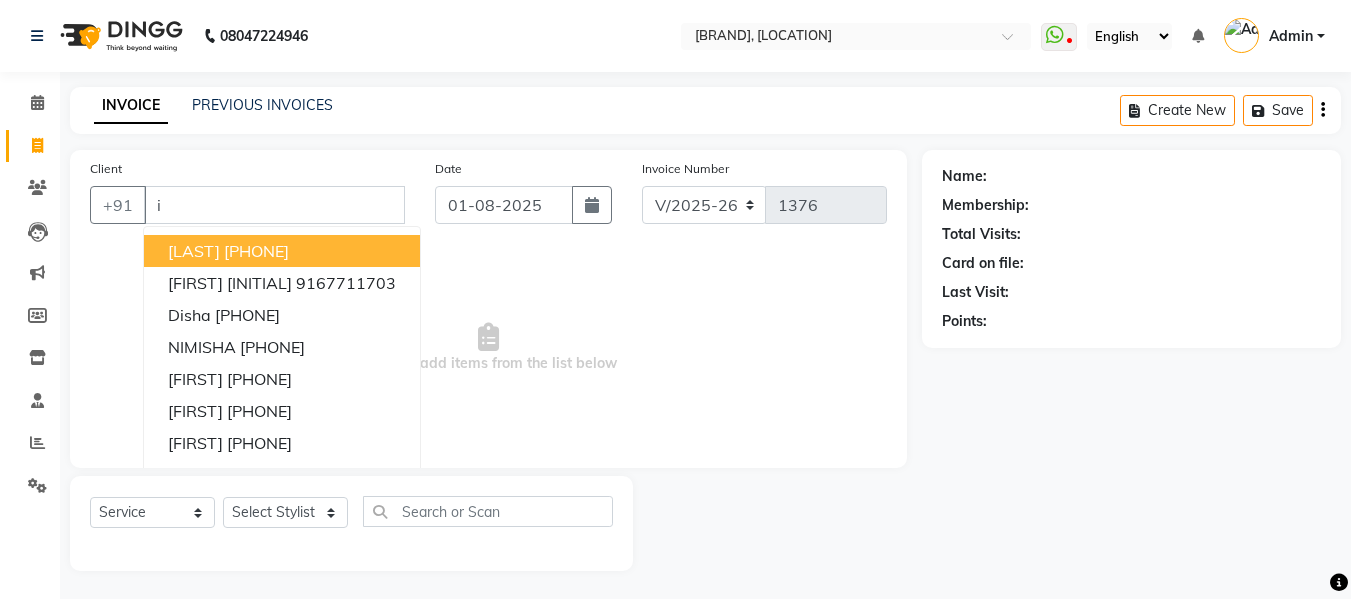 type 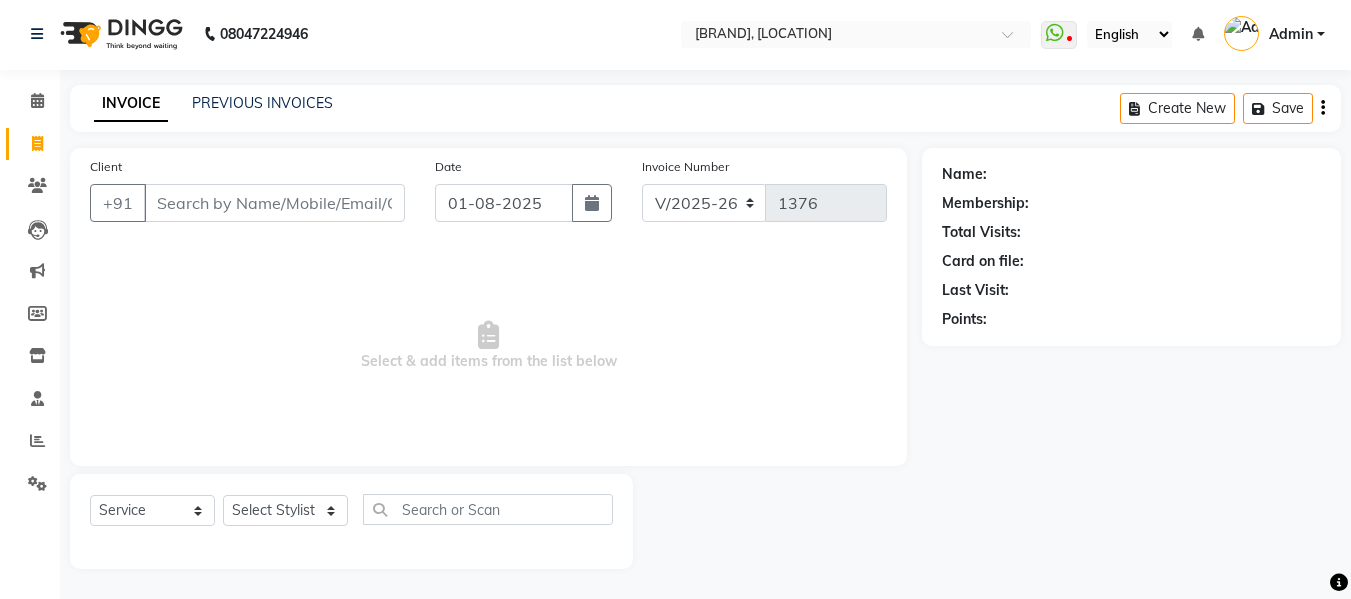 scroll, scrollTop: 0, scrollLeft: 0, axis: both 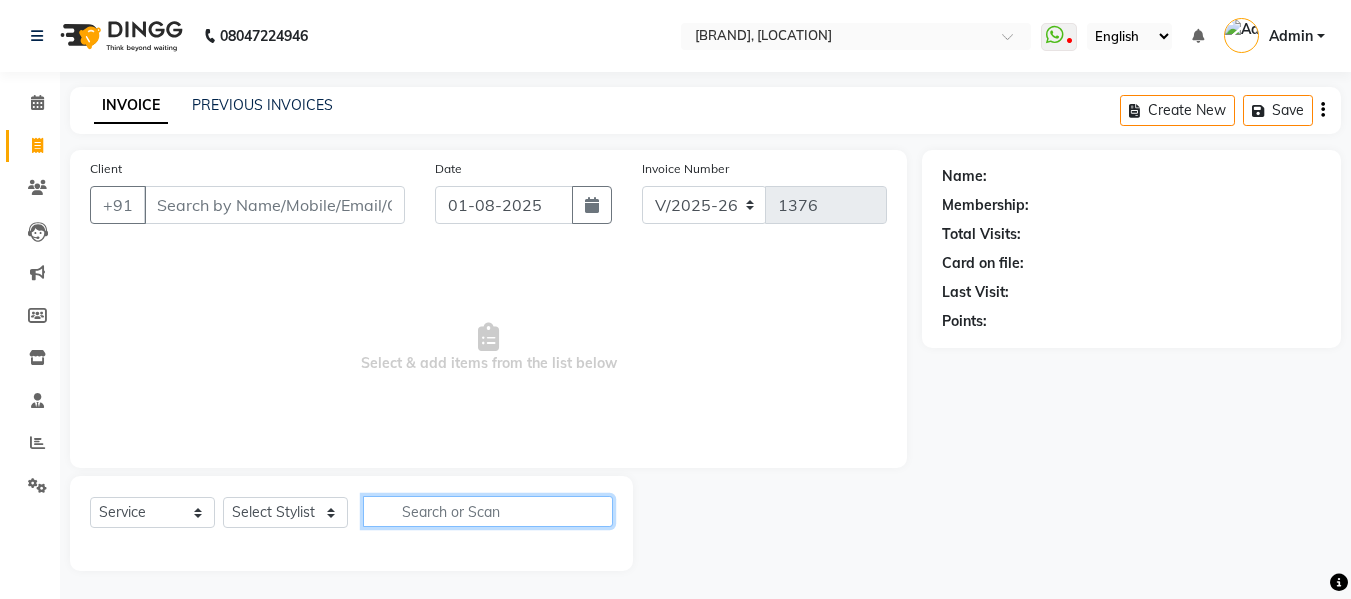 click 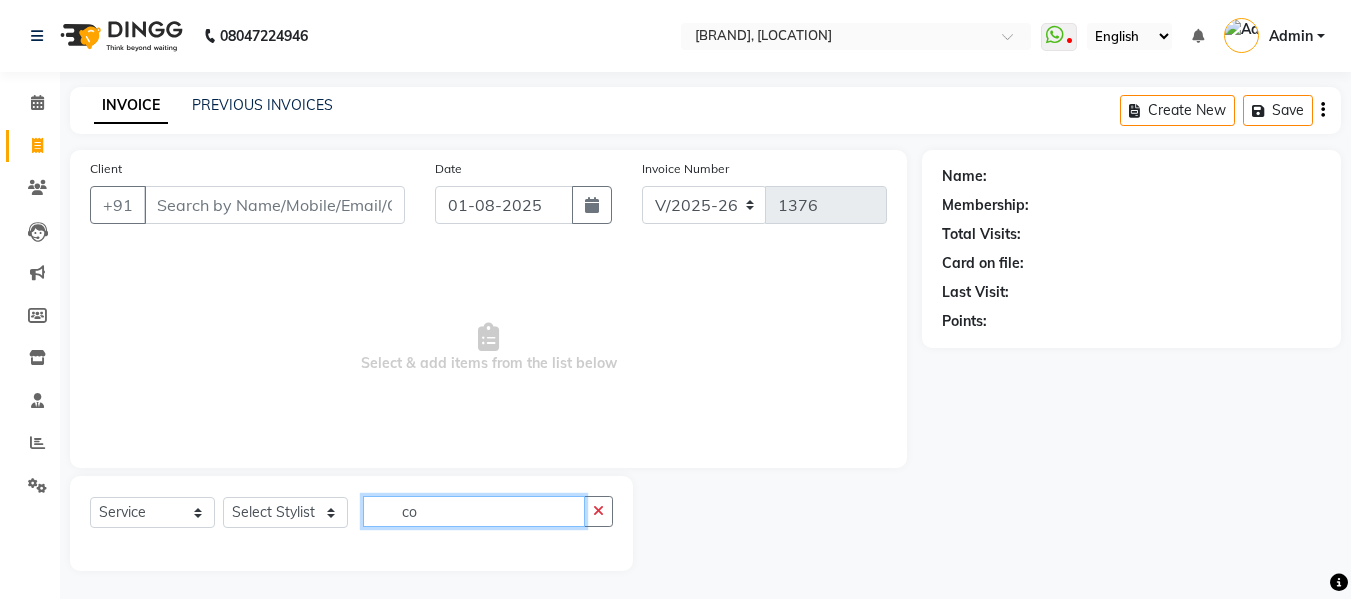 type on "co" 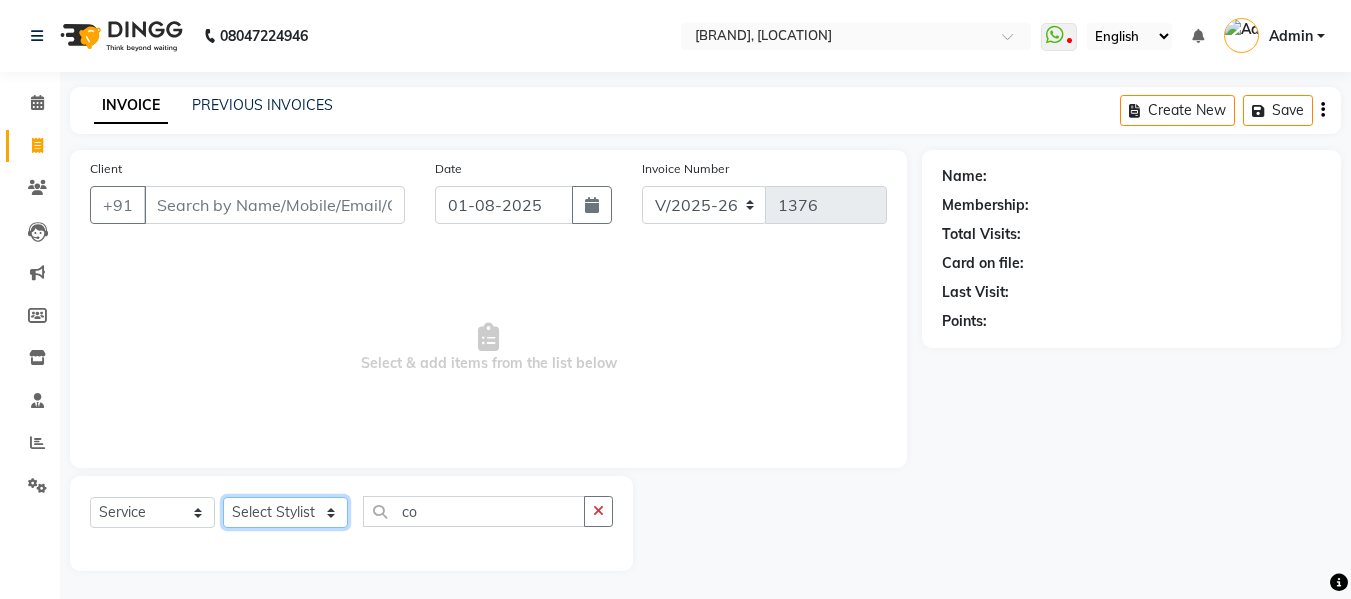 click on "Select Stylist [FIRST] [LAST] [FIRST] [FIRST] [FIRST] [FIRST] [FIRST]" 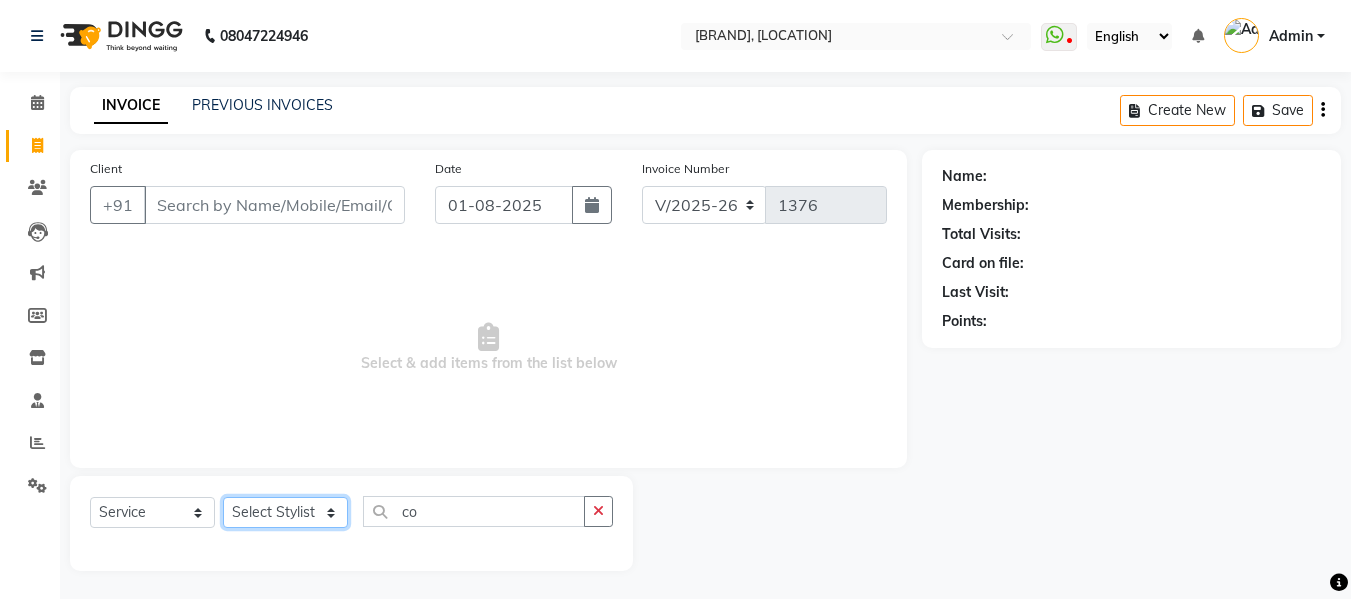 select on "86590" 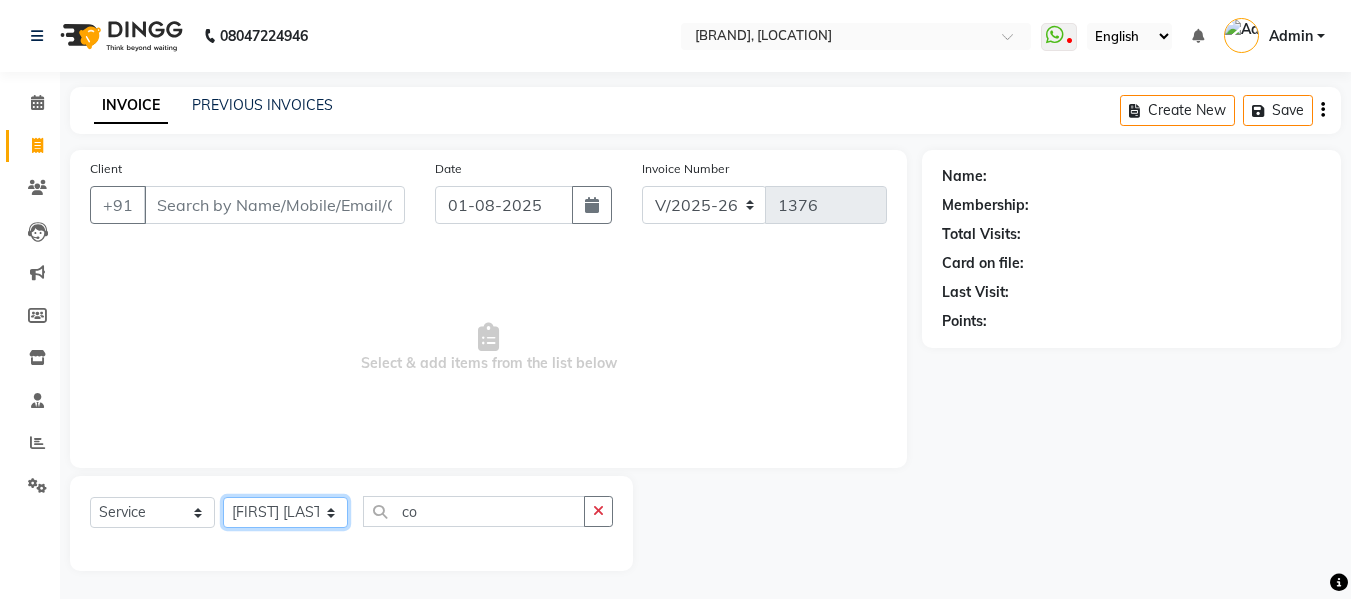 click on "Select Stylist [FIRST] [LAST] [FIRST] [FIRST] [FIRST] [FIRST] [FIRST]" 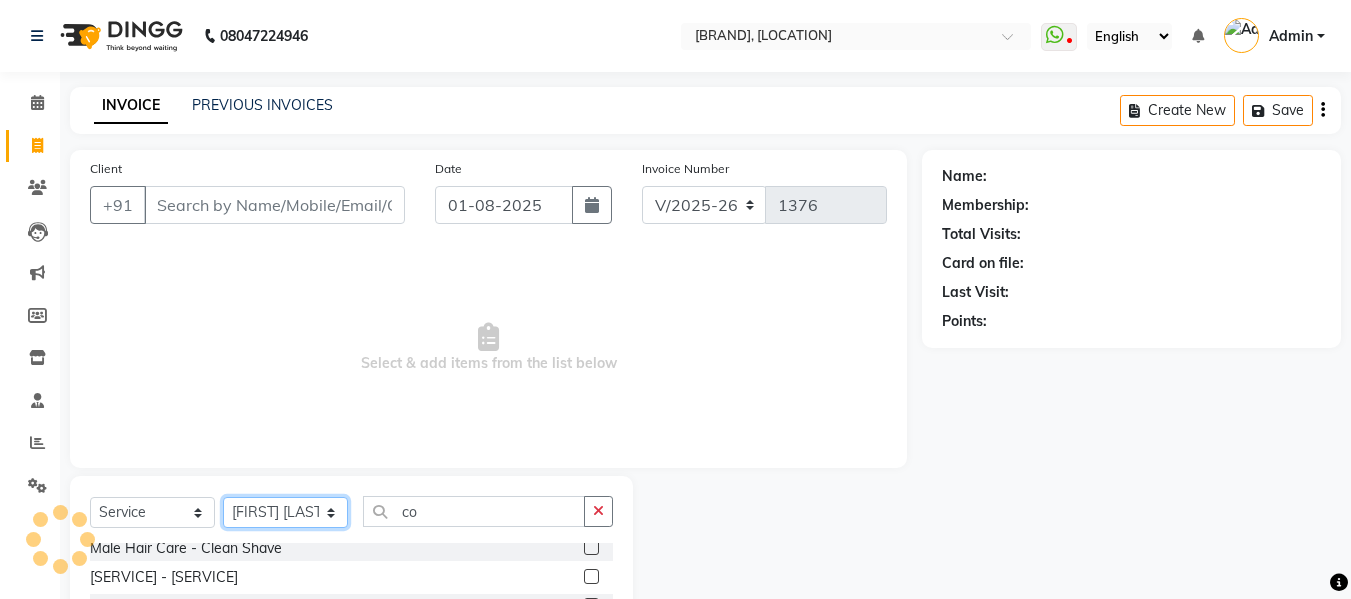 scroll, scrollTop: 100, scrollLeft: 0, axis: vertical 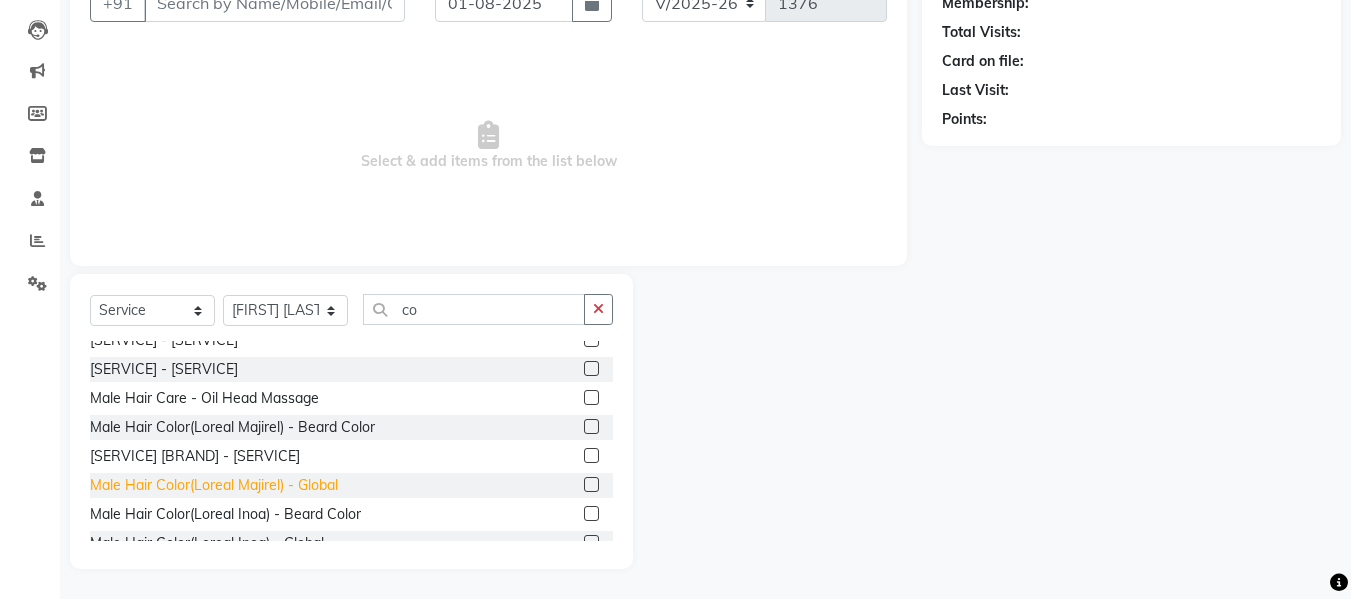 click on "Male Hair Color(Loreal Majirel) - Global" 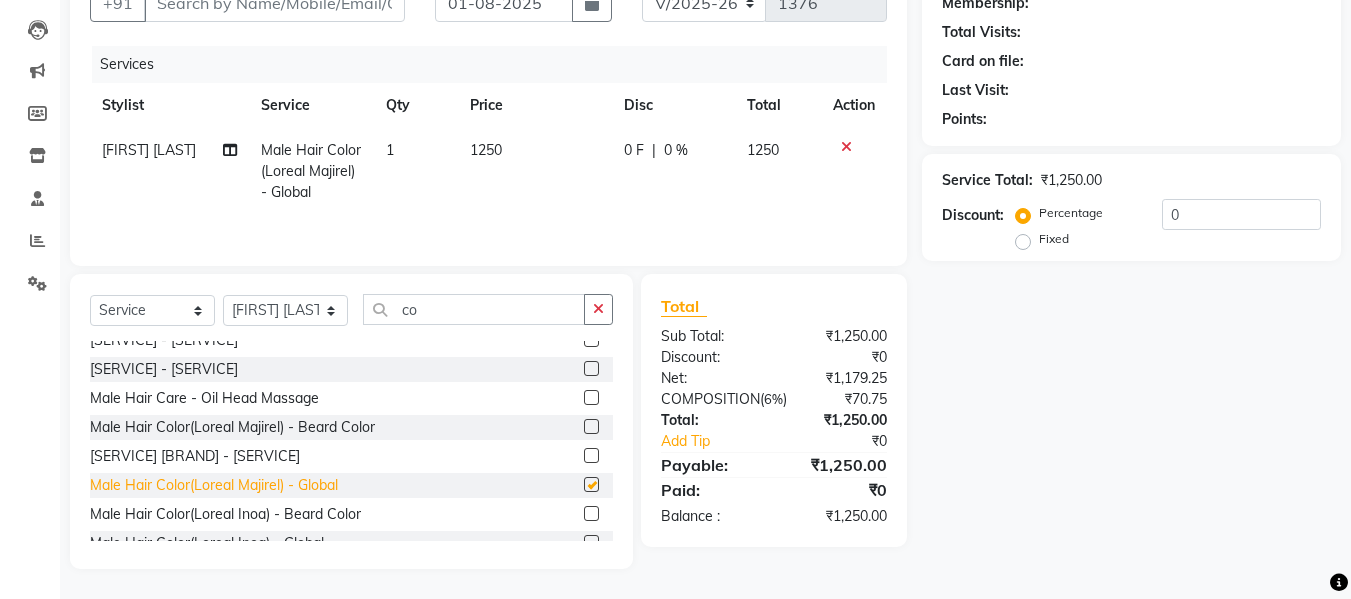 checkbox on "false" 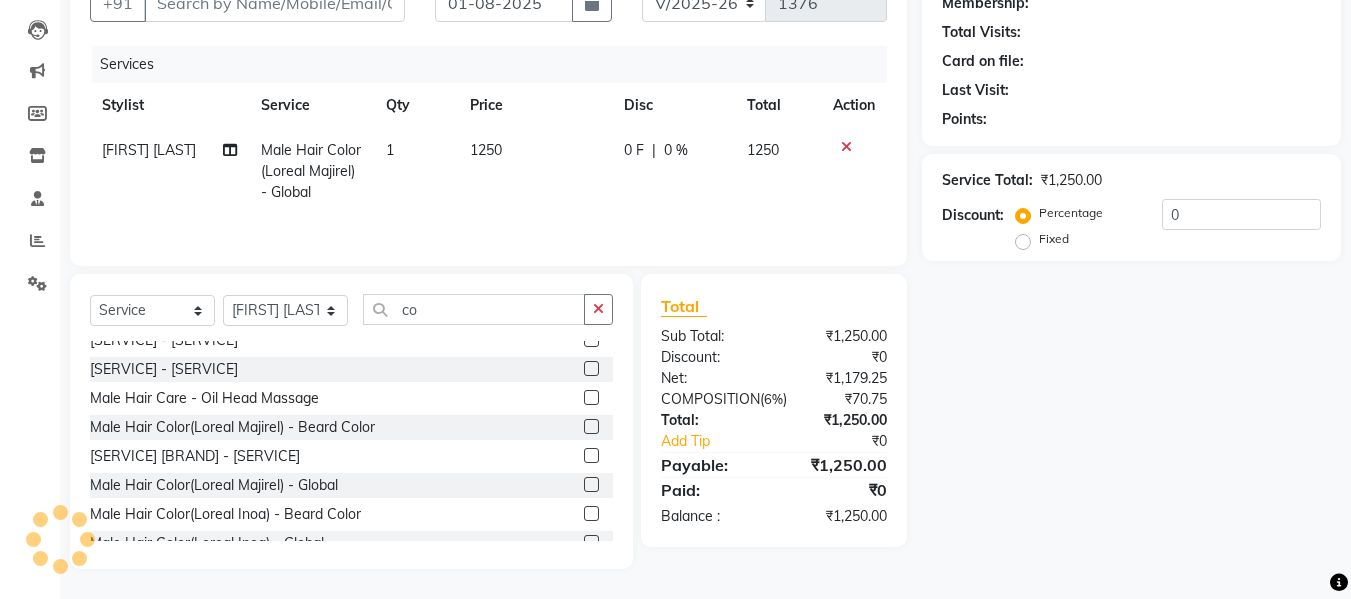 click on "0 %" 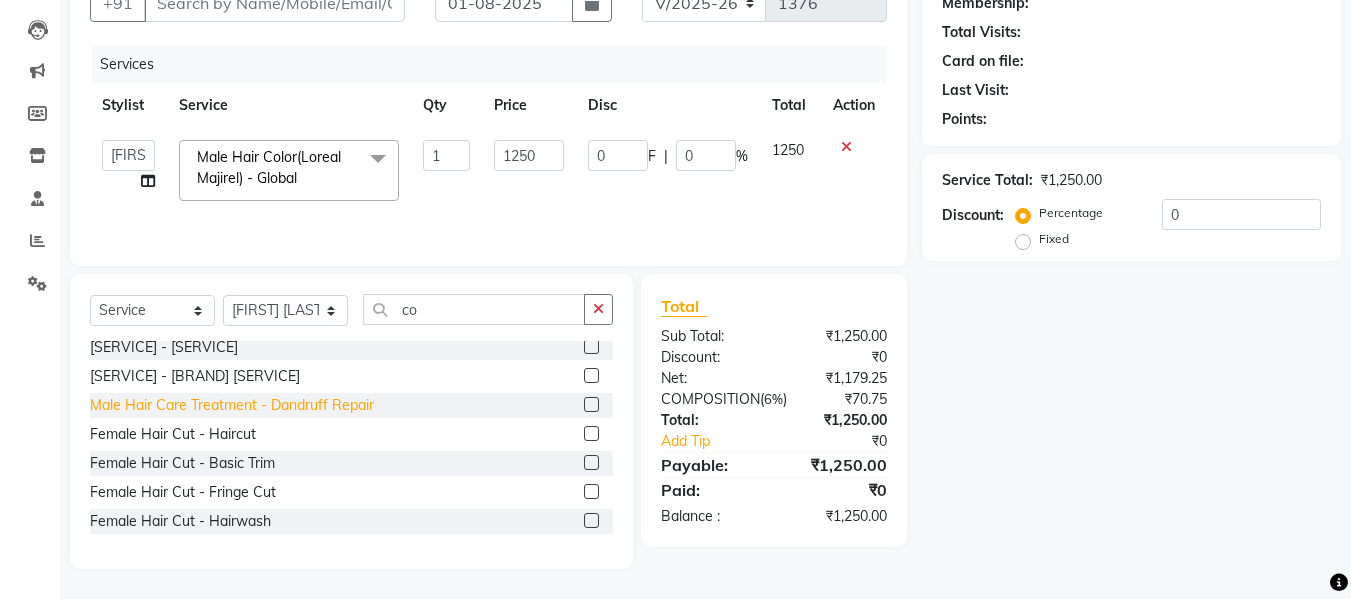 scroll, scrollTop: 400, scrollLeft: 0, axis: vertical 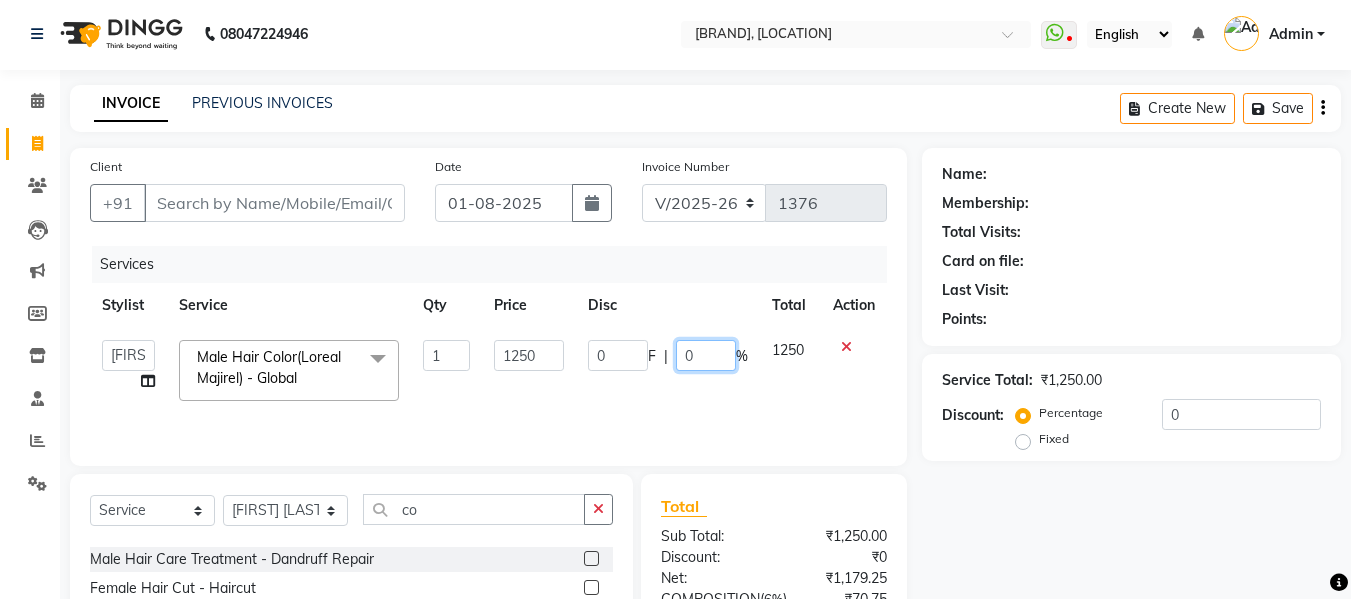 click on "0" 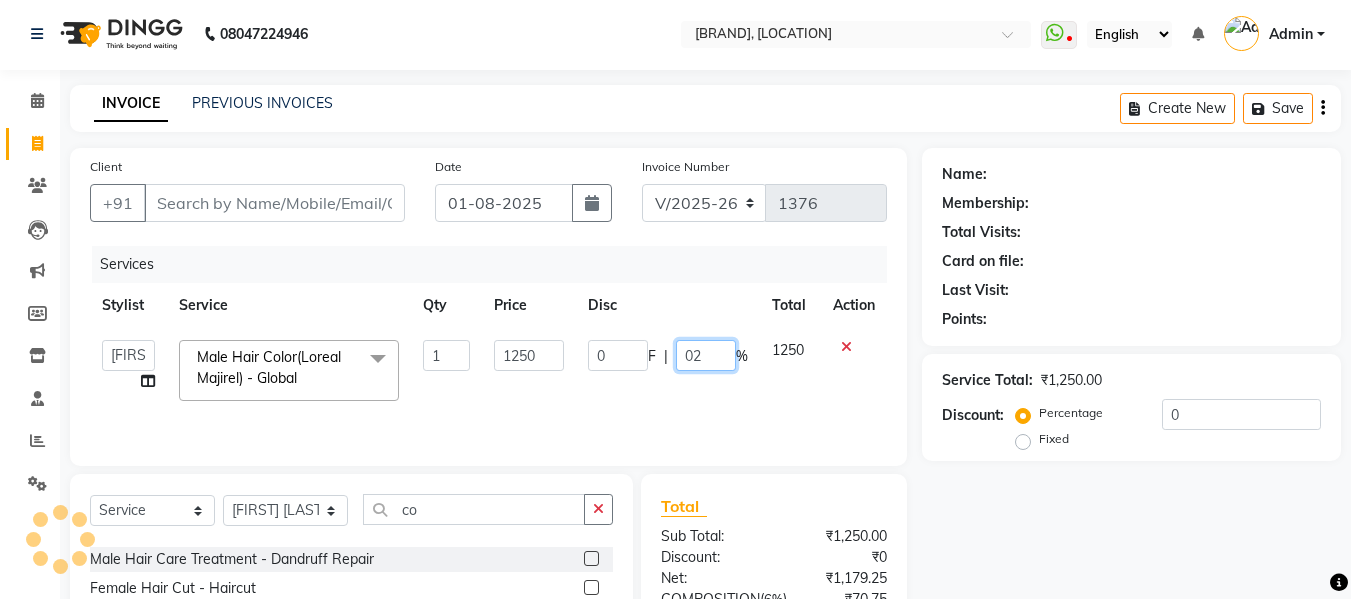 type on "020" 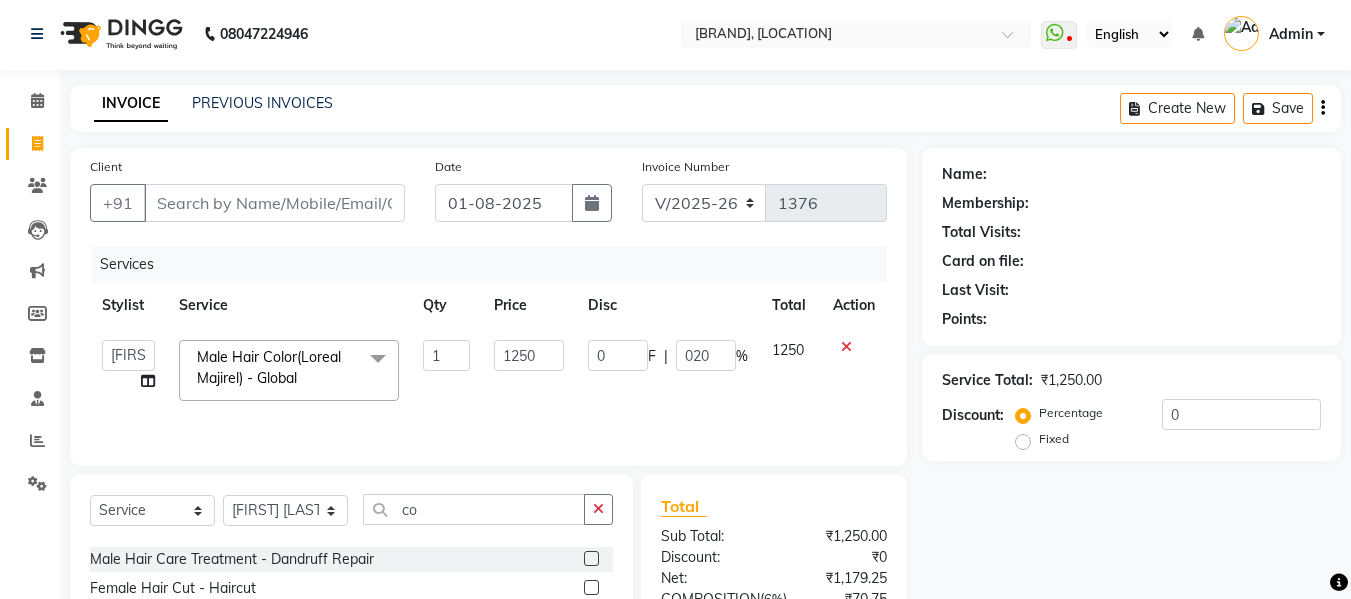 click on "1250" 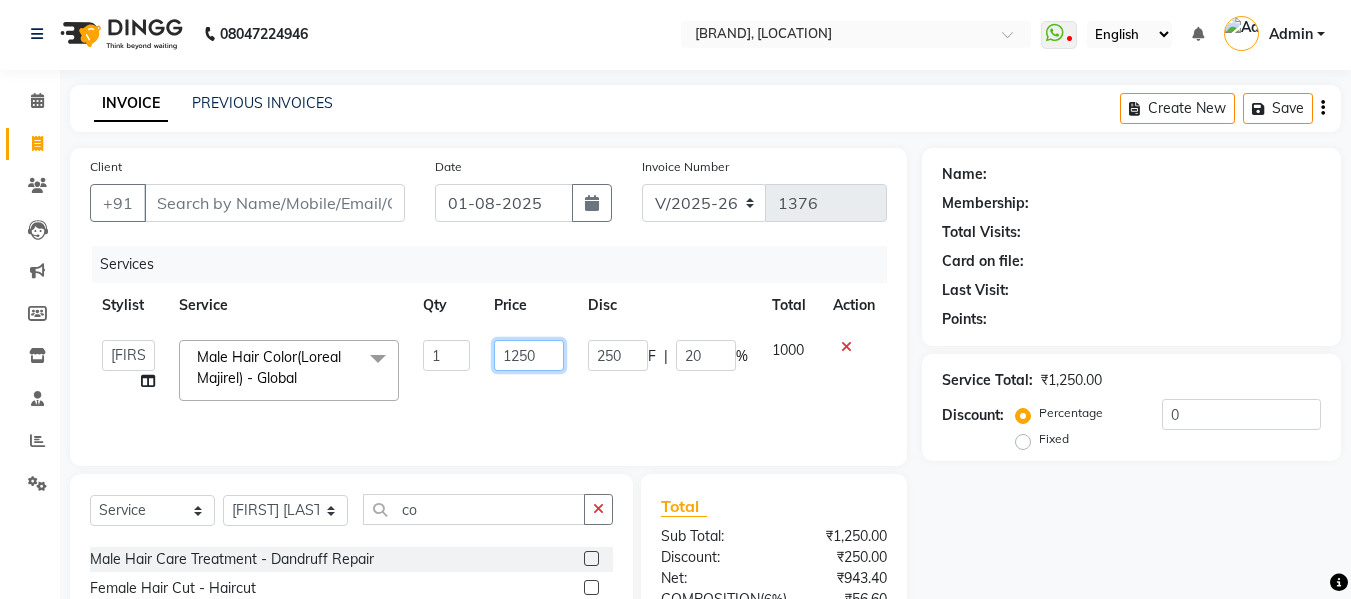 click on "1250" 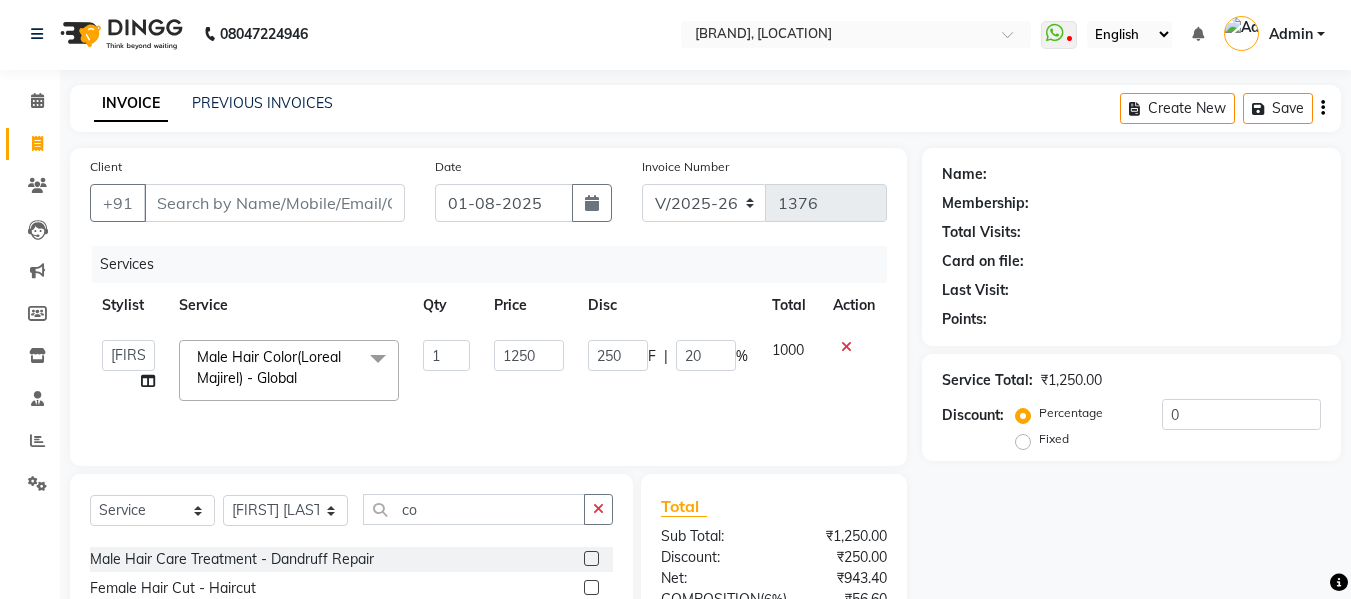 click 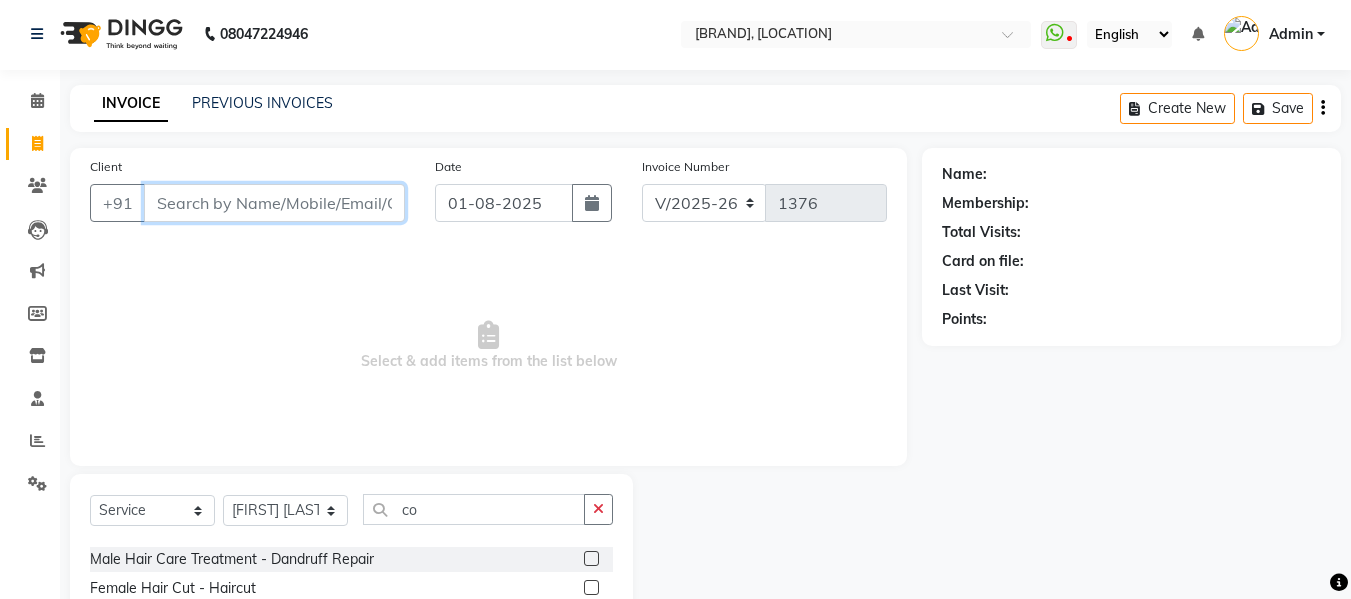 click on "Client" at bounding box center [274, 203] 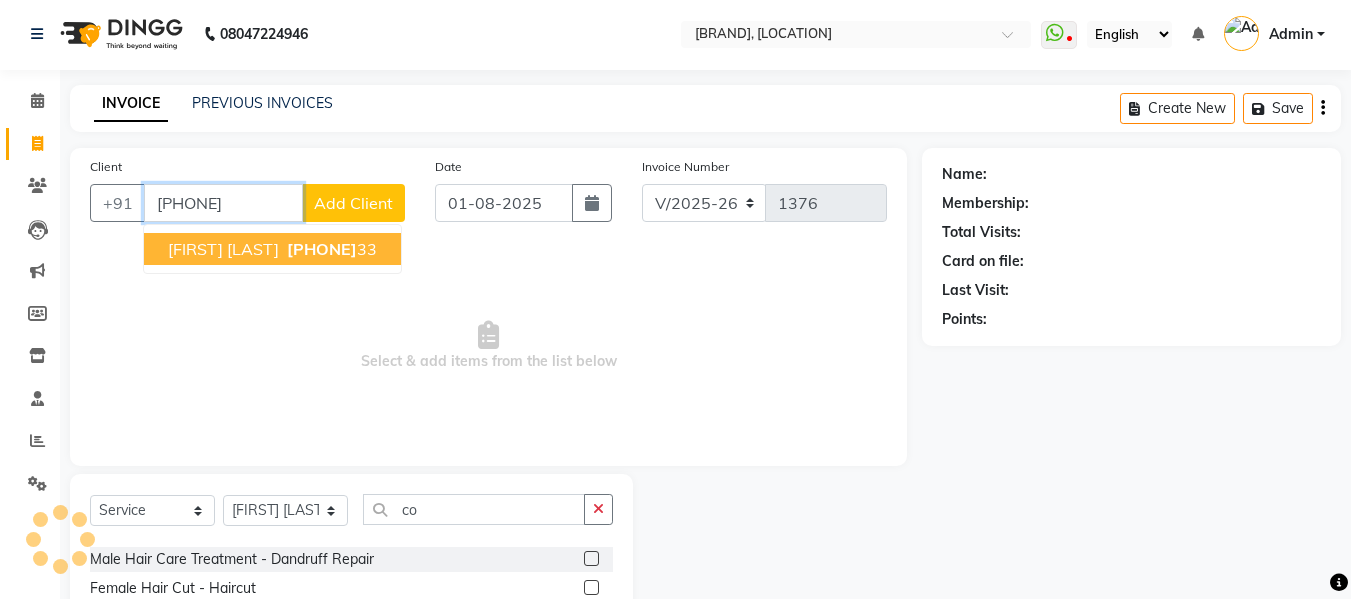 type on "[PHONE]" 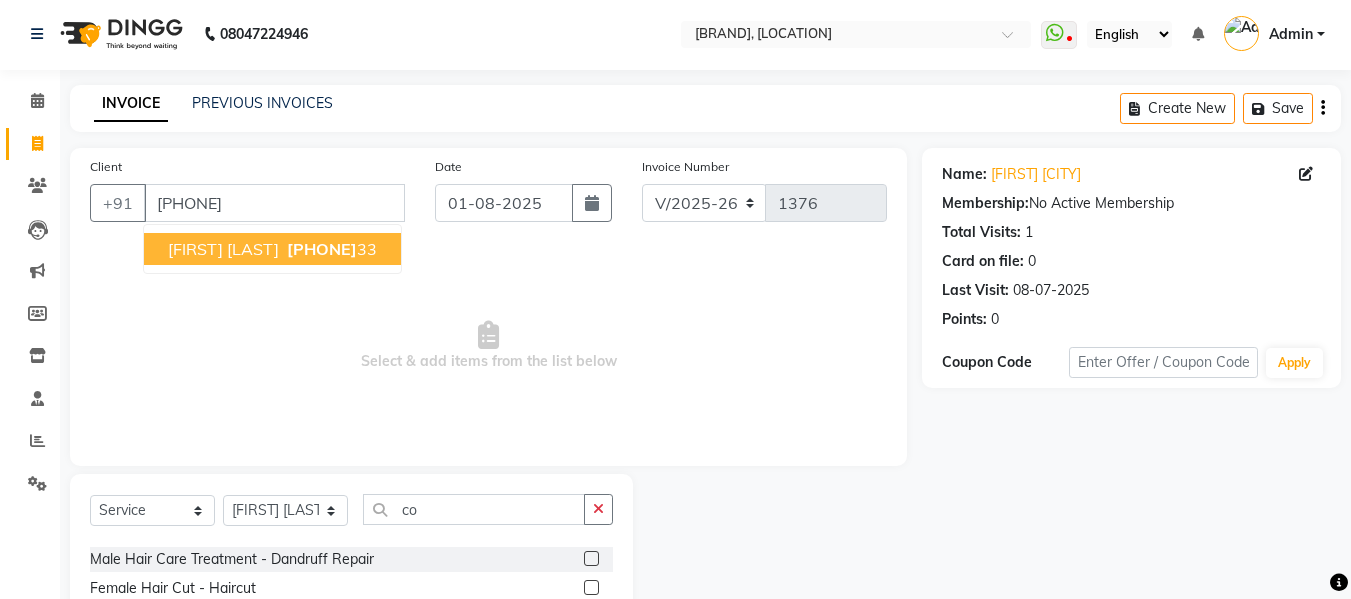 click on "[FIRST] [LAST]   [PHONE]" at bounding box center (272, 249) 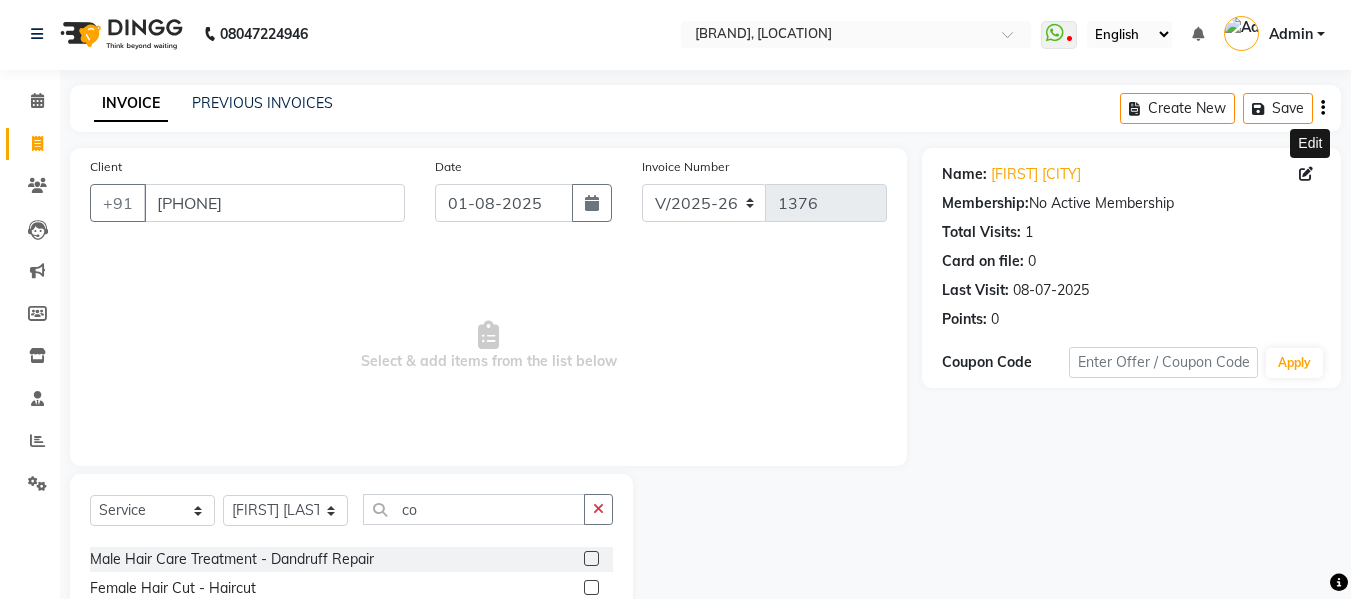 click 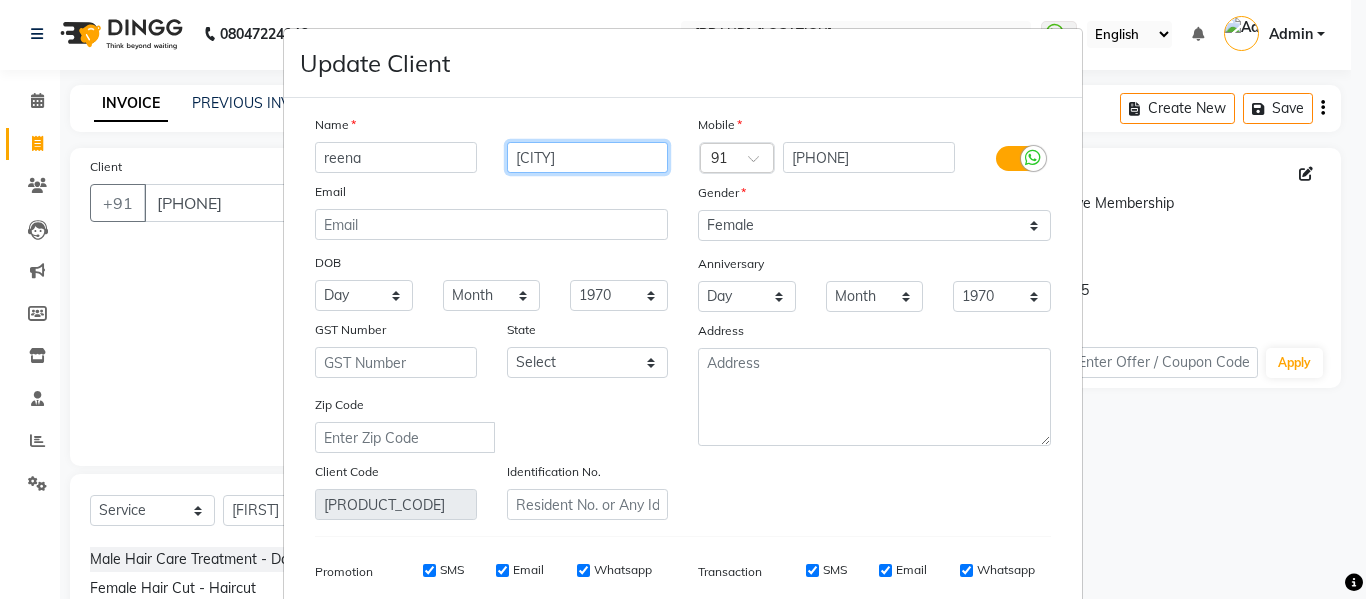click on "[CITY]" at bounding box center (588, 157) 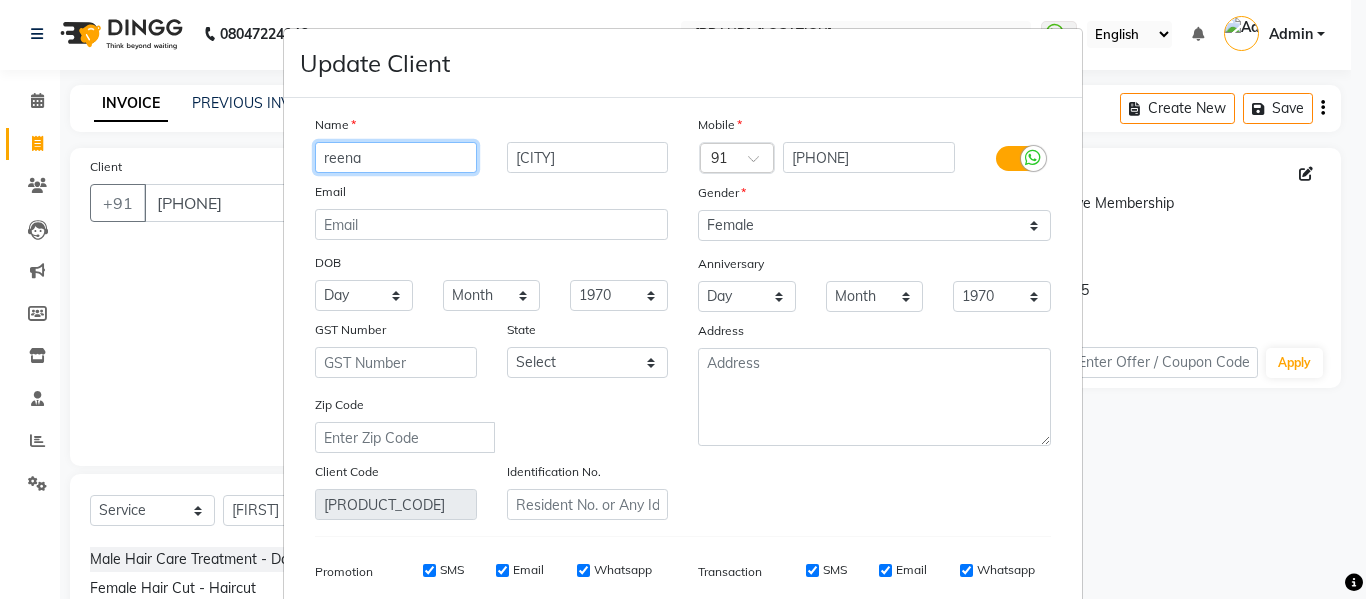 click on "reena" at bounding box center [396, 157] 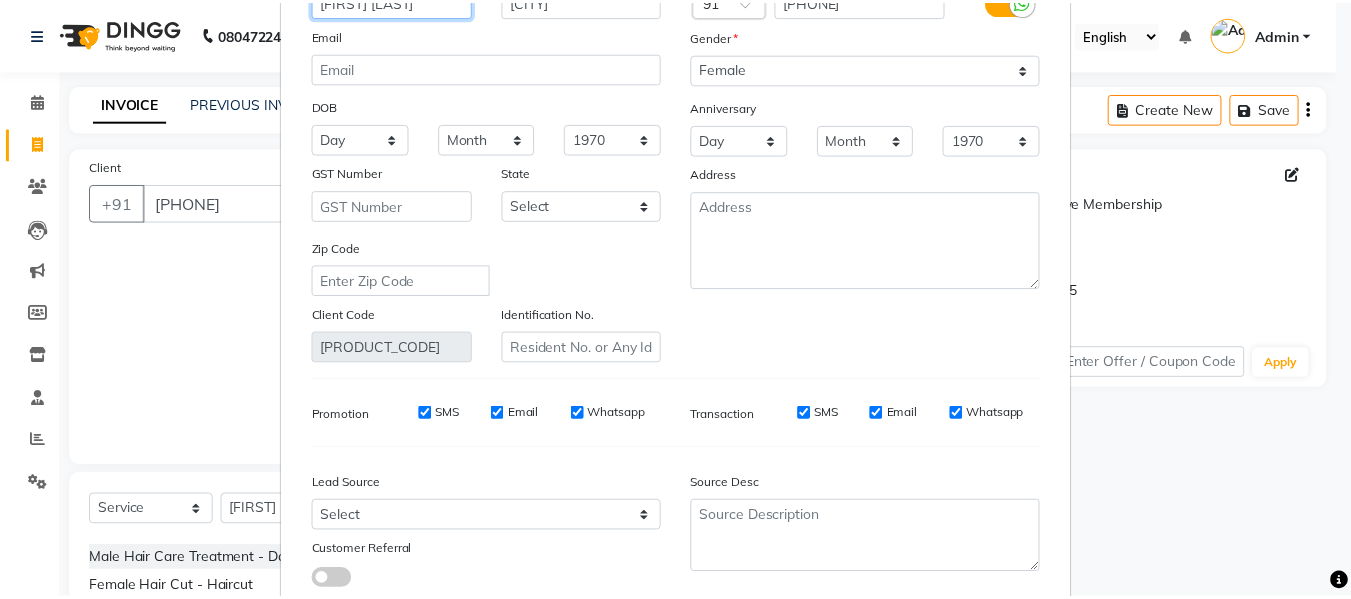 scroll, scrollTop: 288, scrollLeft: 0, axis: vertical 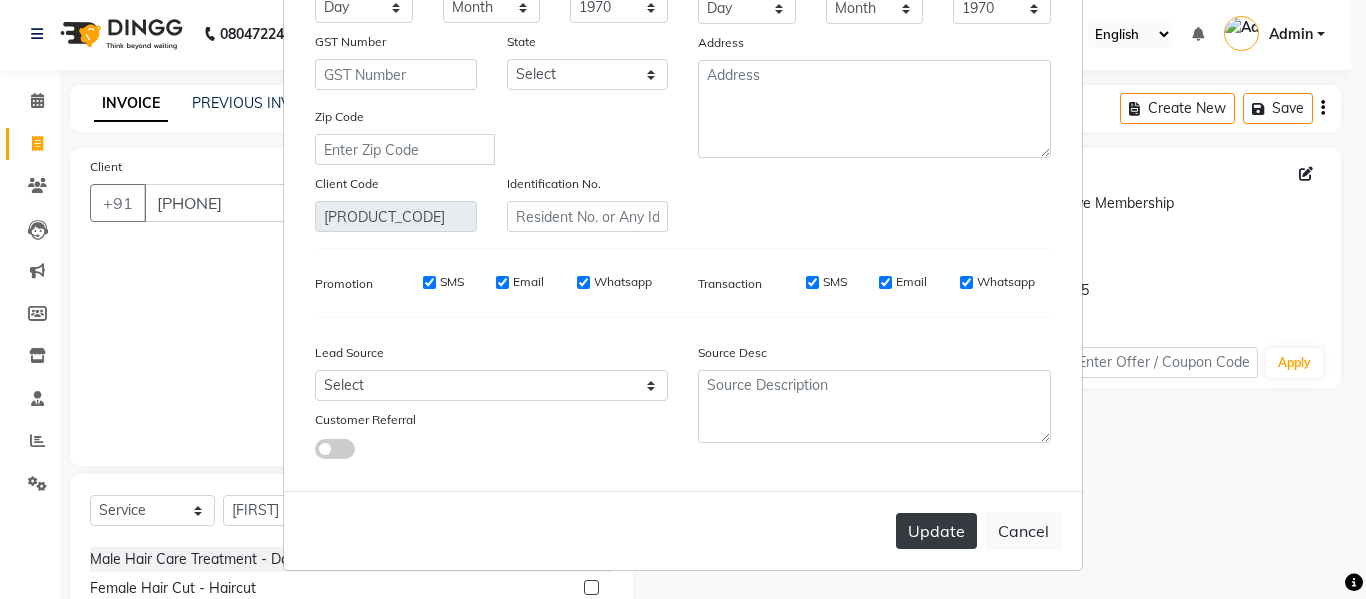 type on "[FIRST] [LAST]" 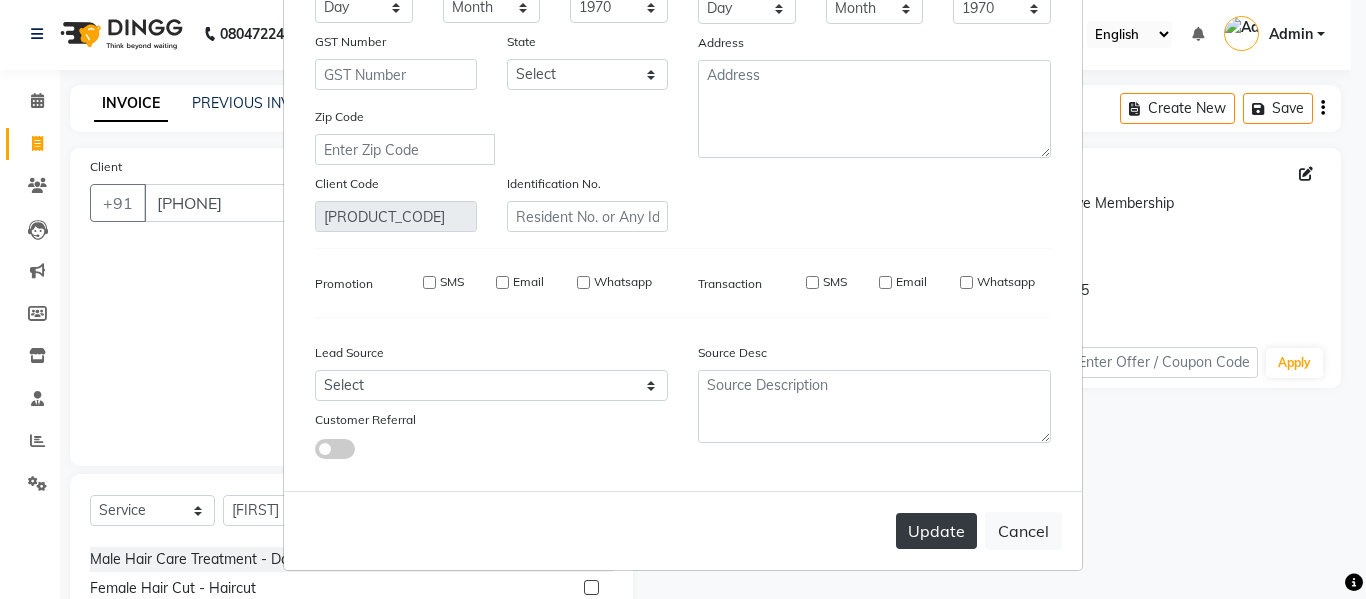 type 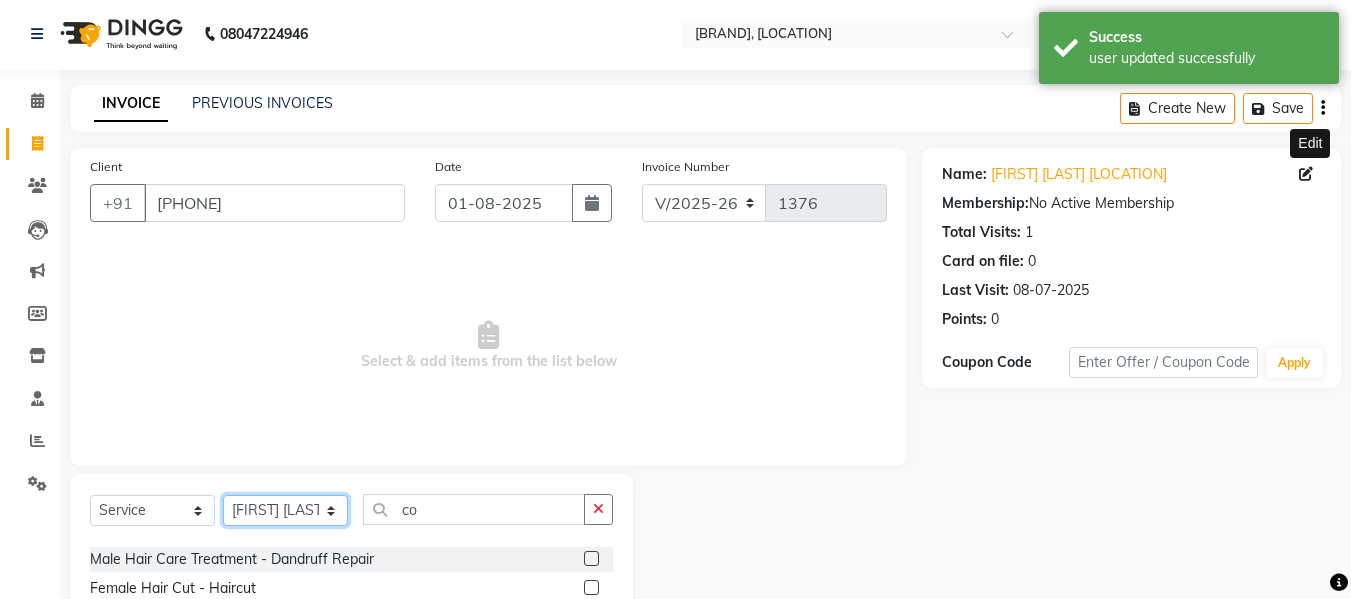 click on "Select Stylist [FIRST] [LAST] [FIRST] [FIRST] [FIRST] [FIRST] [FIRST]" 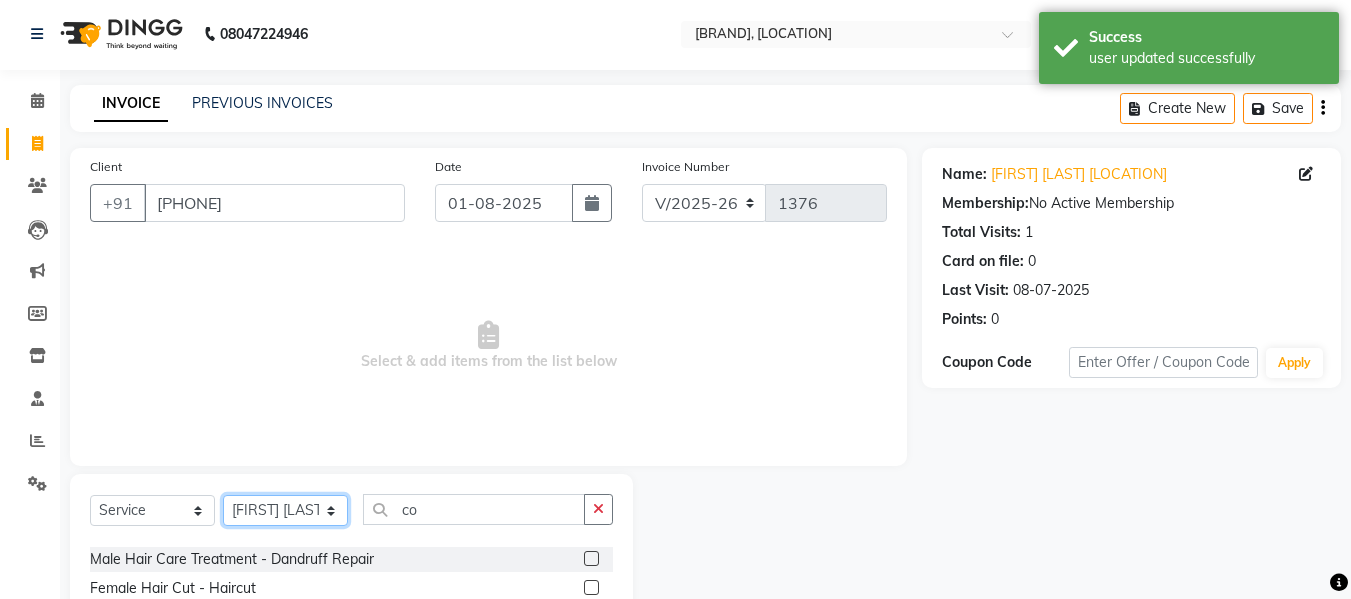 select on "85043" 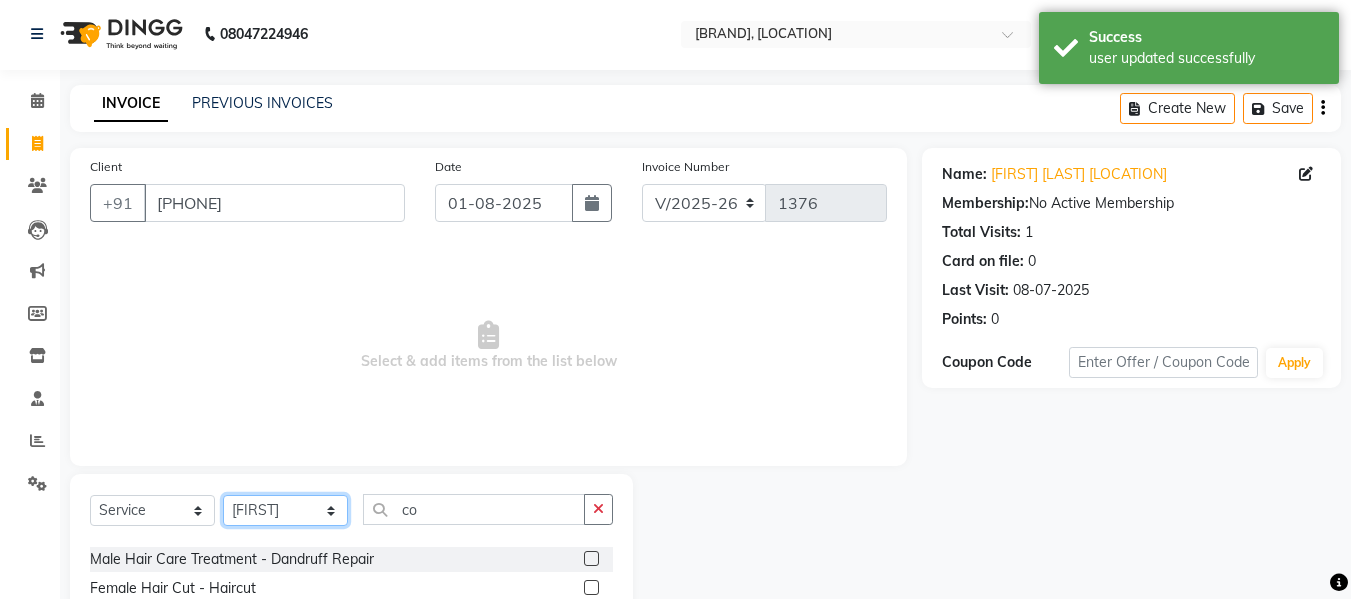 click on "Select Stylist [FIRST] [LAST] [FIRST] [FIRST] [FIRST] [FIRST] [FIRST]" 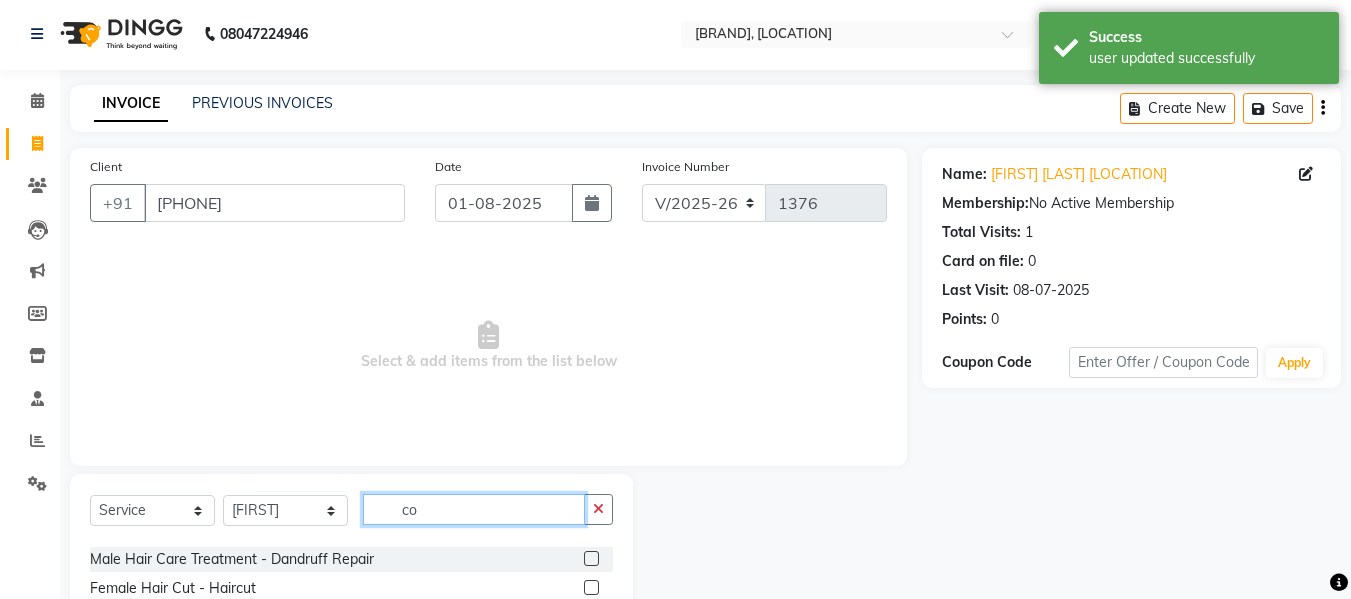 click on "co" 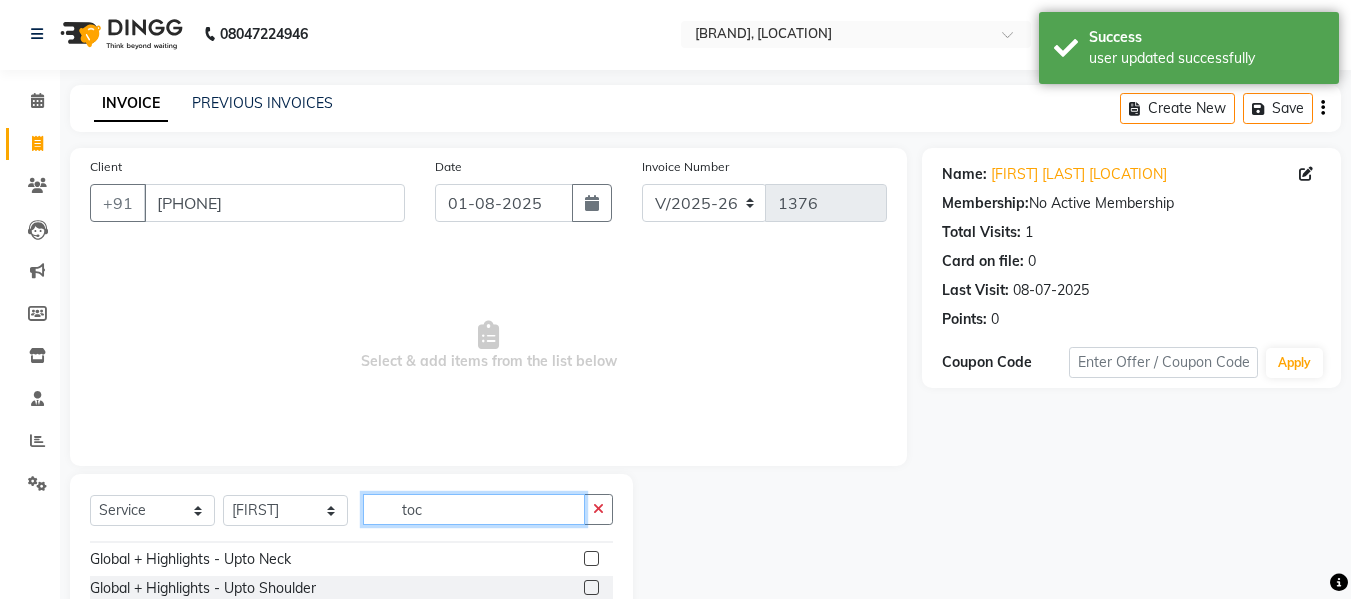 scroll, scrollTop: 0, scrollLeft: 0, axis: both 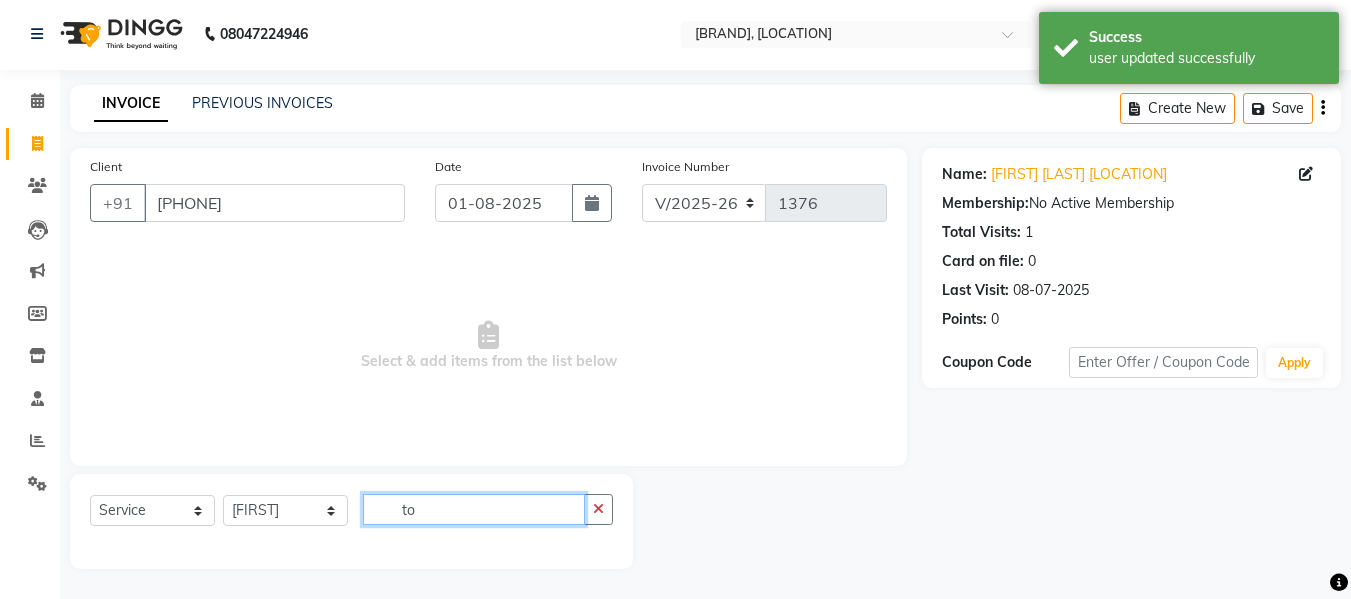 type on "t" 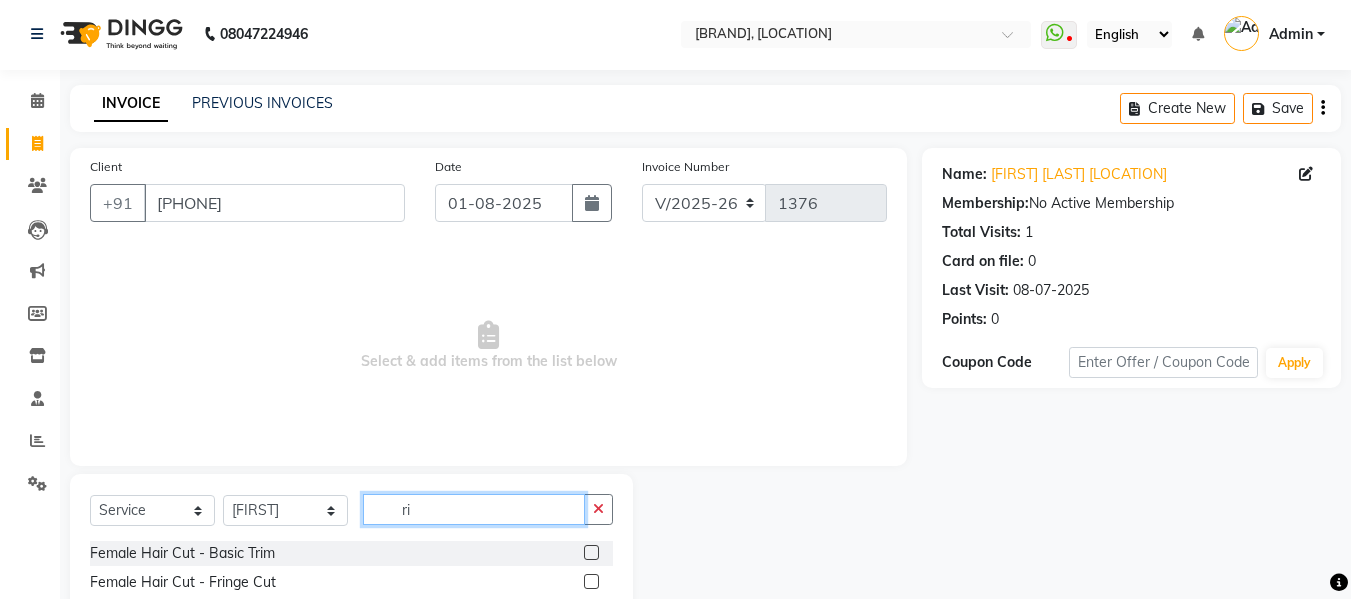type on "r" 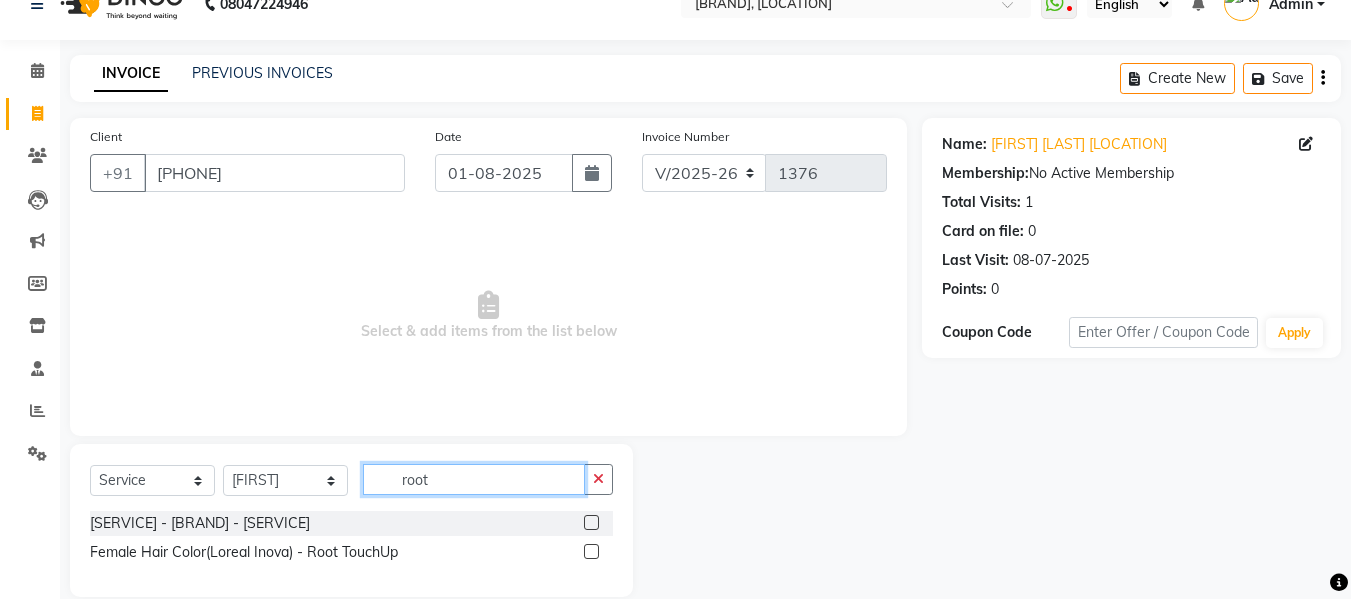 scroll, scrollTop: 60, scrollLeft: 0, axis: vertical 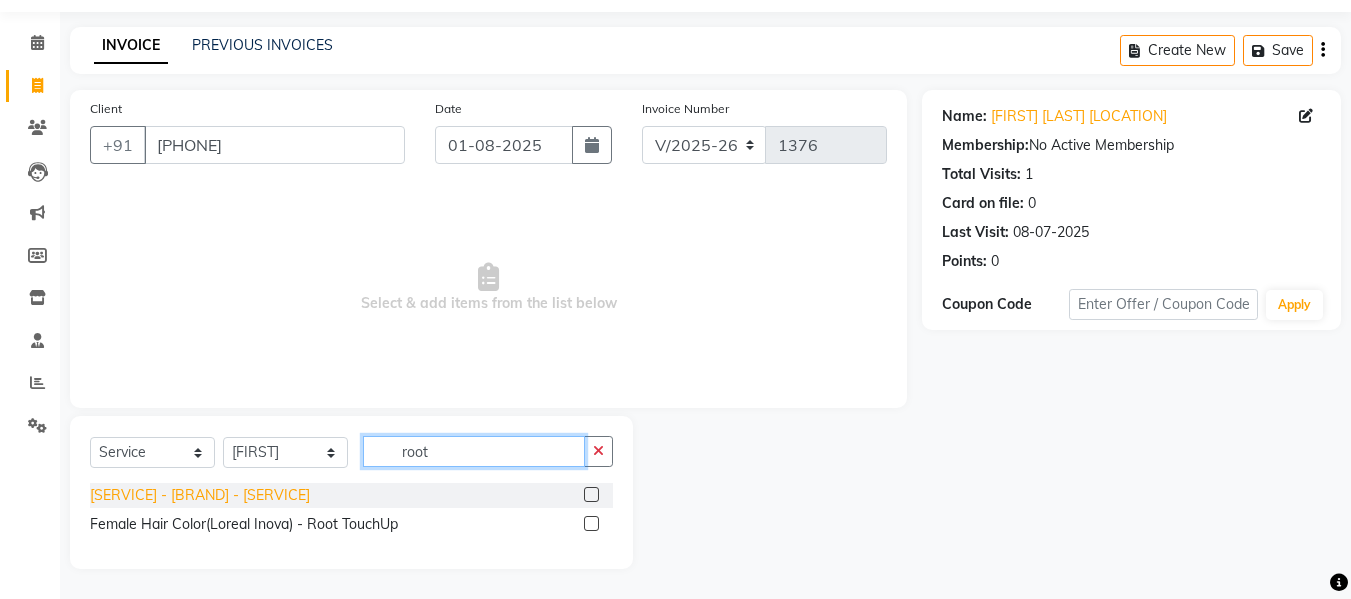 type on "root" 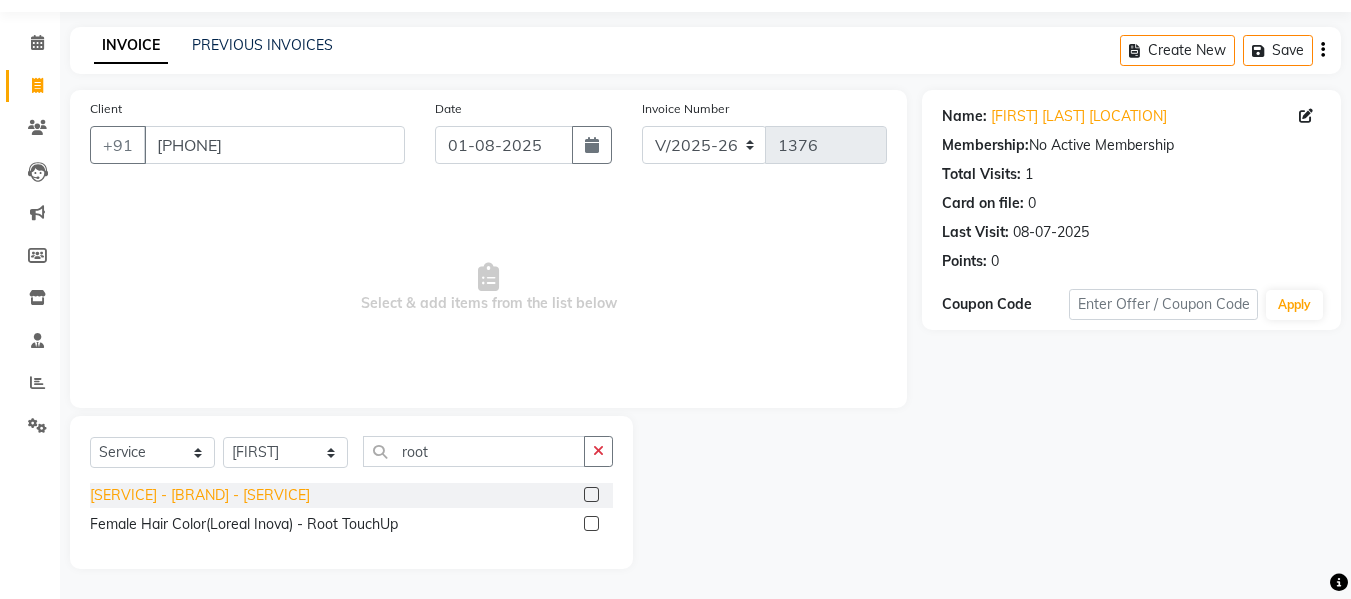 click on "[SERVICE] - [BRAND] - [SERVICE]" 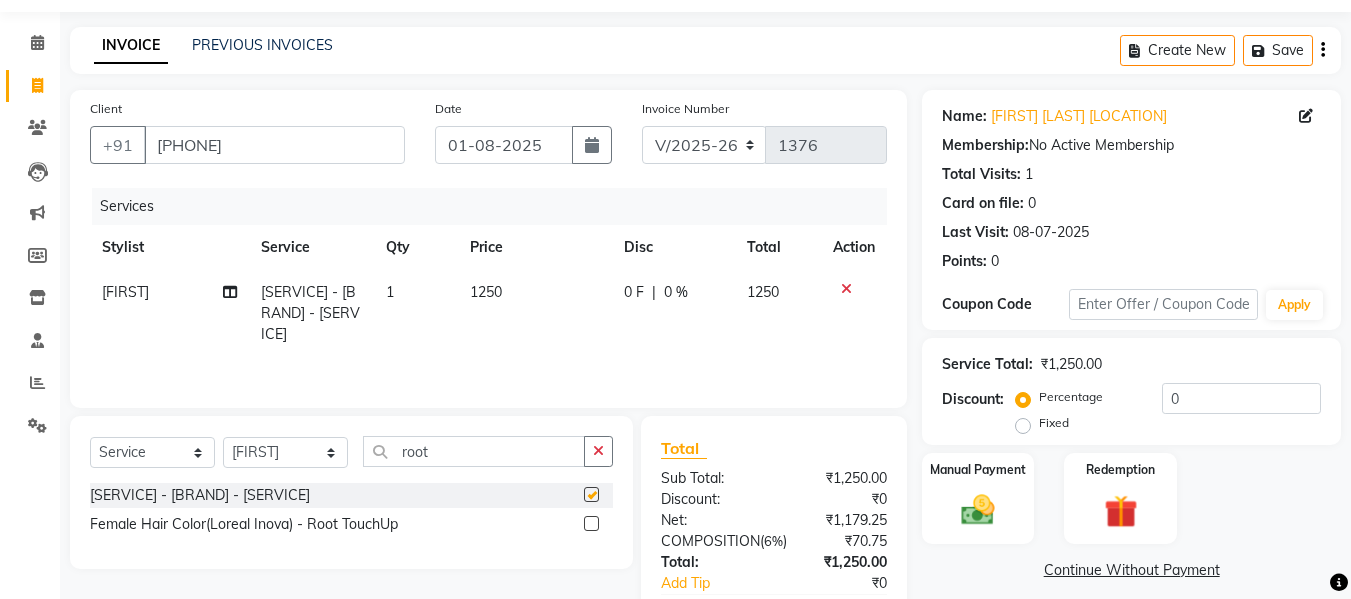 checkbox on "false" 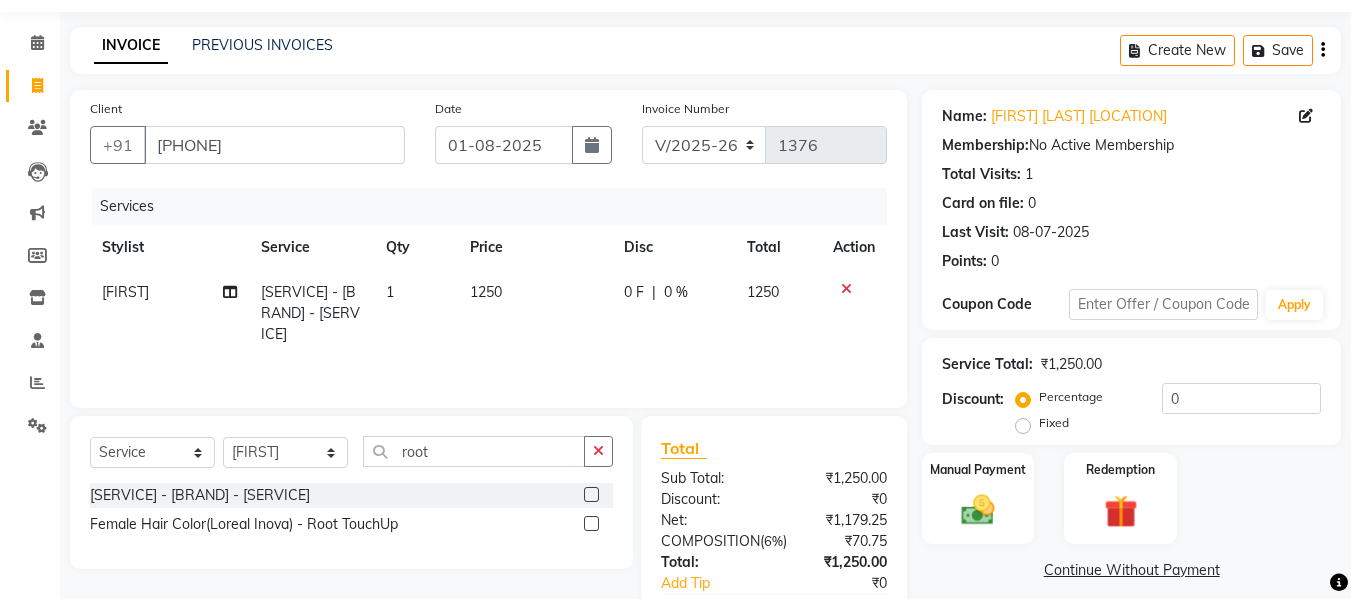 click on "1250" 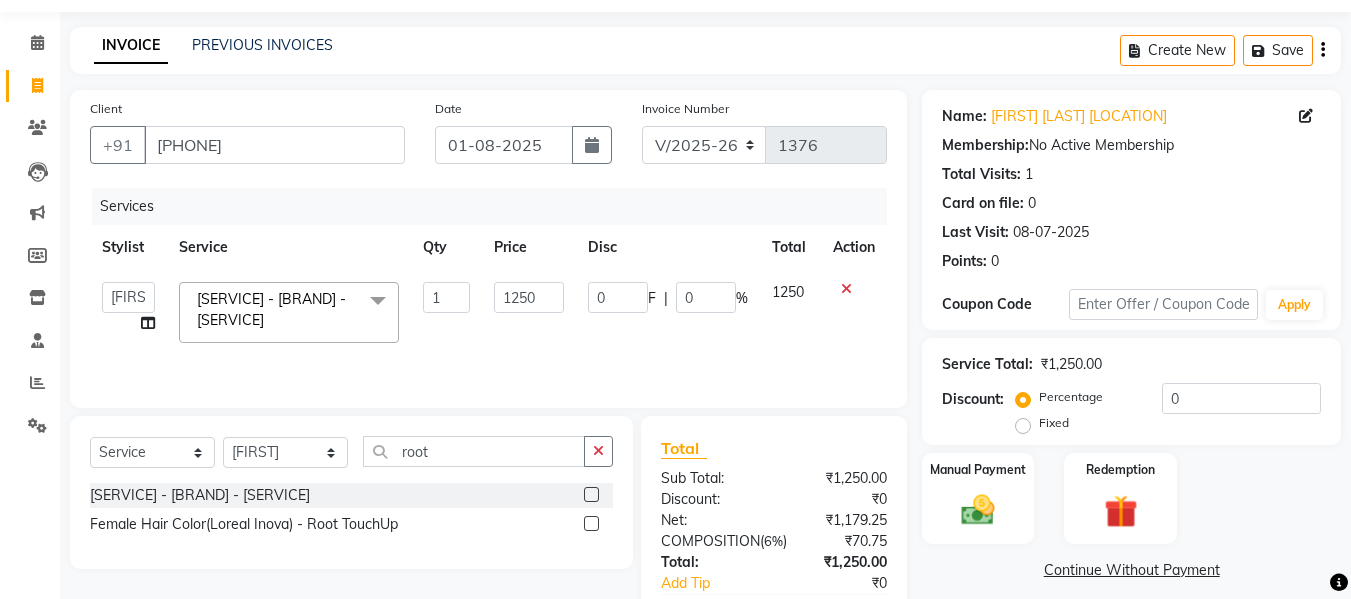 click on "1250" 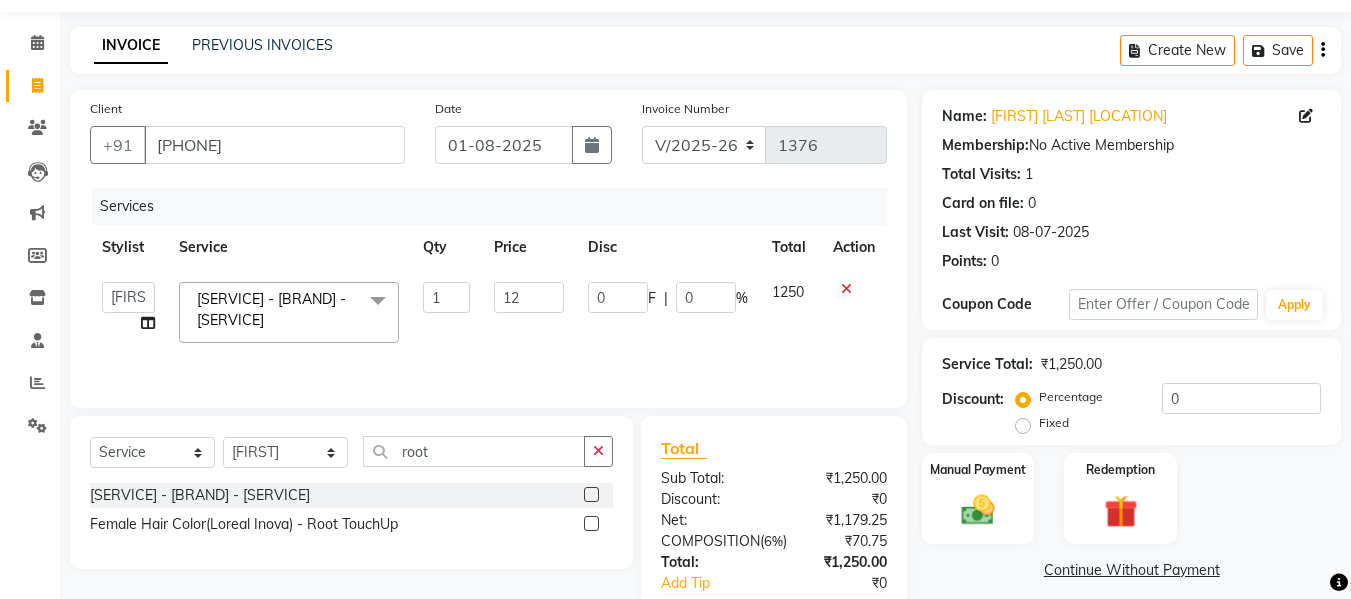 type on "1" 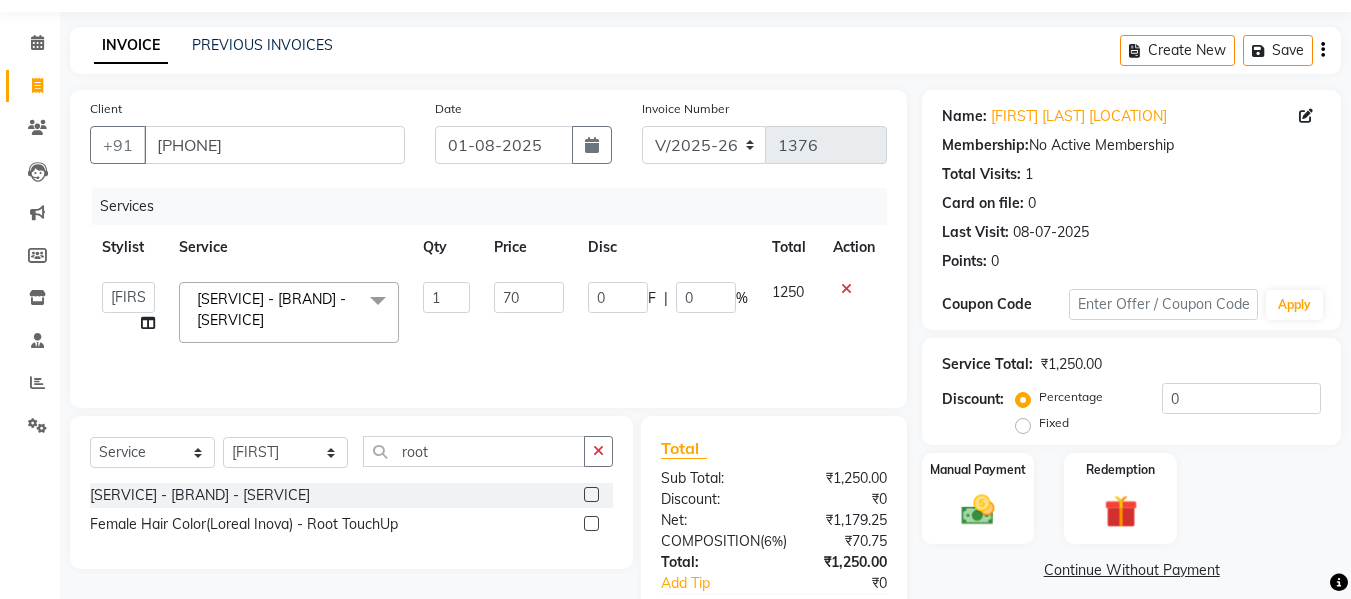 type on "700" 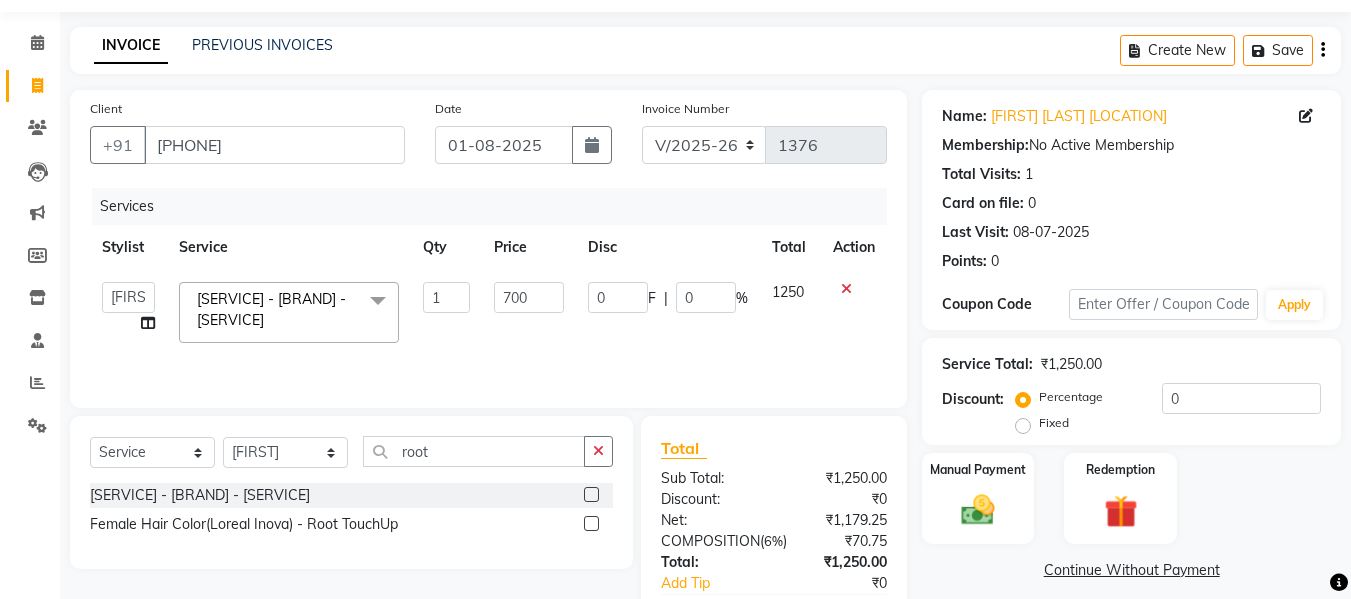 click on "700" 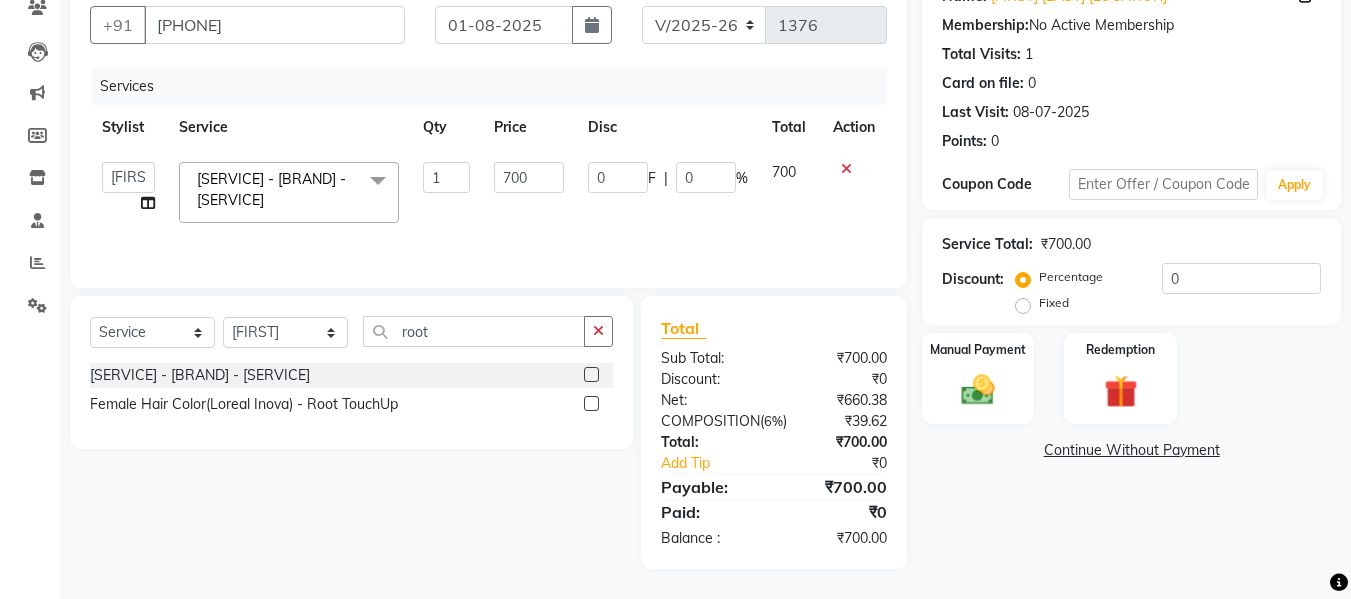 scroll, scrollTop: 220, scrollLeft: 0, axis: vertical 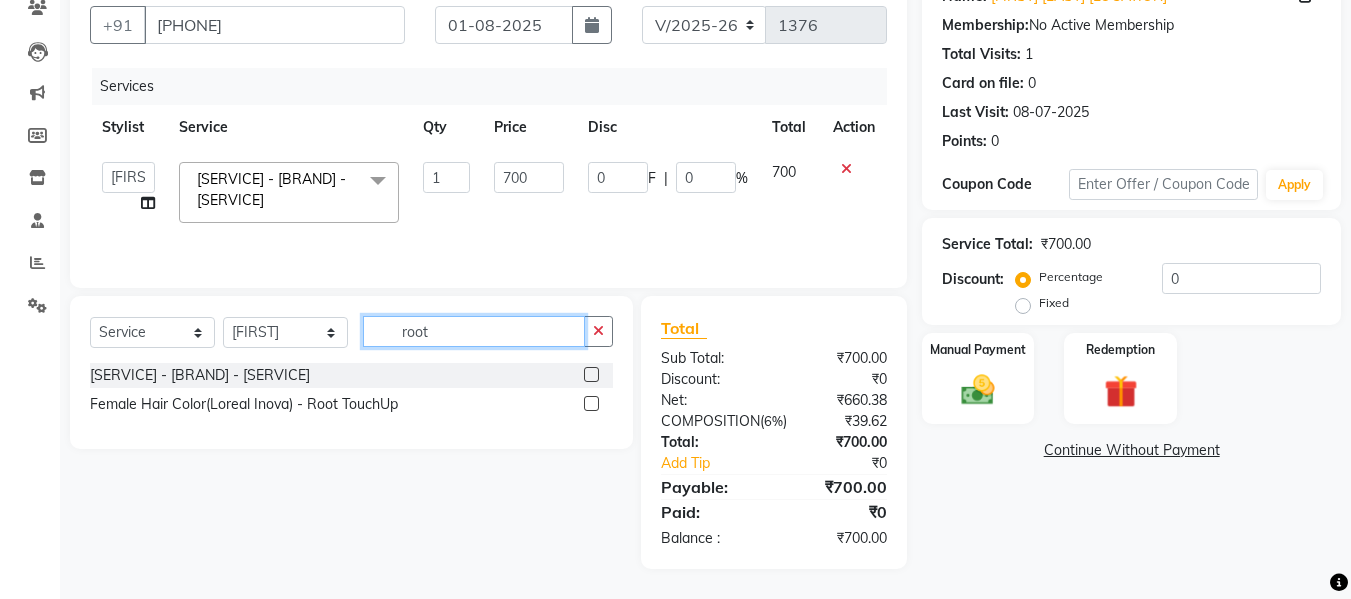 click on "root" 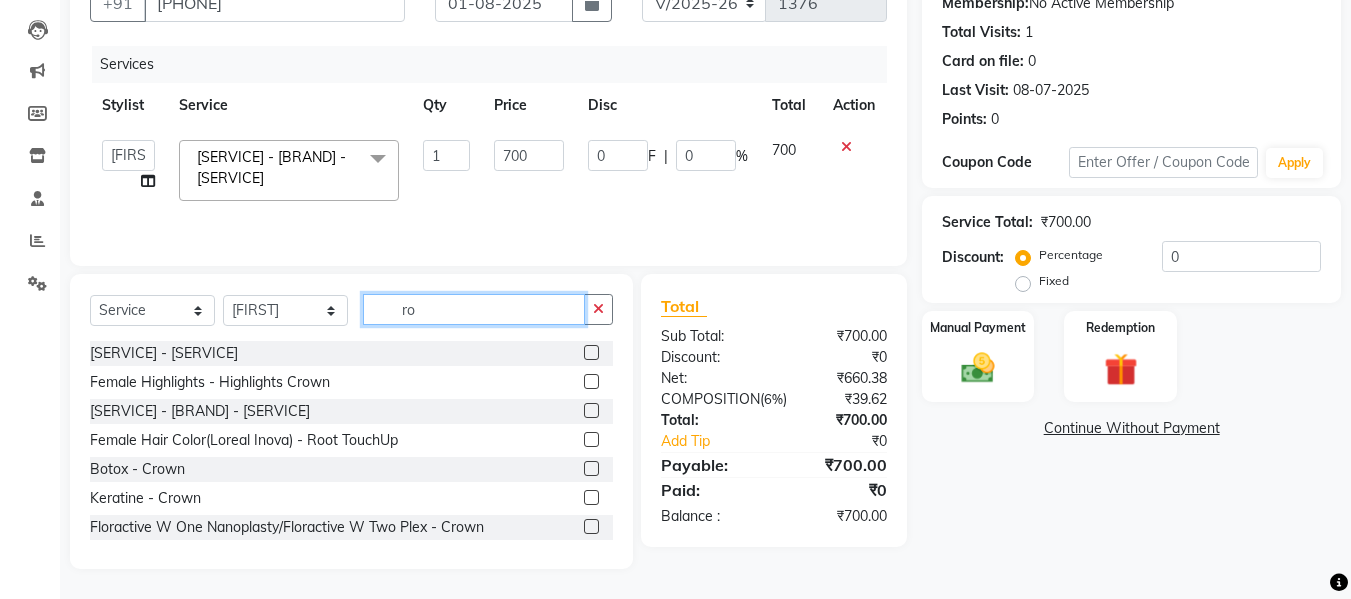 type on "r" 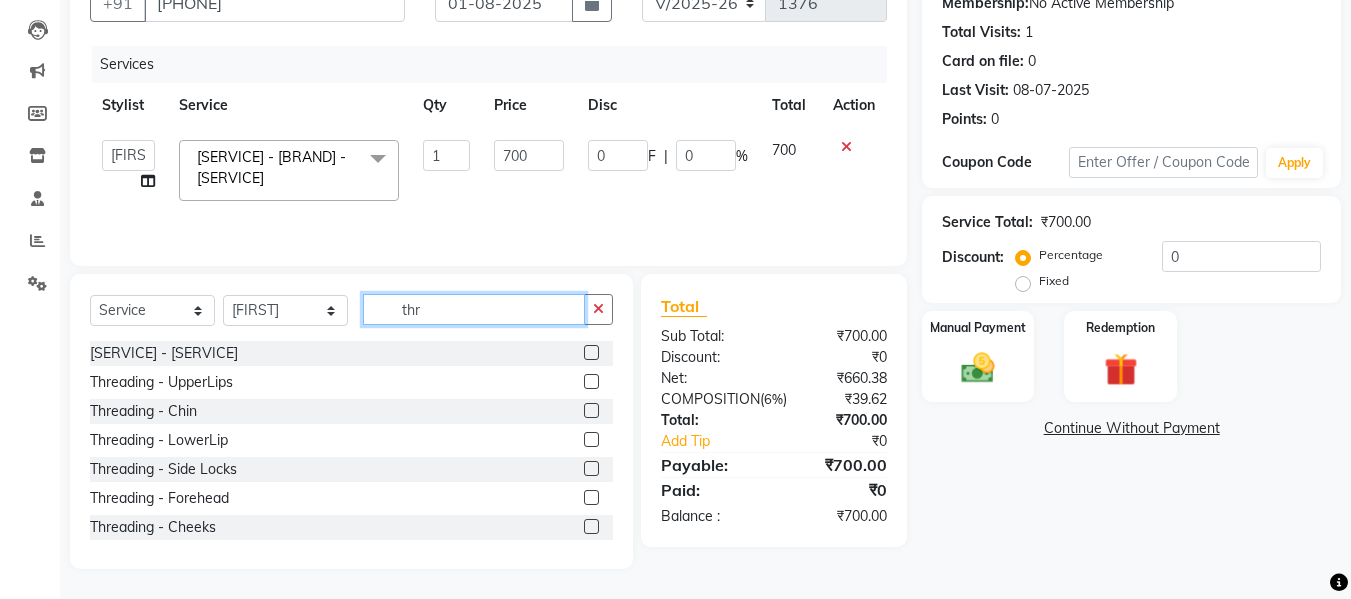 scroll, scrollTop: 221, scrollLeft: 0, axis: vertical 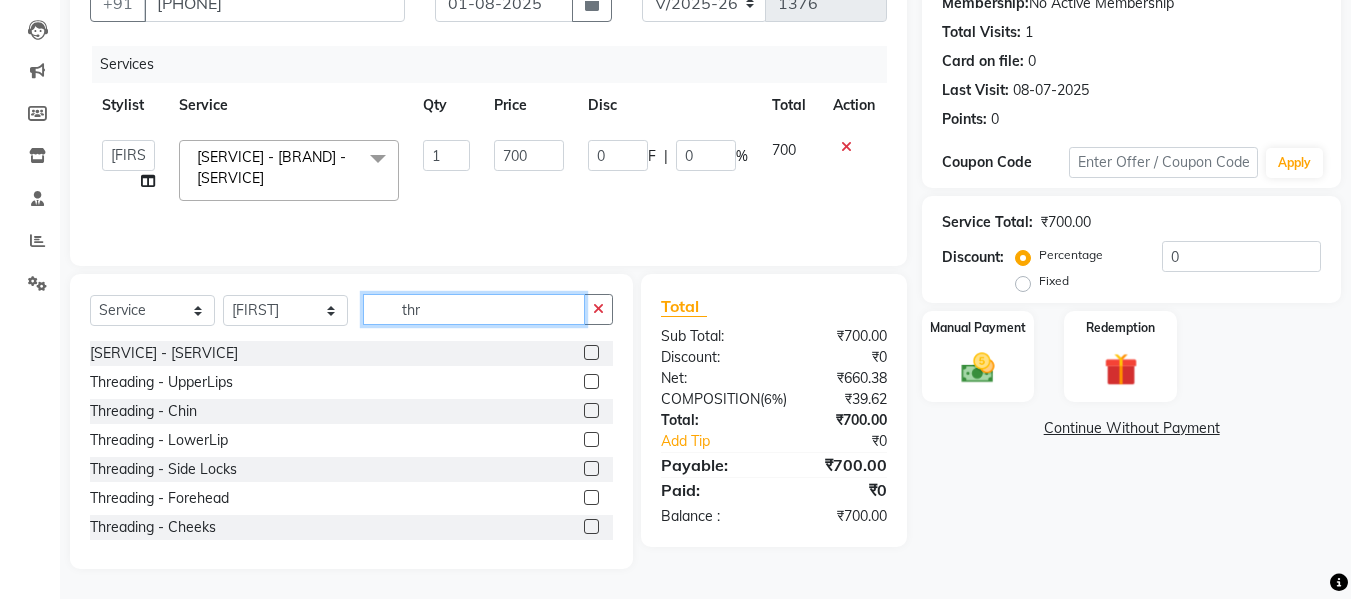click on "thr" 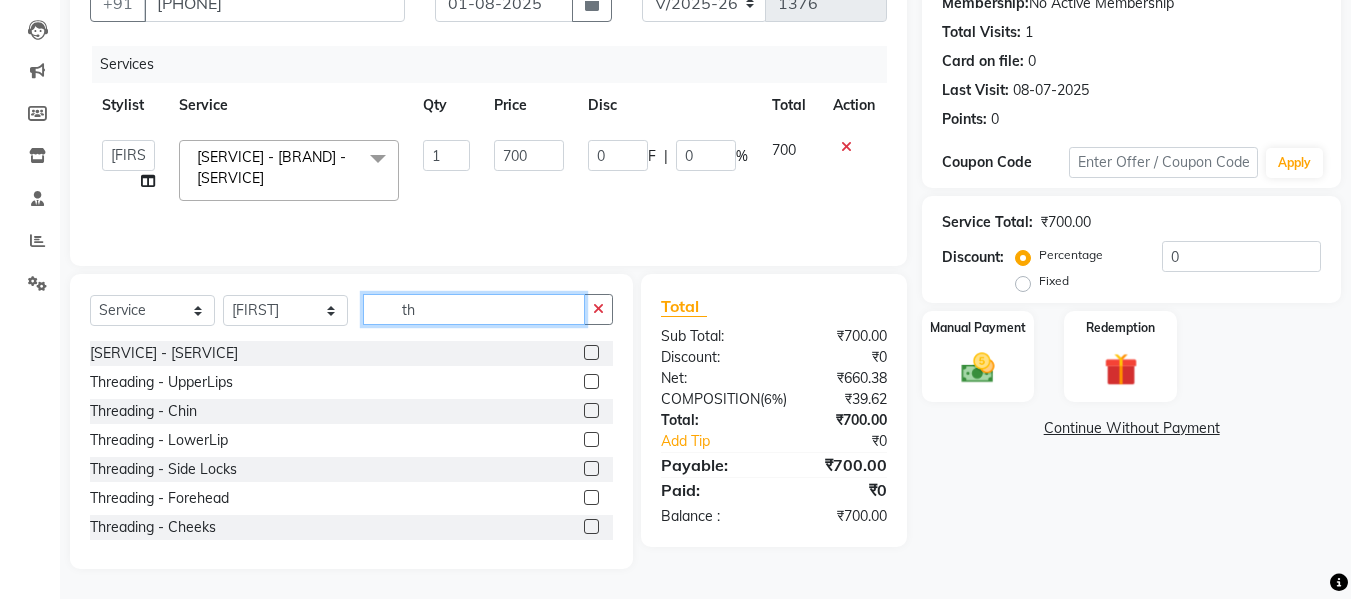 type on "t" 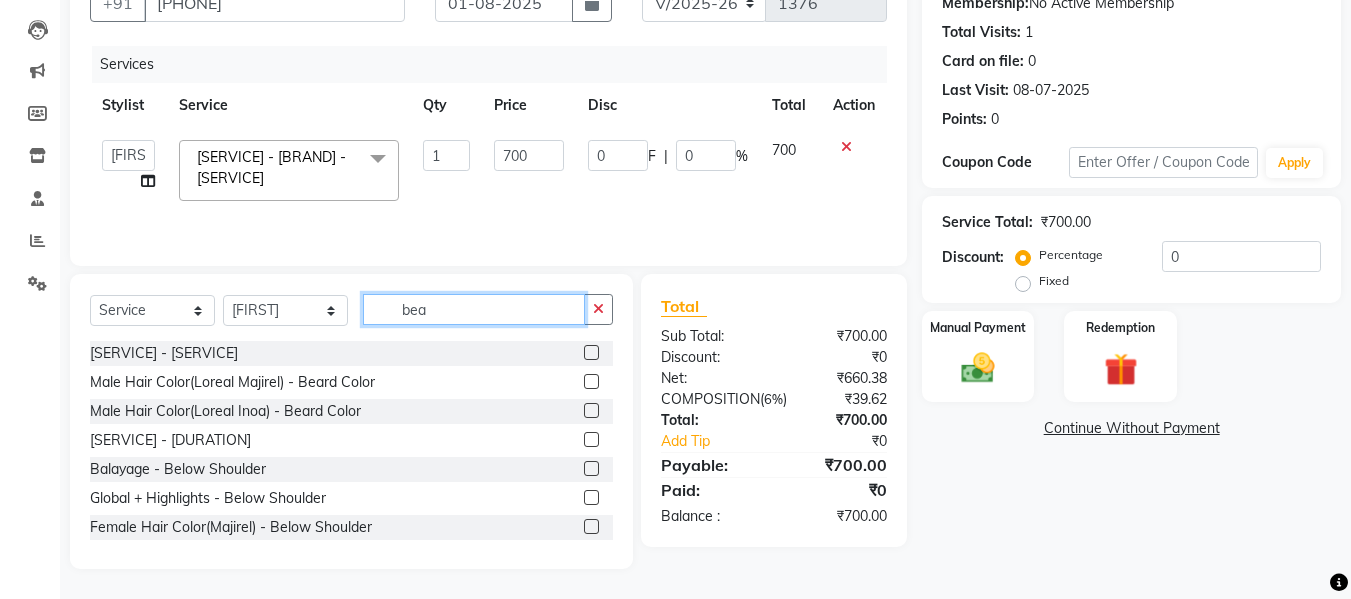 scroll, scrollTop: 220, scrollLeft: 0, axis: vertical 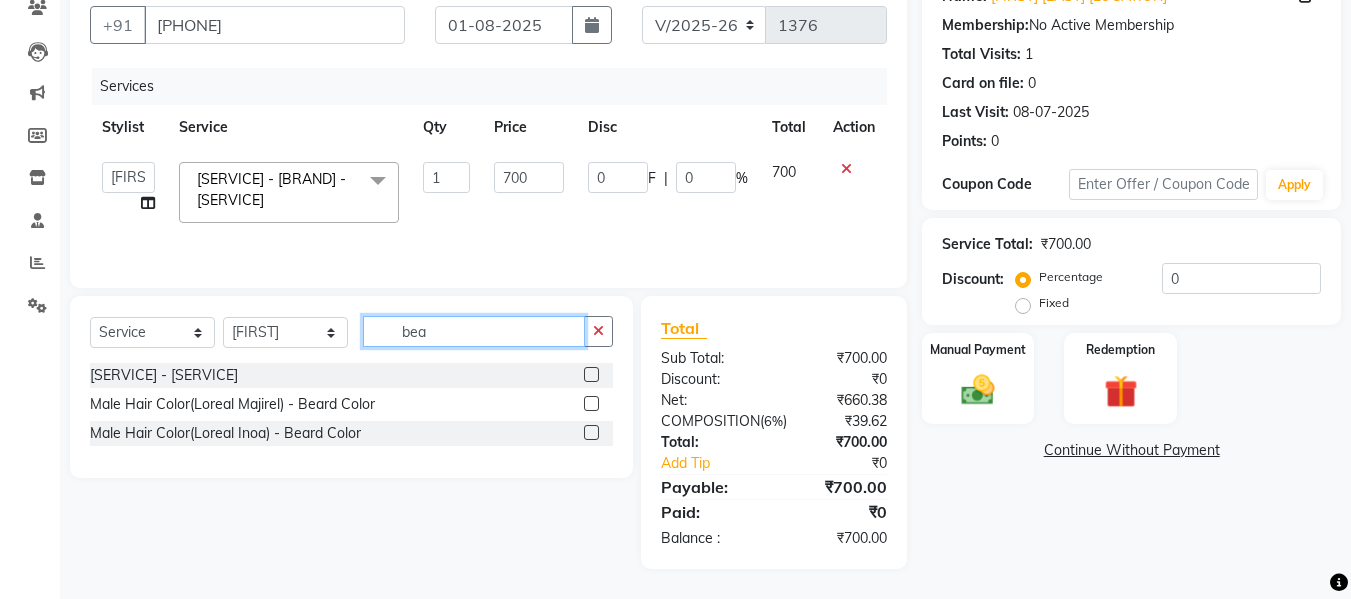 click on "bea" 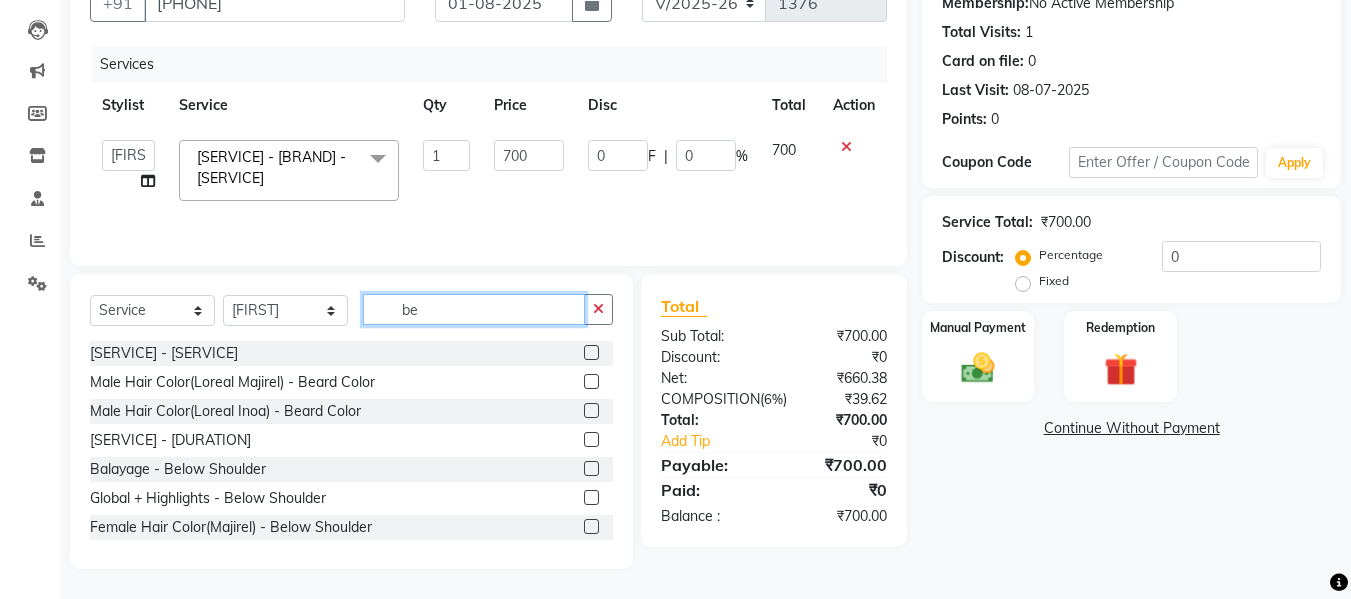 type on "b" 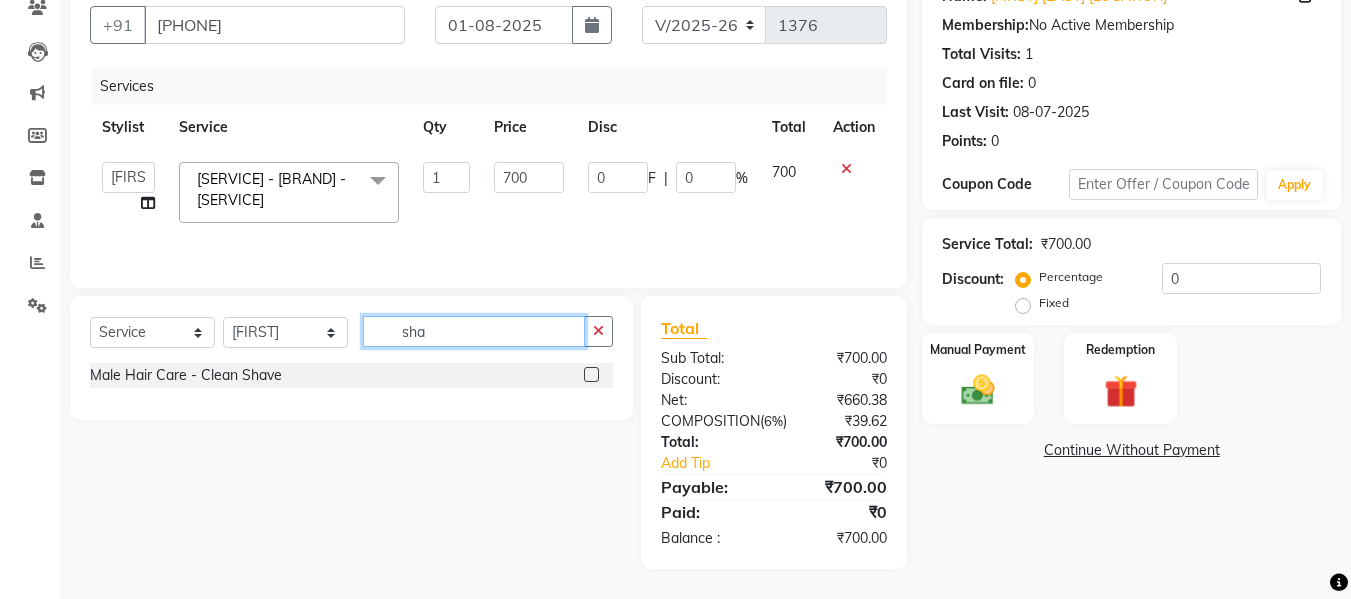 scroll, scrollTop: 220, scrollLeft: 0, axis: vertical 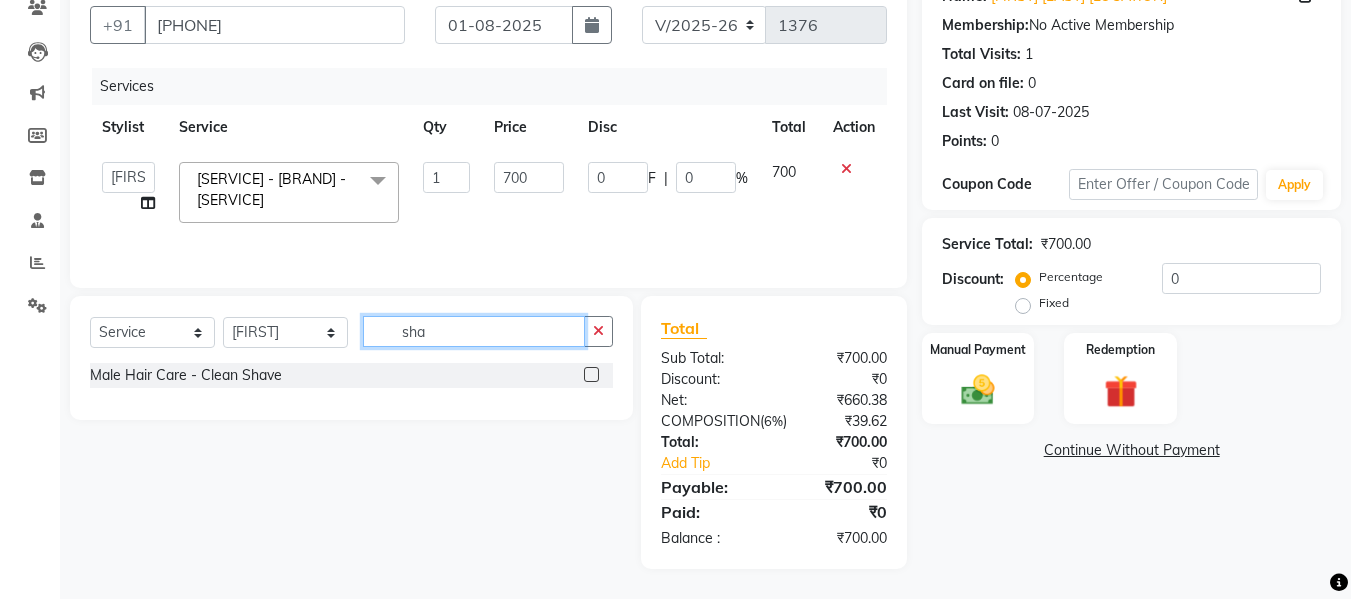 type on "sha" 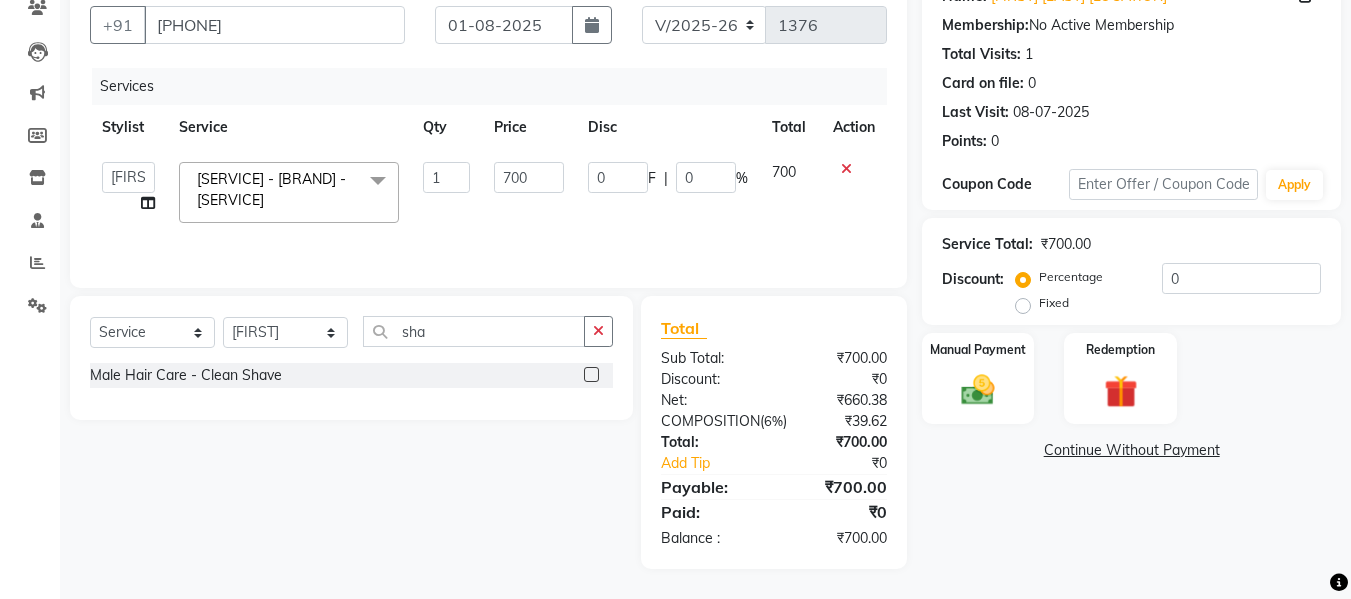 click on "Select Service Product Membership Package Voucher Prepaid Gift Card Select Stylist Daksh Sir Firoz bhai Front Desk Guddu Kajal Priya Salman Bhai sha Male Hair Care - Clean Shave" 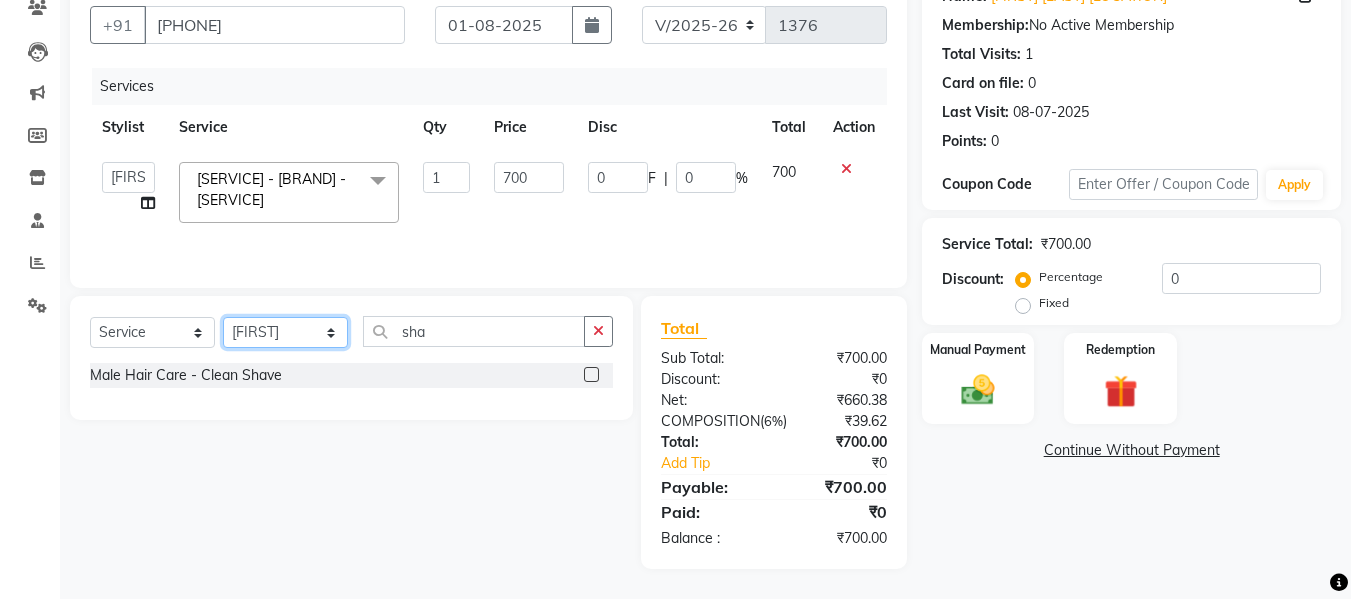 click on "Select Stylist [FIRST] [LAST] [FIRST] [FIRST] [FIRST] [FIRST] [FIRST]" 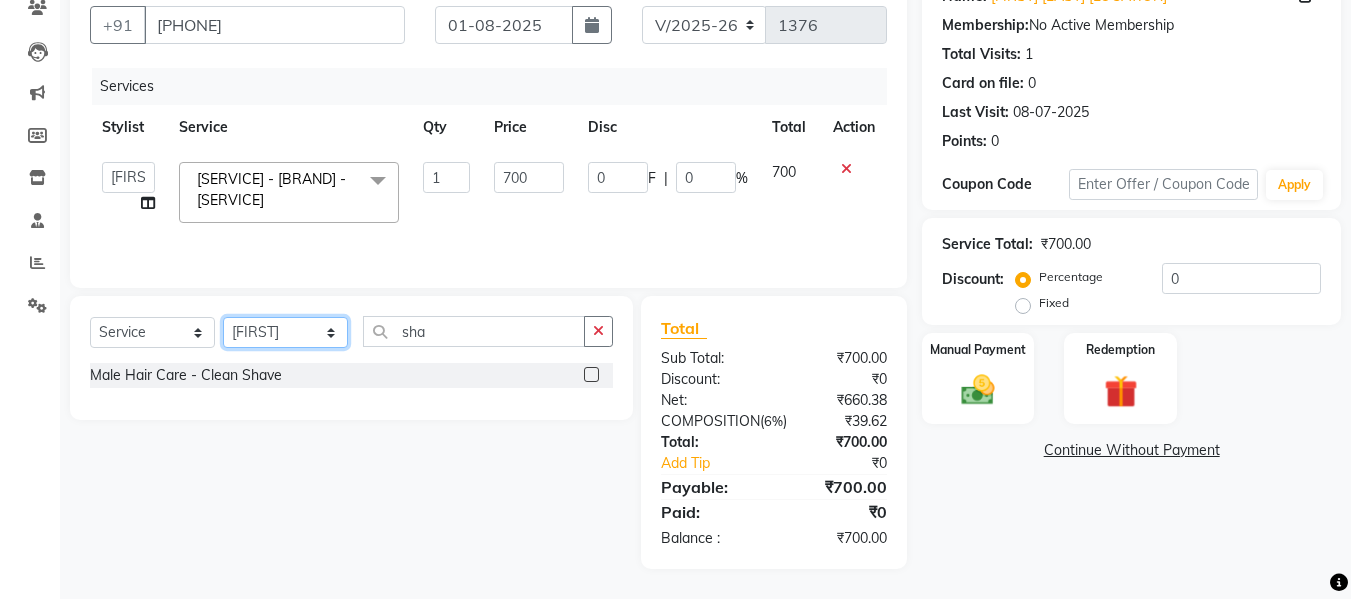 select on "30495" 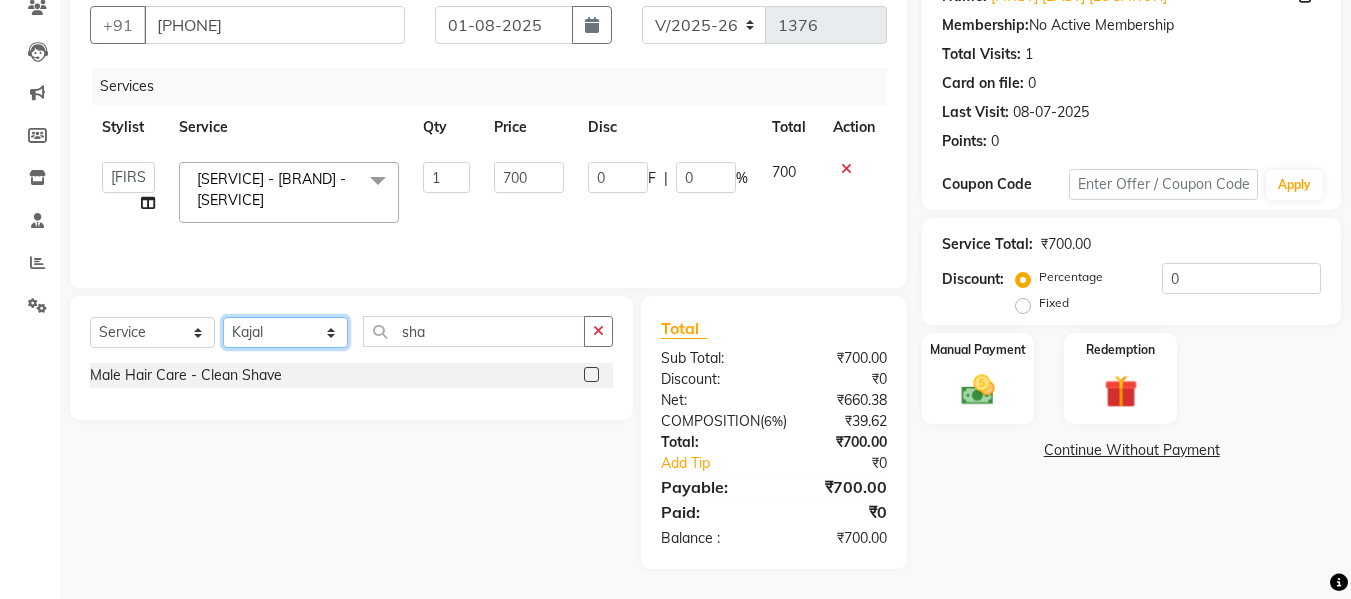 click on "Select Stylist [FIRST] [LAST] [FIRST] [FIRST] [FIRST] [FIRST] [FIRST]" 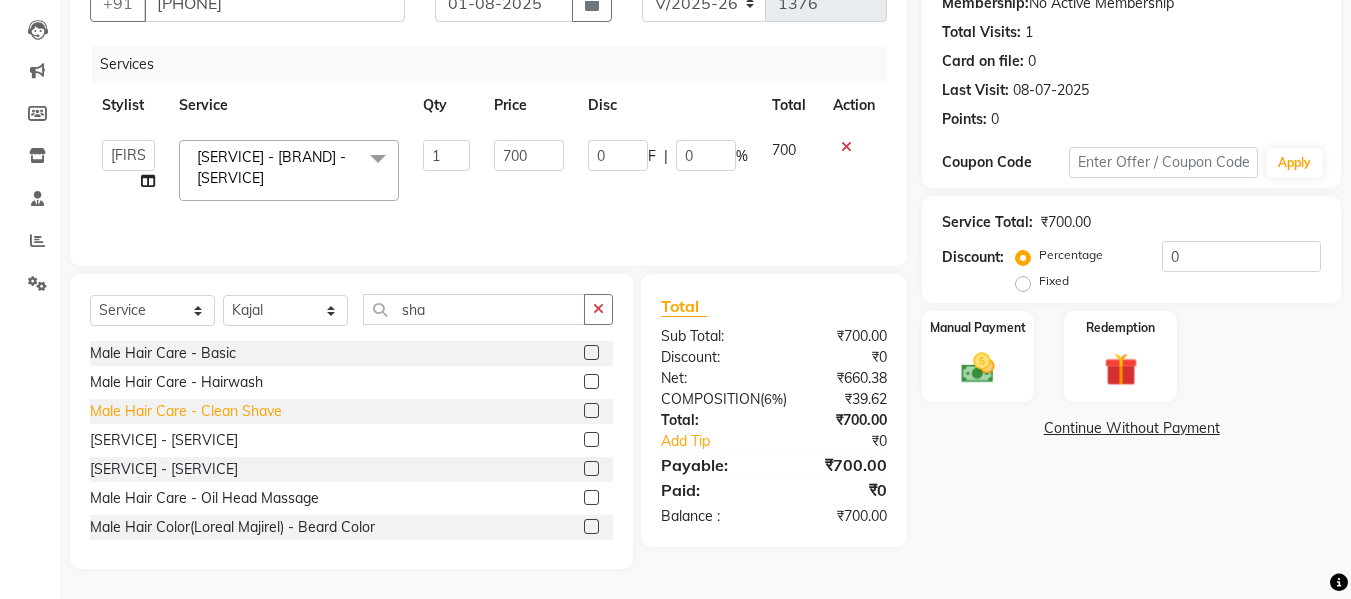 click on "Male Hair Care - Clean Shave" 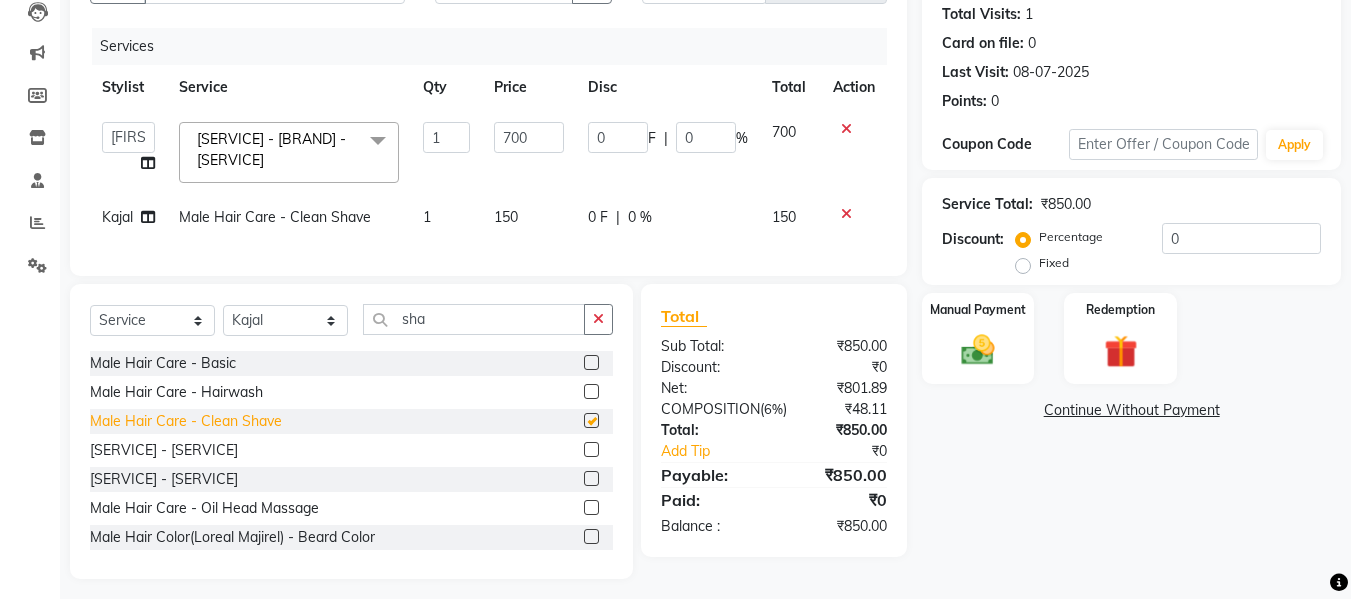 checkbox on "false" 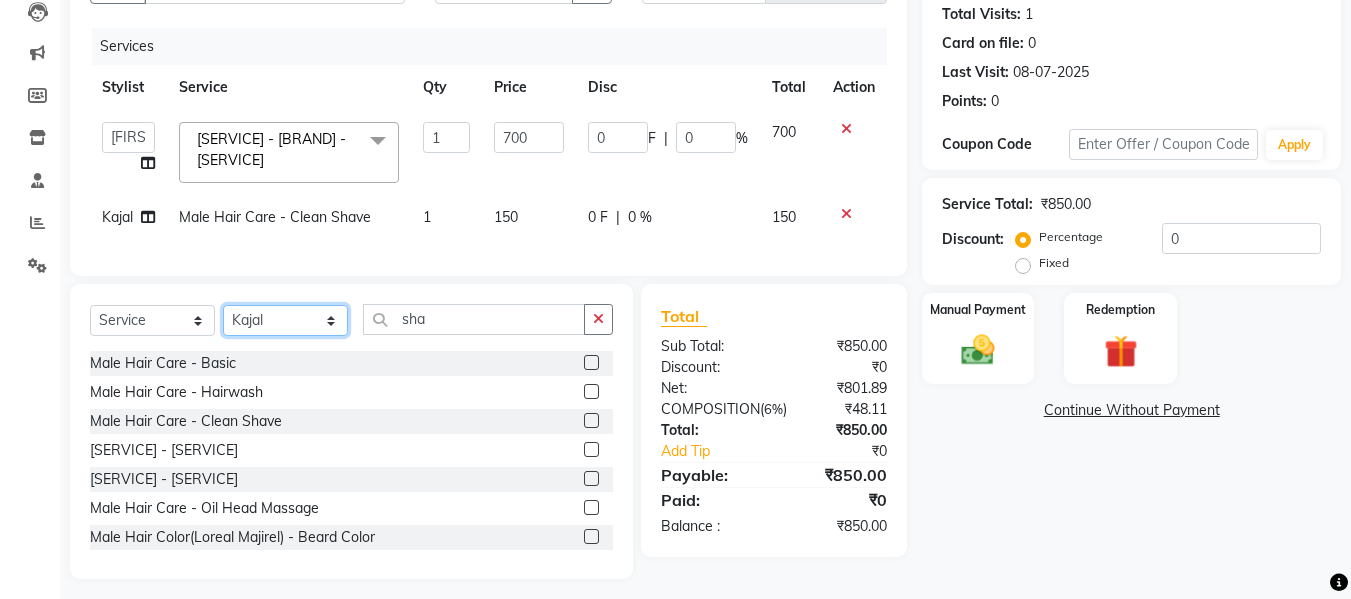 click on "Select Stylist [FIRST] [LAST] [FIRST] [FIRST] [FIRST] [FIRST] [FIRST]" 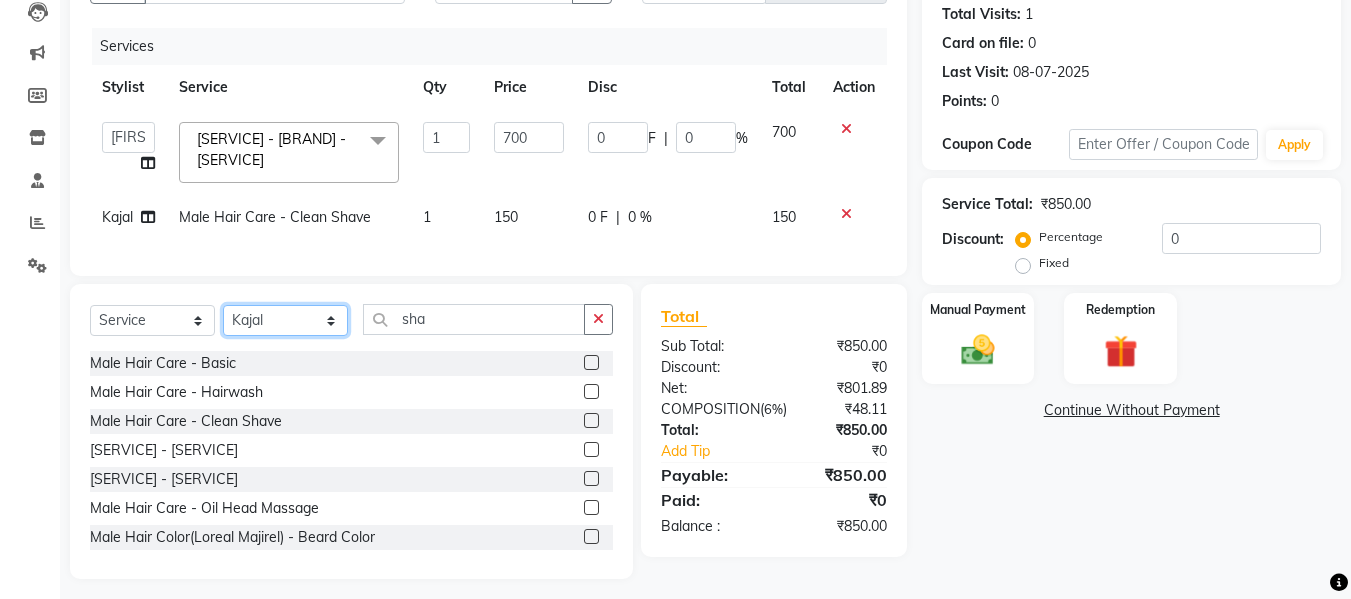 select on "49314" 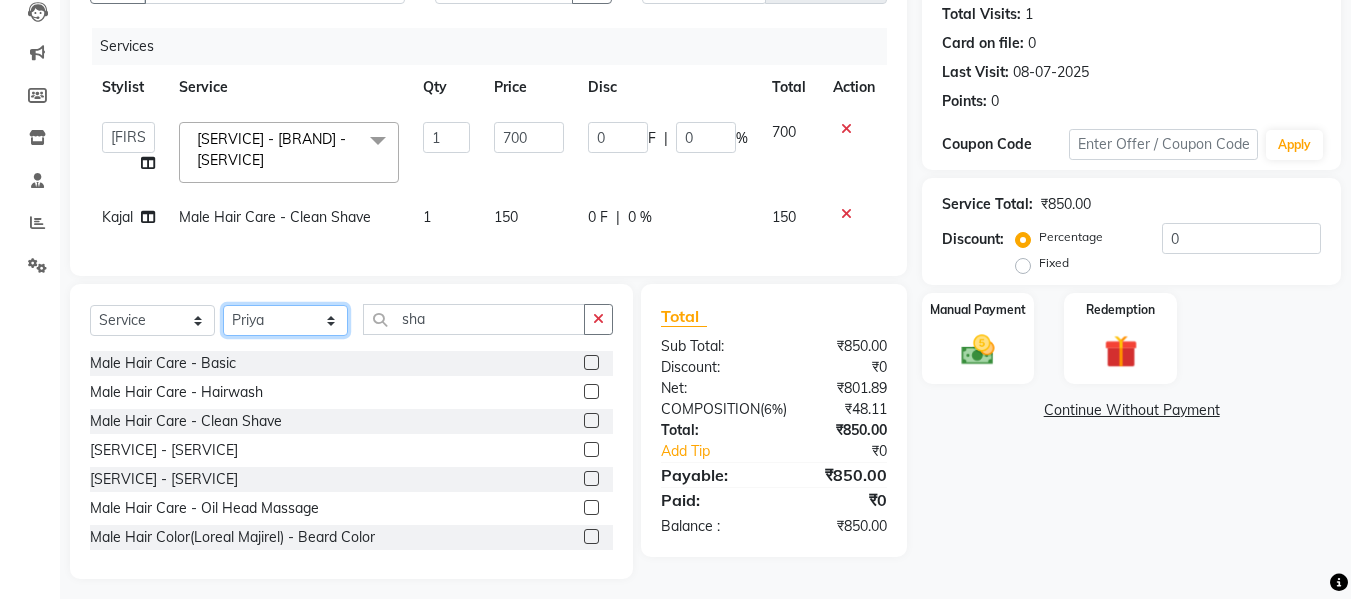 click on "Select Stylist [FIRST] [LAST] [FIRST] [FIRST] [FIRST] [FIRST] [FIRST]" 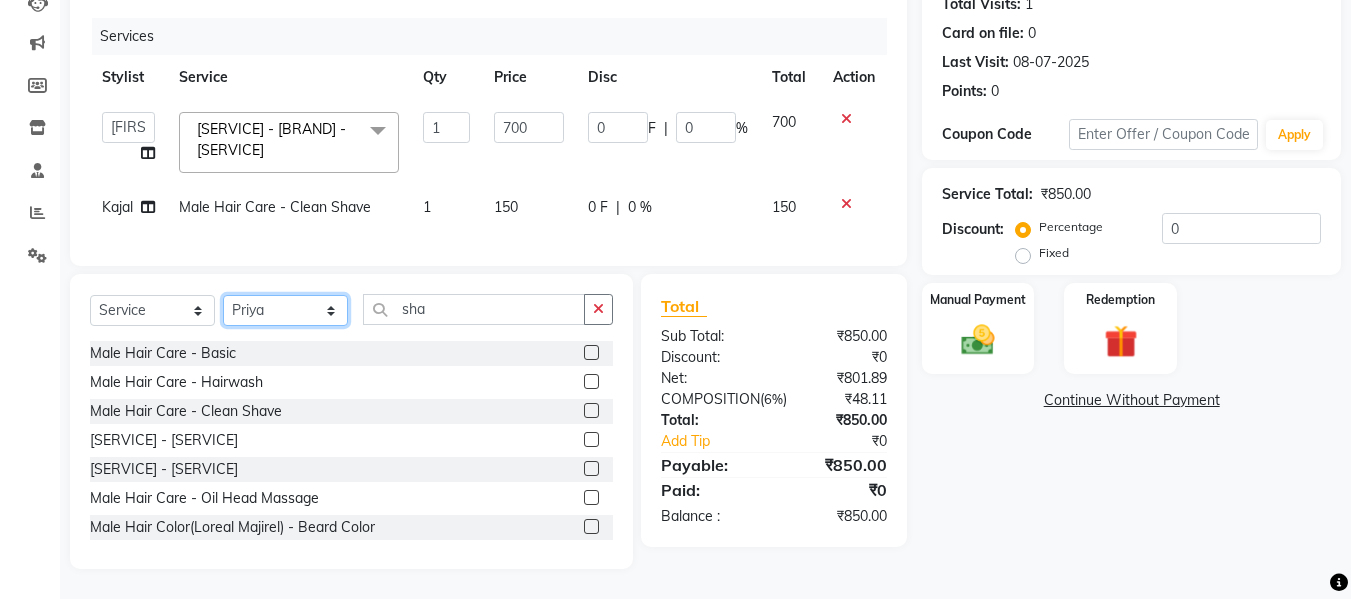 scroll, scrollTop: 266, scrollLeft: 0, axis: vertical 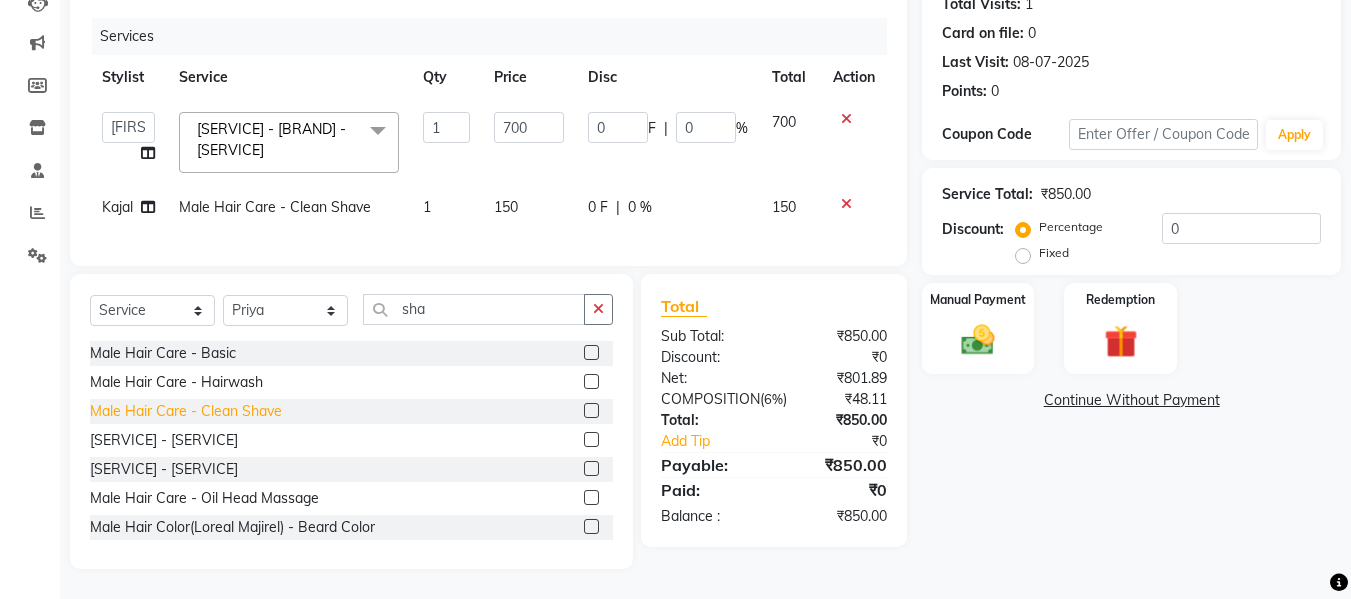 click on "Male Hair Care - Clean Shave" 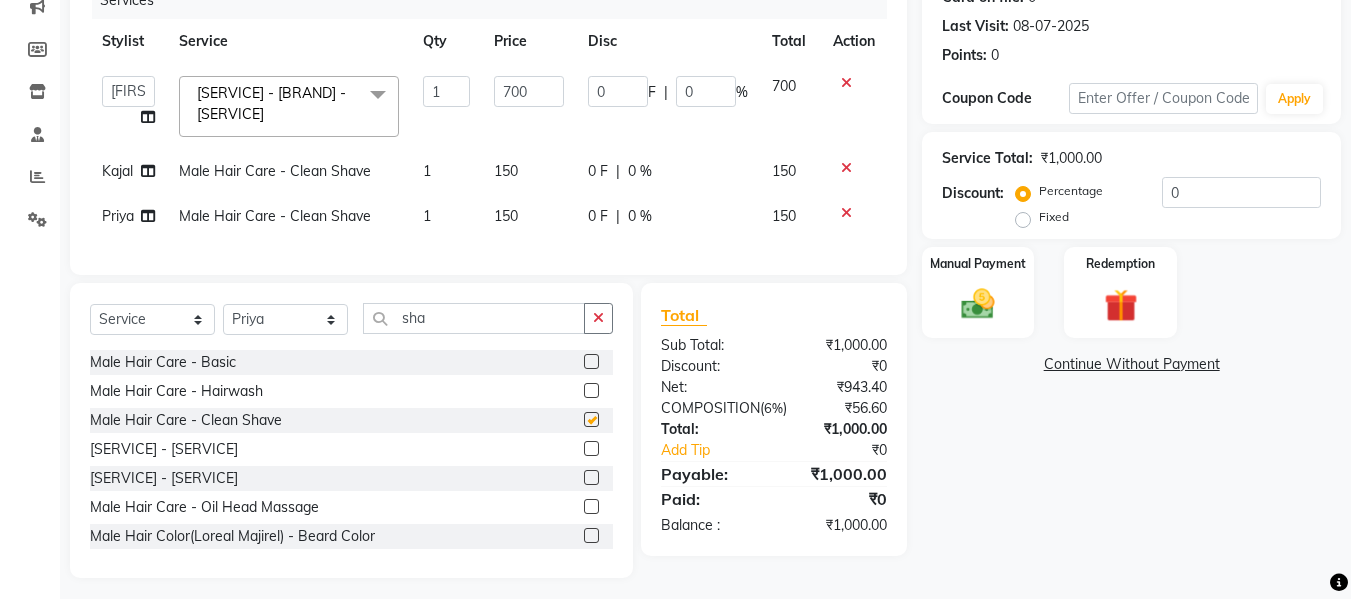 checkbox on "false" 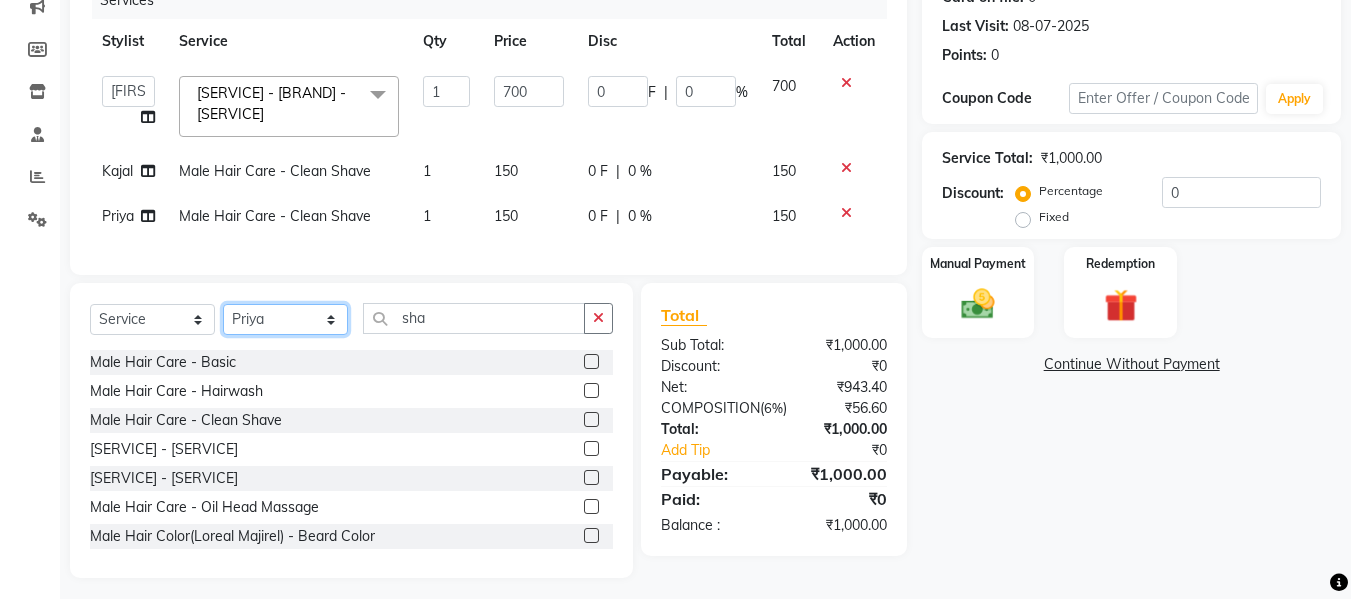 click on "Select Stylist [FIRST] [LAST] [FIRST] [FIRST] [FIRST] [FIRST] [FIRST]" 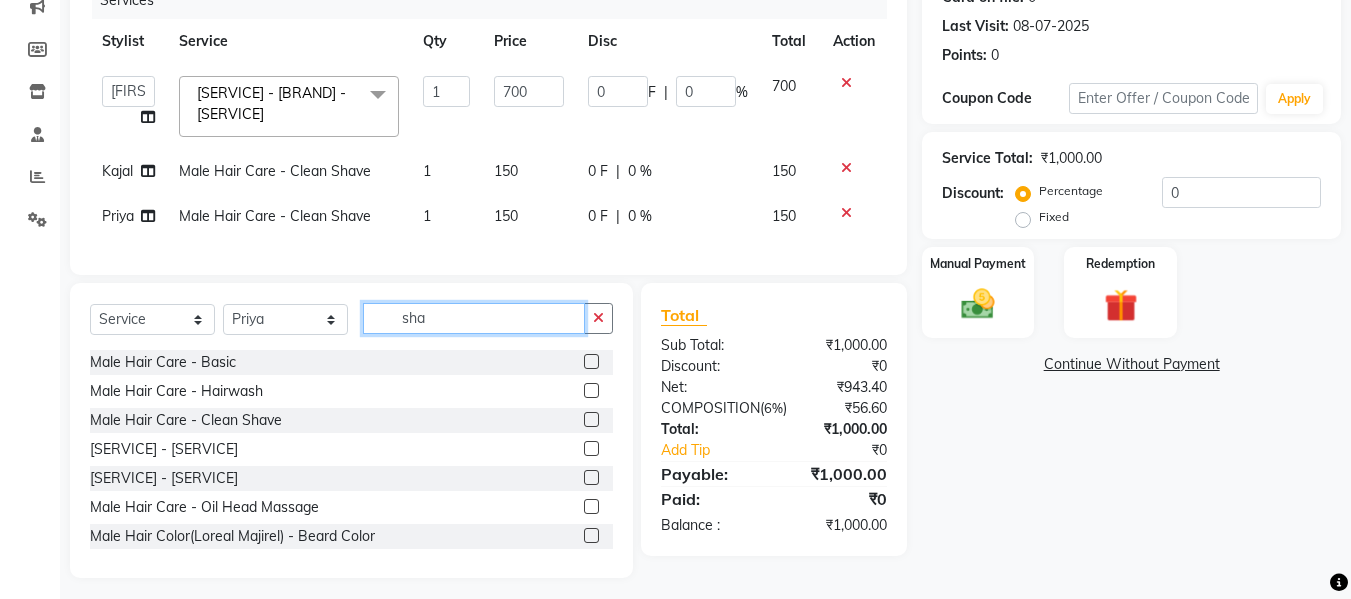 drag, startPoint x: 474, startPoint y: 362, endPoint x: 477, endPoint y: 325, distance: 37.12142 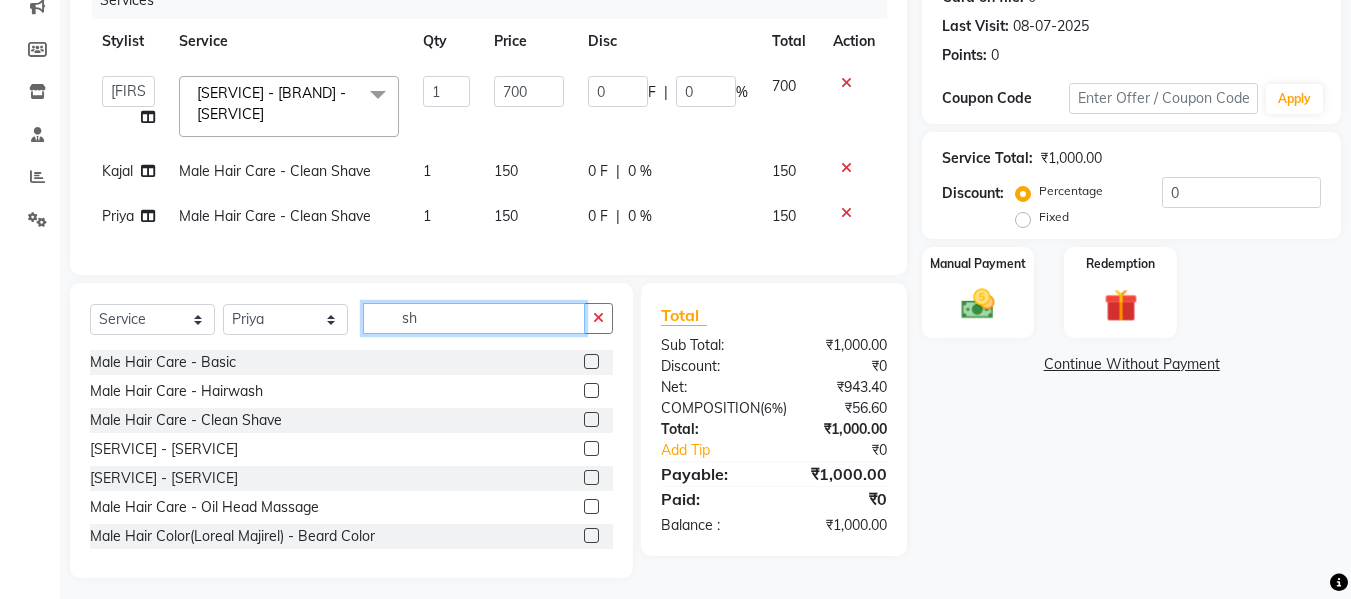 type on "s" 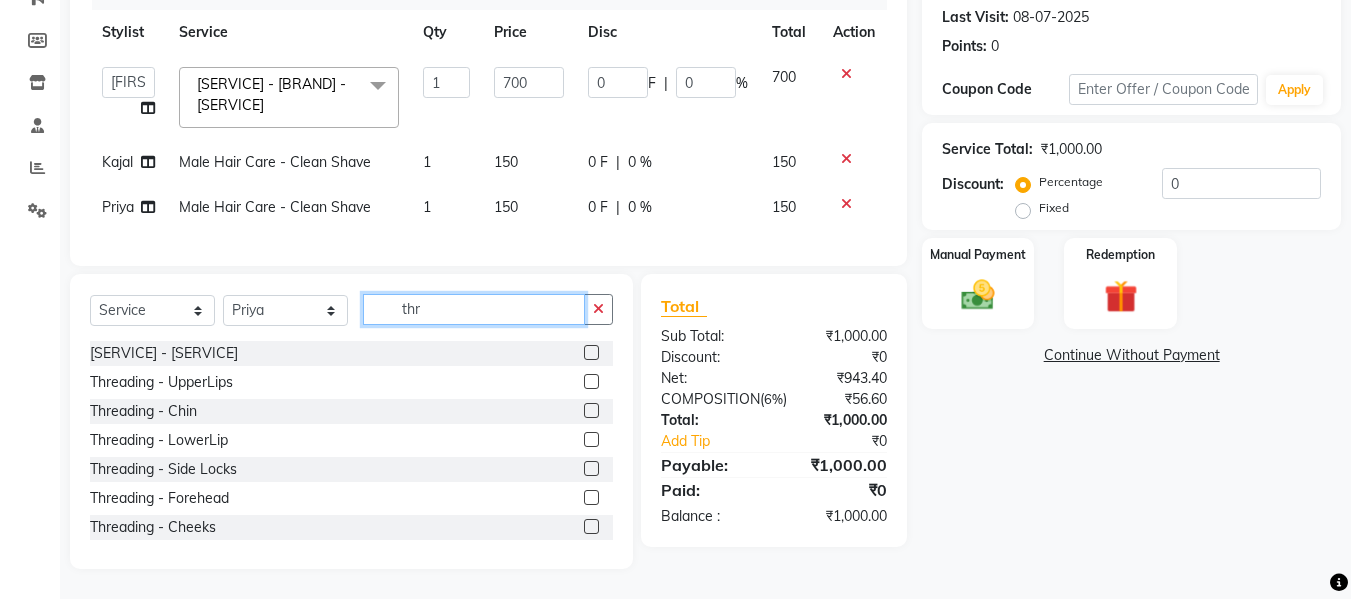 scroll, scrollTop: 311, scrollLeft: 0, axis: vertical 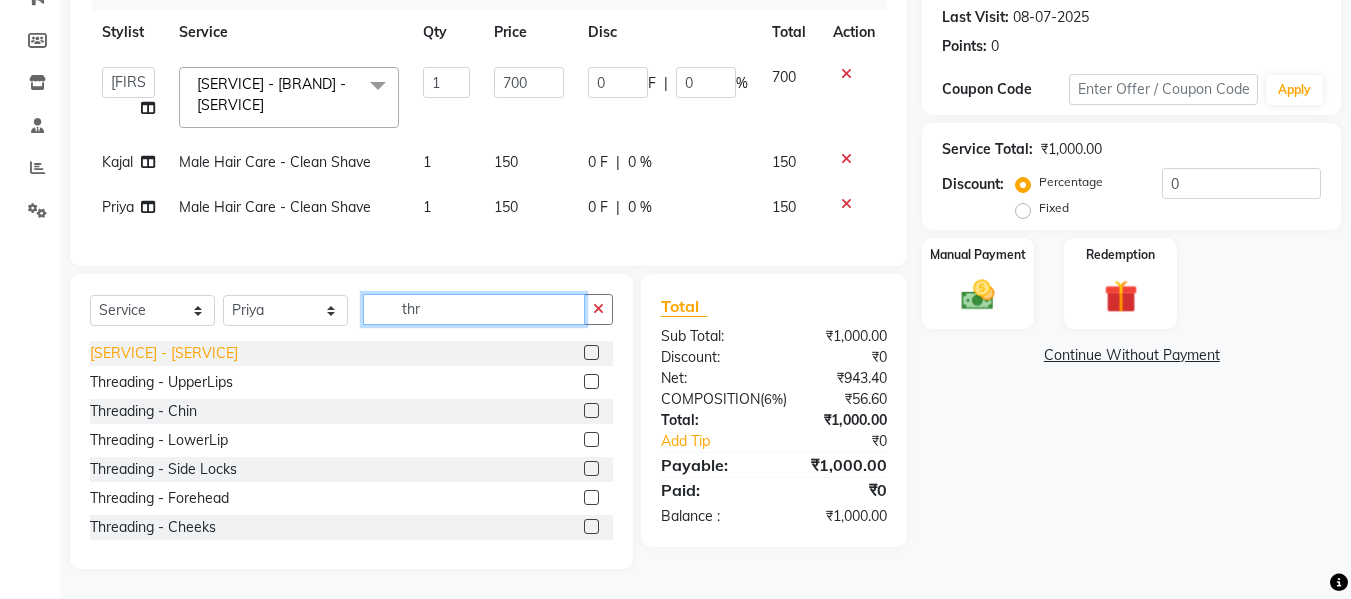 type on "thr" 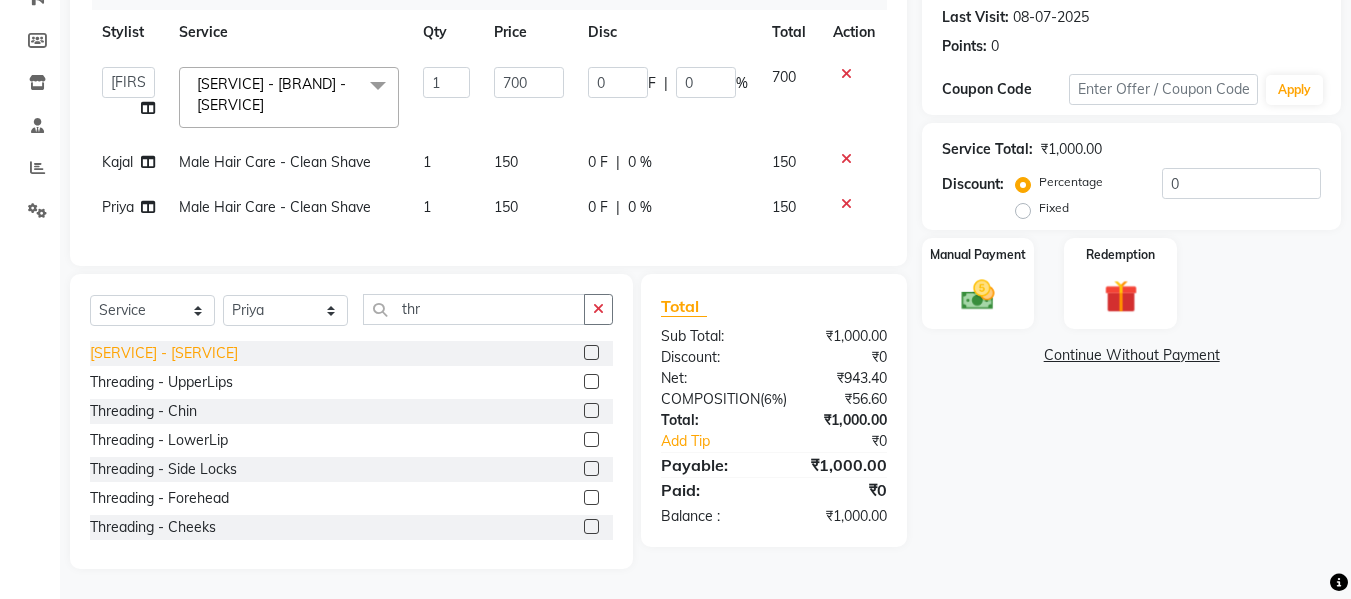 click on "[SERVICE] - [SERVICE]" 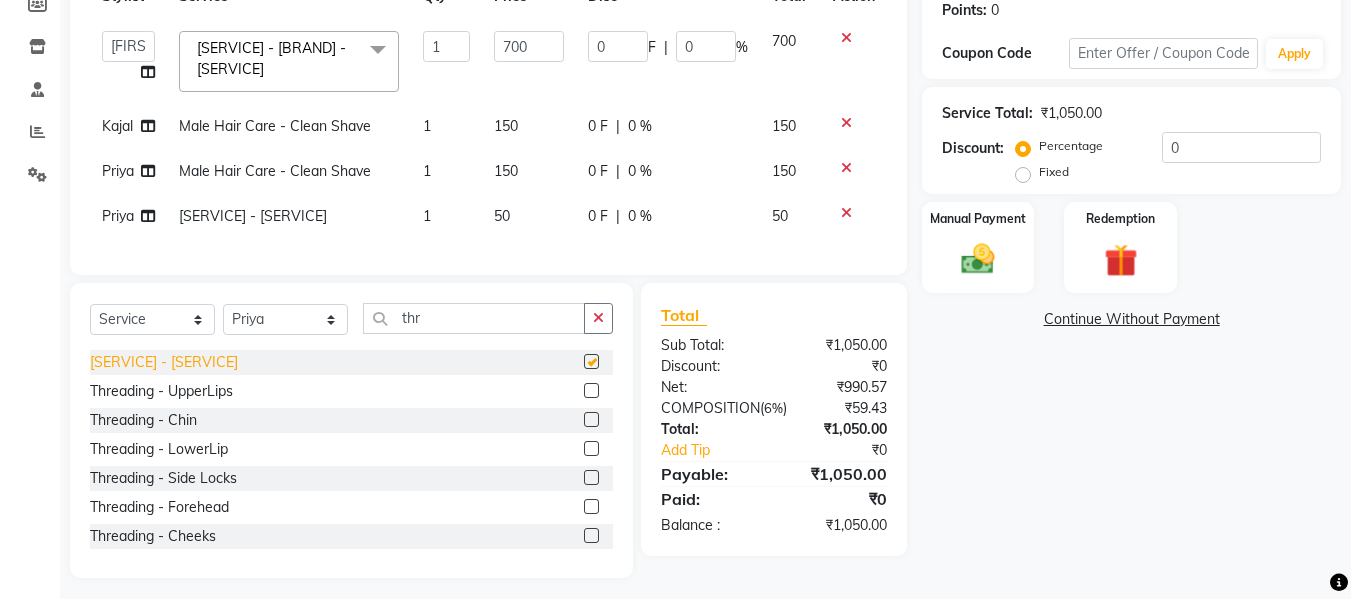 checkbox on "false" 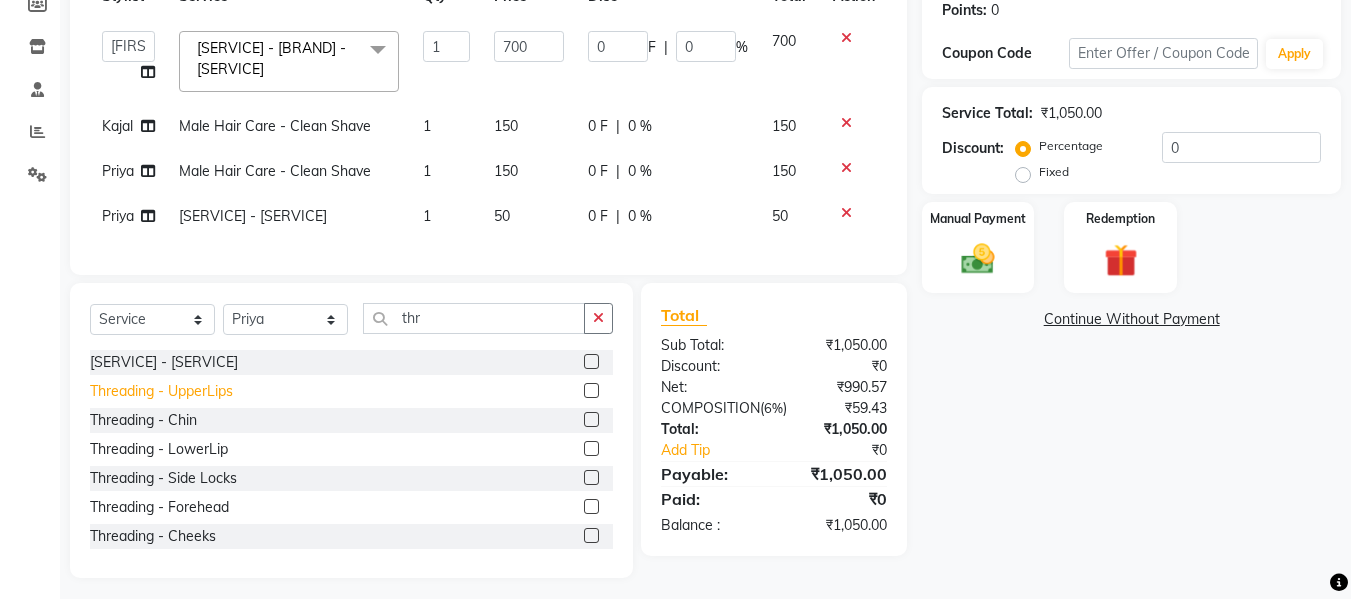 click on "Threading - UpperLips" 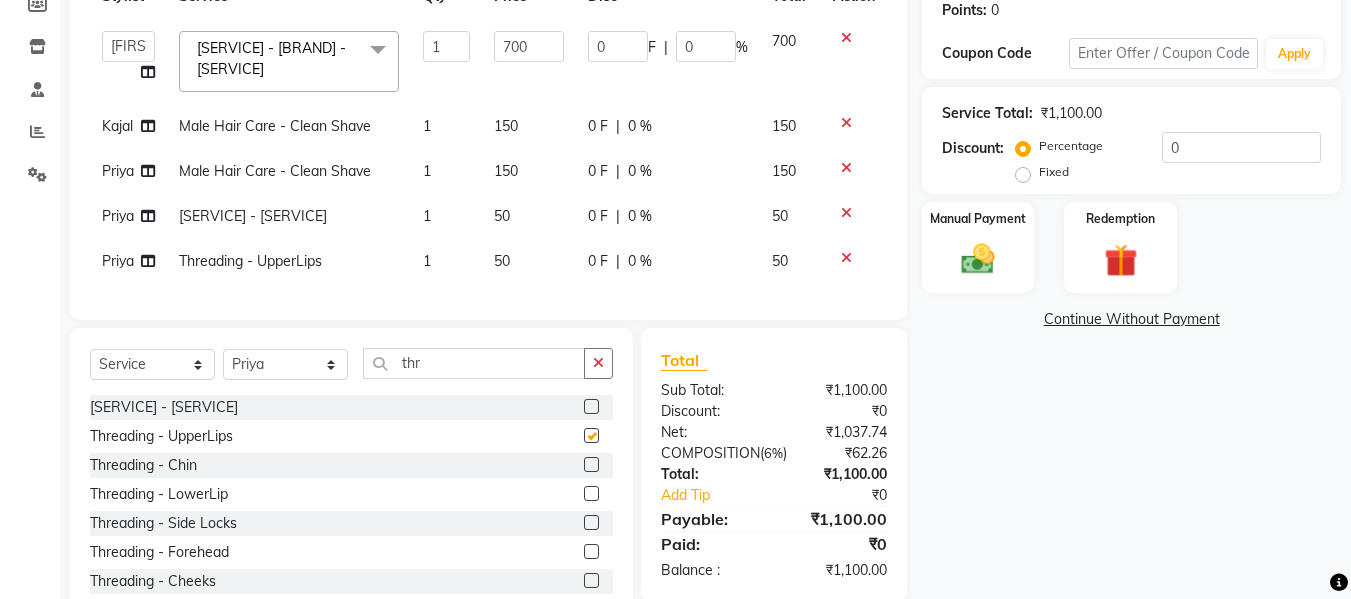 checkbox on "false" 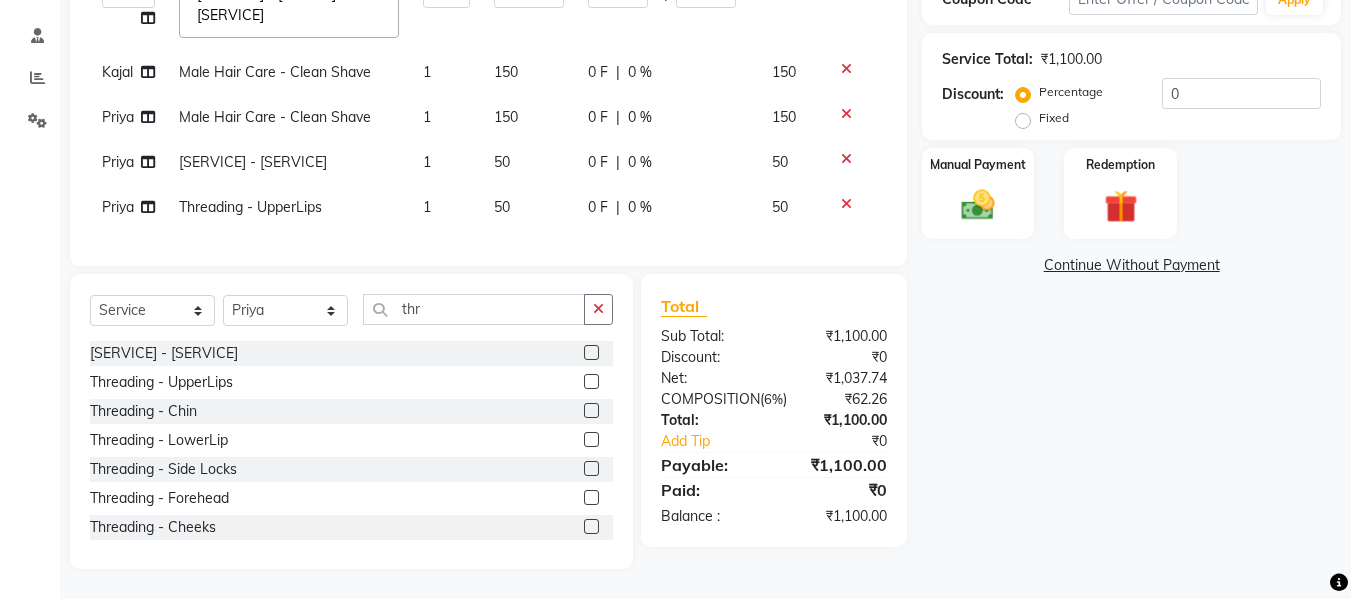 scroll, scrollTop: 400, scrollLeft: 0, axis: vertical 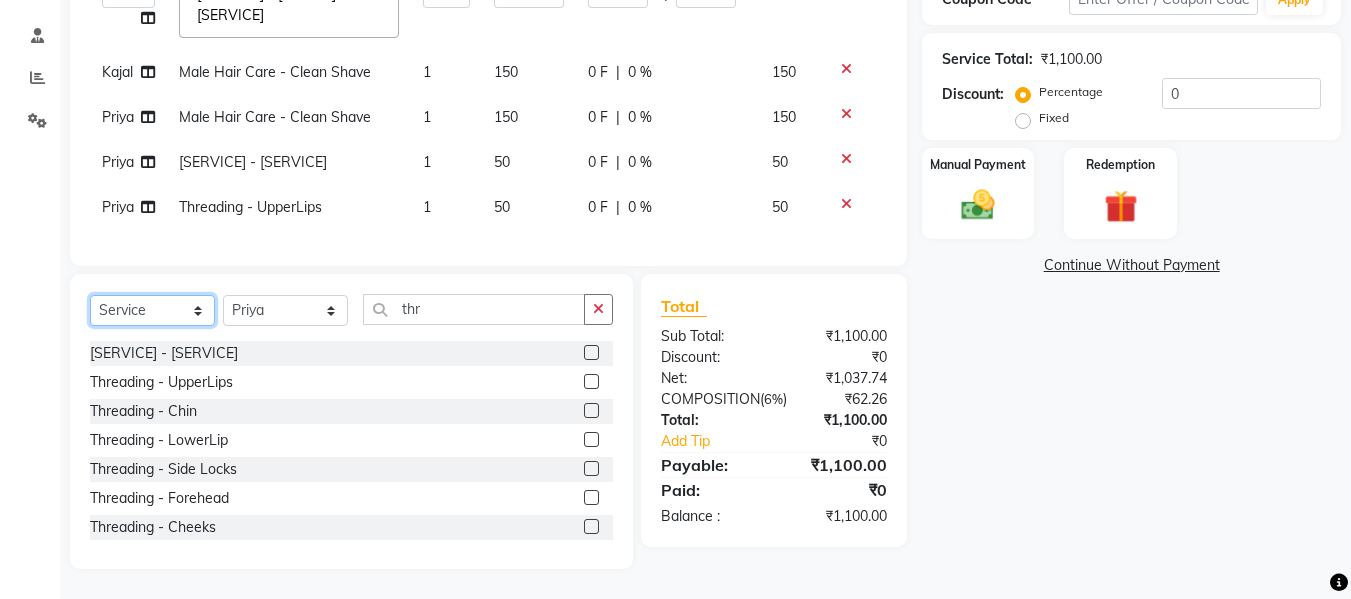 click on "Select  Service  Product  Membership  Package Voucher Prepaid Gift Card" 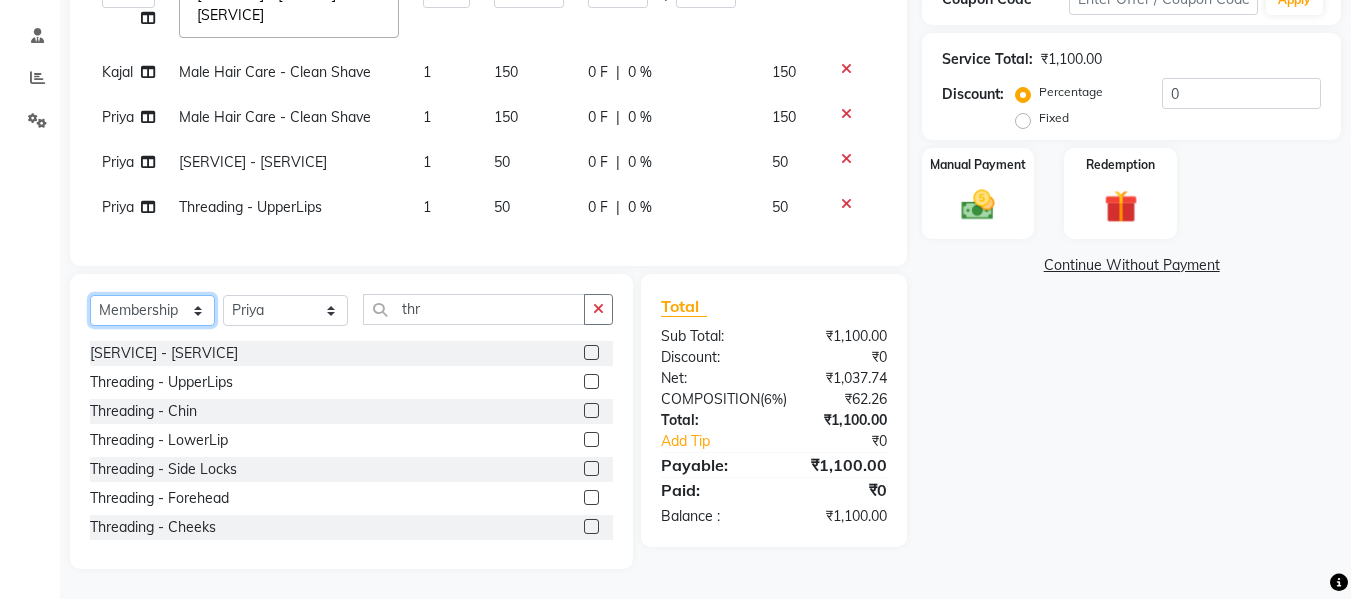 click on "Select  Service  Product  Membership  Package Voucher Prepaid Gift Card" 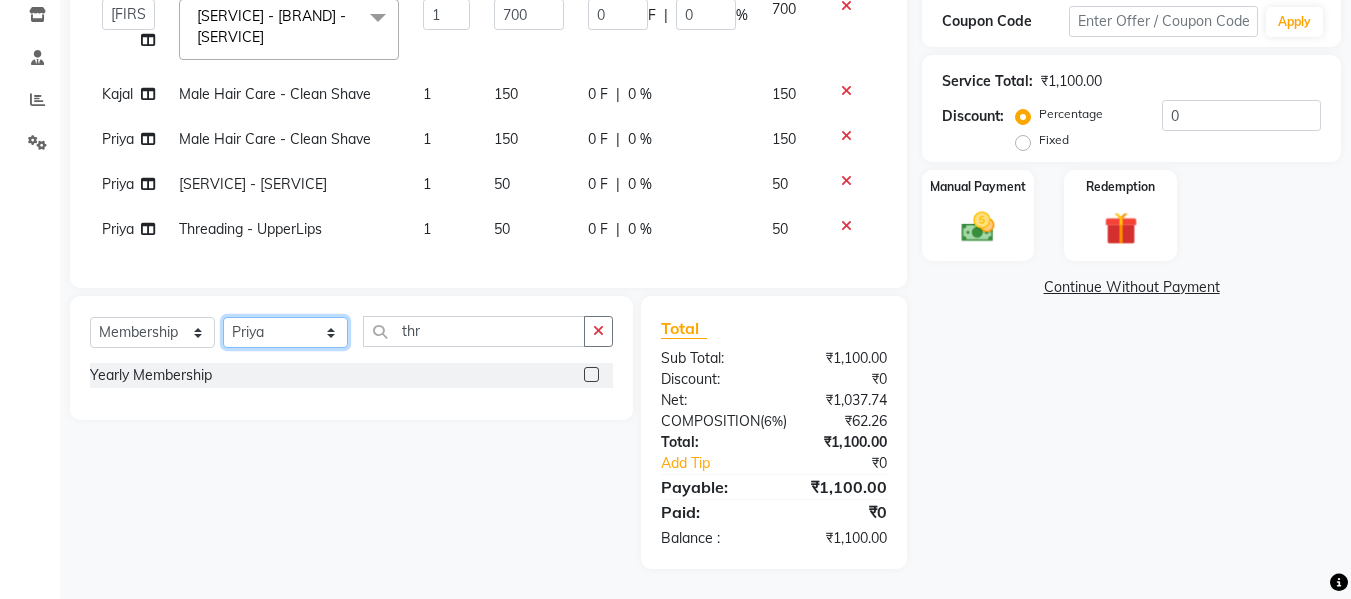 click on "Select Stylist [FIRST] [LAST] [FIRST] [FIRST] [FIRST] [FIRST] [FIRST]" 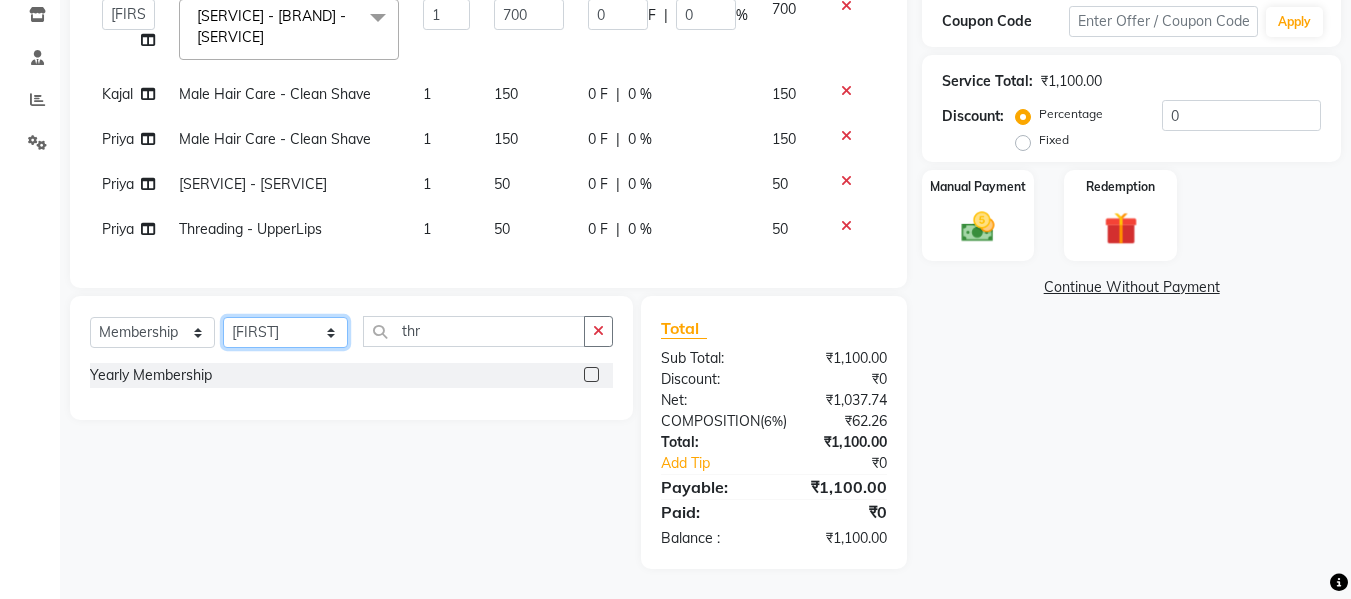 click on "Select Stylist [FIRST] [LAST] [FIRST] [FIRST] [FIRST] [FIRST] [FIRST]" 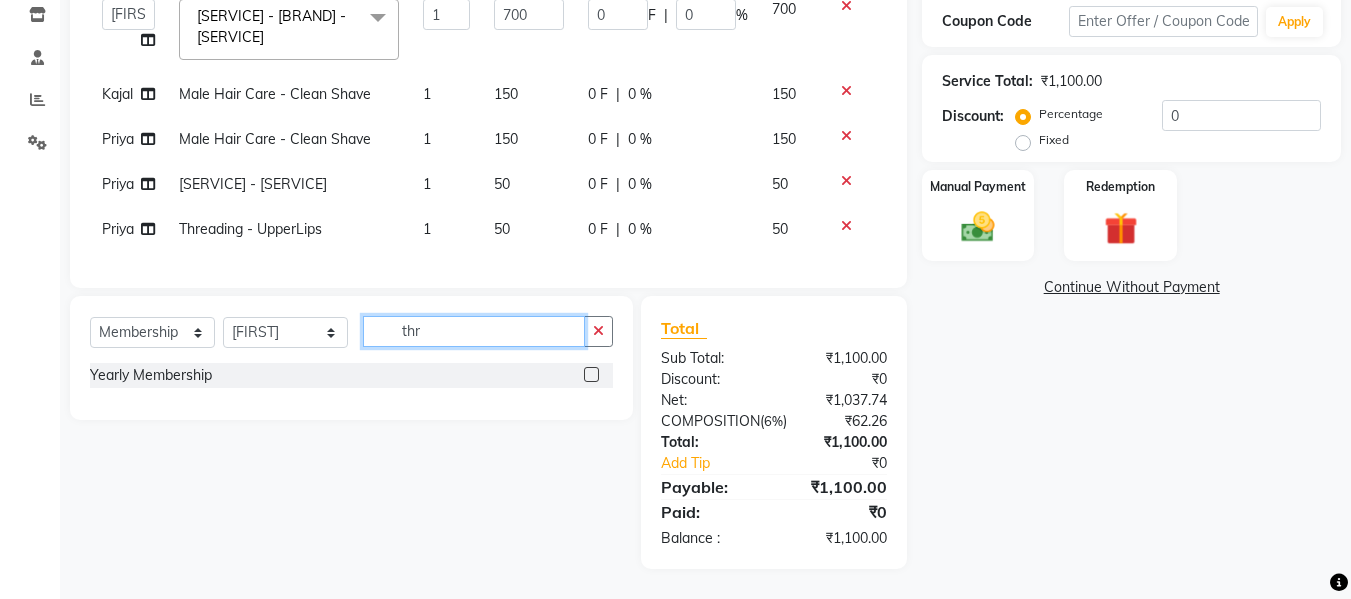 click on "thr" 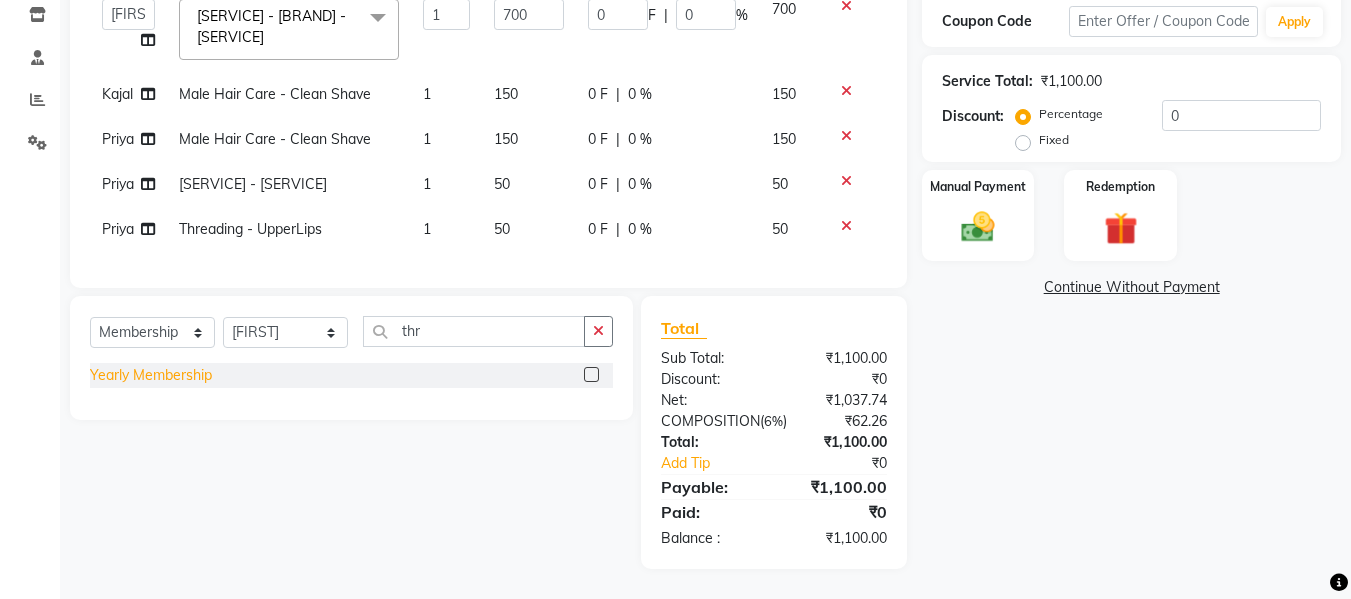 click on "Yearly Membership" 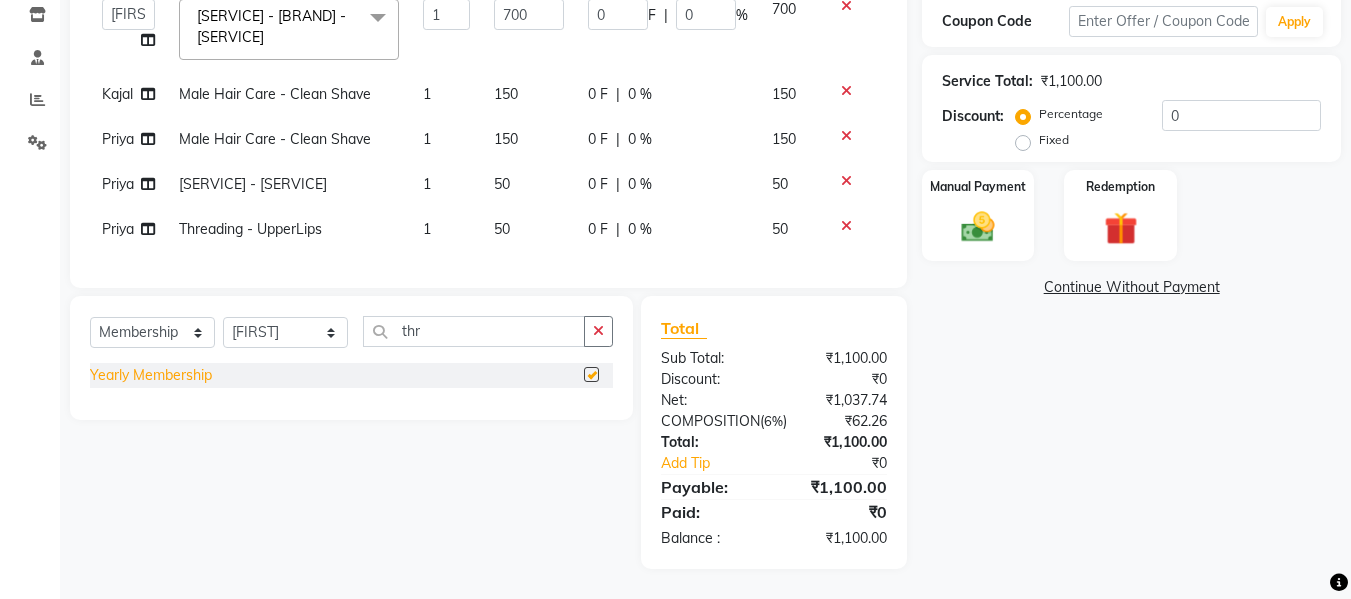 select on "select" 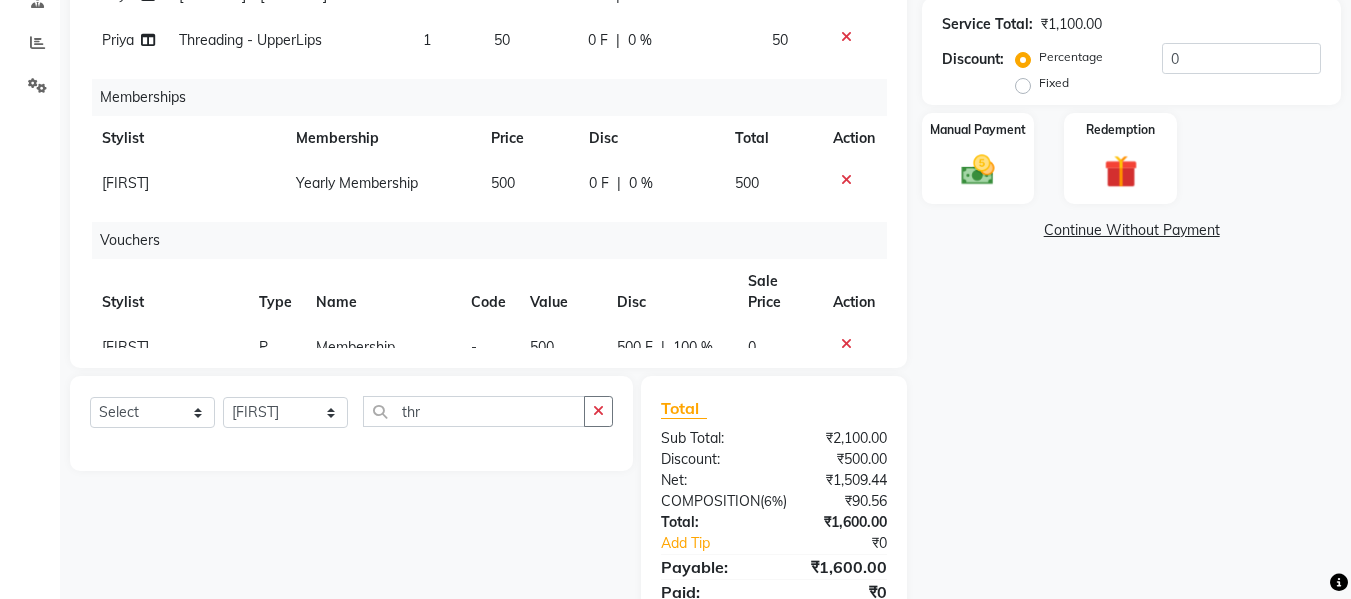 scroll, scrollTop: 269, scrollLeft: 0, axis: vertical 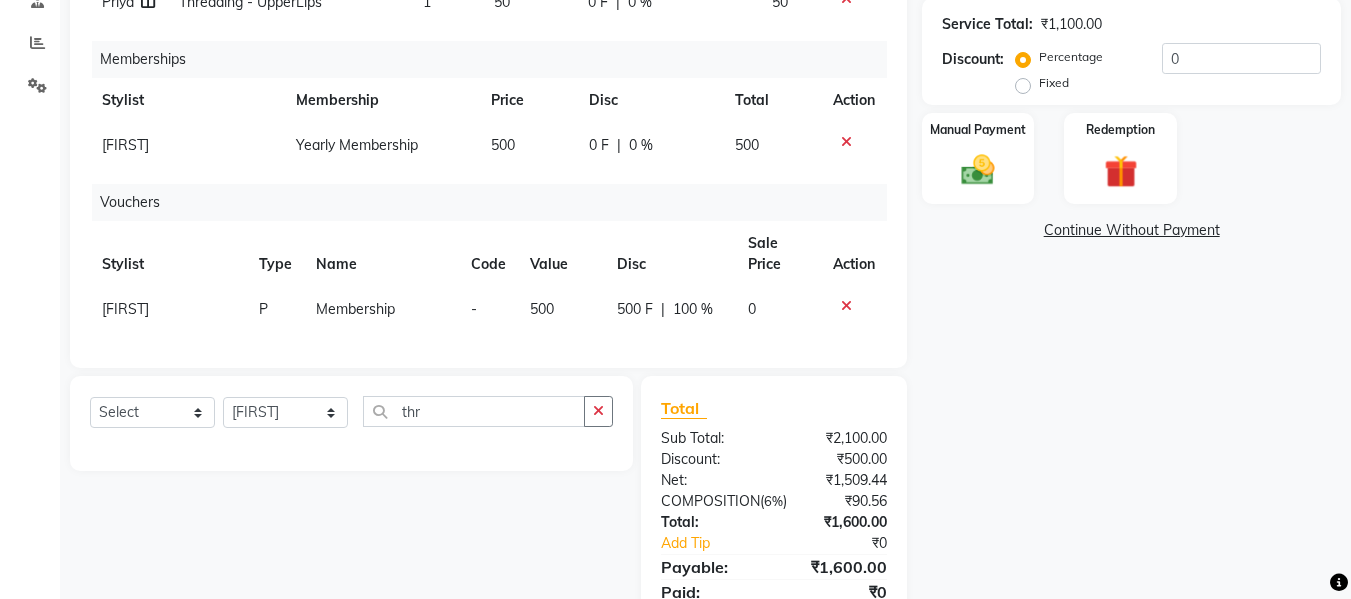 click on "500" 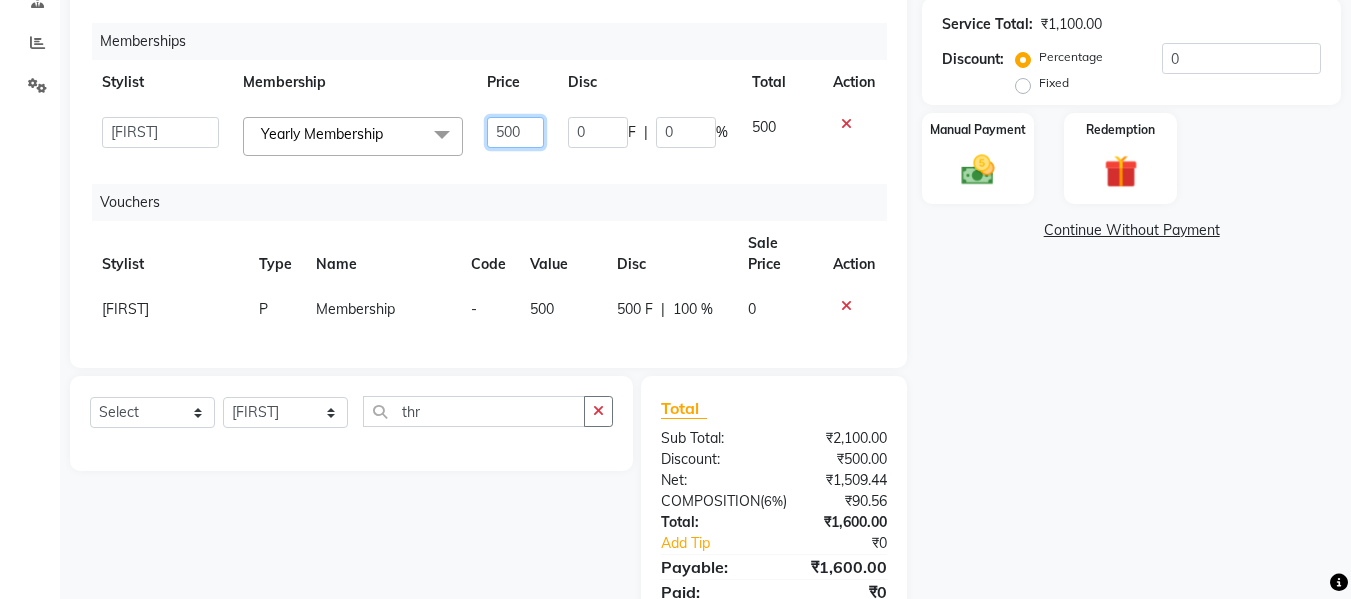 click on "500" 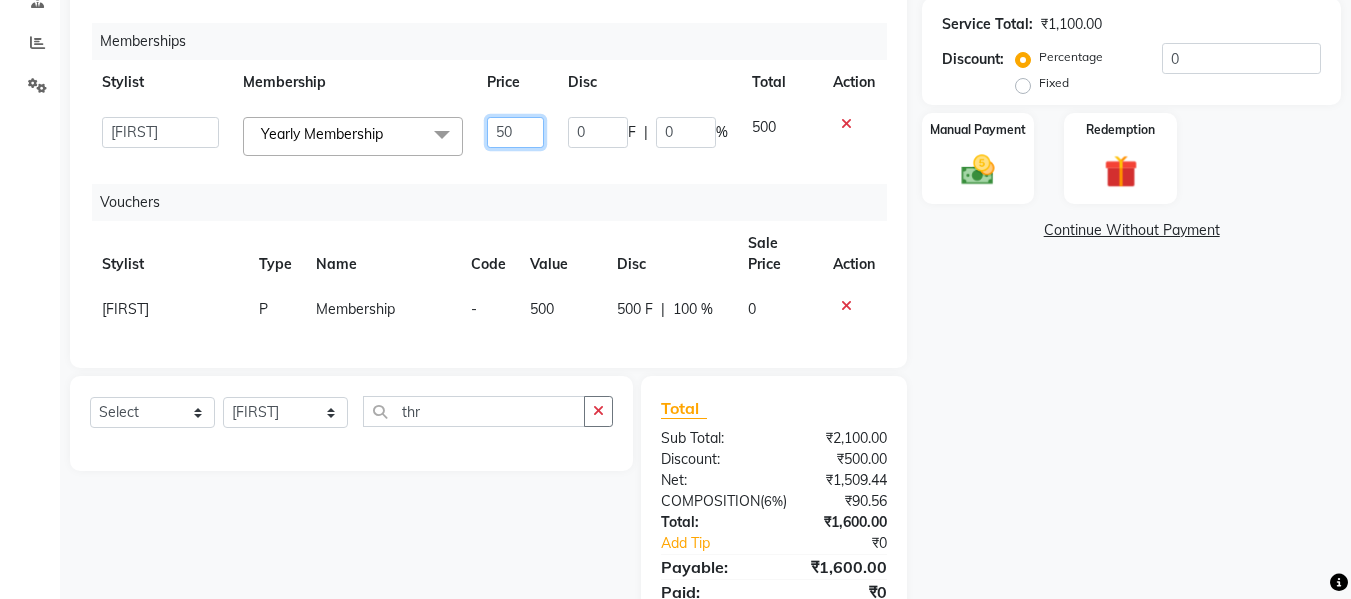 type on "5" 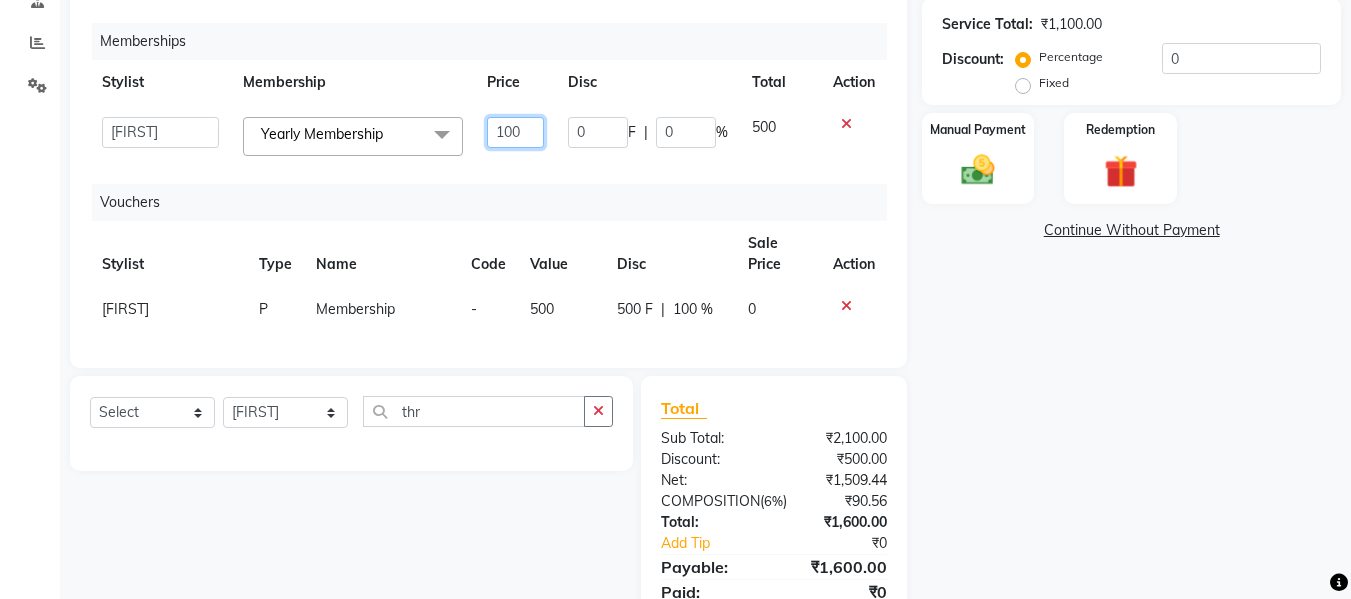 type on "1000" 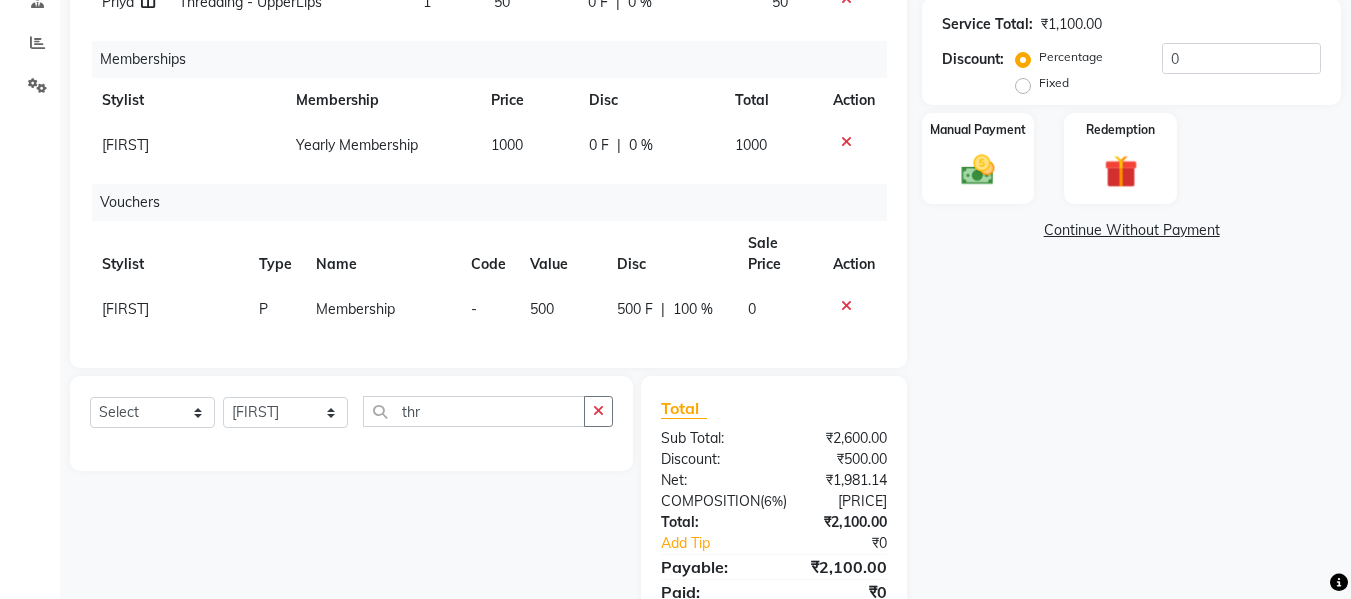 click on "Services Stylist Service Qty Price Disc Total Action  Daksh Sir   Firoz bhai   Front Desk   Guddu   Kajal   Priya   Salman Bhai  Female Hair Color(Majirel) - Root TouchUp  x Male Hair Care - Basic Male Hair Care - Hairwash Male Hair Care - Clean Shave Male Hair Care - Beard Styling Male Hair Care - Kids Male Hair Care - Oil Head Massage Male Hair Color(Loreal Majirel) - Beard Color Male Hair Color(Loreal Majirel) - Highlights Male Hair Color(Loreal Majirel) - Global Male Hair Color(Loreal Inoa) - Beard Color Male Hair Color(Loreal Inoa) - Global Male Hair Care Treatment - Botox Male Hair Care Treatment - Smoothening Male Hair Care Treatment - Loreal Hair Spa Male Hair Care Treatment - Dandruff Repair Female Hair Cut  - Haircut Female Hair Cut  - Basic Trim Female Hair Cut  - Fringe Cut Female Hair Cut  - Hairwash Female Hair Cut  - Advance Hair Wash Female Hair Cut  - Straight Blow Dry Female Hair Cut  - Out Curls Blow Dry Female Hair Cut  - Ironing Tong Female Hair Cut  - Child Haircut Balayage - Upto Waist" 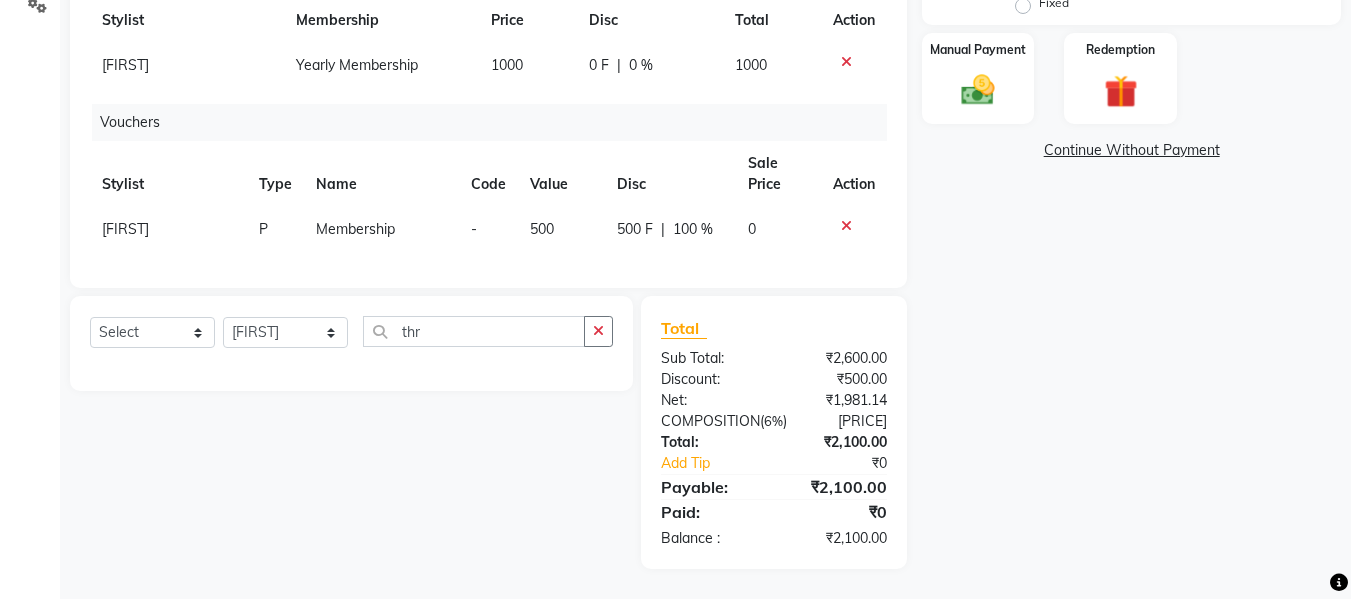 click on "500" 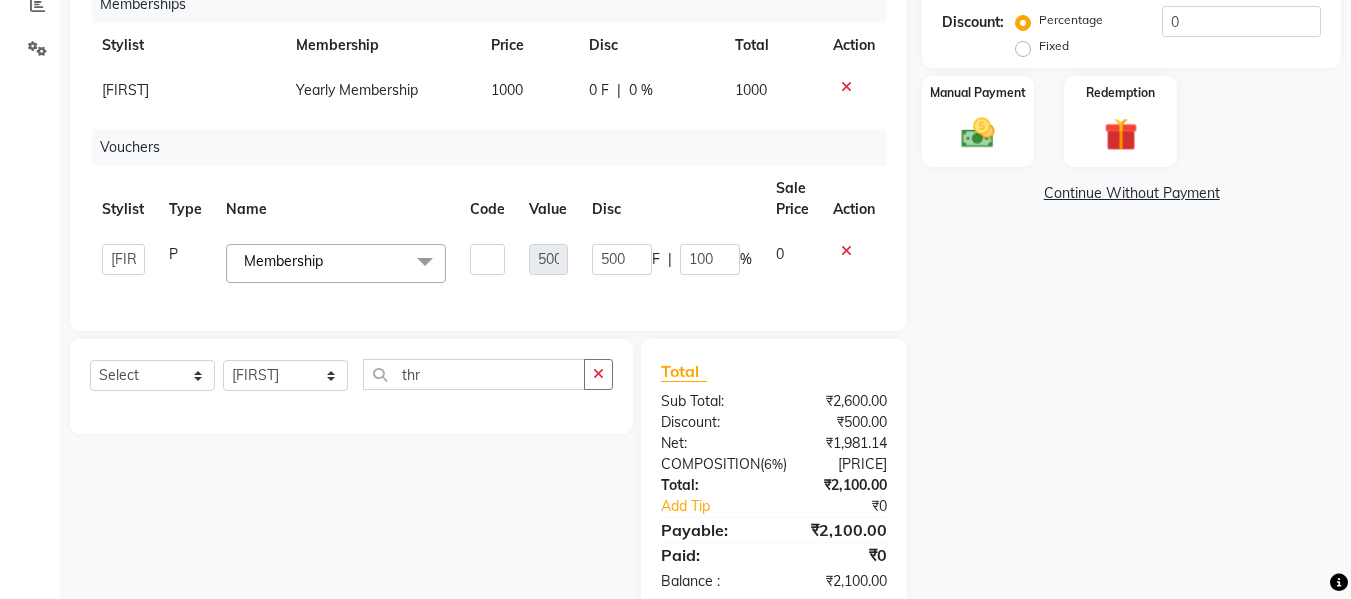 scroll, scrollTop: 401, scrollLeft: 0, axis: vertical 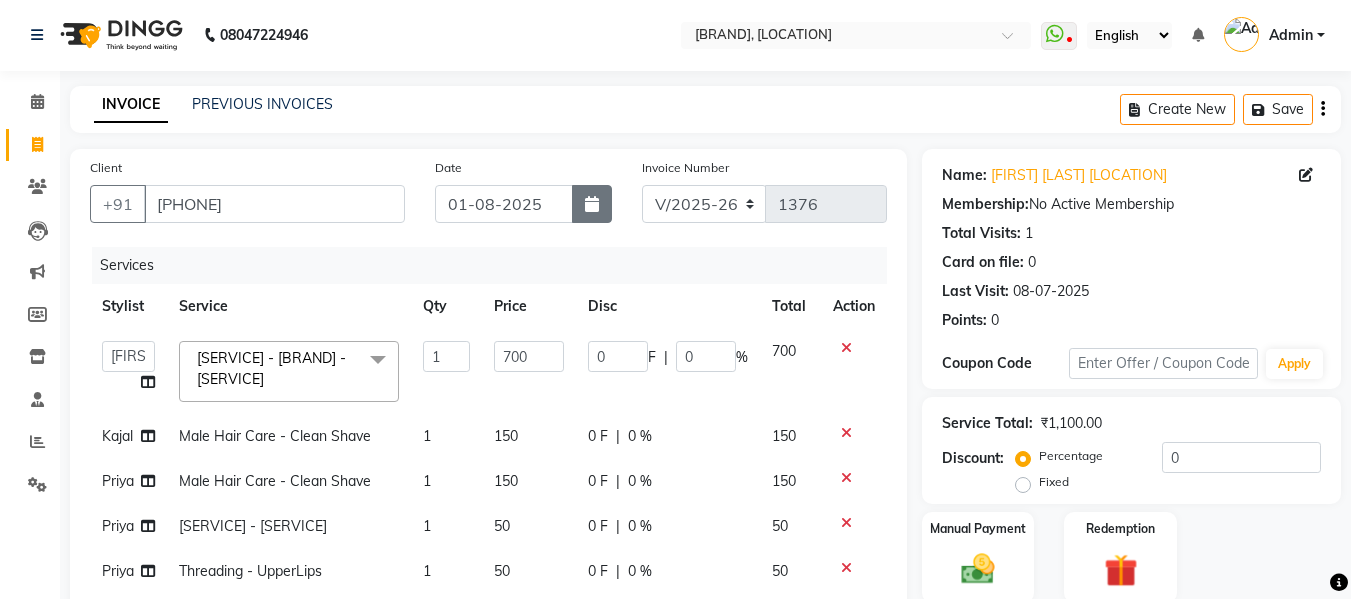 click 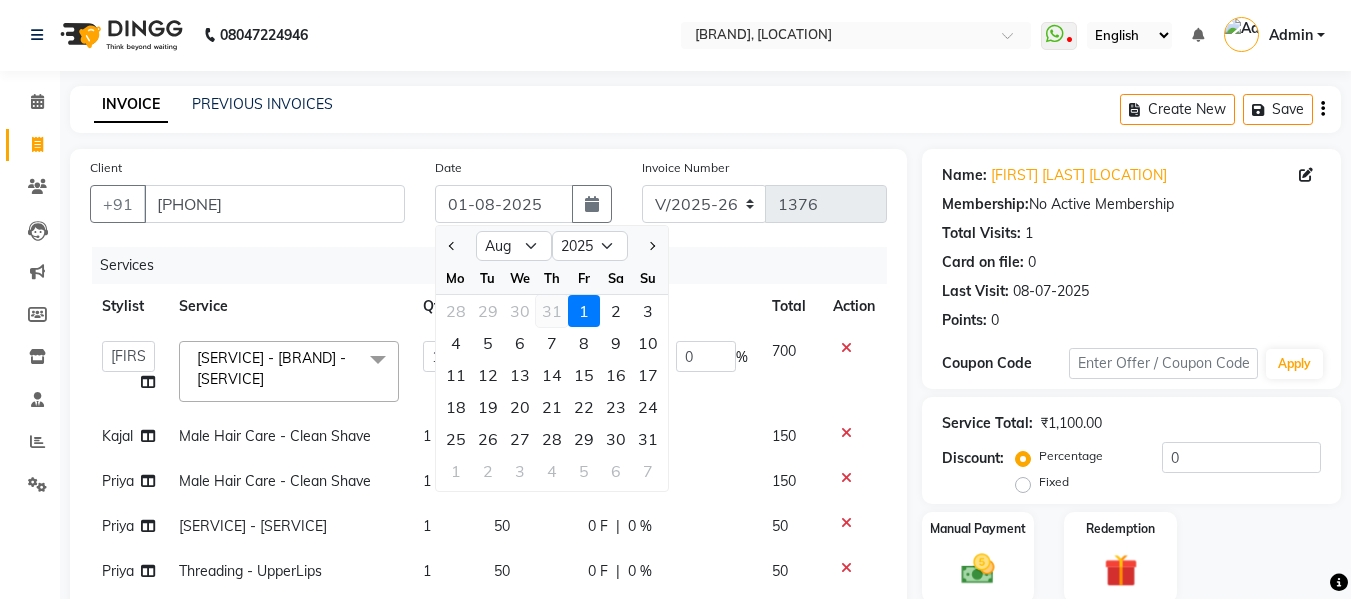 click on "31" 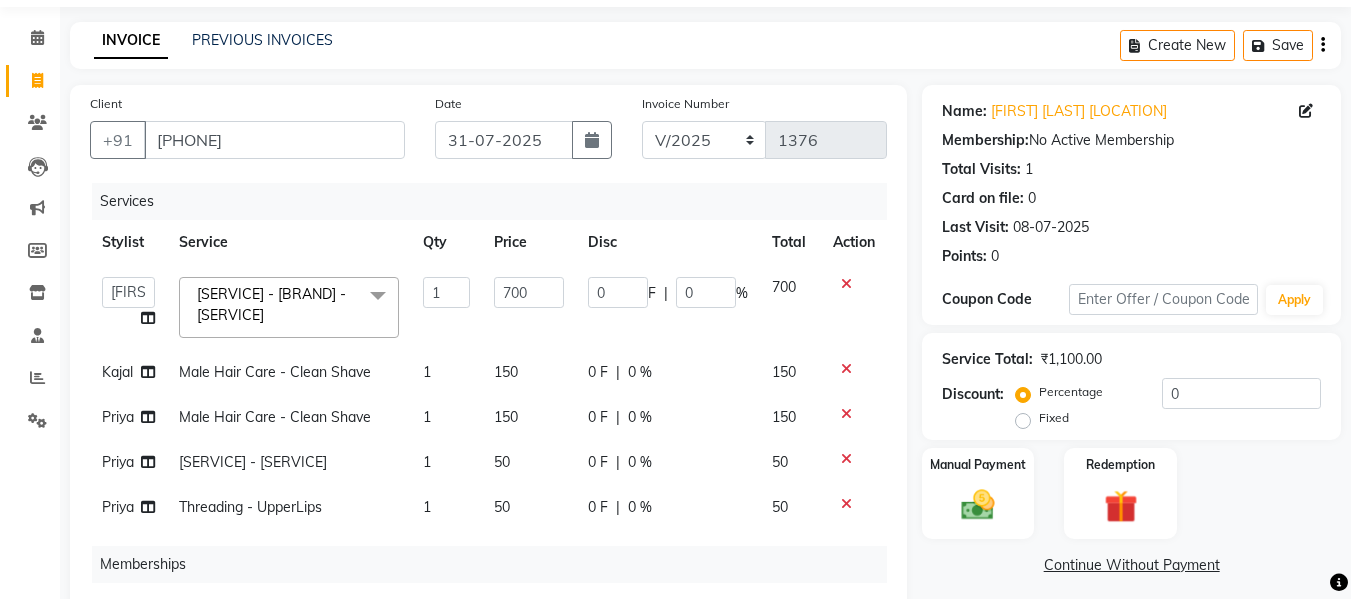 scroll, scrollTop: 101, scrollLeft: 0, axis: vertical 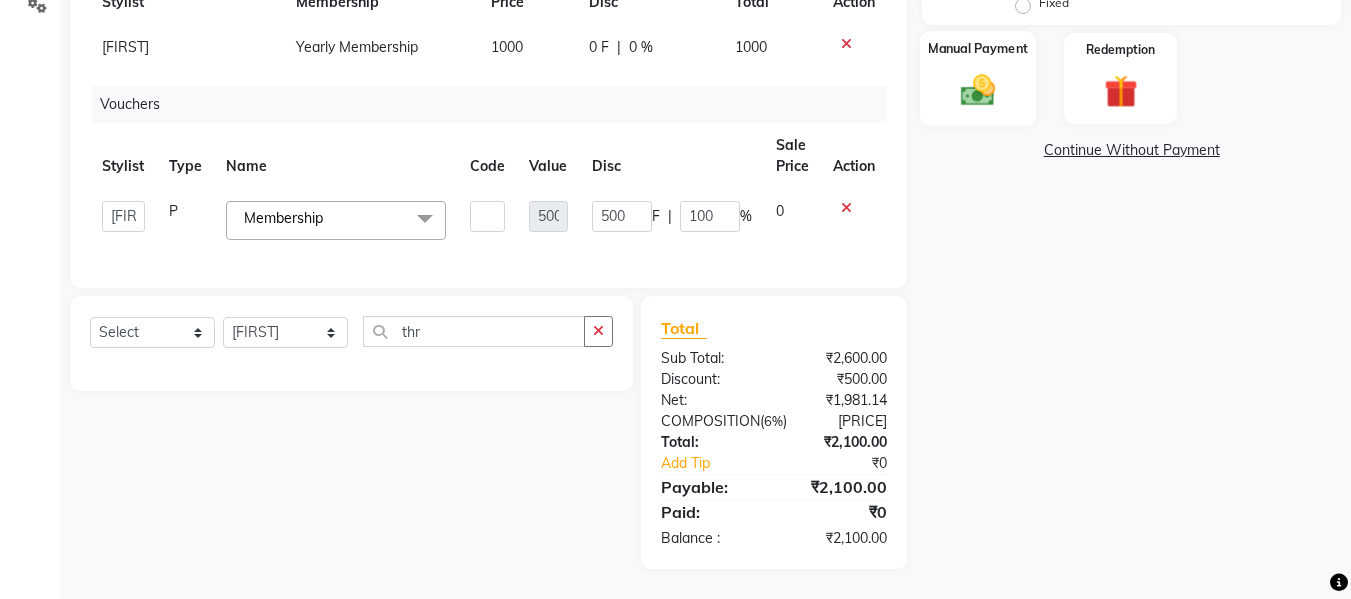 click 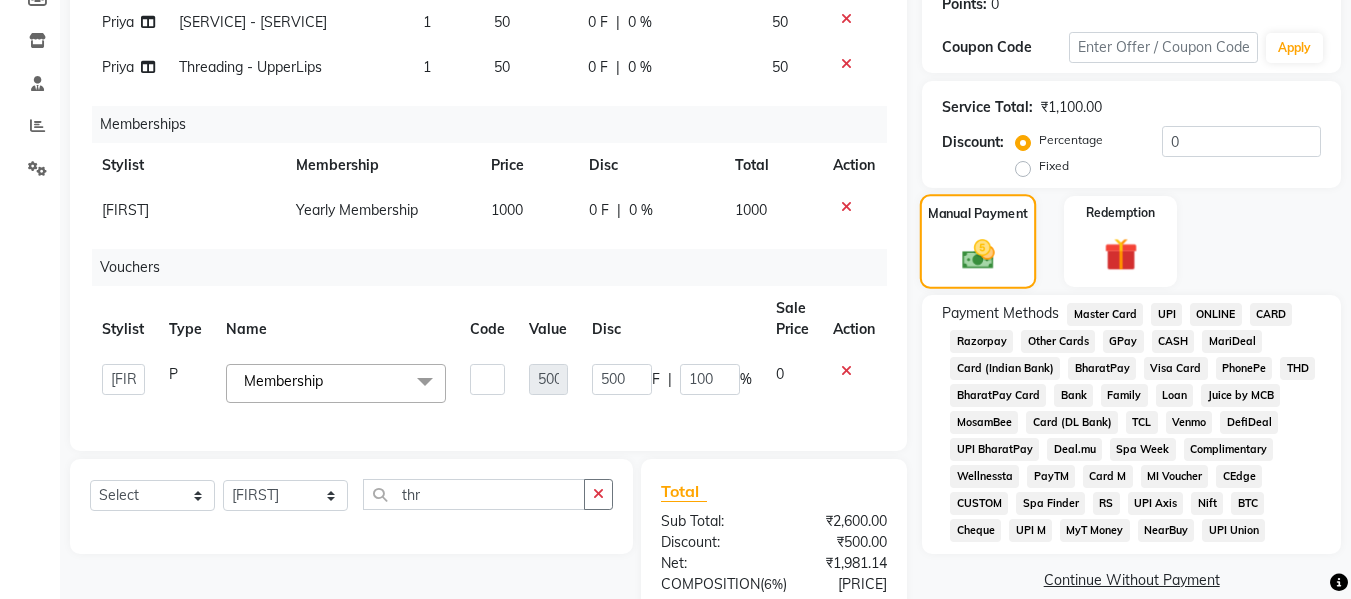 scroll, scrollTop: 0, scrollLeft: 0, axis: both 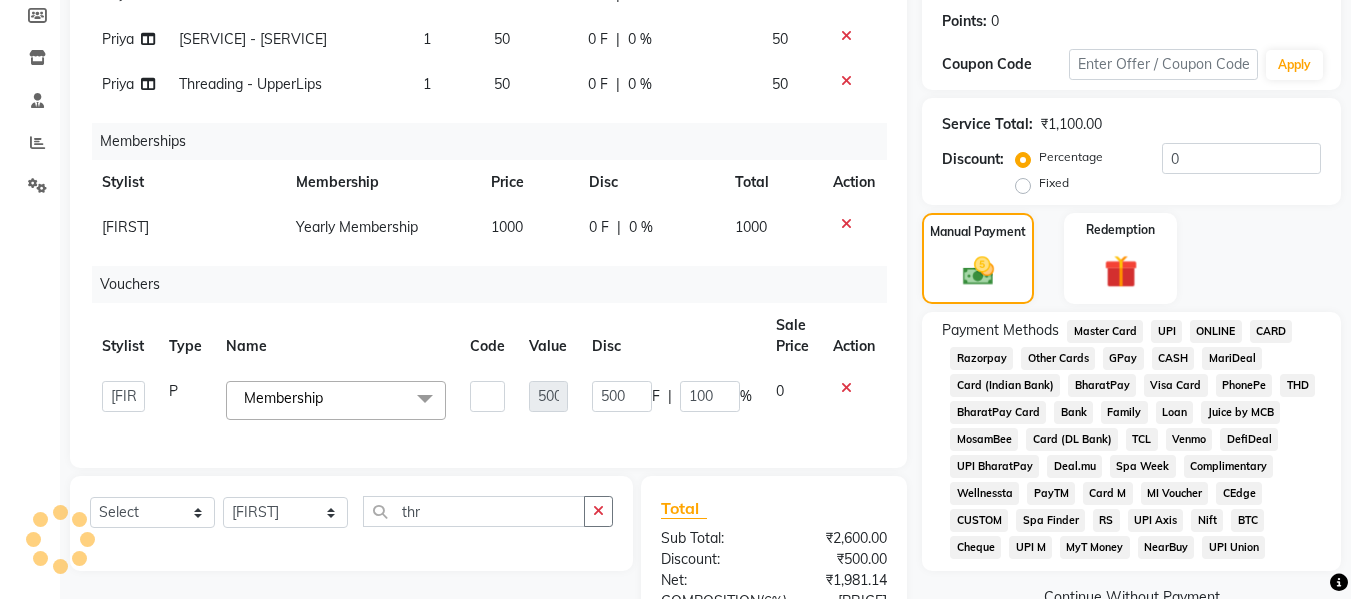 click on "CASH" 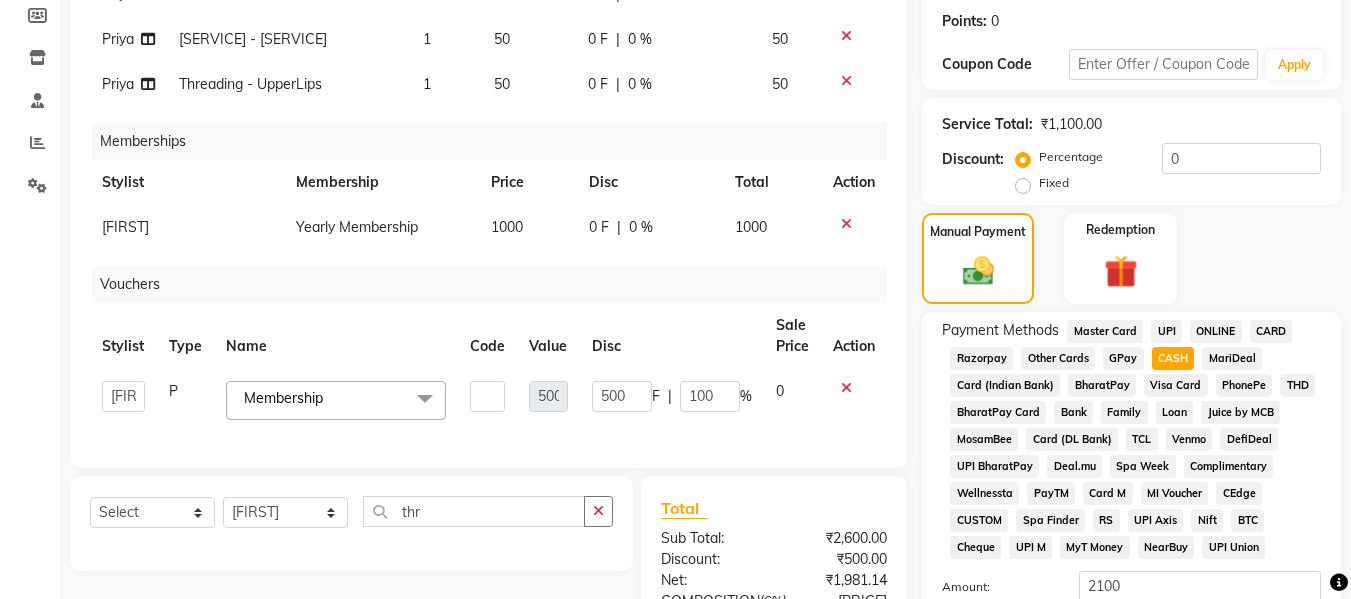 click on "GPay" 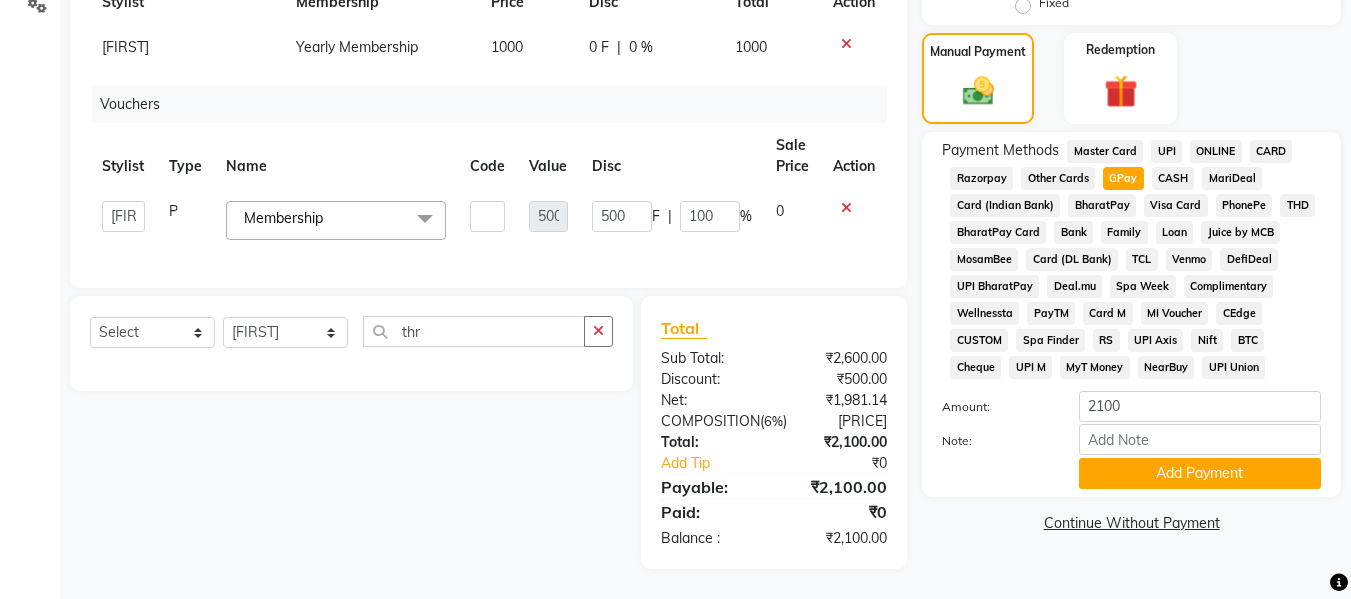 scroll, scrollTop: 501, scrollLeft: 0, axis: vertical 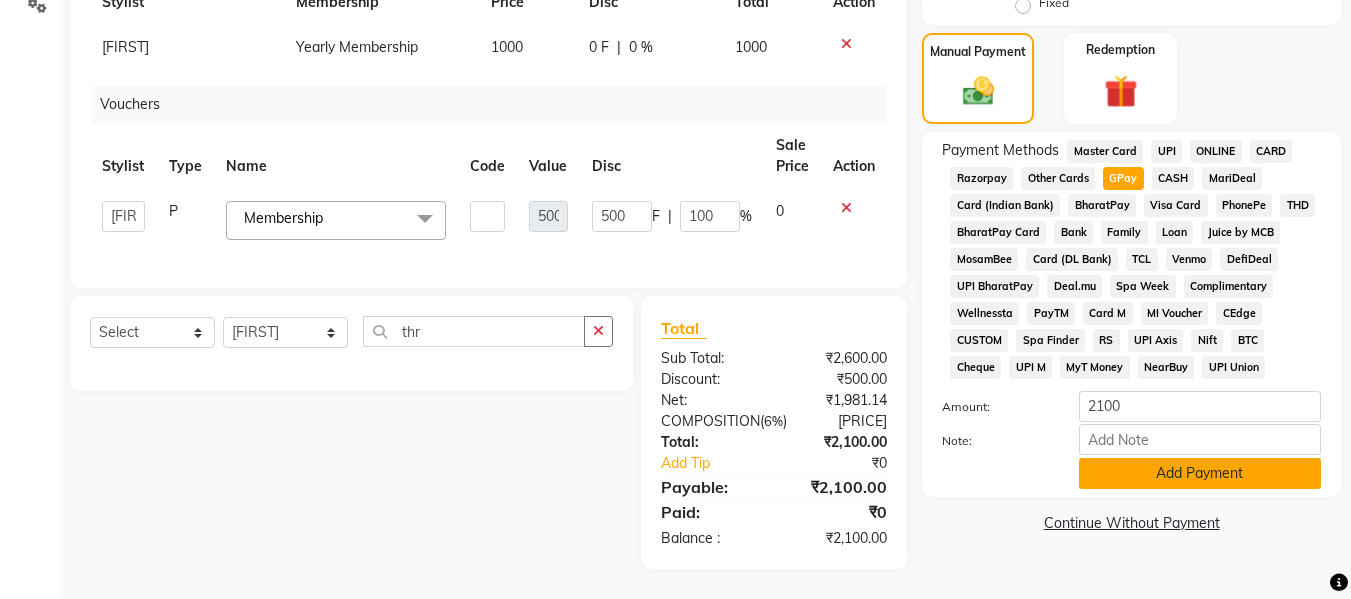 click on "Add Payment" 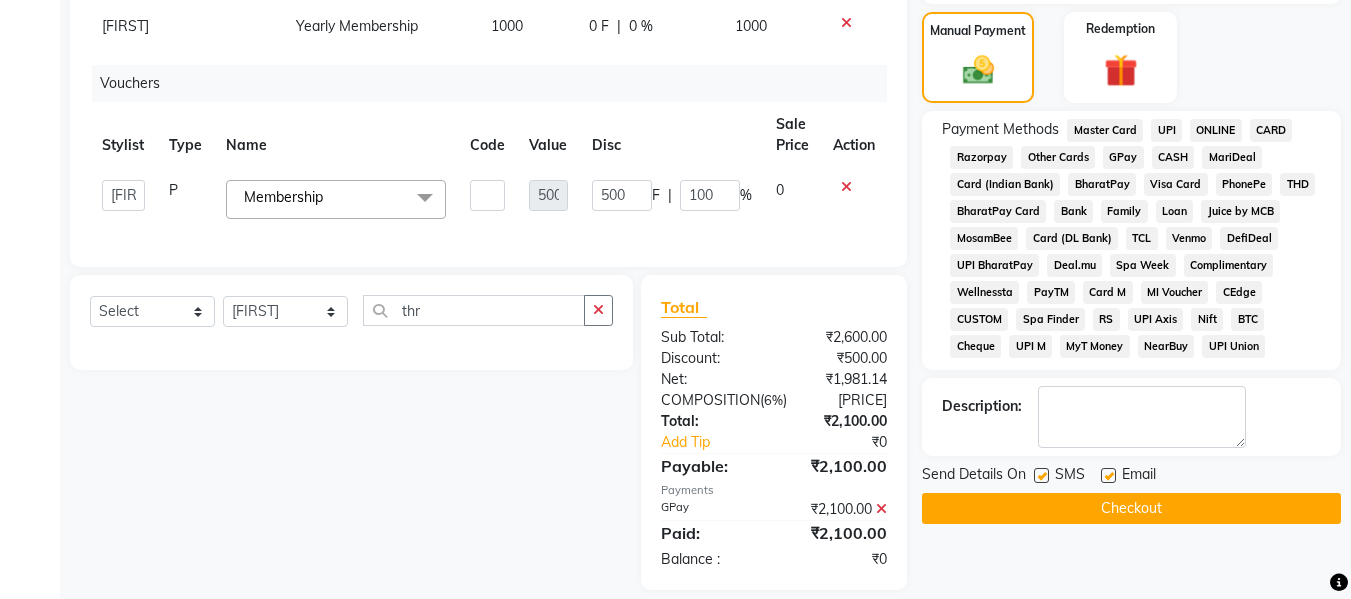 click on "Checkout" 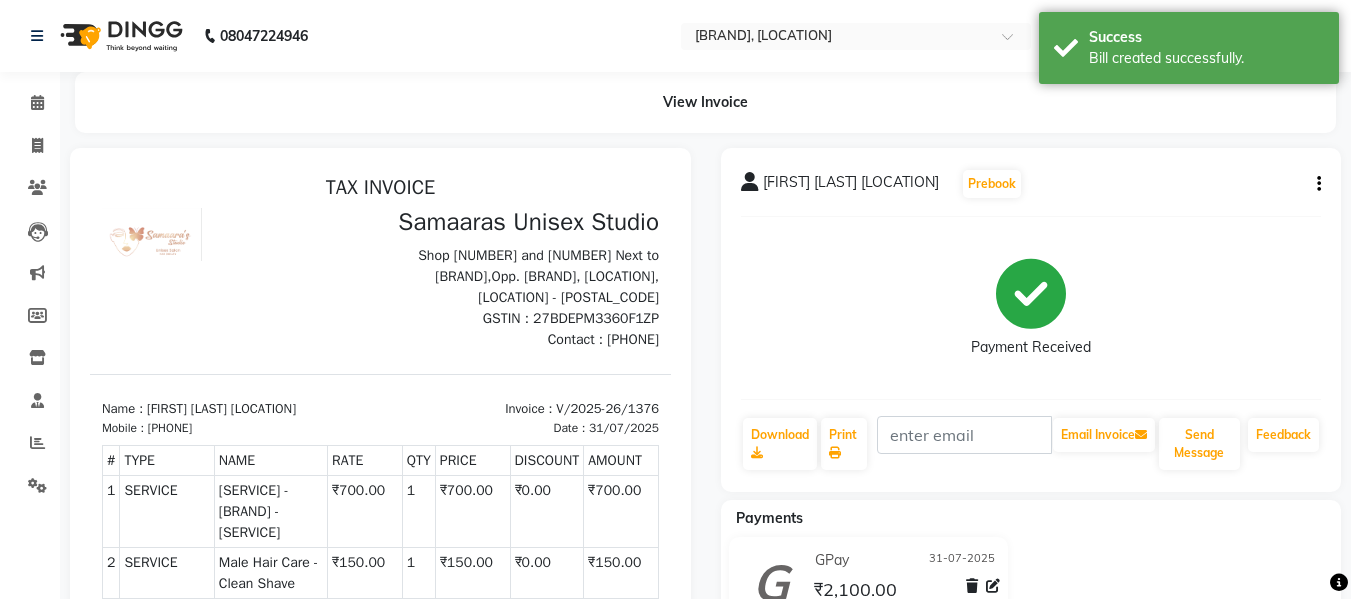 scroll, scrollTop: 0, scrollLeft: 0, axis: both 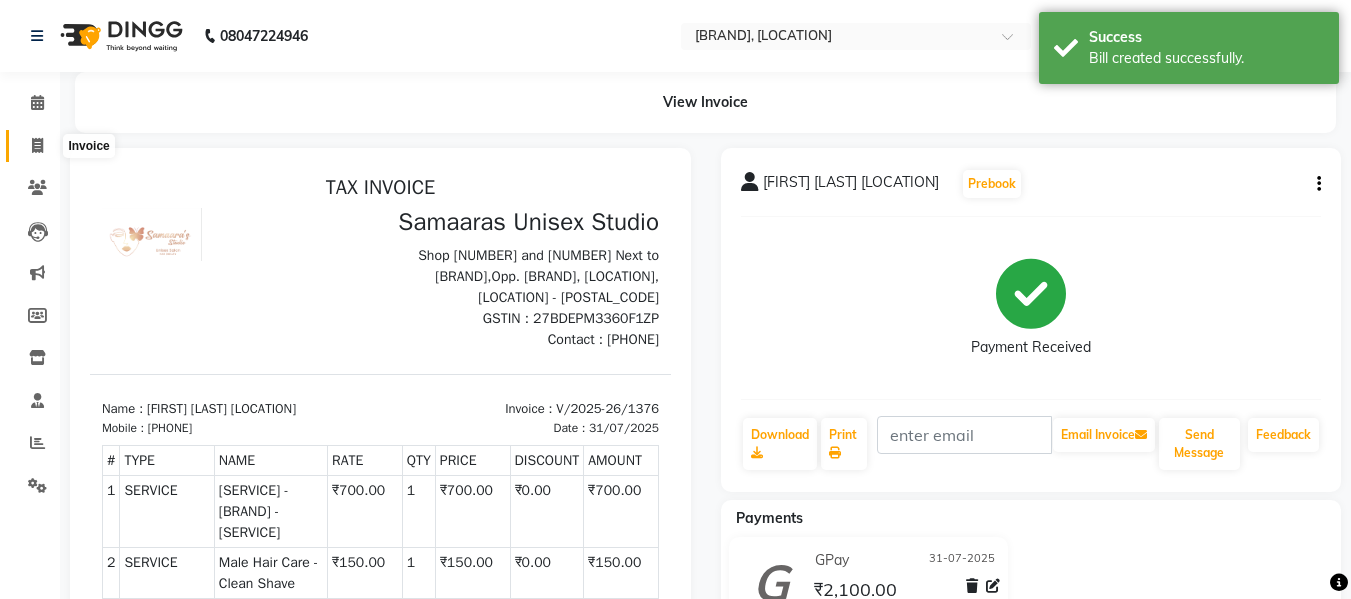 click 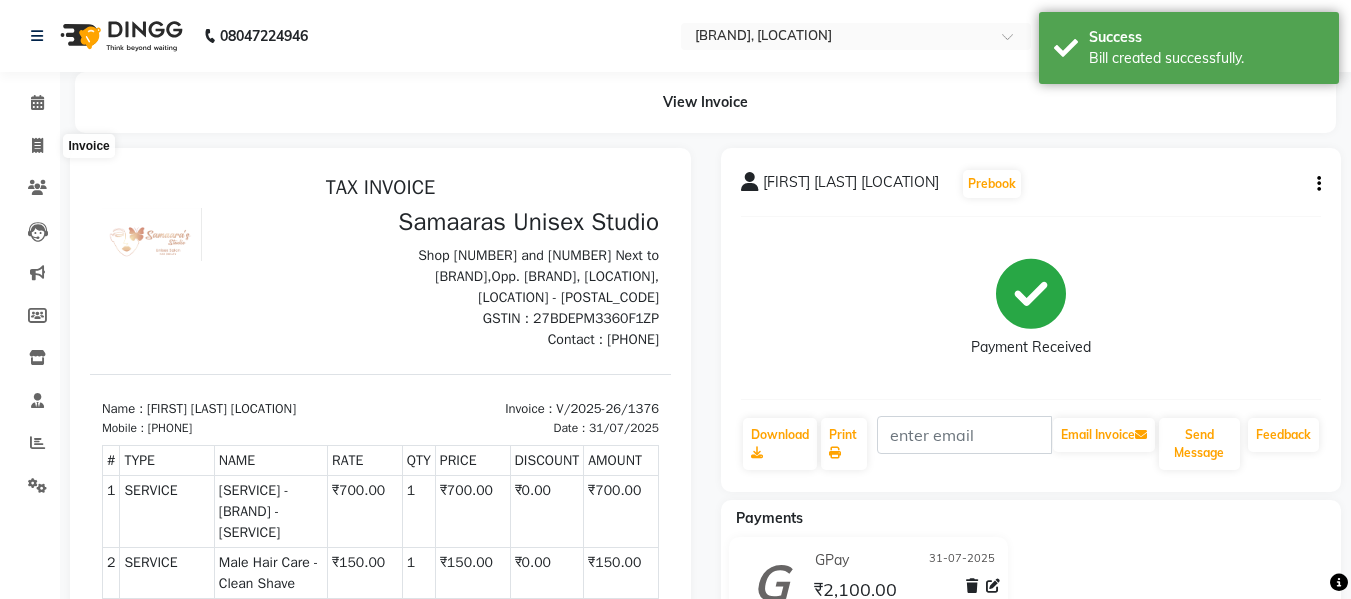 select on "4525" 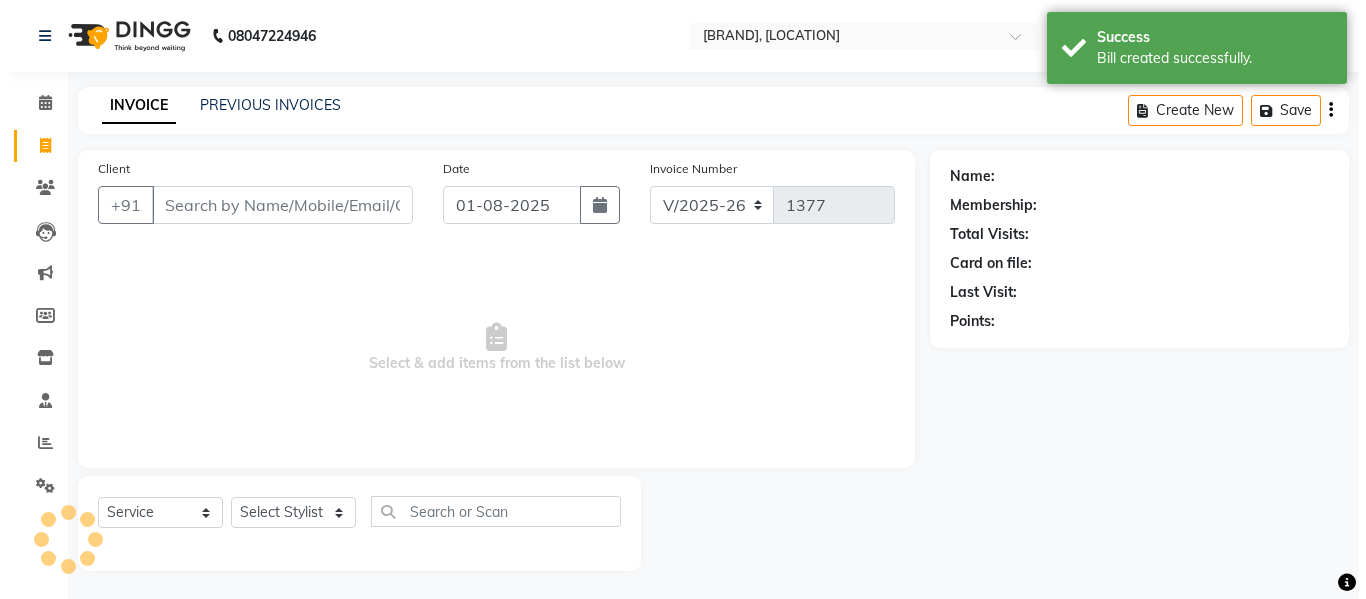 scroll, scrollTop: 2, scrollLeft: 0, axis: vertical 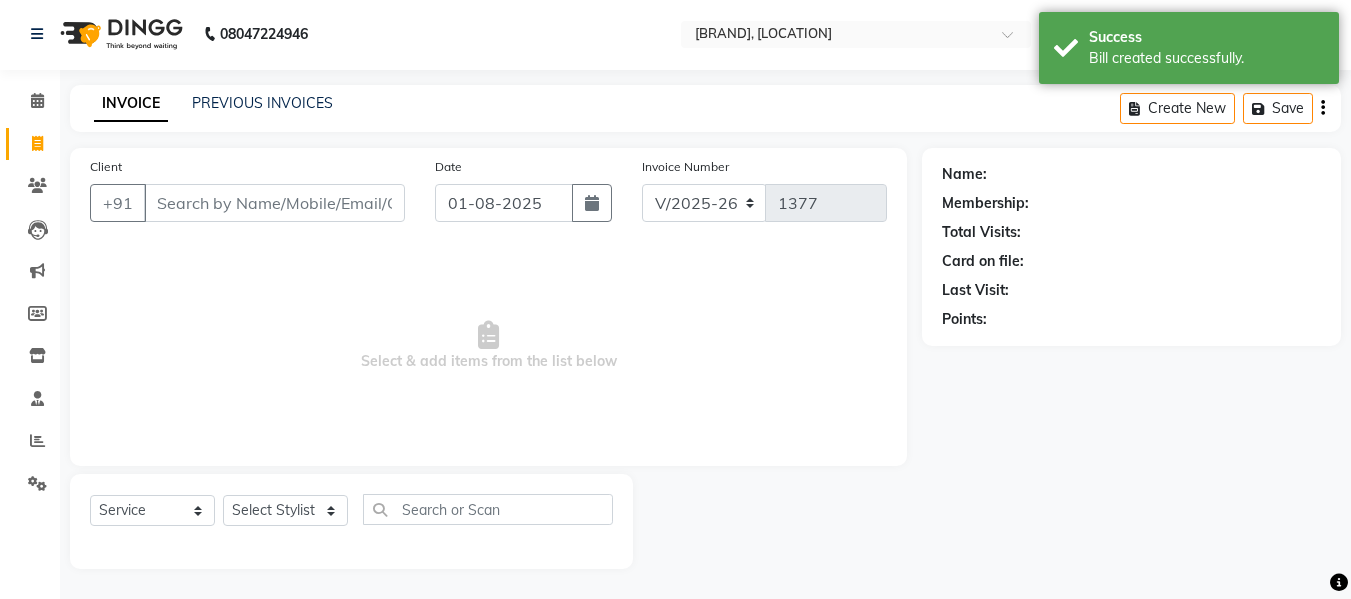 click on "Client" at bounding box center [274, 203] 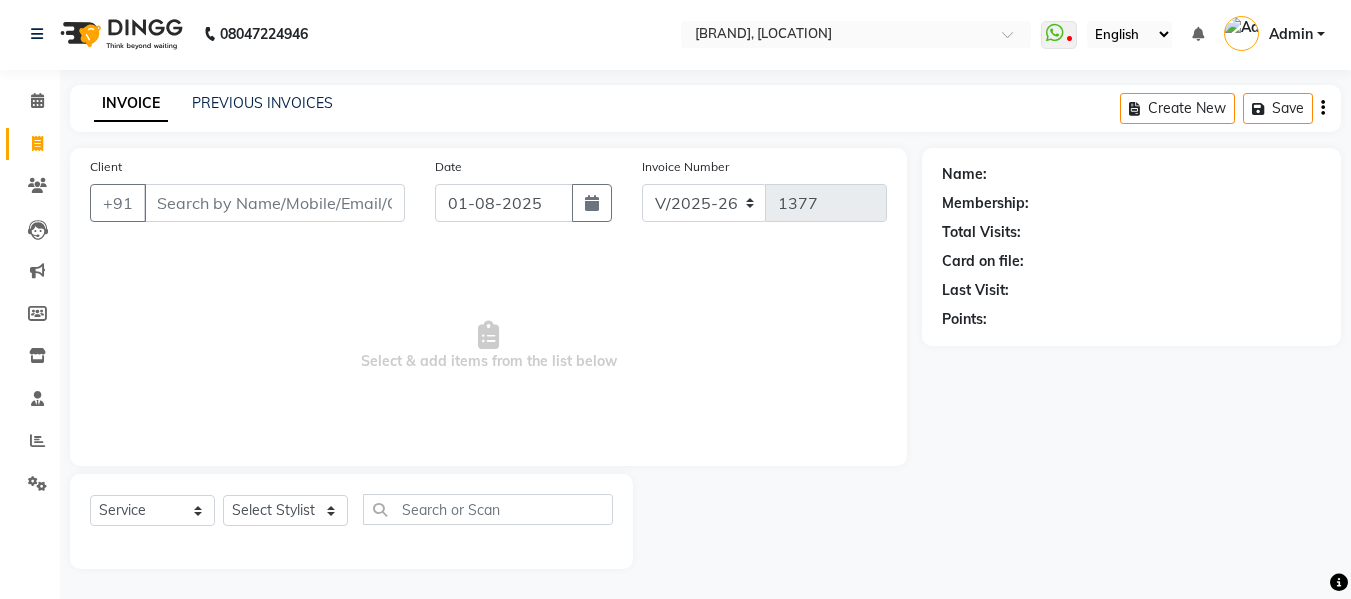 click on "Client" at bounding box center [274, 203] 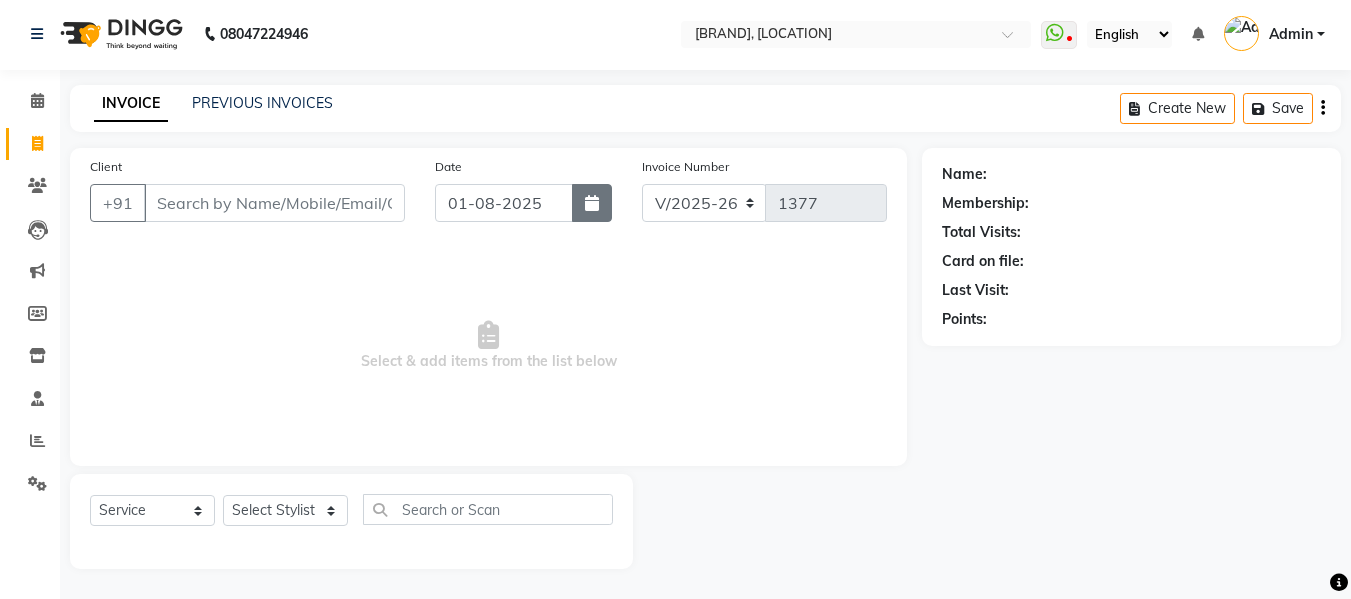 click 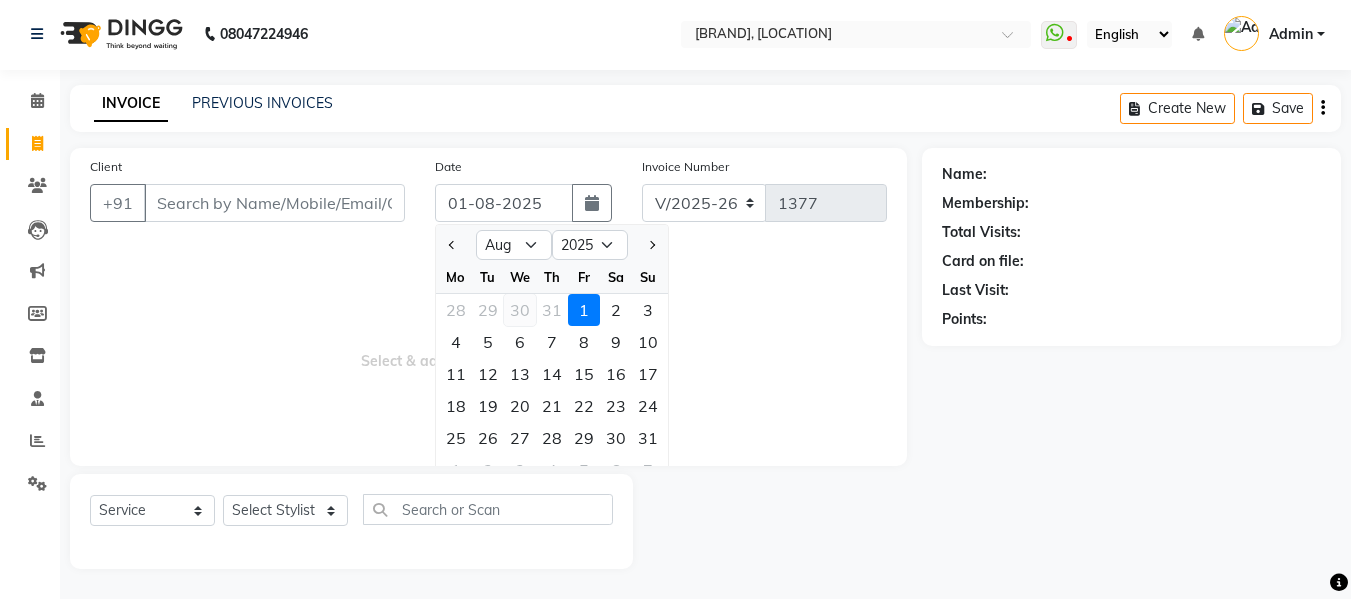 click on "30" 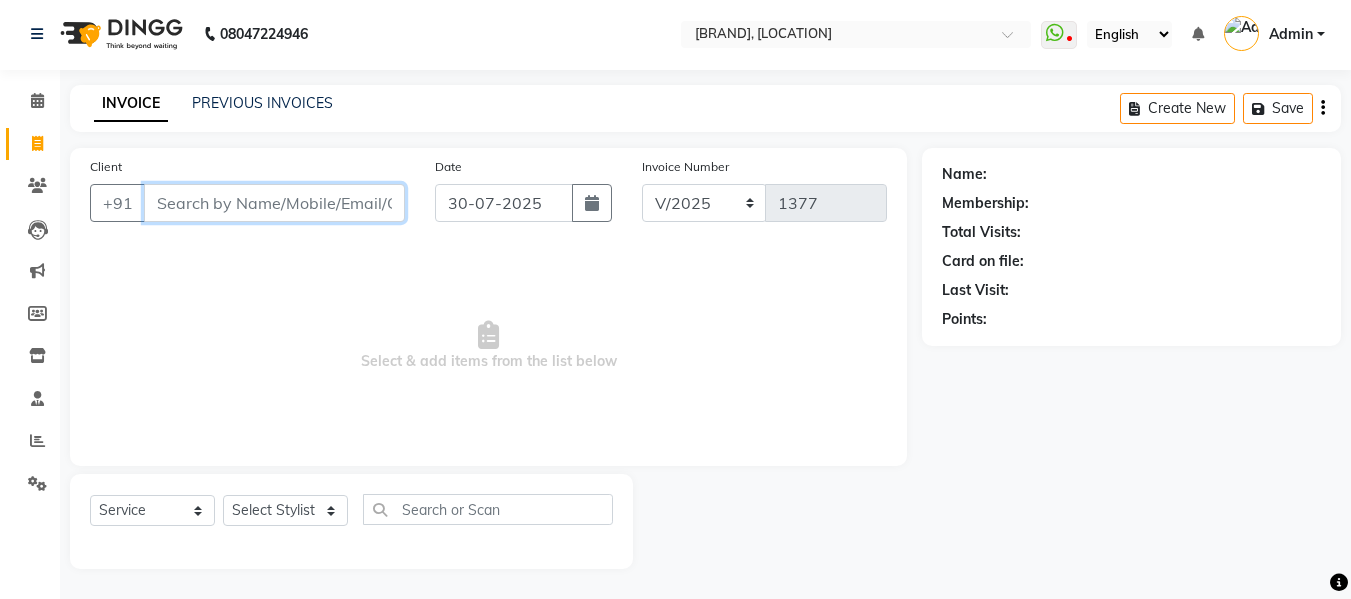 click on "Client" at bounding box center (274, 203) 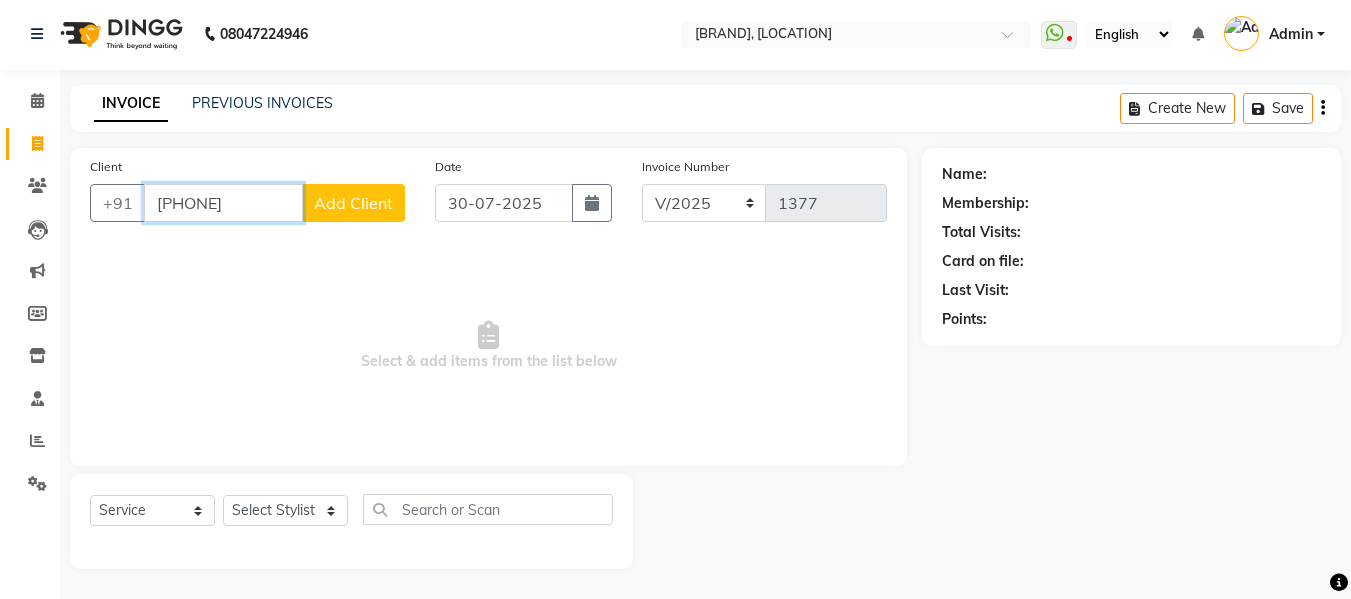 type on "[PHONE]" 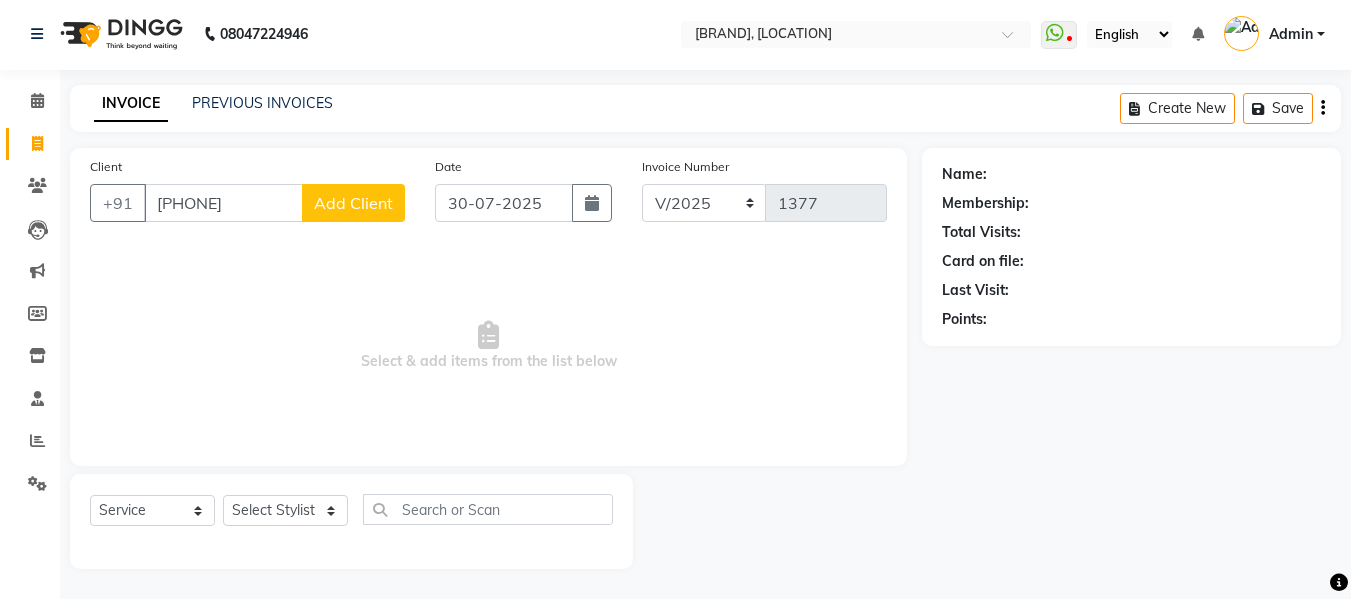 click on "Add Client" 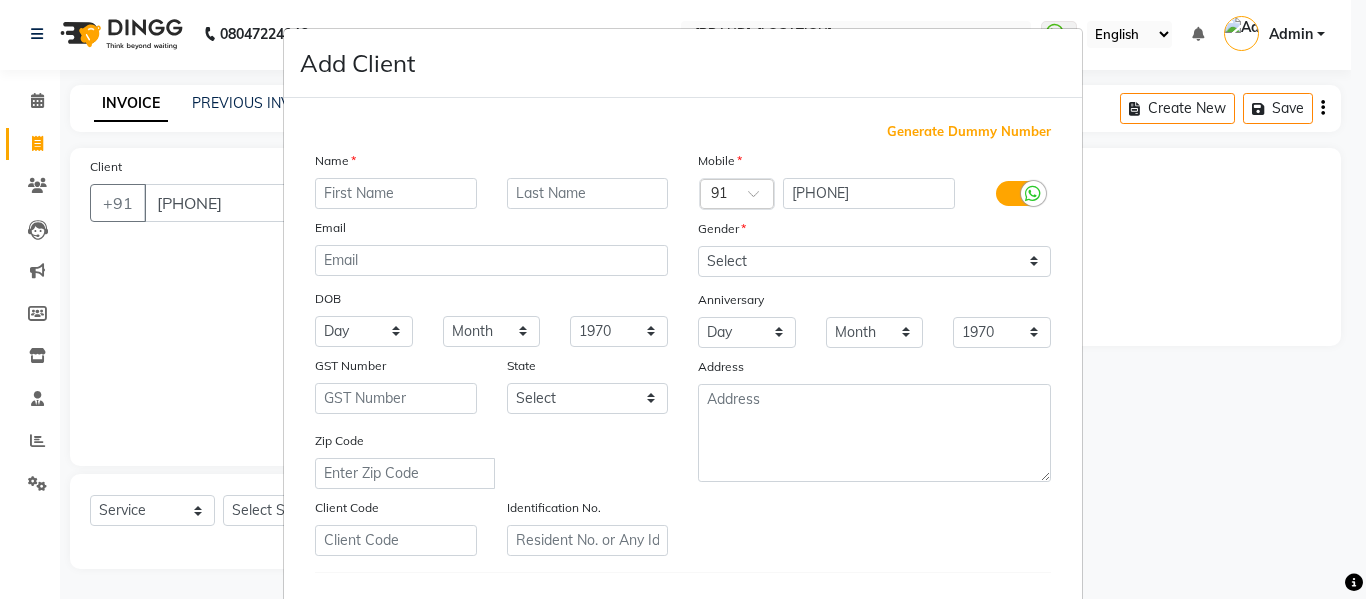 click at bounding box center [396, 193] 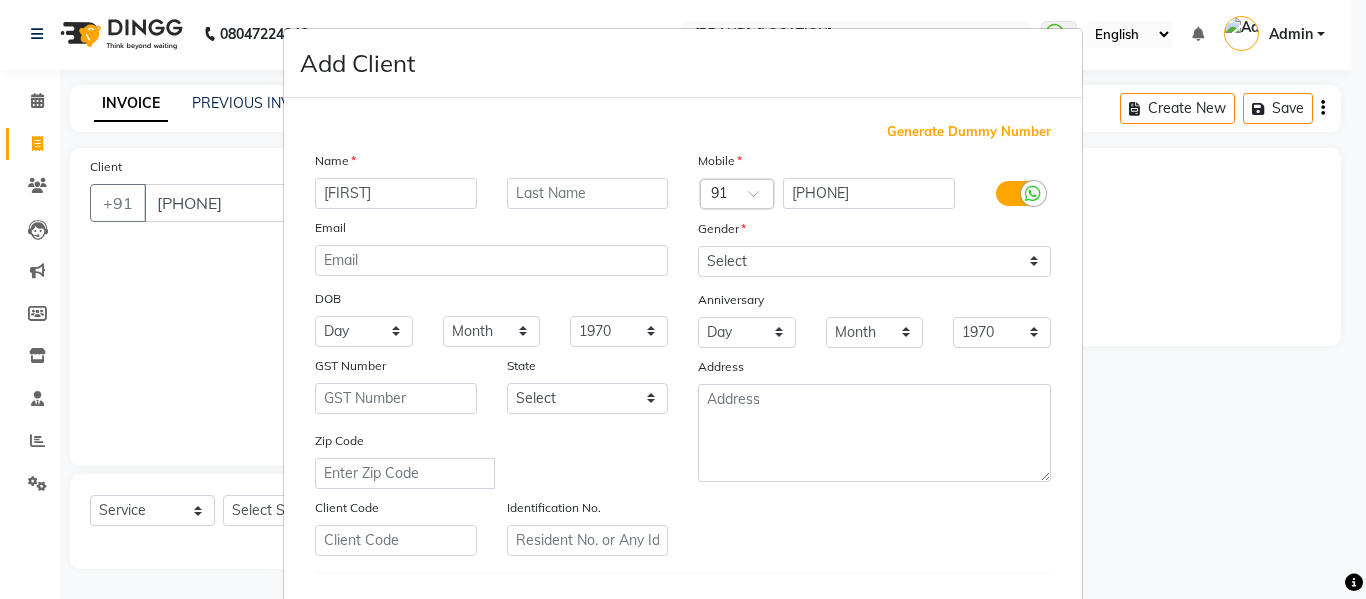 type on "[FIRST]" 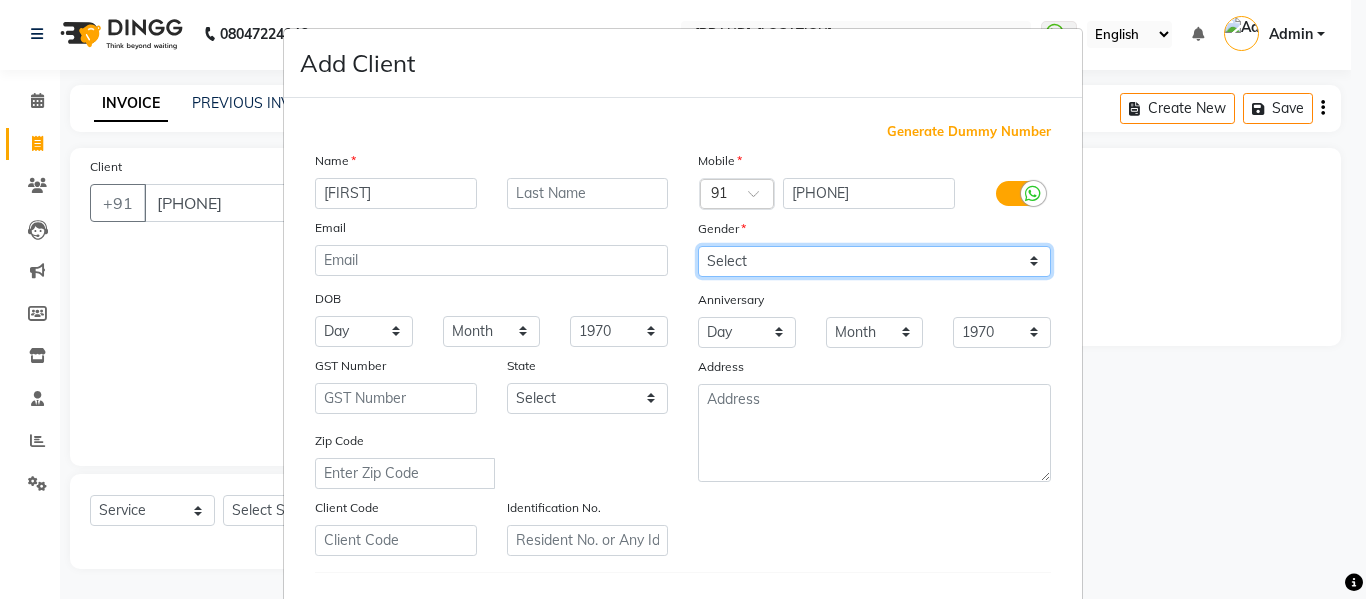 click on "Select Male Female Other Prefer Not To Say" at bounding box center (874, 261) 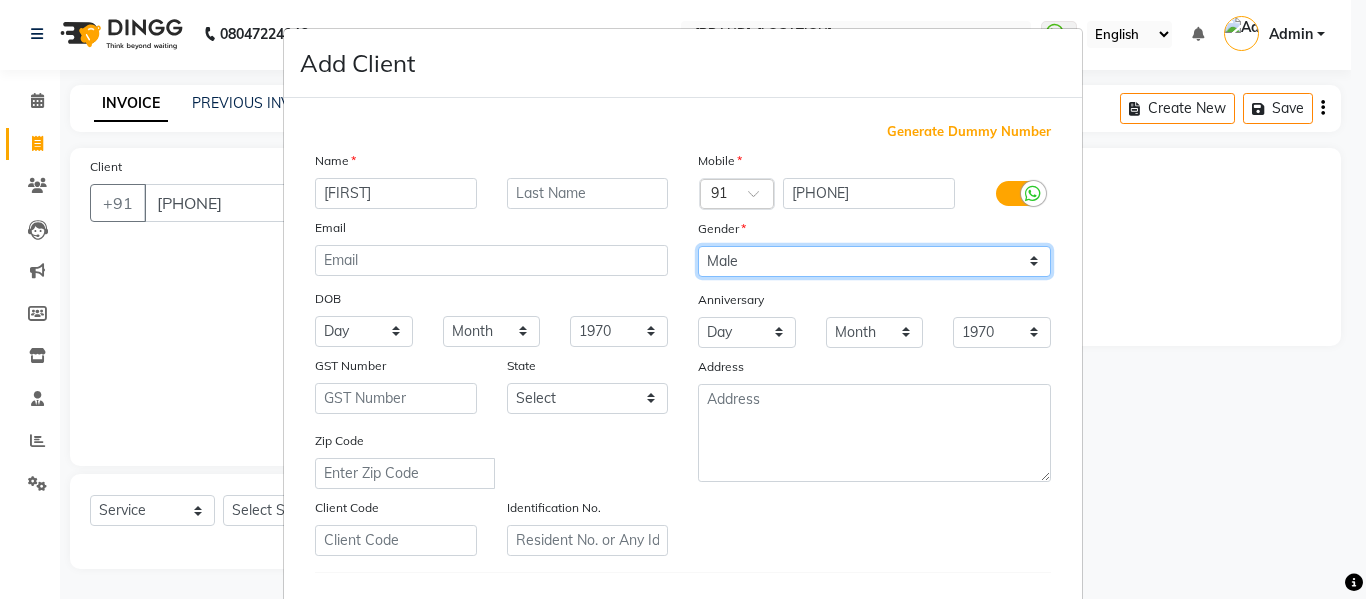 click on "Select Male Female Other Prefer Not To Say" at bounding box center [874, 261] 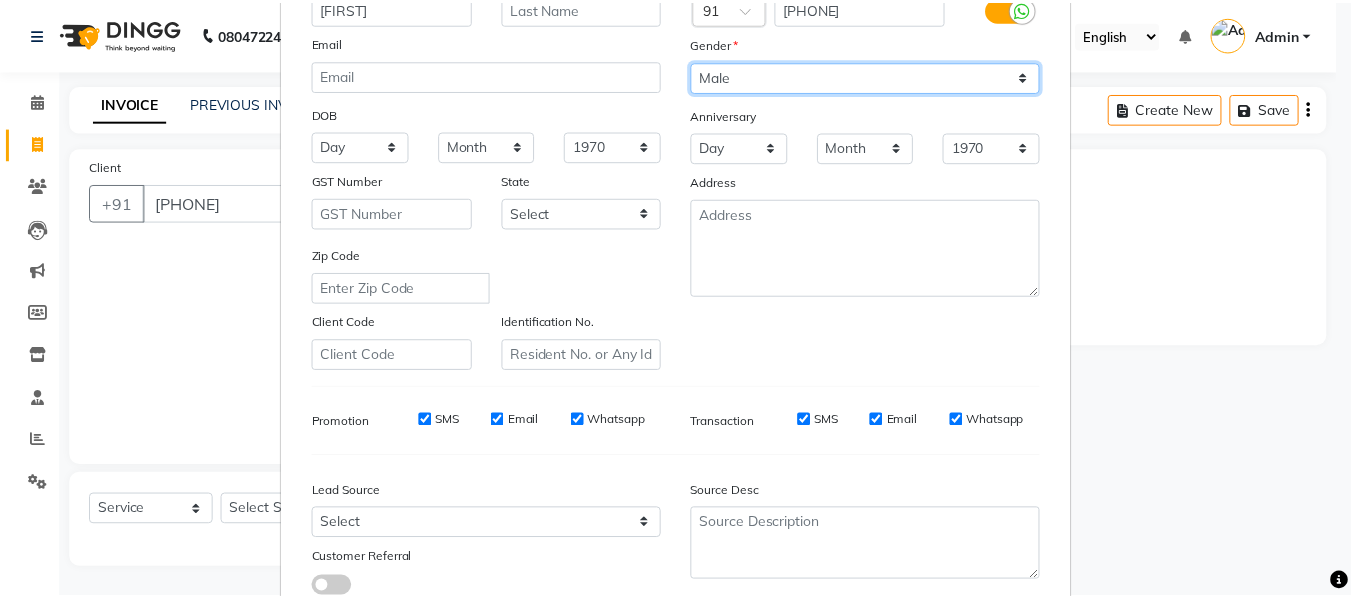 scroll, scrollTop: 324, scrollLeft: 0, axis: vertical 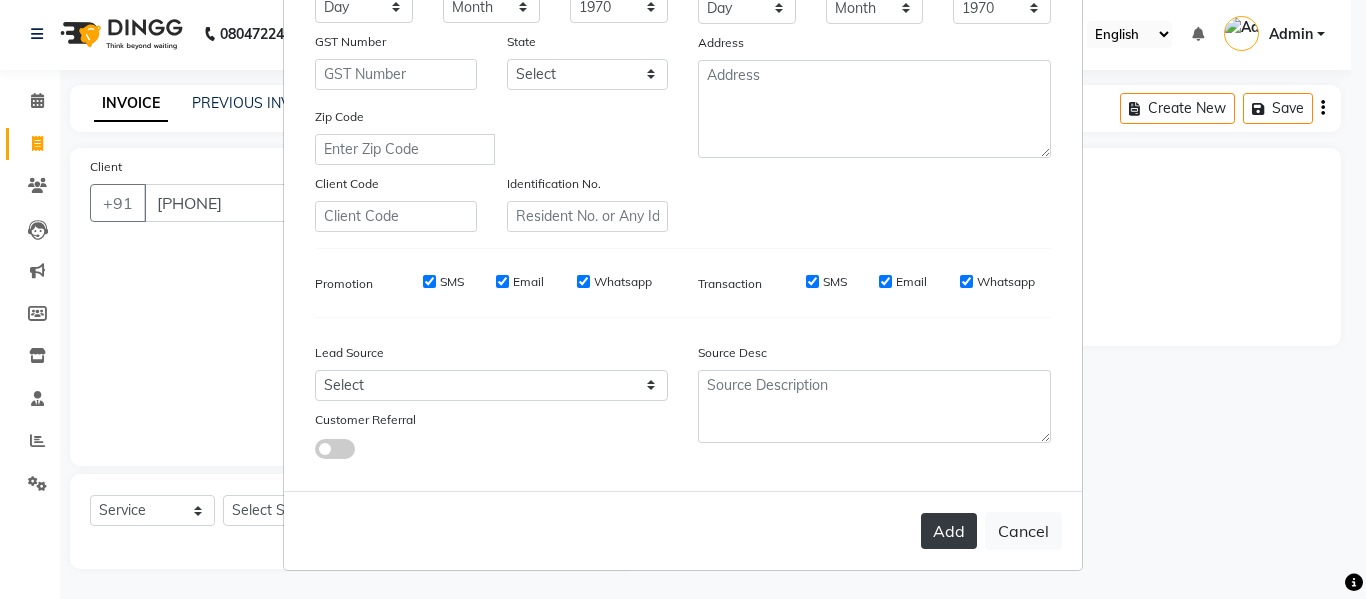 click on "Add" at bounding box center (949, 531) 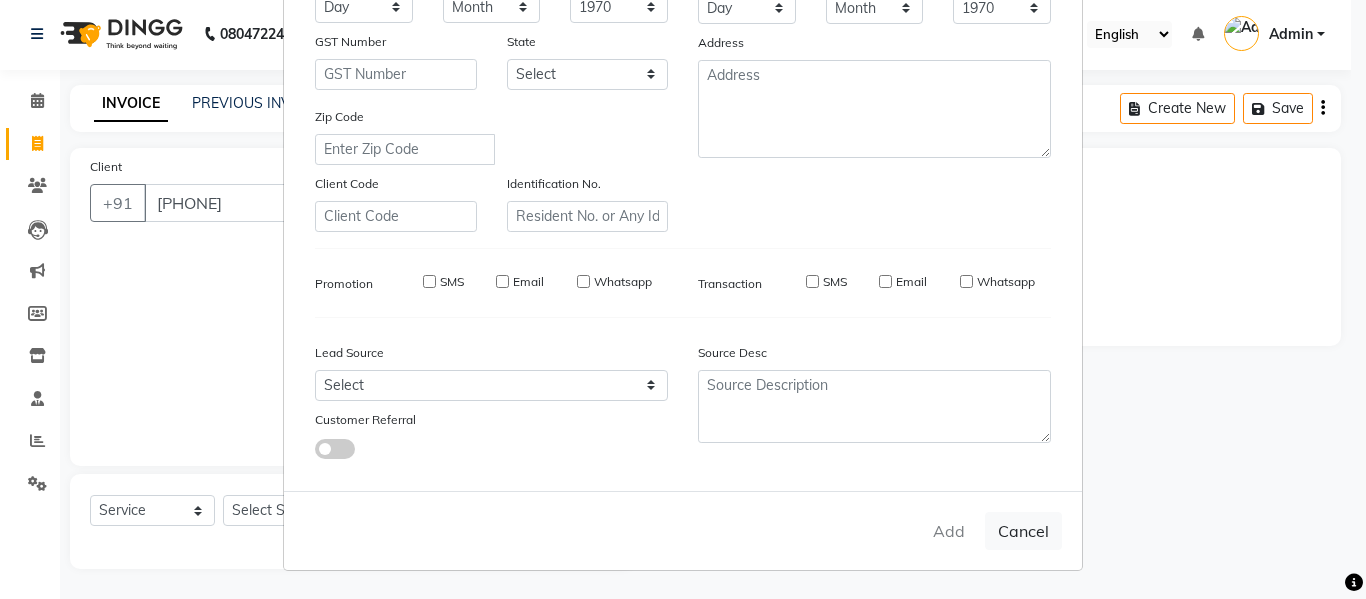 type 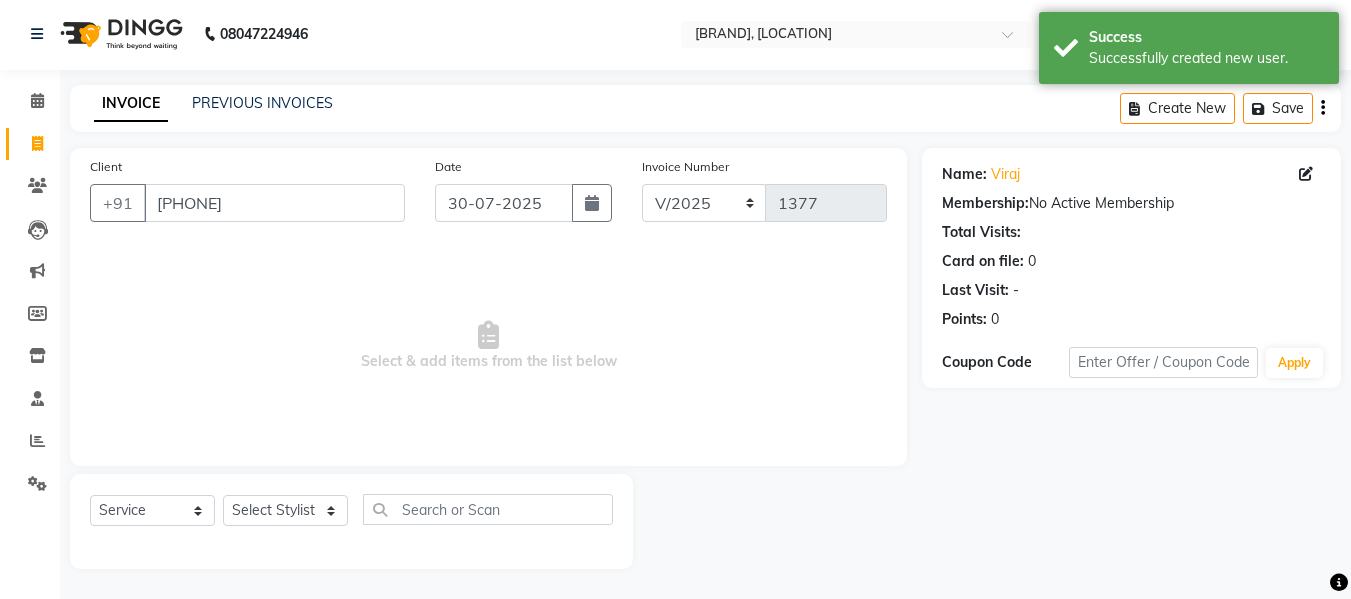 click on "Select Service Product Membership Package Voucher Prepaid Gift Card Select Stylist Daksh Sir Firoz bhai Front Desk Guddu Kajal Priya Salman Bhai" 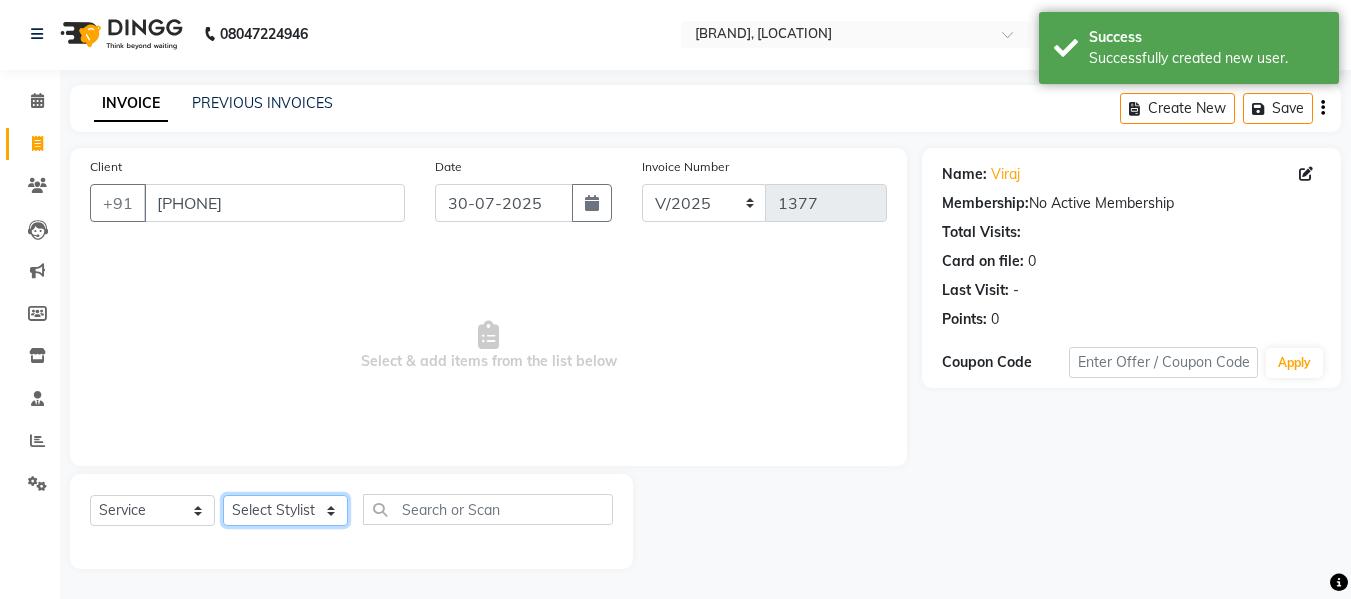 click on "Select Stylist [FIRST] [LAST] [FIRST] [FIRST] [FIRST] [FIRST] [FIRST]" 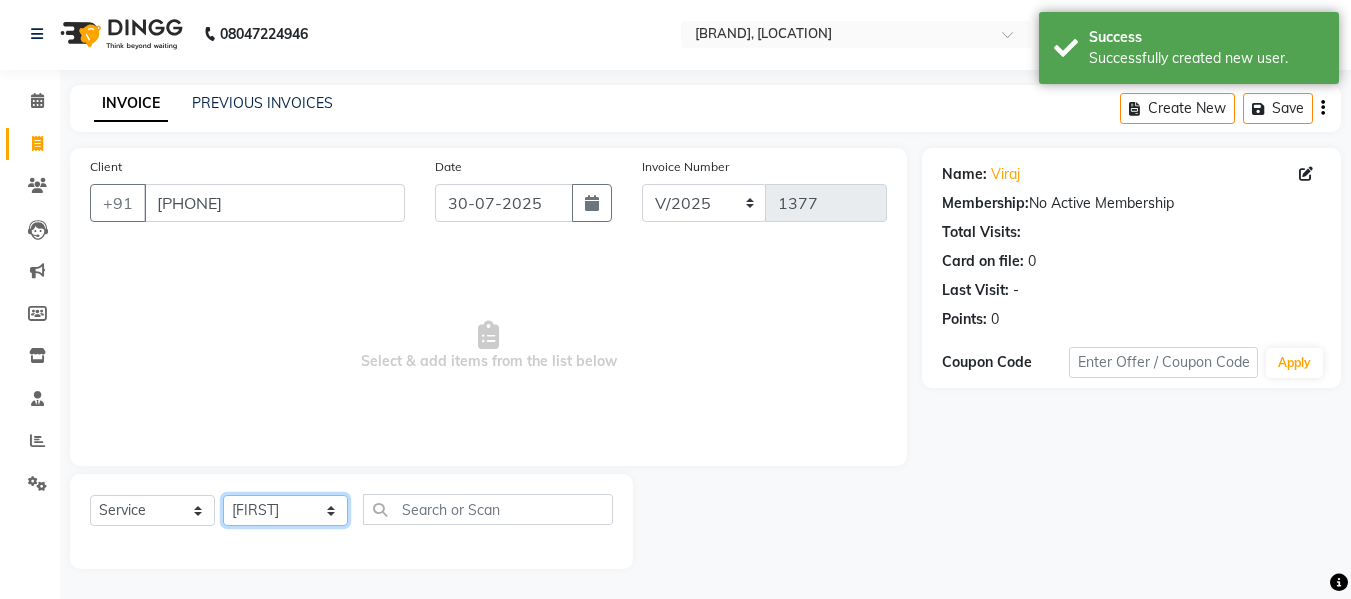 click on "Select Stylist [FIRST] [LAST] [FIRST] [FIRST] [FIRST] [FIRST] [FIRST]" 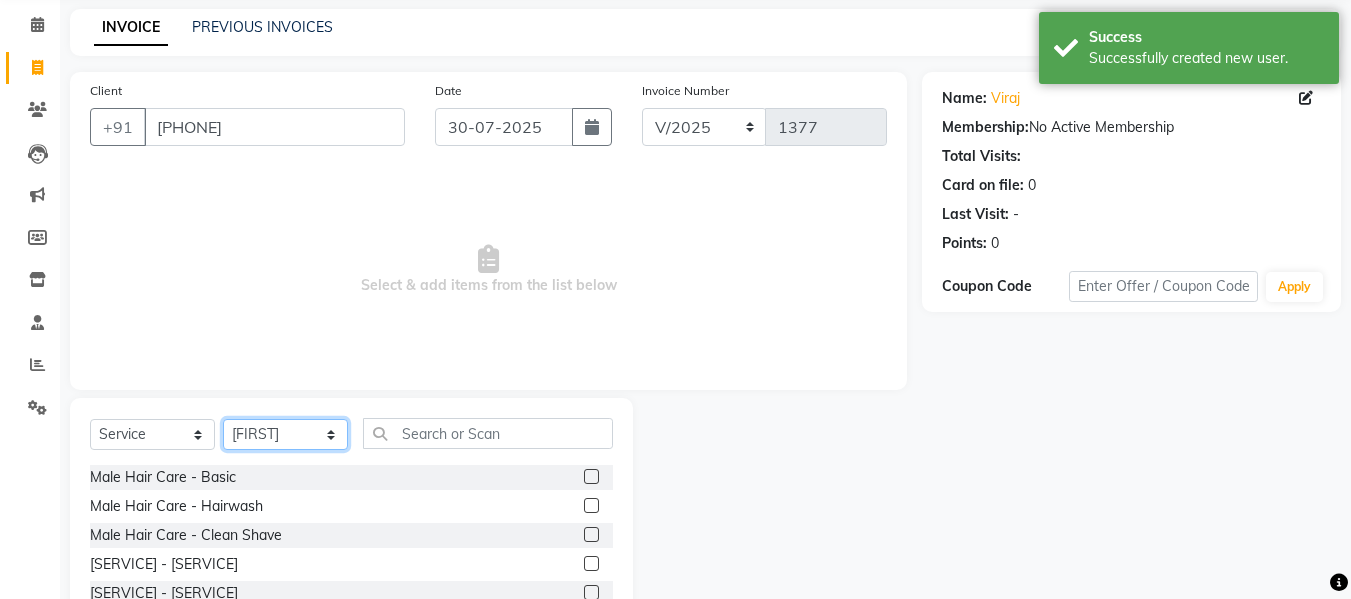 scroll, scrollTop: 202, scrollLeft: 0, axis: vertical 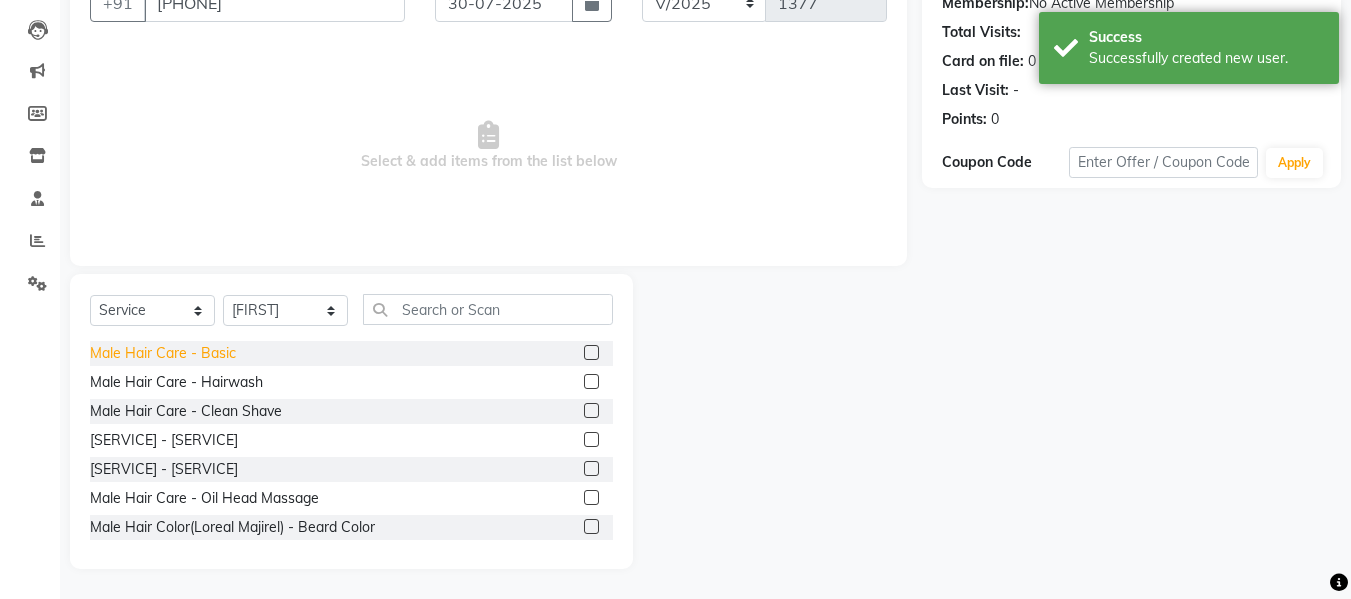 click on "Male Hair Care - Basic" 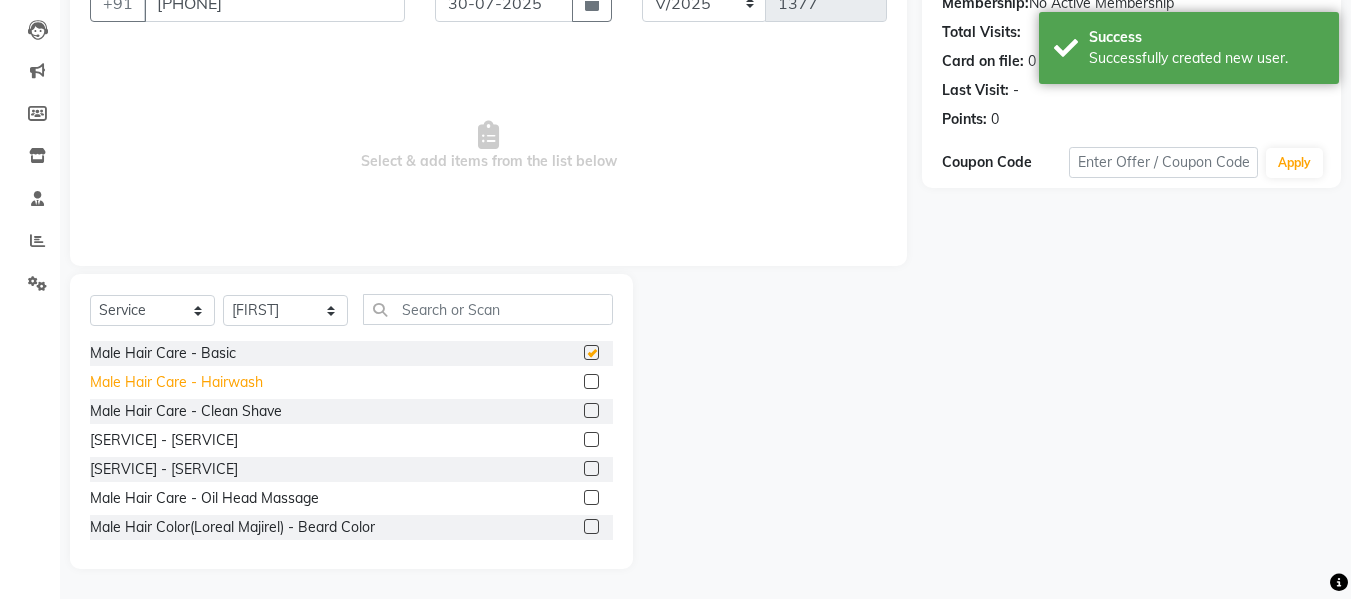 checkbox on "false" 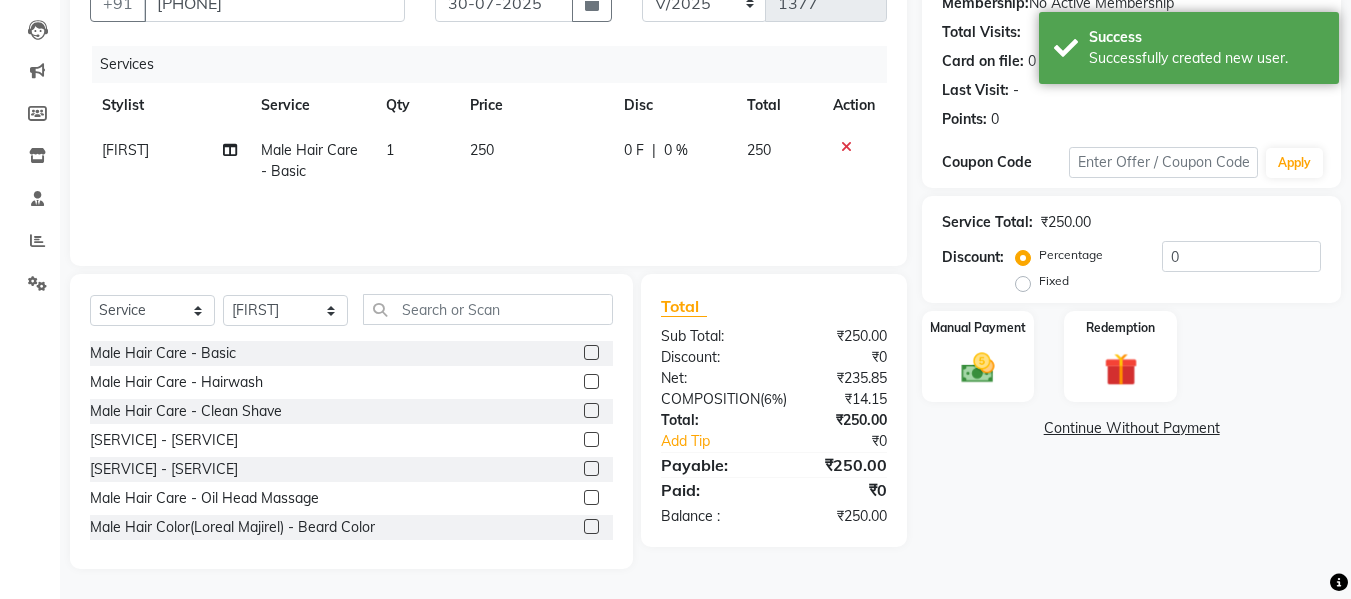 click on "Male Hair Care - Clean Shave" 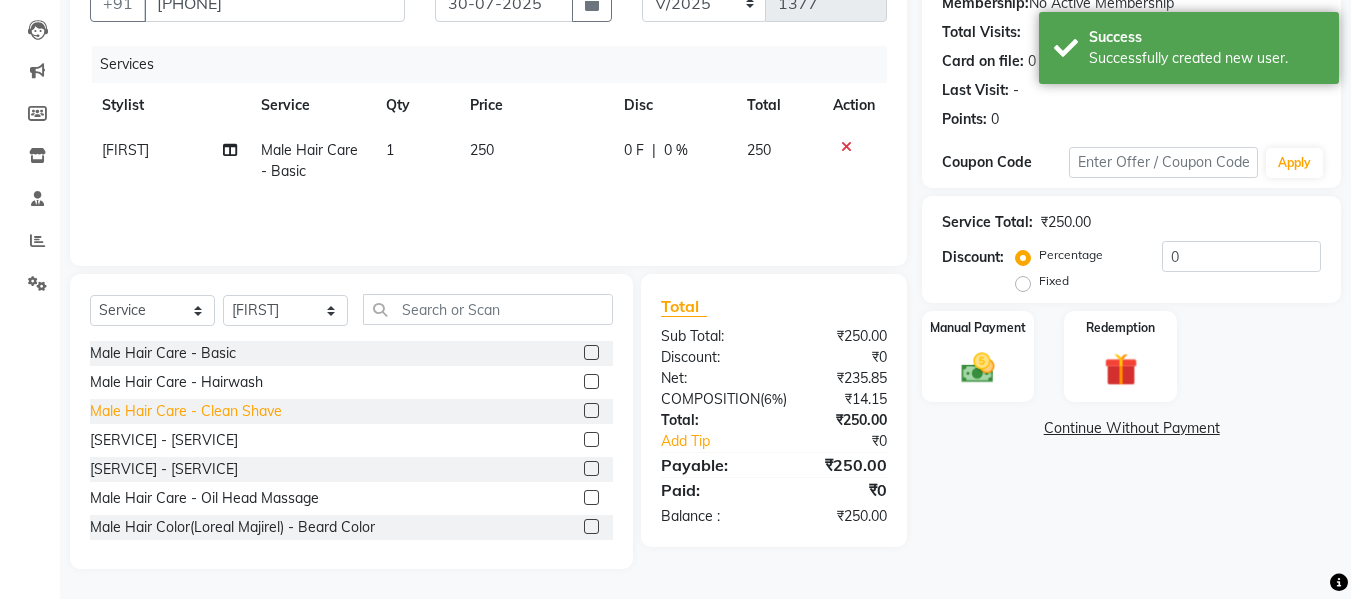 click on "Male Hair Care - Clean Shave" 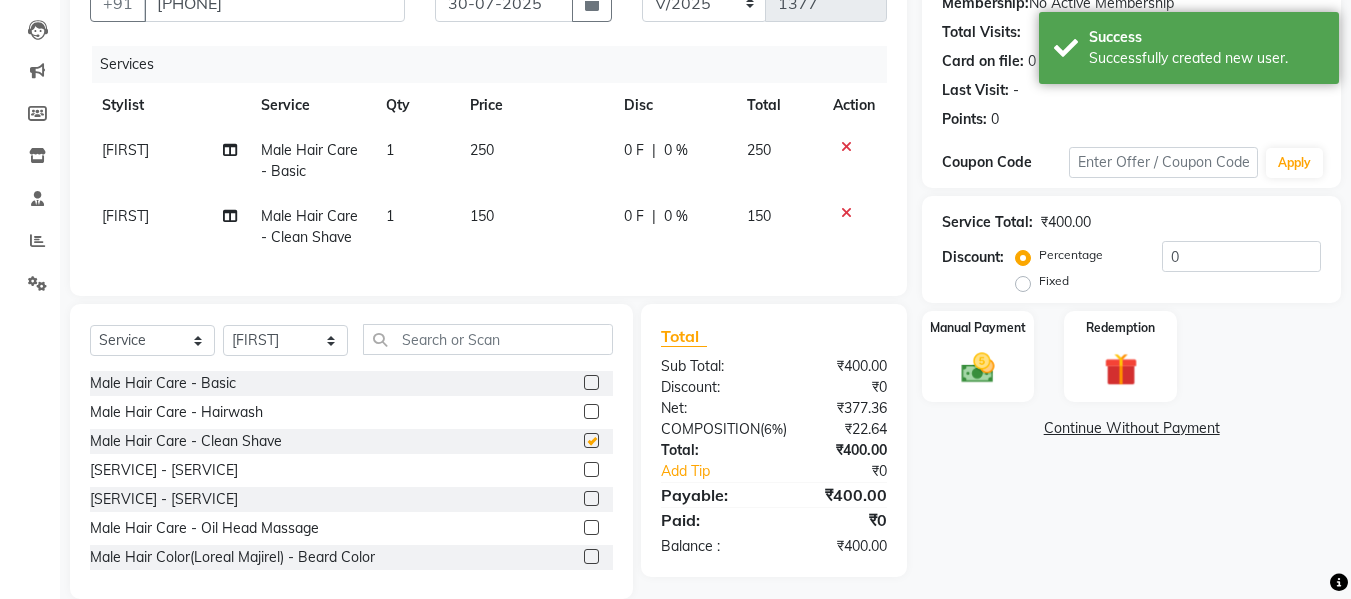 checkbox on "false" 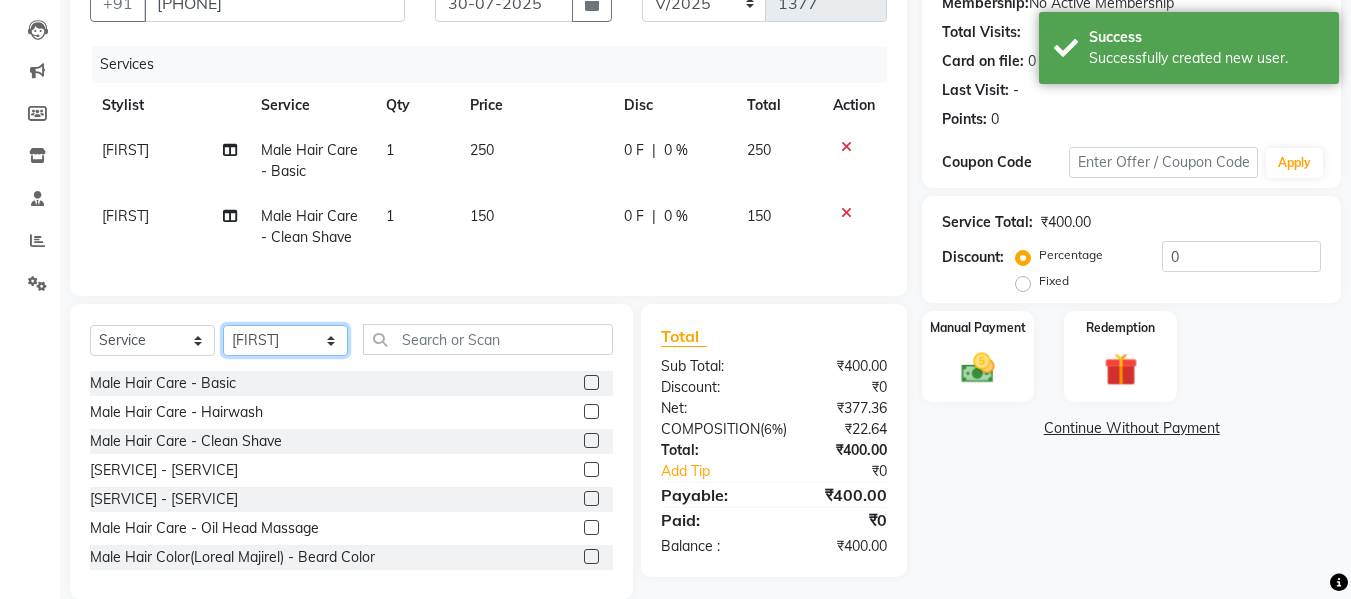 click on "Select Stylist [FIRST] [LAST] [FIRST] [FIRST] [FIRST] [FIRST] [FIRST]" 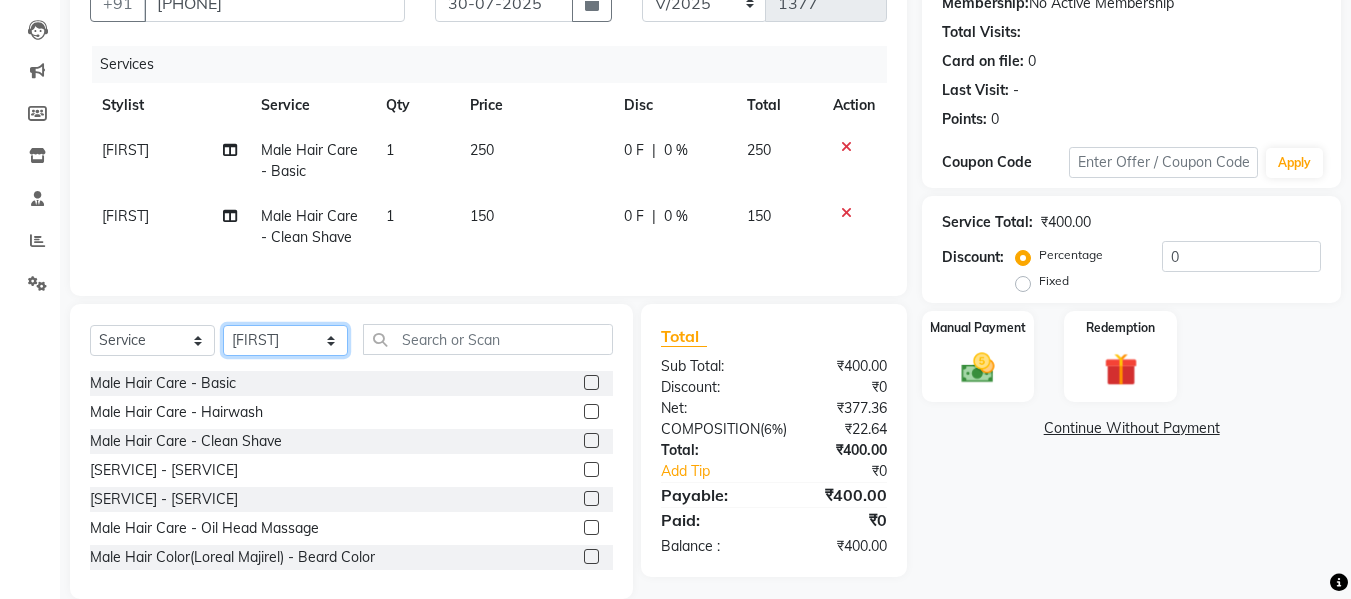 select on "30495" 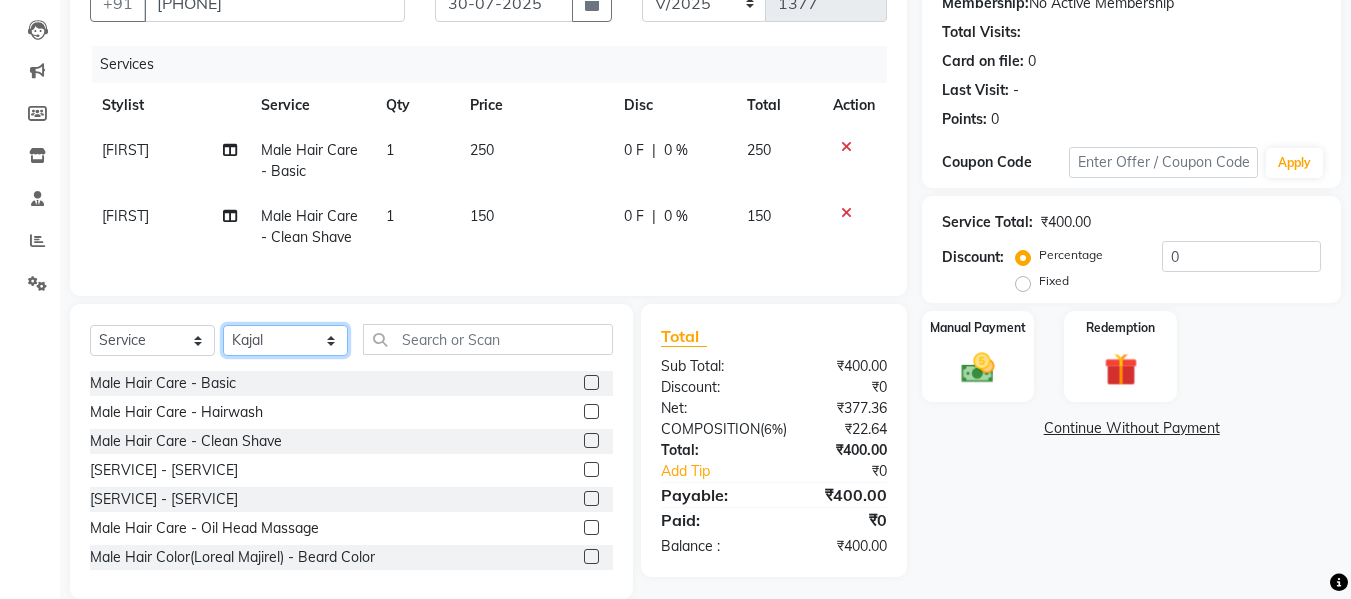 click on "Select Stylist [FIRST] [LAST] [FIRST] [FIRST] [FIRST] [FIRST] [FIRST]" 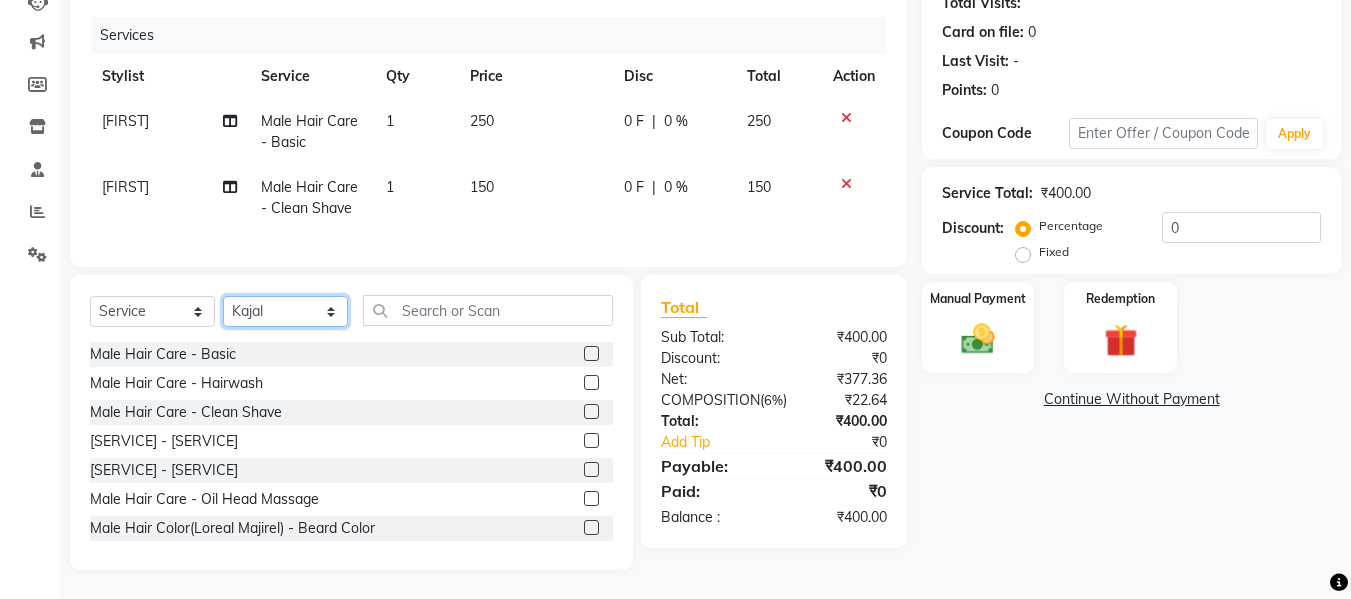 scroll, scrollTop: 247, scrollLeft: 0, axis: vertical 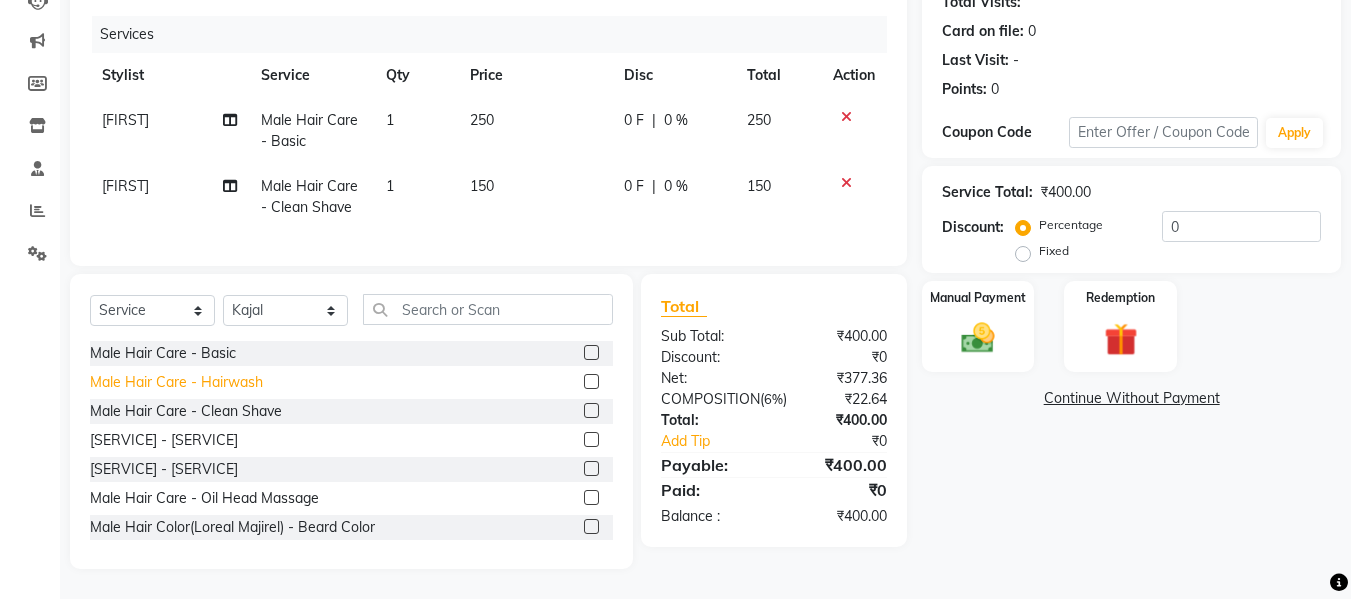 click on "Male Hair Care - Hairwash" 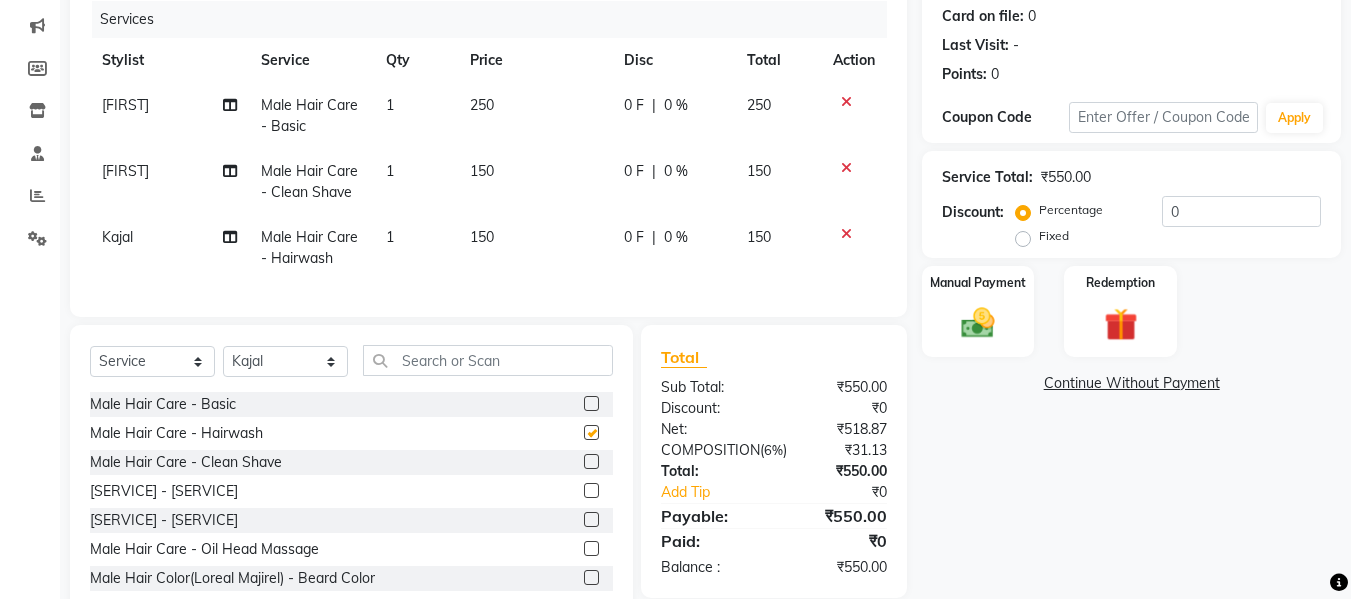 checkbox on "false" 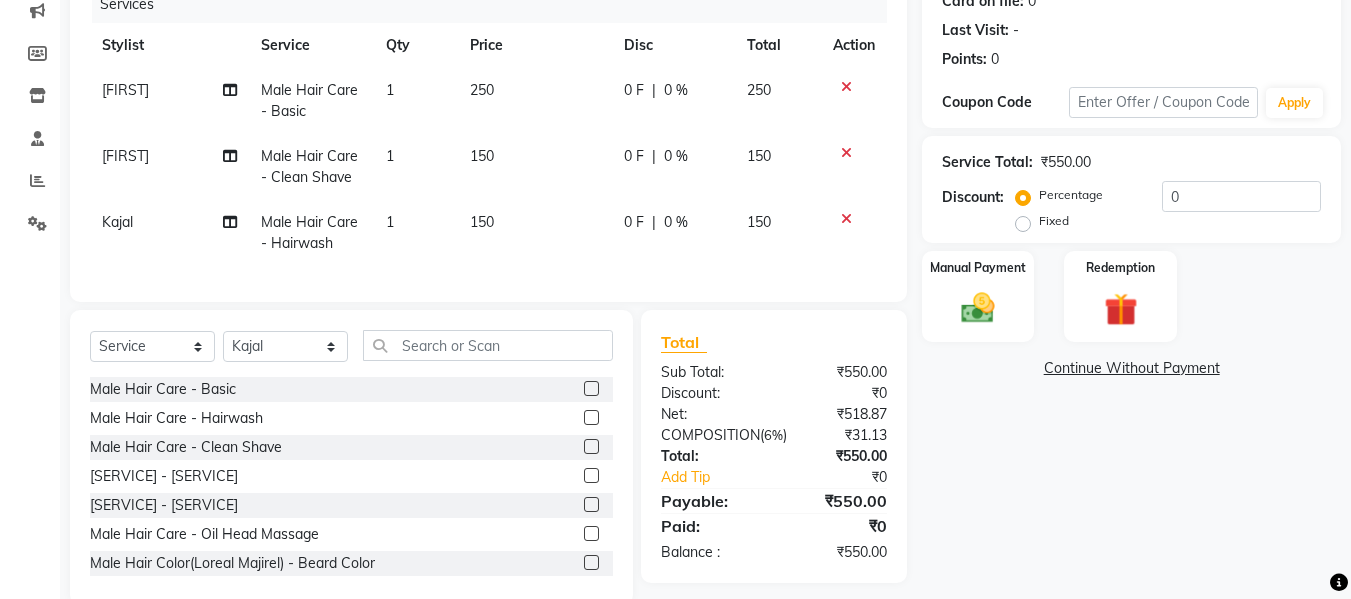 scroll, scrollTop: 213, scrollLeft: 0, axis: vertical 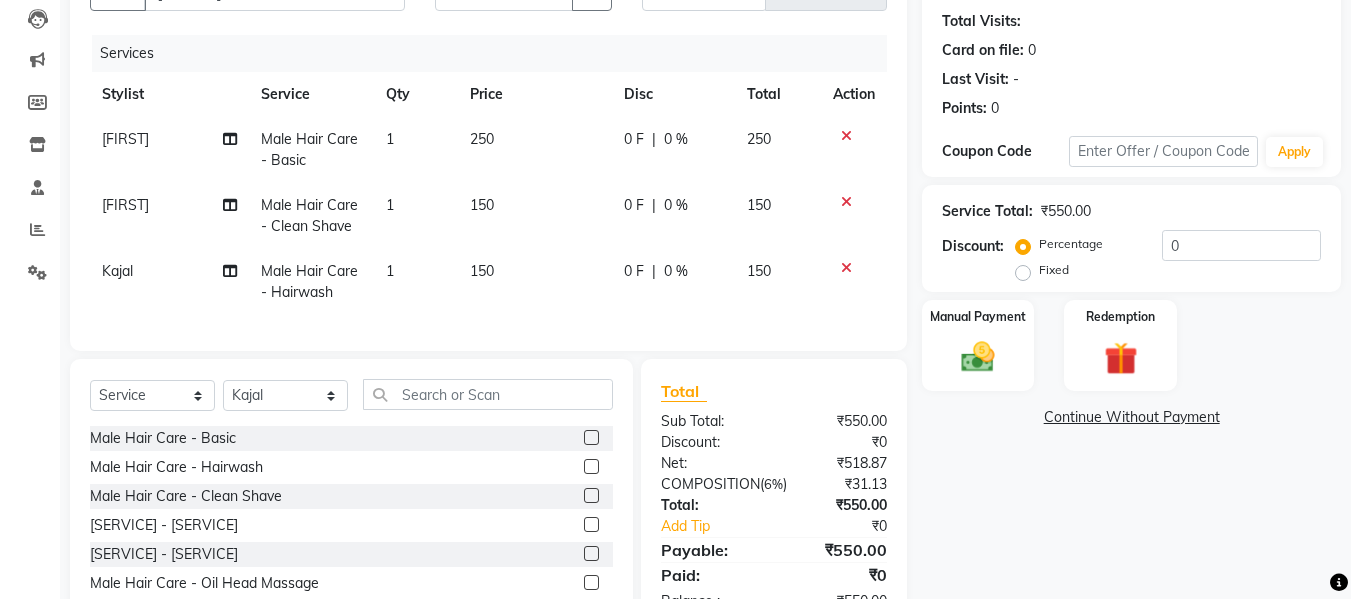 click on "150" 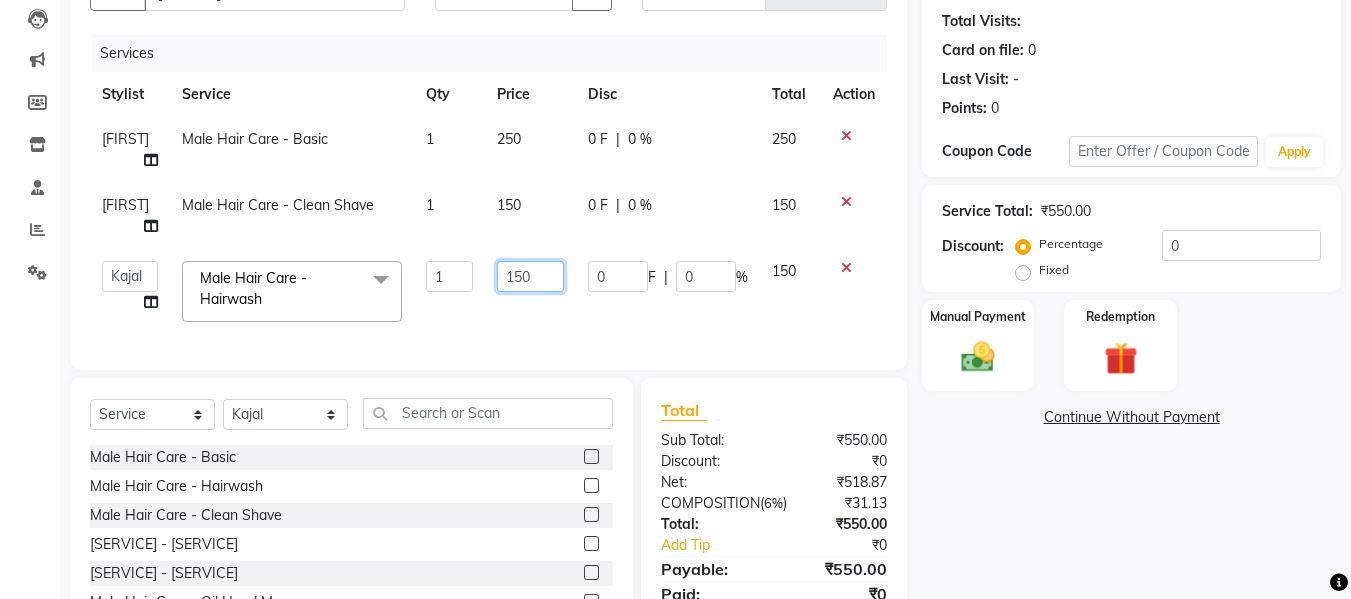 click on "150" 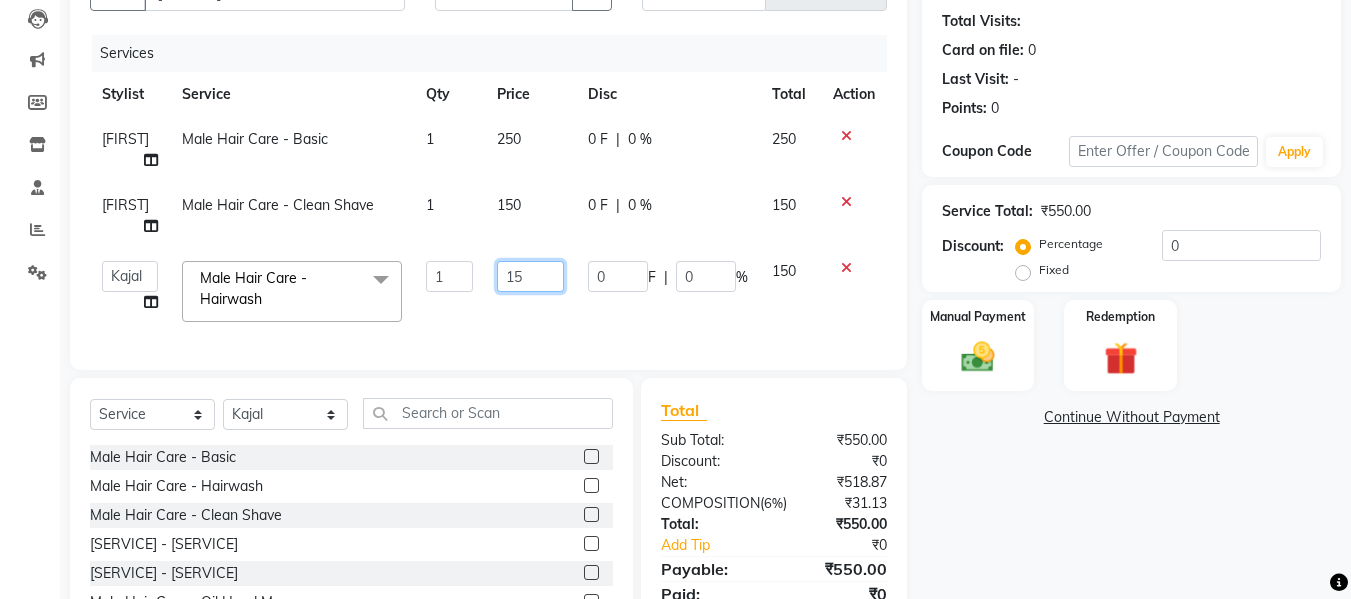 type on "1" 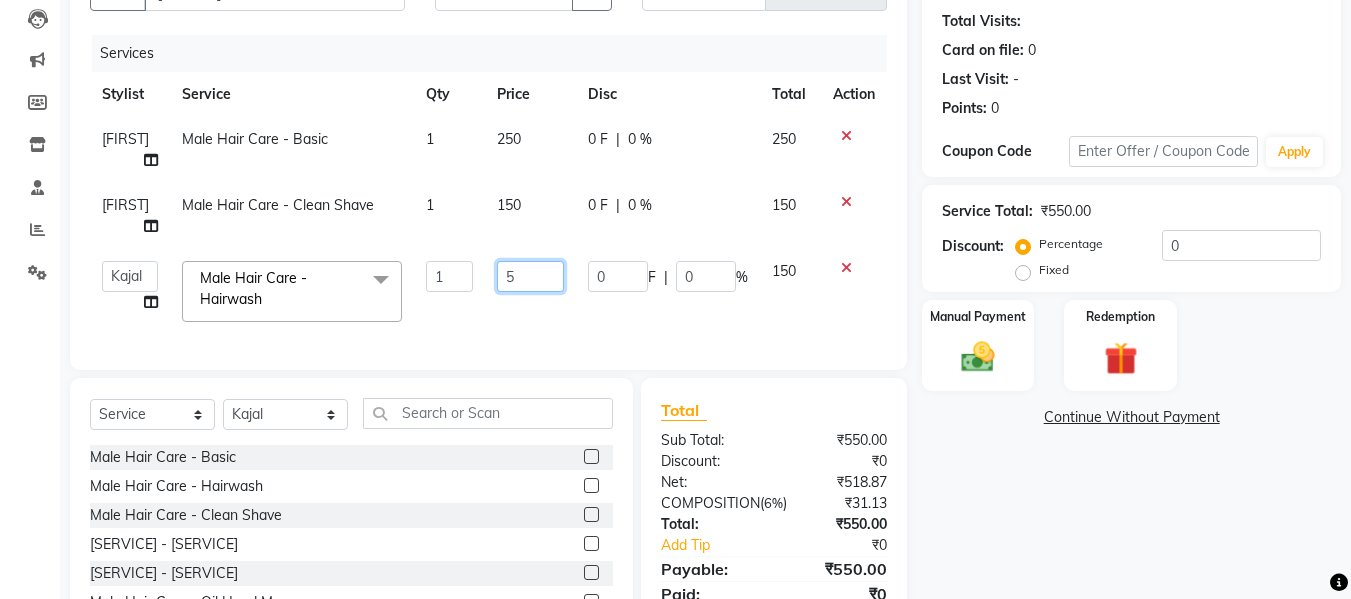 type on "50" 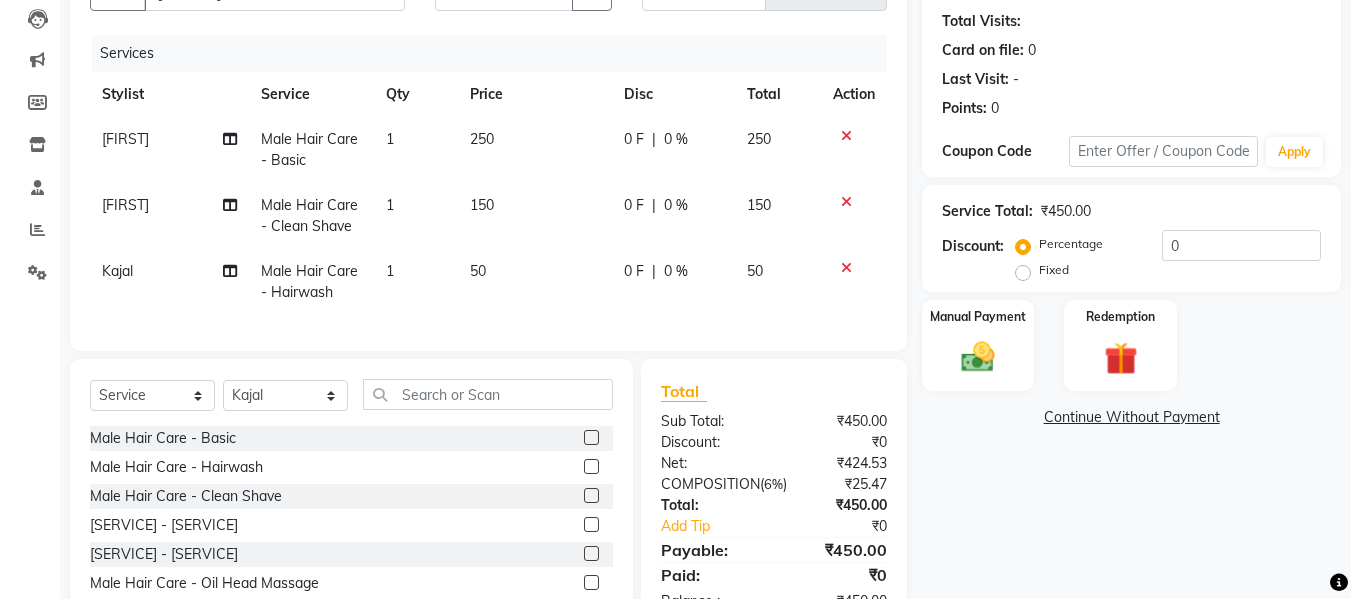 click on "Services Stylist Service Qty Price Disc Total Action Daksh Sir Male Hair Care - Basic 1 250 0 F | 0 % 250 Daksh Sir Male Hair Care - Clean Shave 1 150 0 F | 0 % 150 Kajal Male Hair Care - Hairwash 1 50 0 F | 0 % 50" 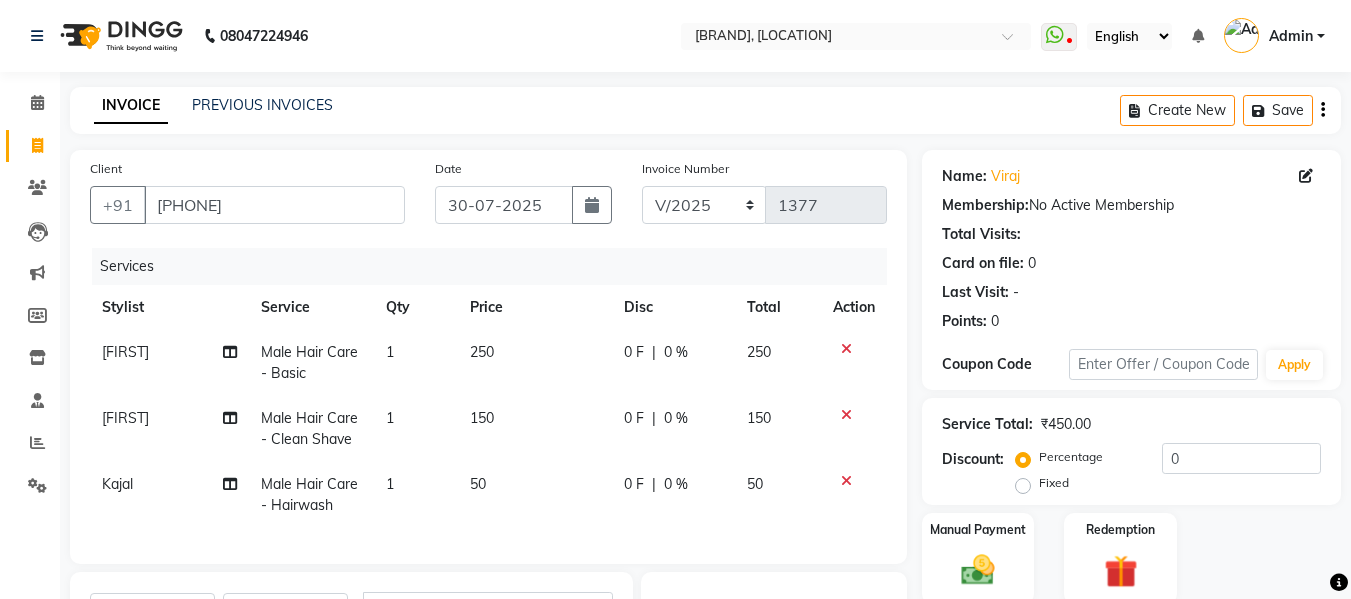 scroll, scrollTop: 313, scrollLeft: 0, axis: vertical 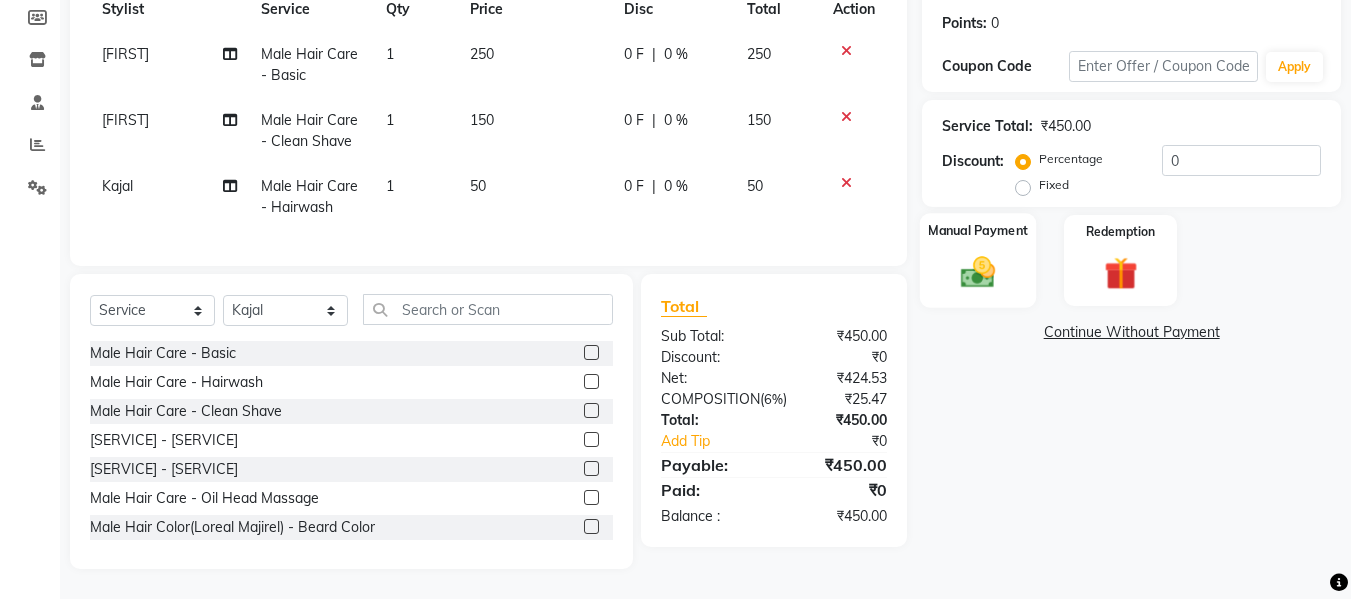click 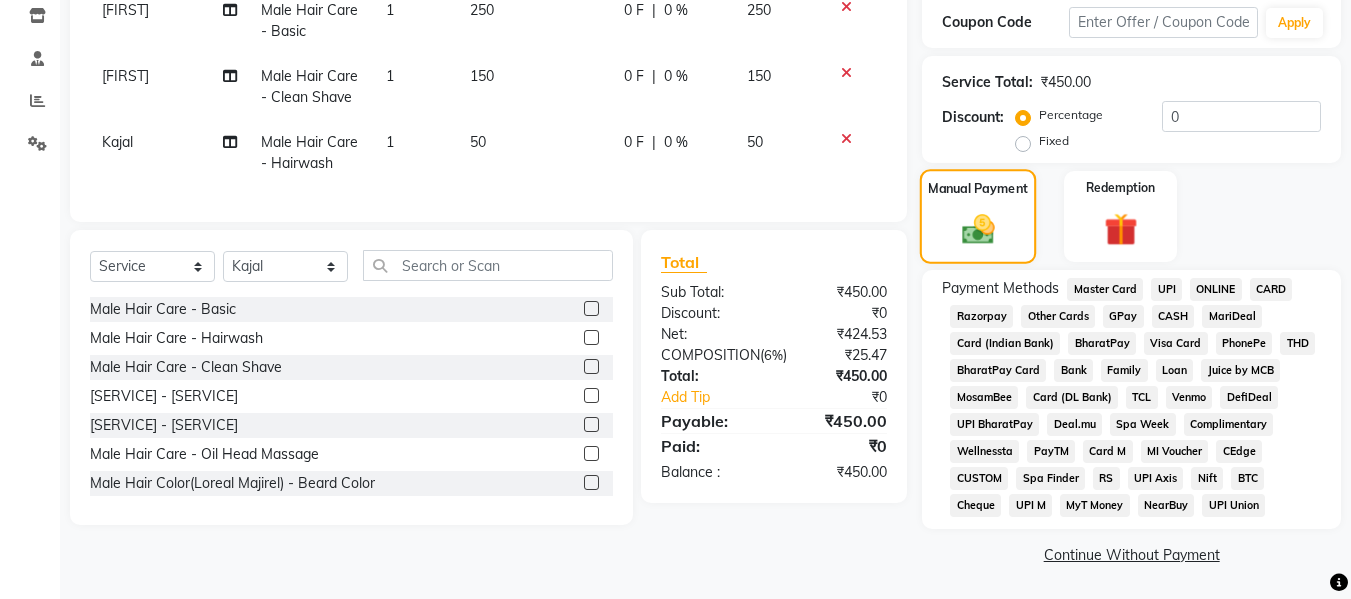 scroll, scrollTop: 343, scrollLeft: 0, axis: vertical 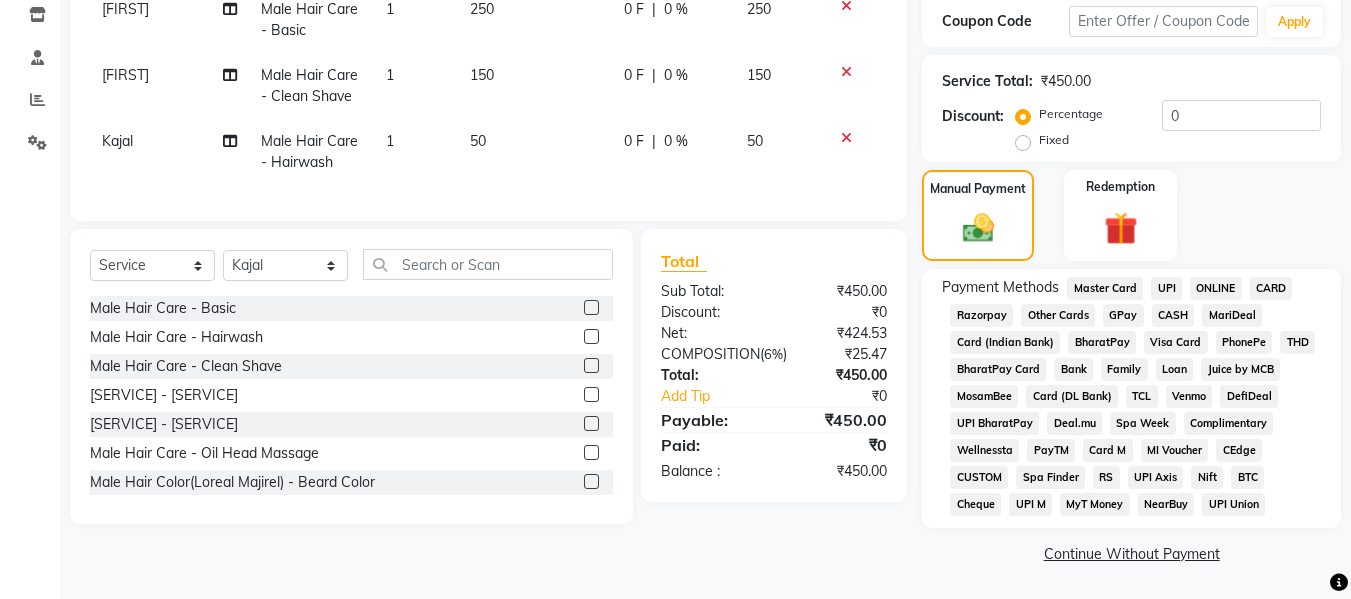 click on "GPay" 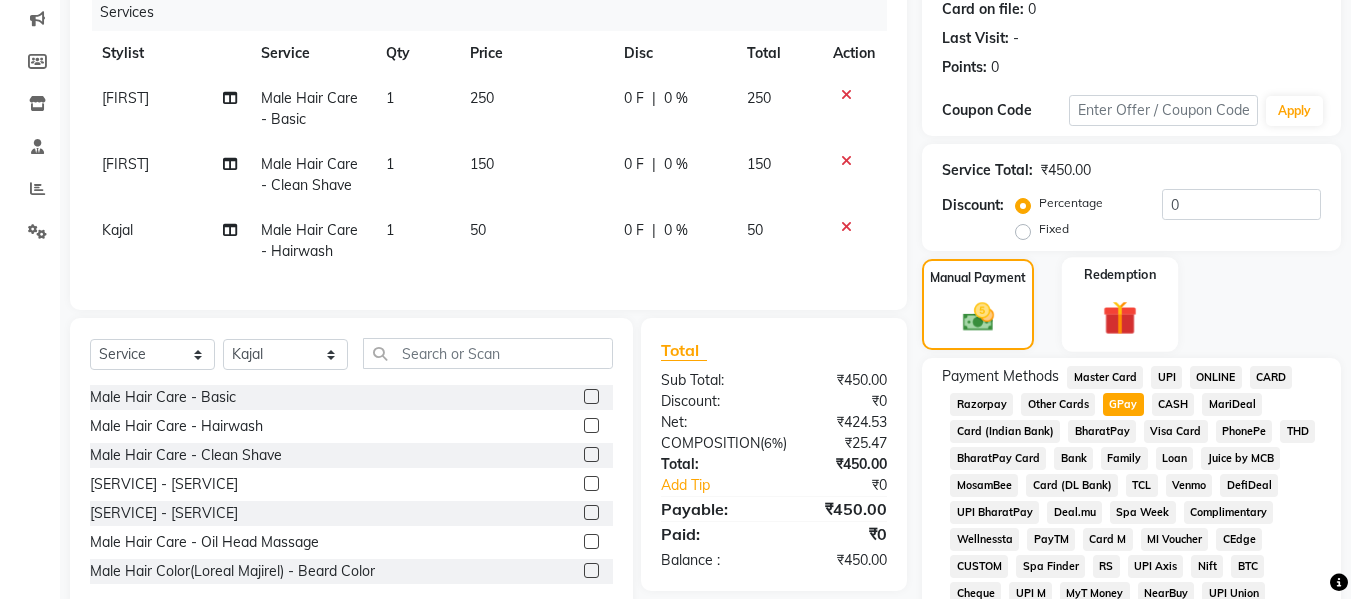 scroll, scrollTop: 449, scrollLeft: 0, axis: vertical 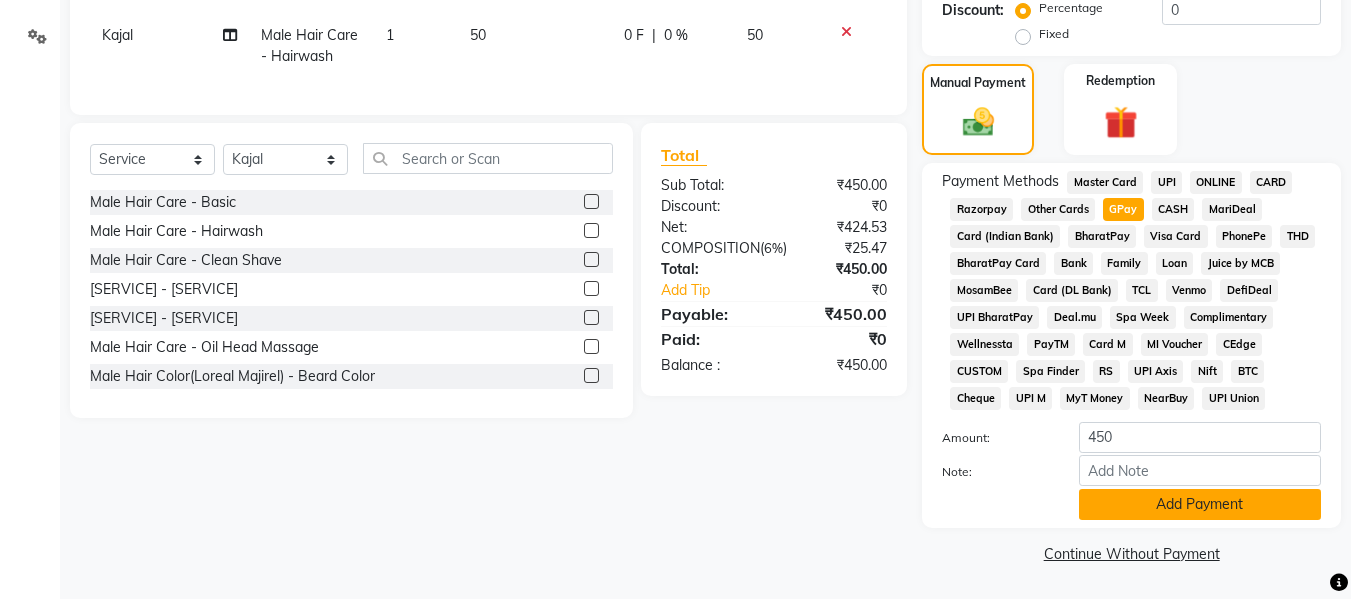 click on "Add Payment" 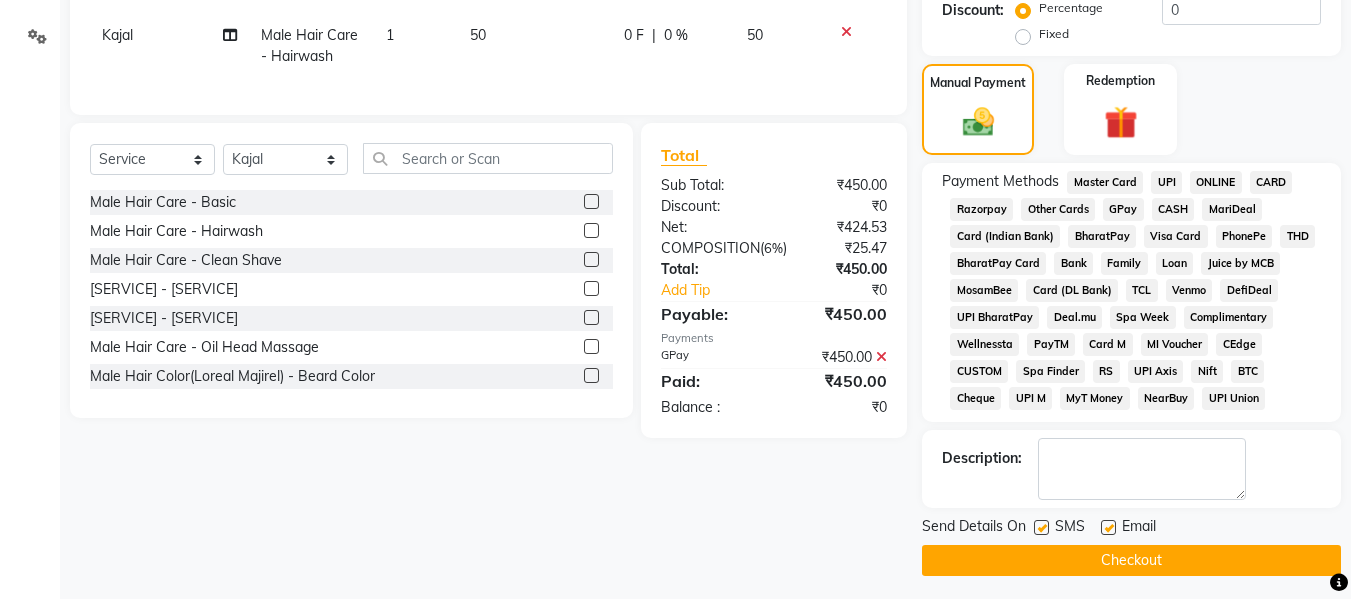 click on "Checkout" 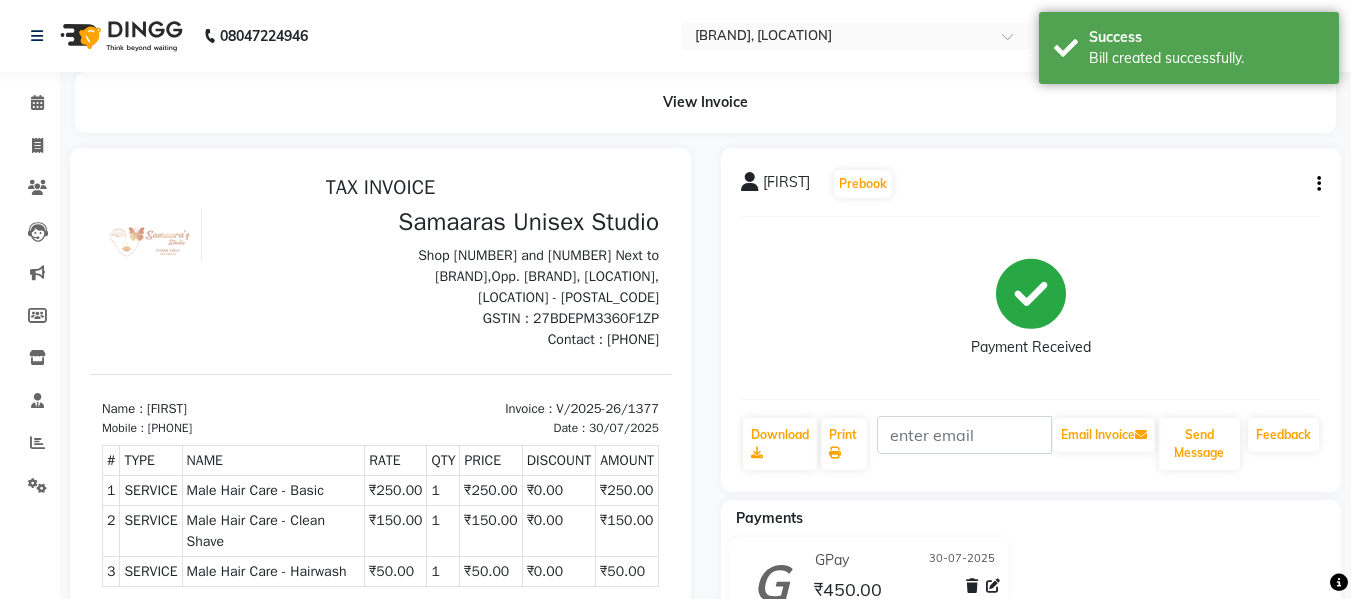 scroll, scrollTop: 0, scrollLeft: 0, axis: both 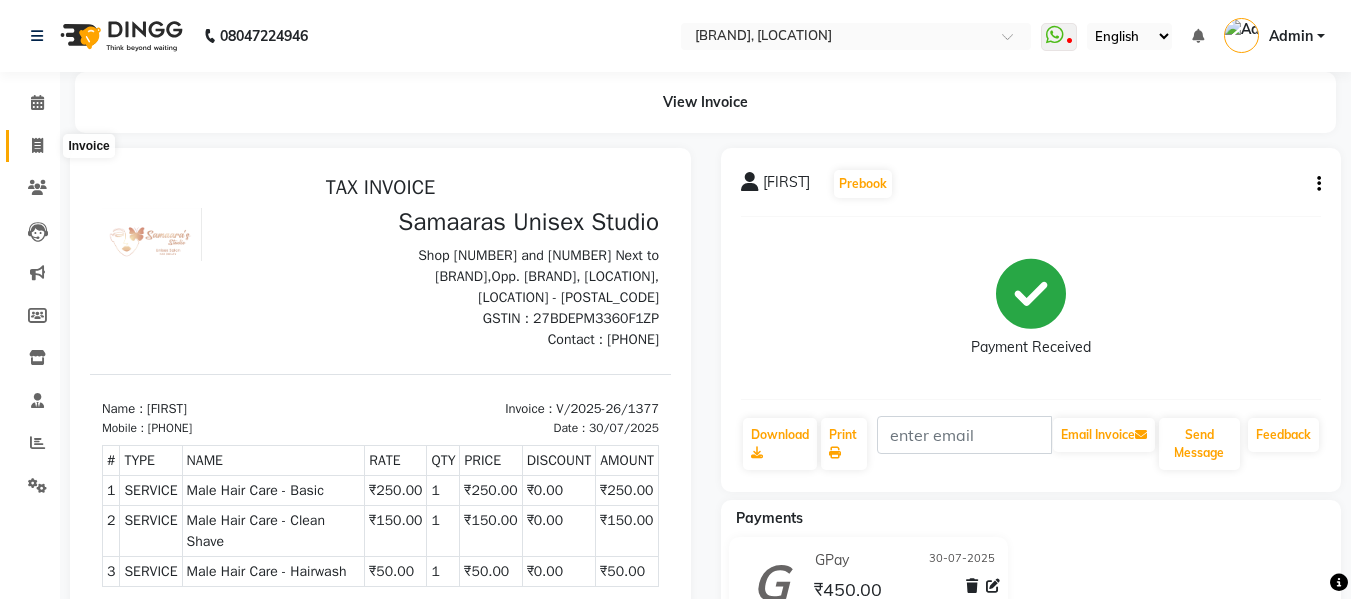 click 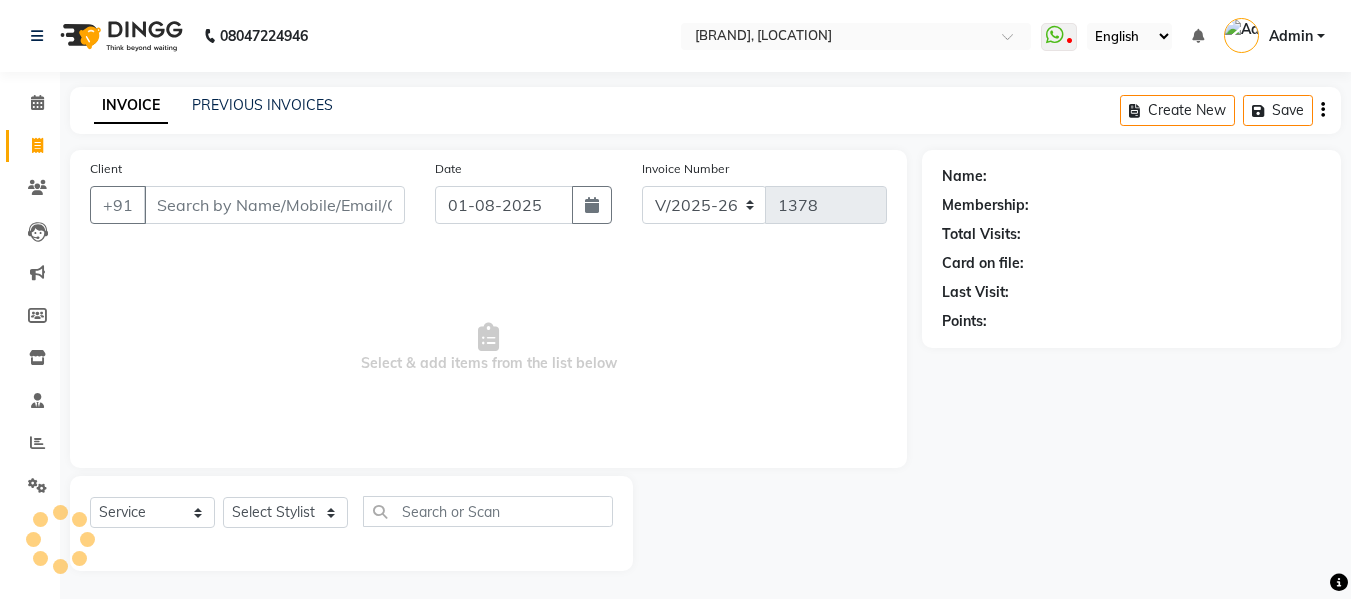 scroll, scrollTop: 2, scrollLeft: 0, axis: vertical 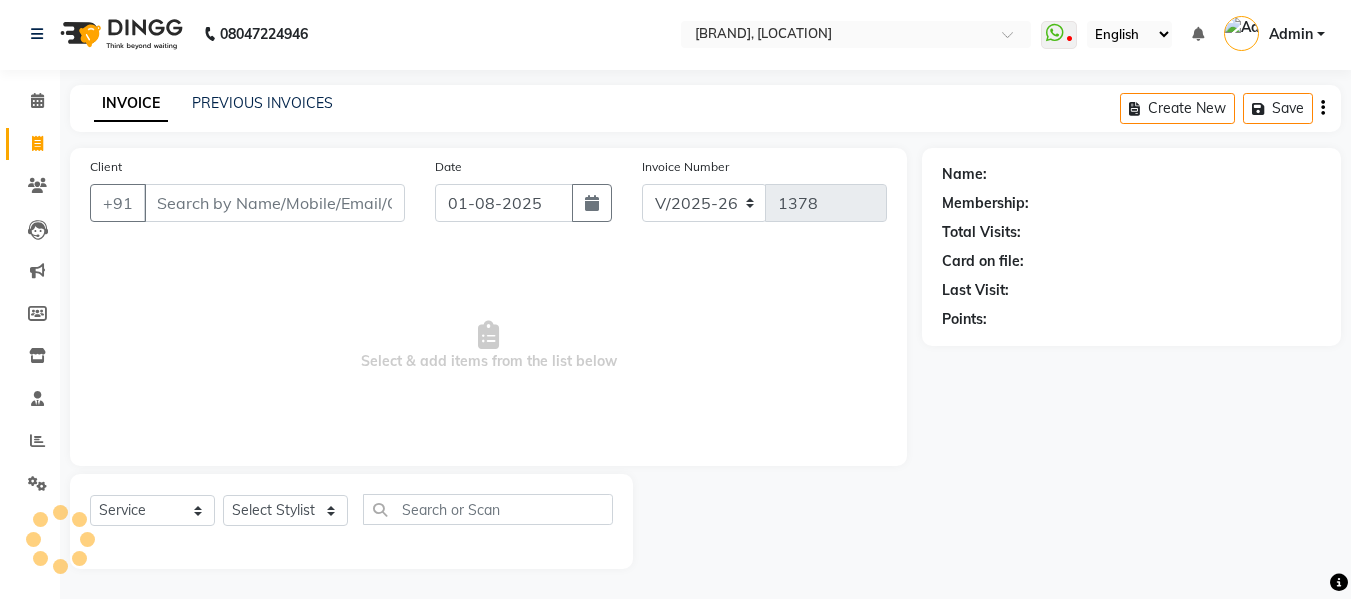 click on "Client" at bounding box center [274, 203] 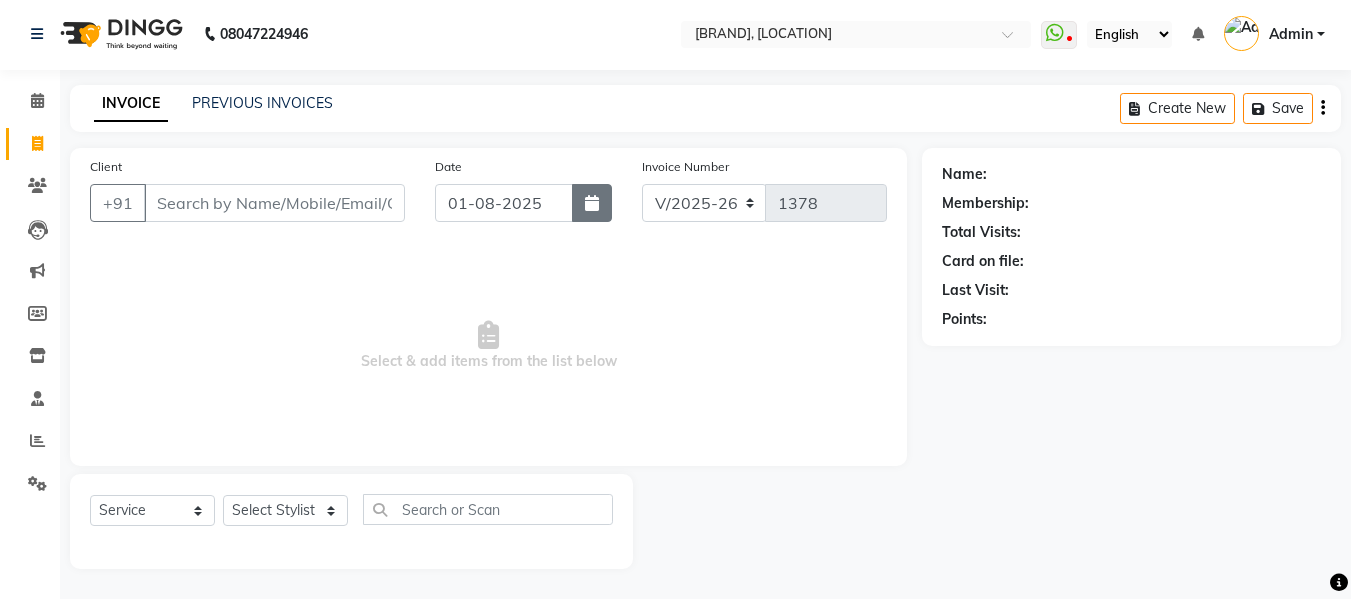 click 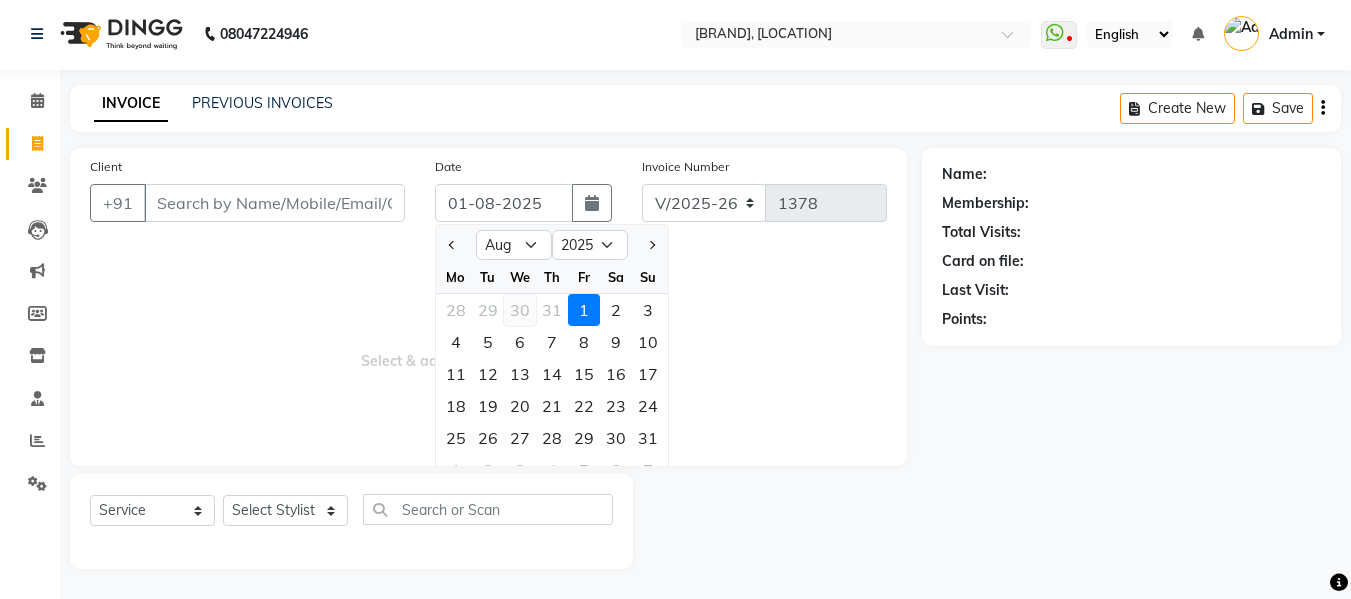 click on "30" 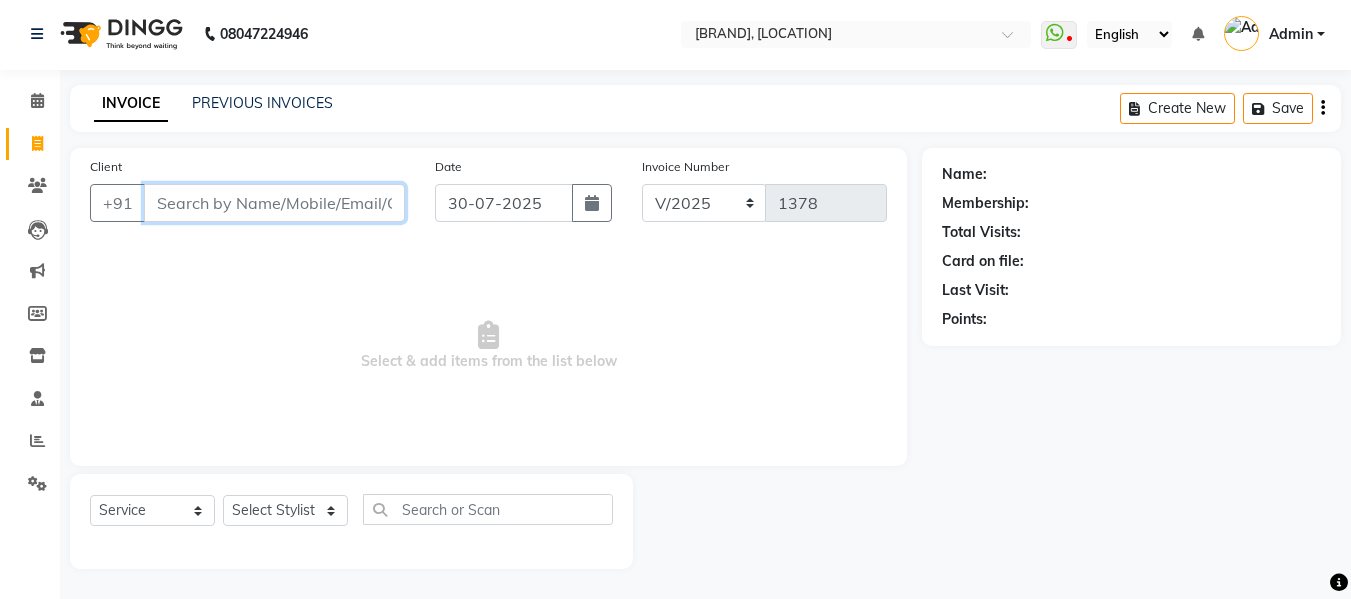 click on "Client" at bounding box center [274, 203] 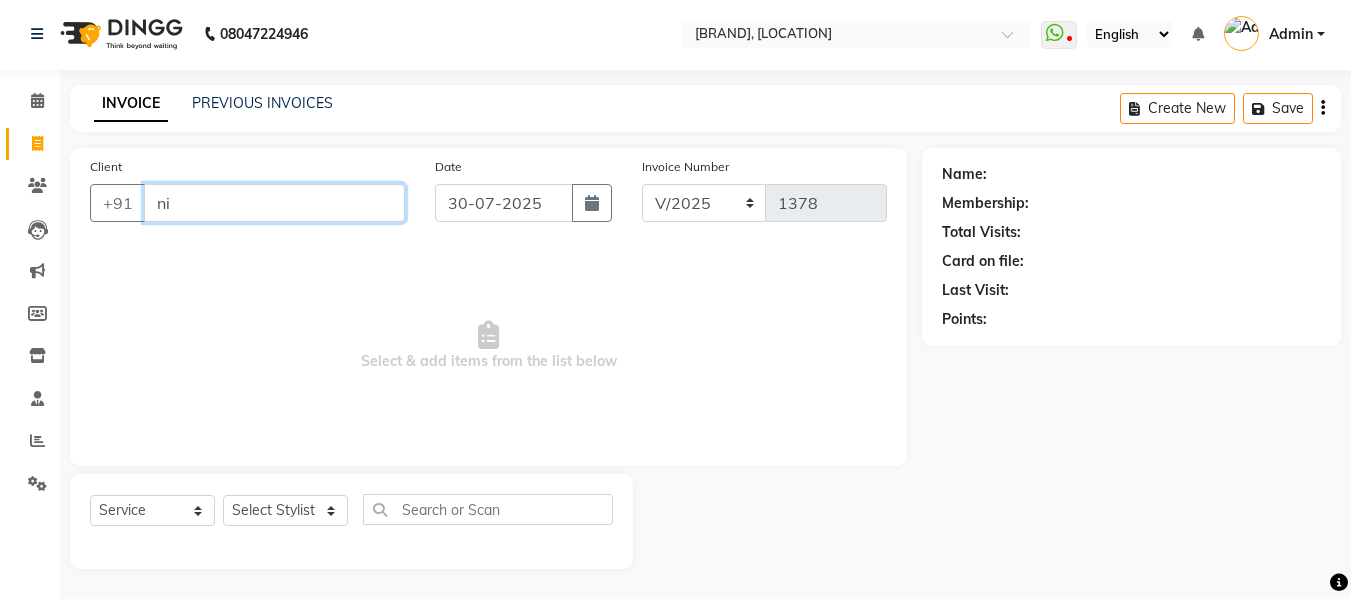 type on "n" 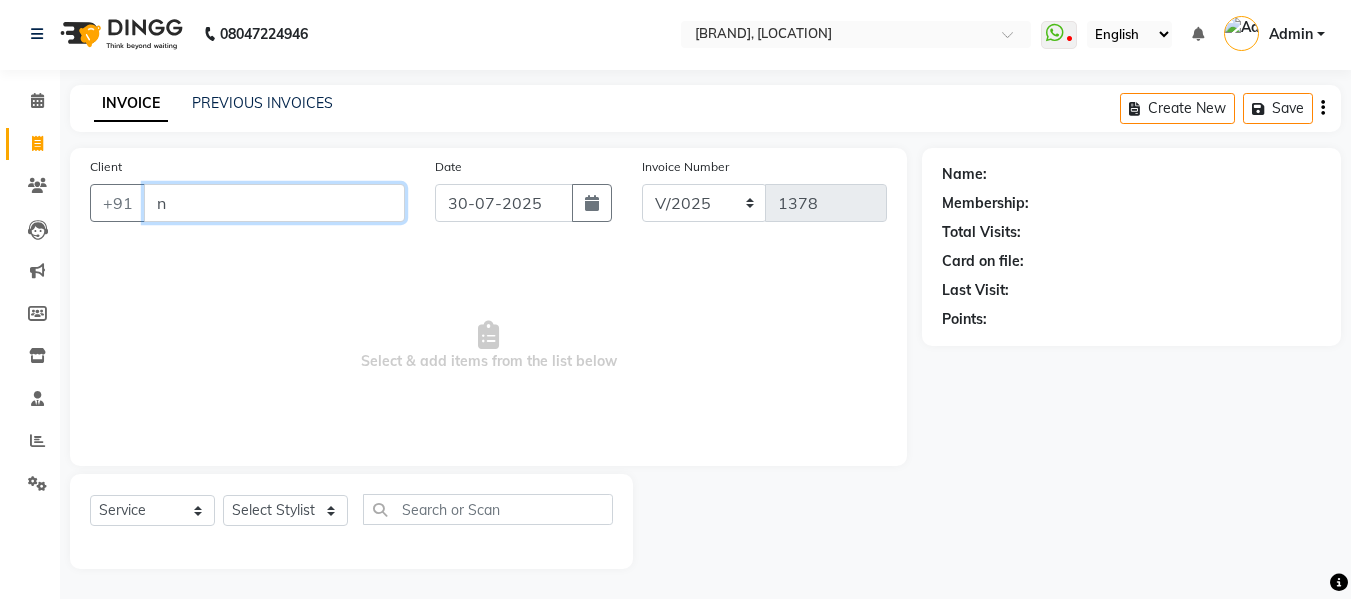 type 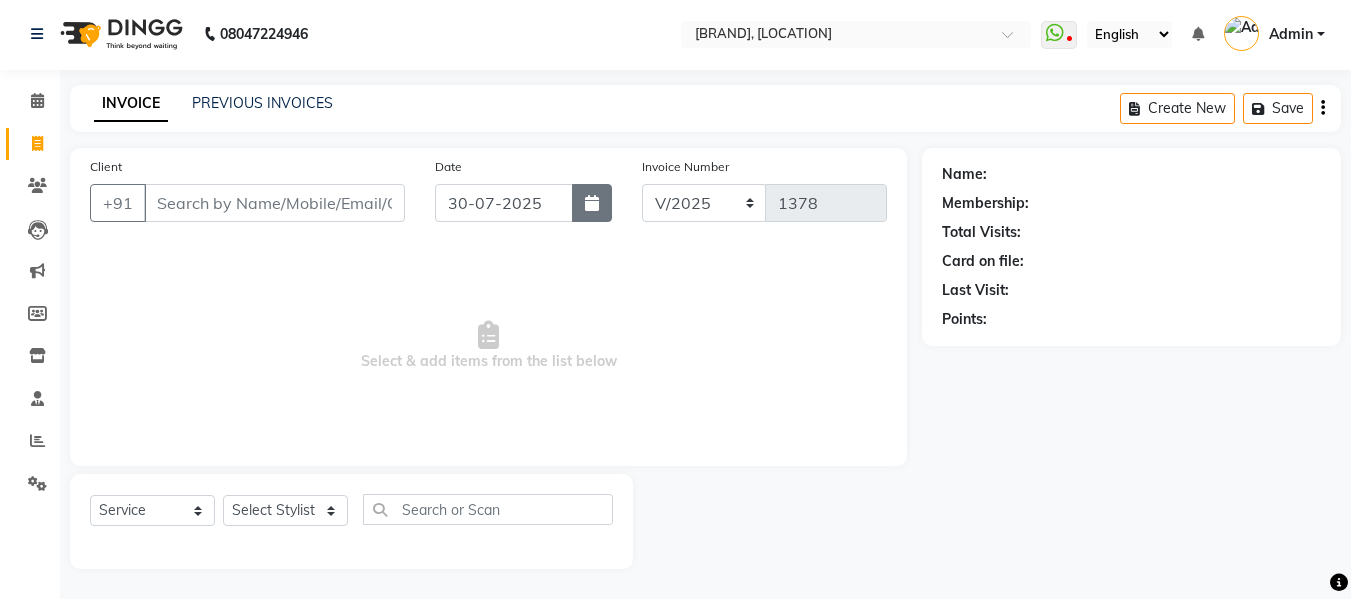 click 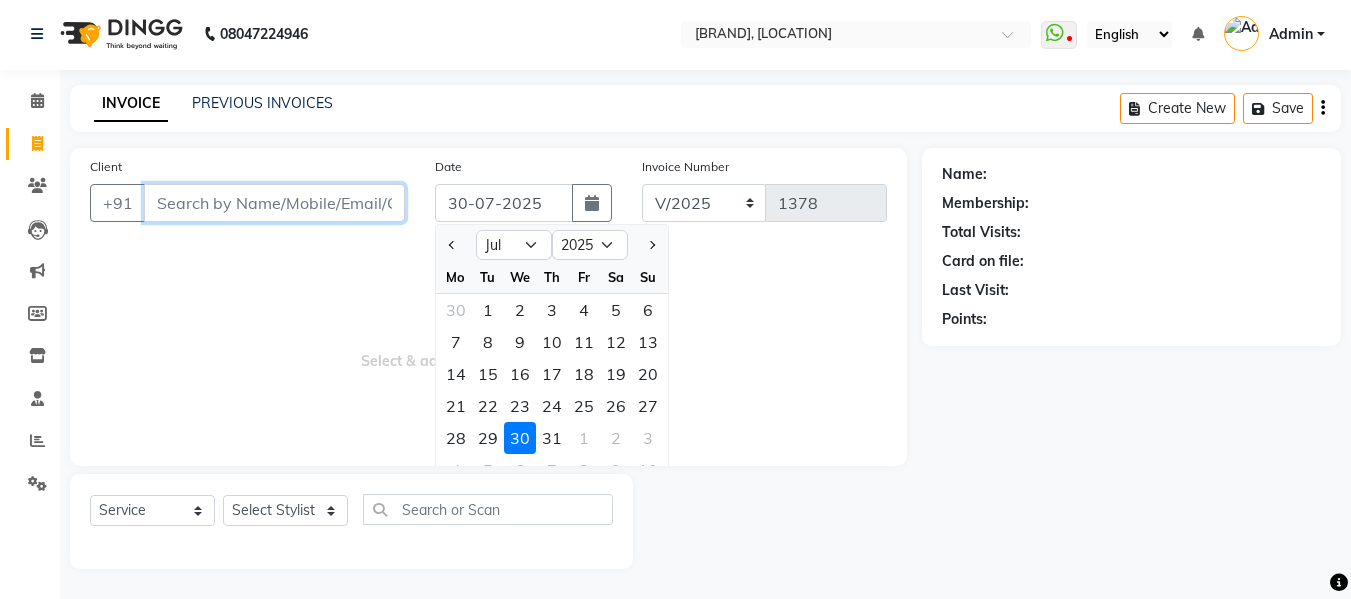 click on "Client" at bounding box center [274, 203] 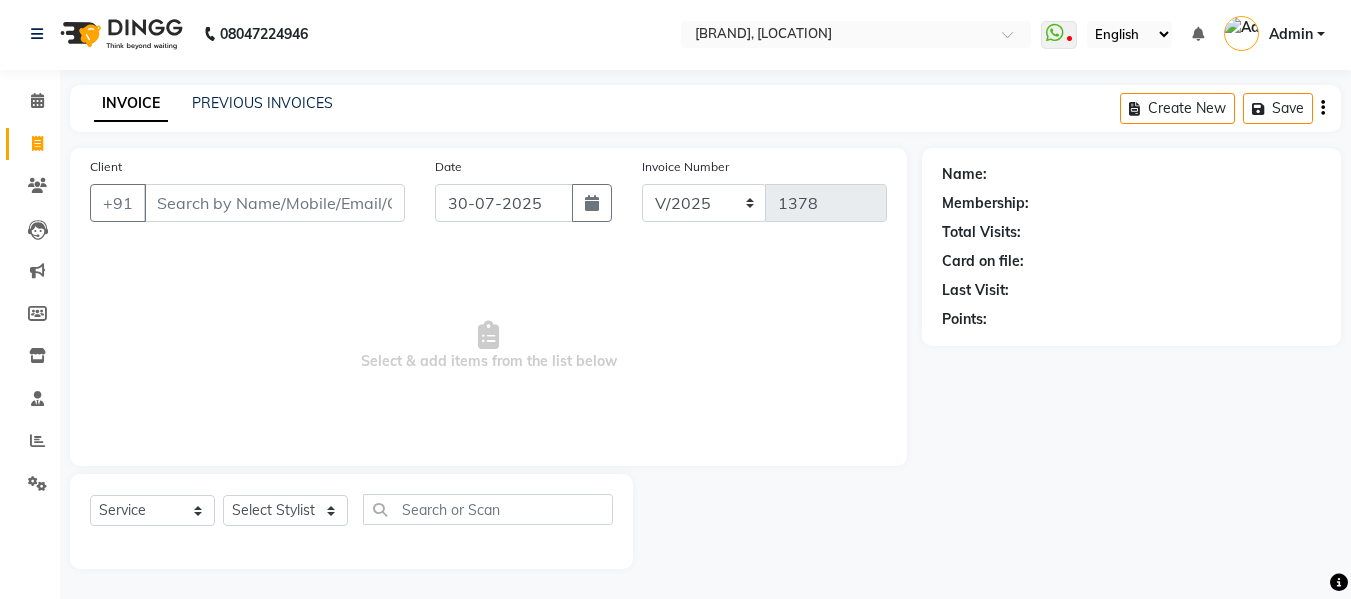 type 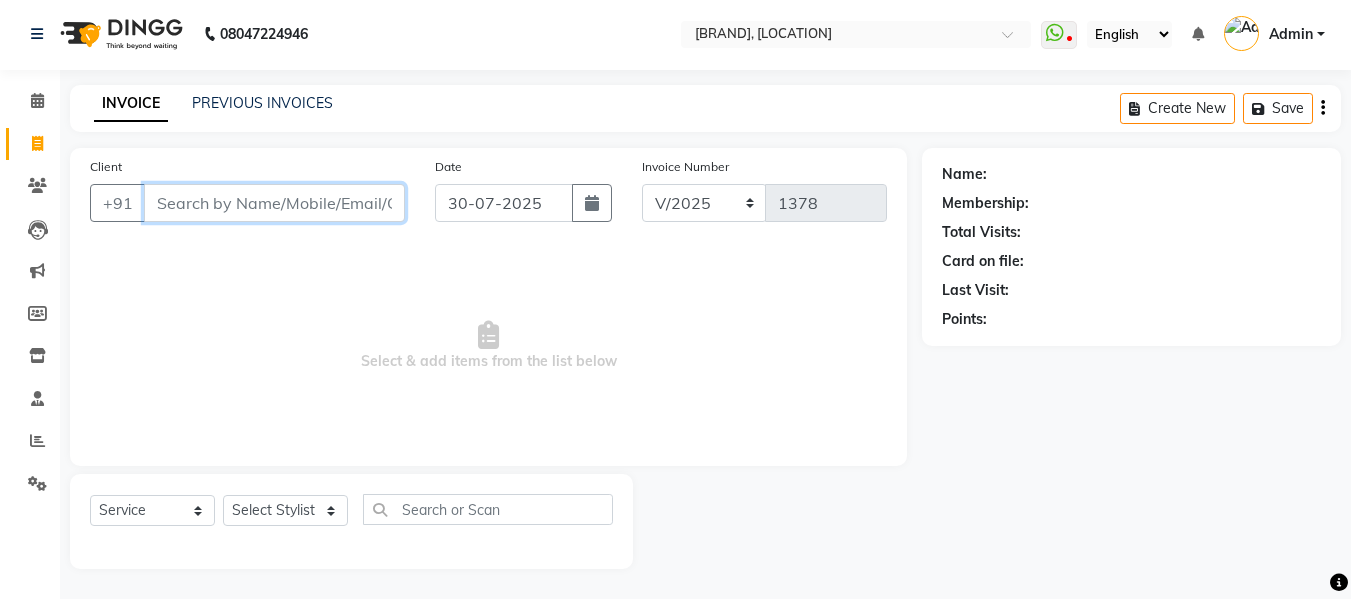 click on "Client" at bounding box center [274, 203] 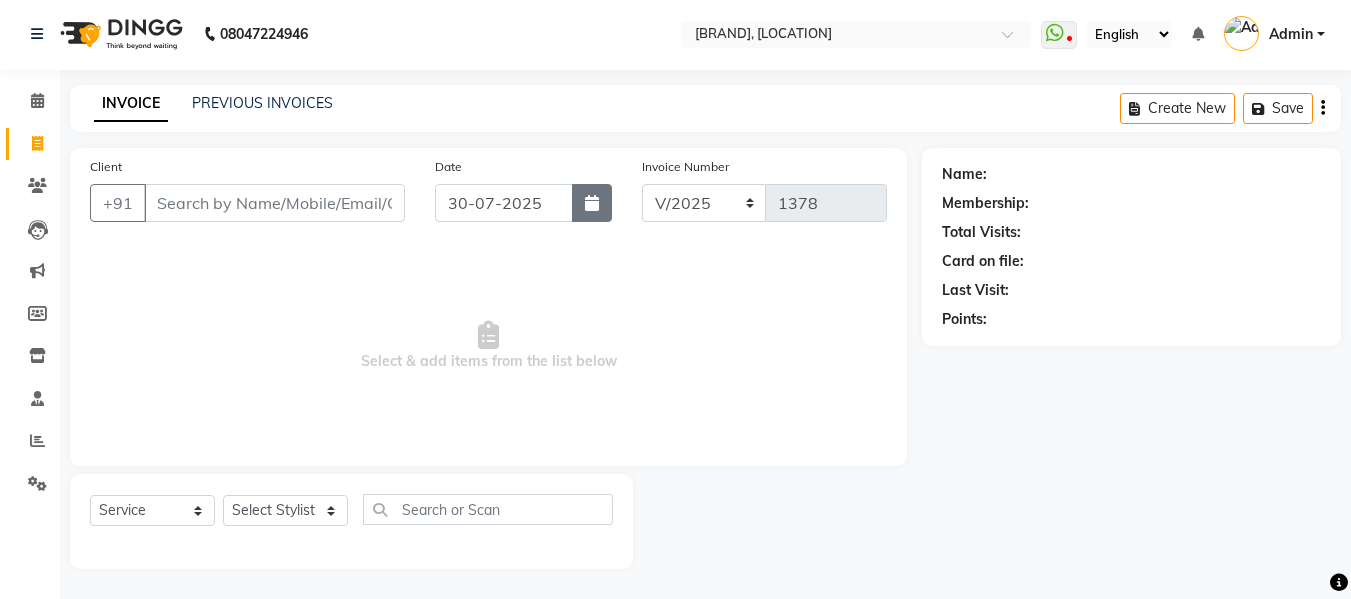 click 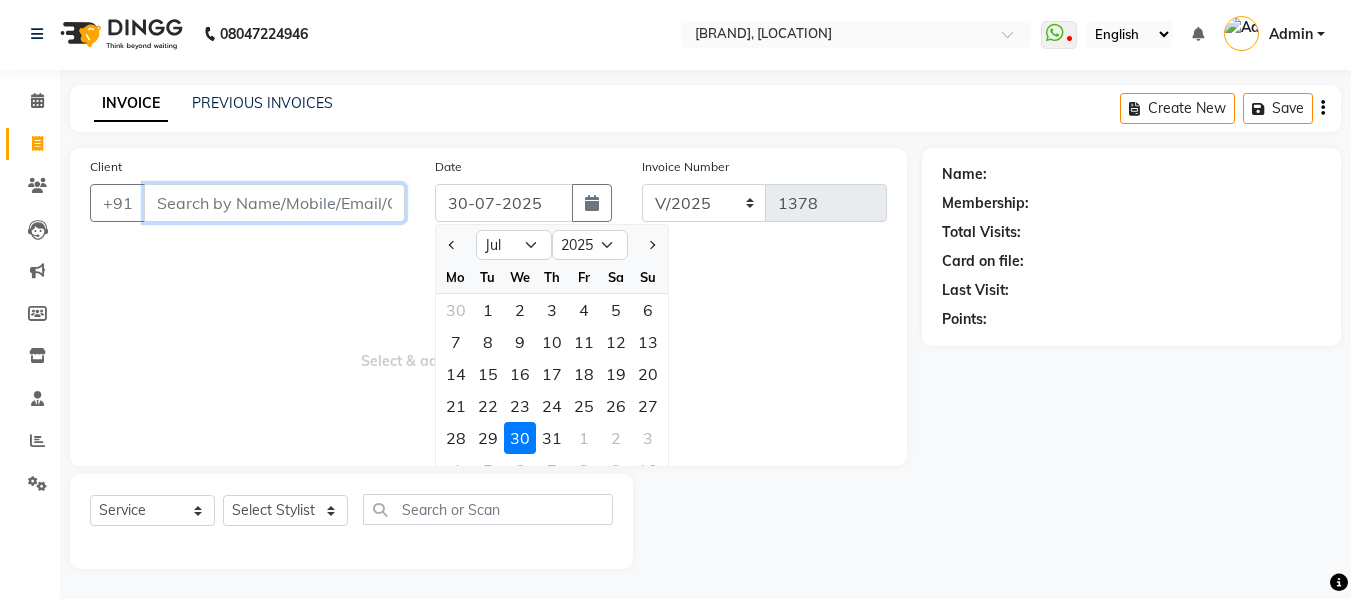 click on "Client" at bounding box center [274, 203] 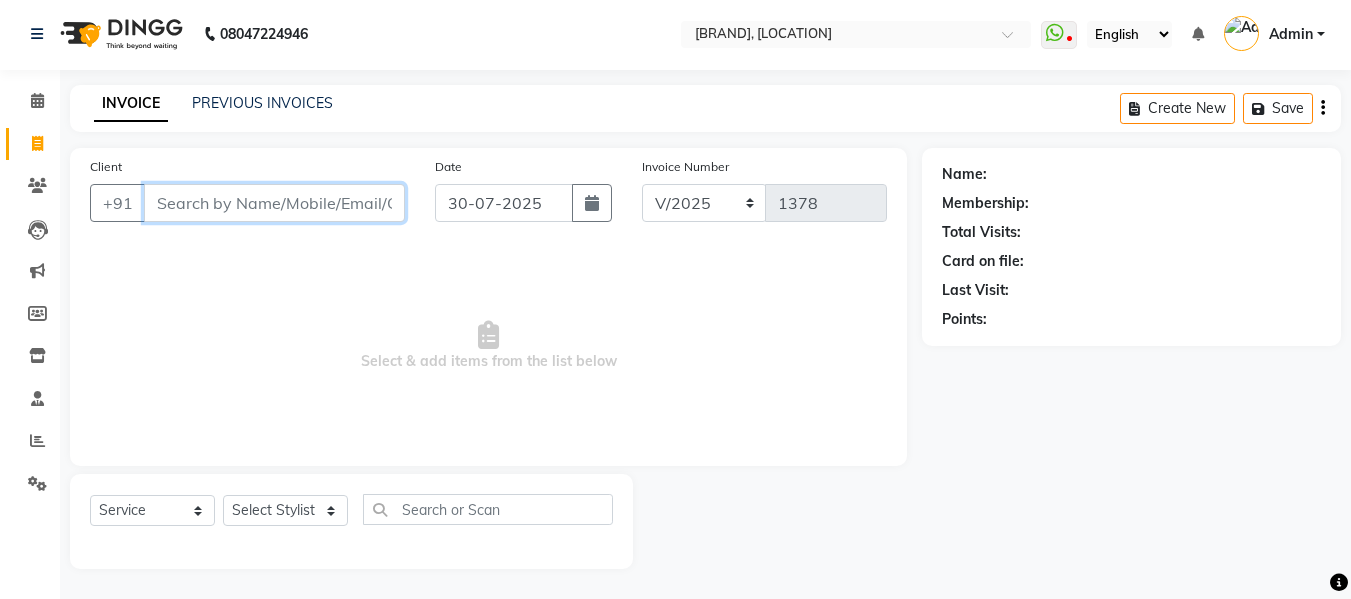 click on "Client" at bounding box center [274, 203] 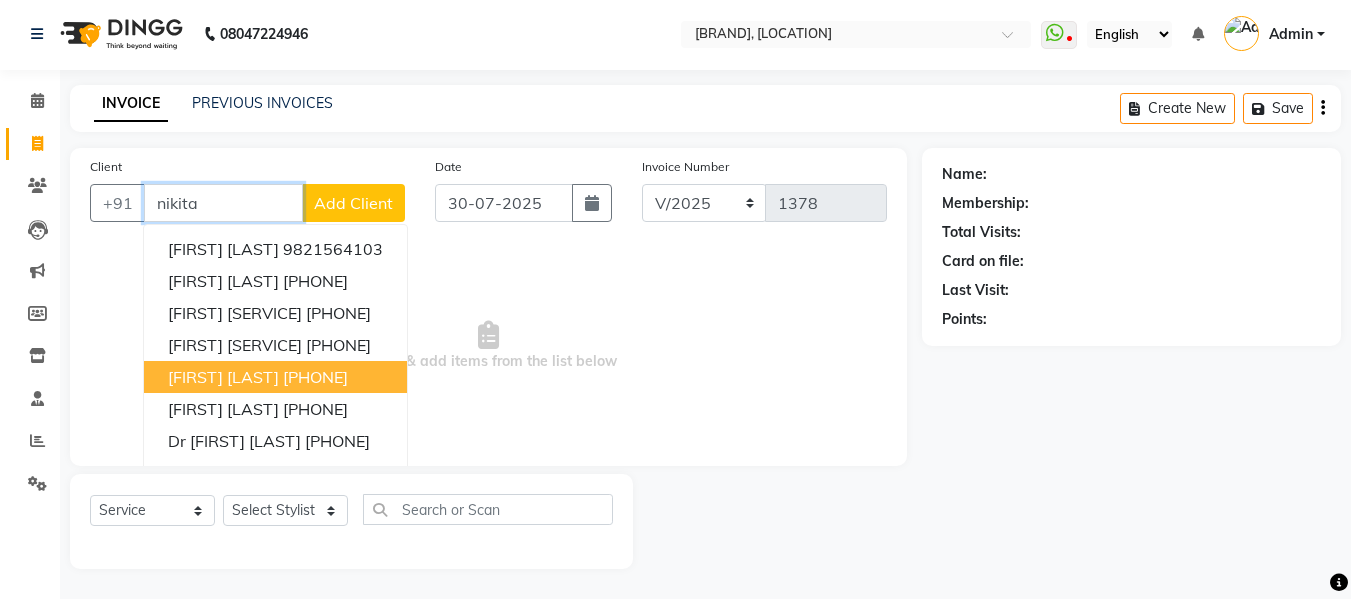 click on "[FIRST] [LAST]" at bounding box center [223, 377] 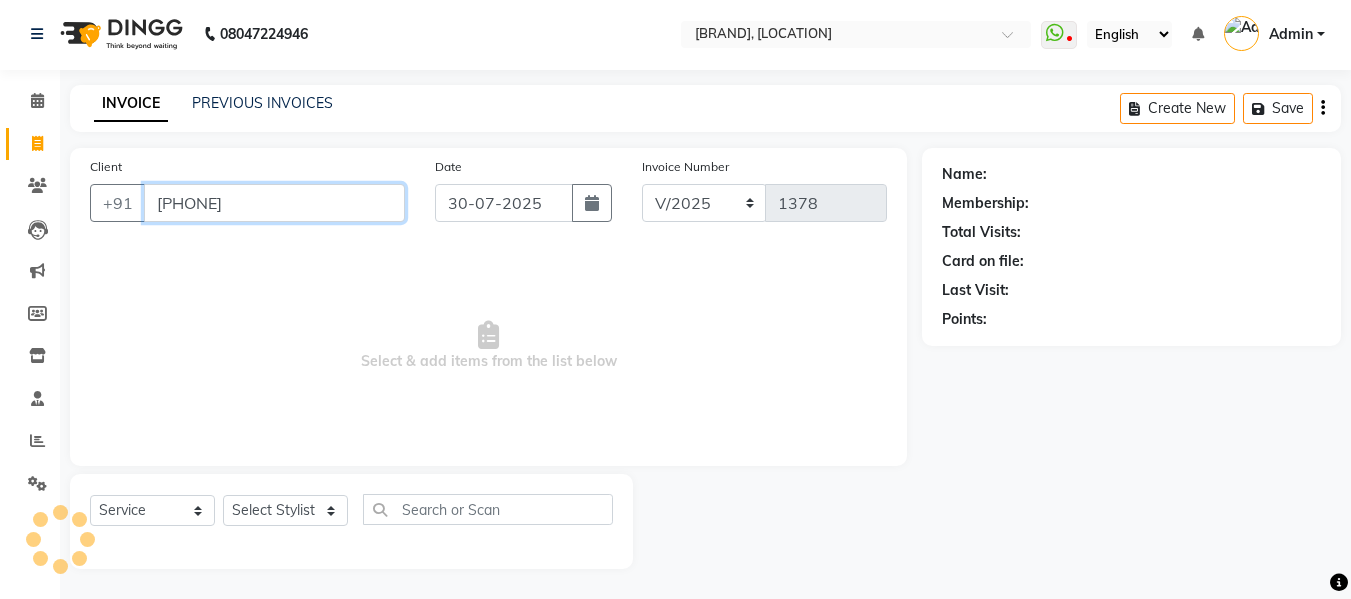 type on "[PHONE]" 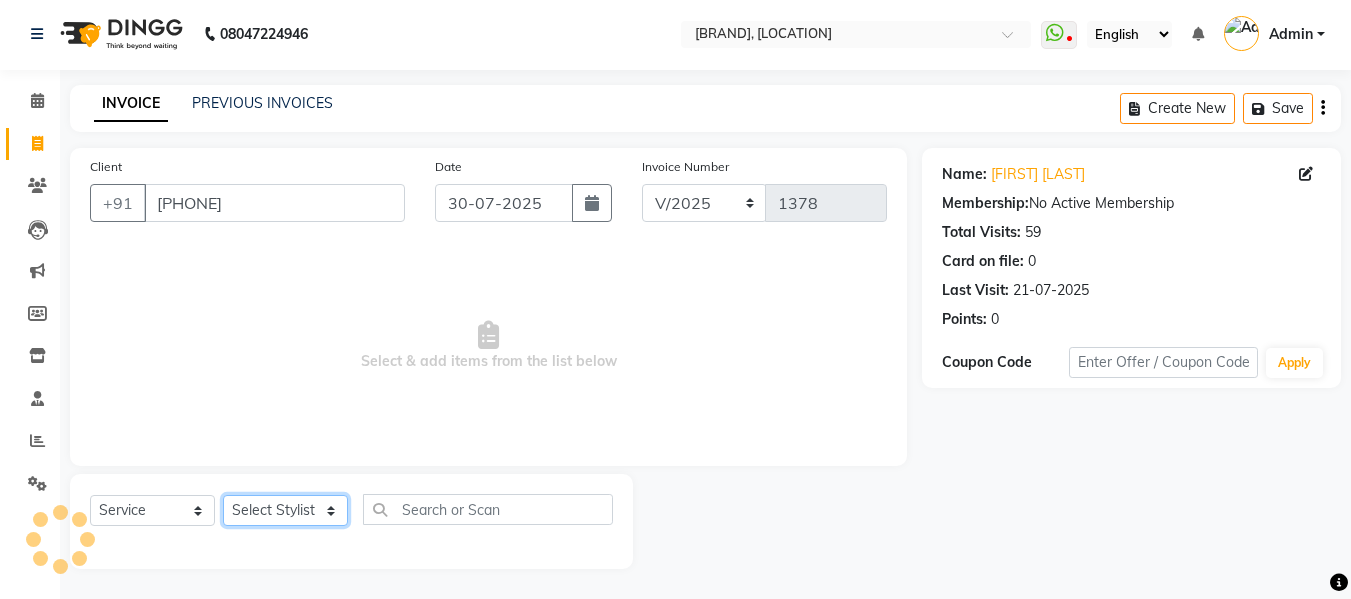 click on "Select Stylist [FIRST] [LAST] [FIRST] [FIRST] [FIRST] [FIRST] [FIRST]" 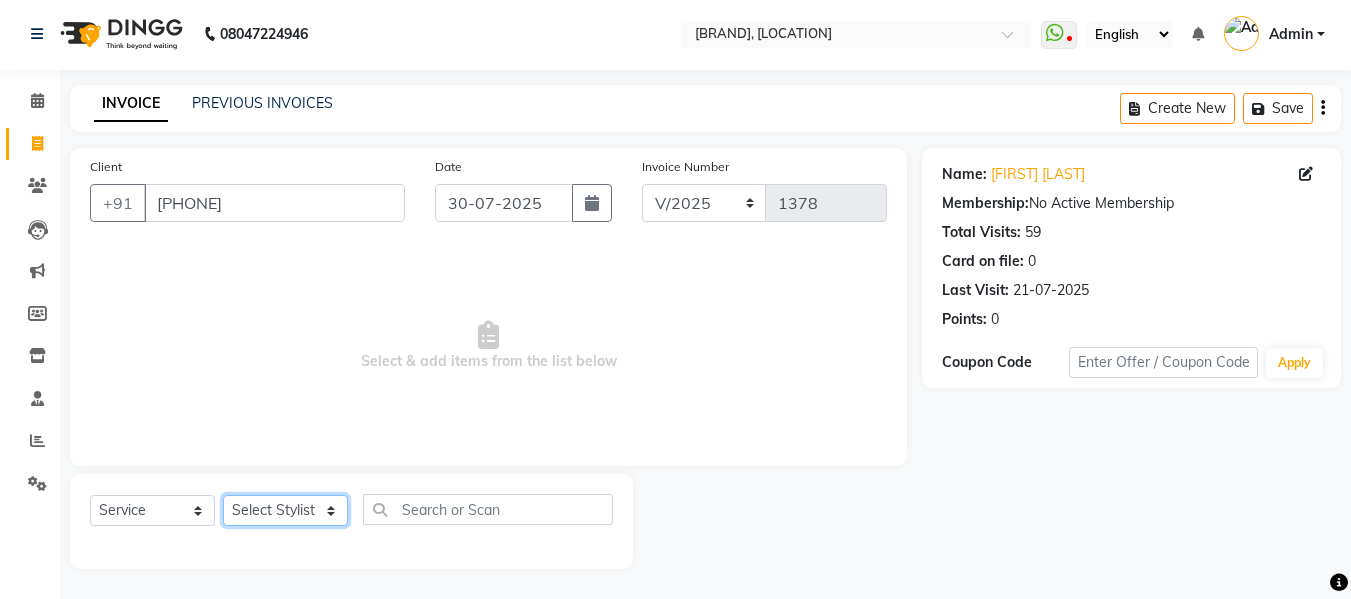 select on "30495" 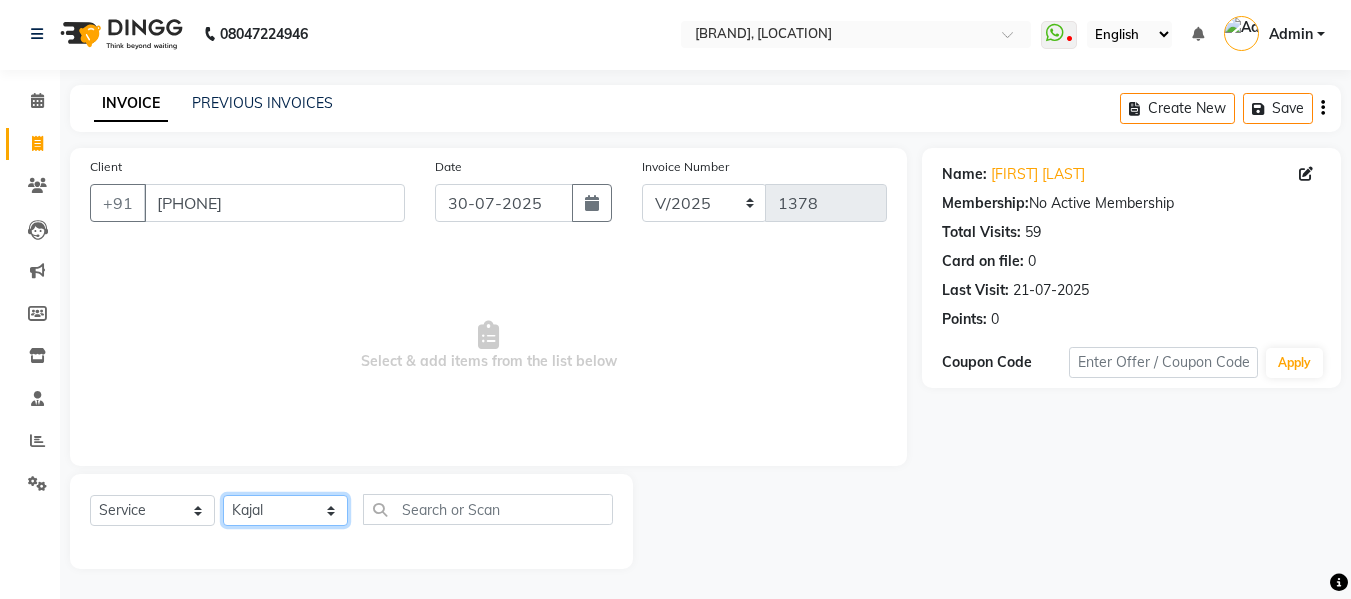 click on "Select Stylist [FIRST] [LAST] [FIRST] [FIRST] [FIRST] [FIRST] [FIRST]" 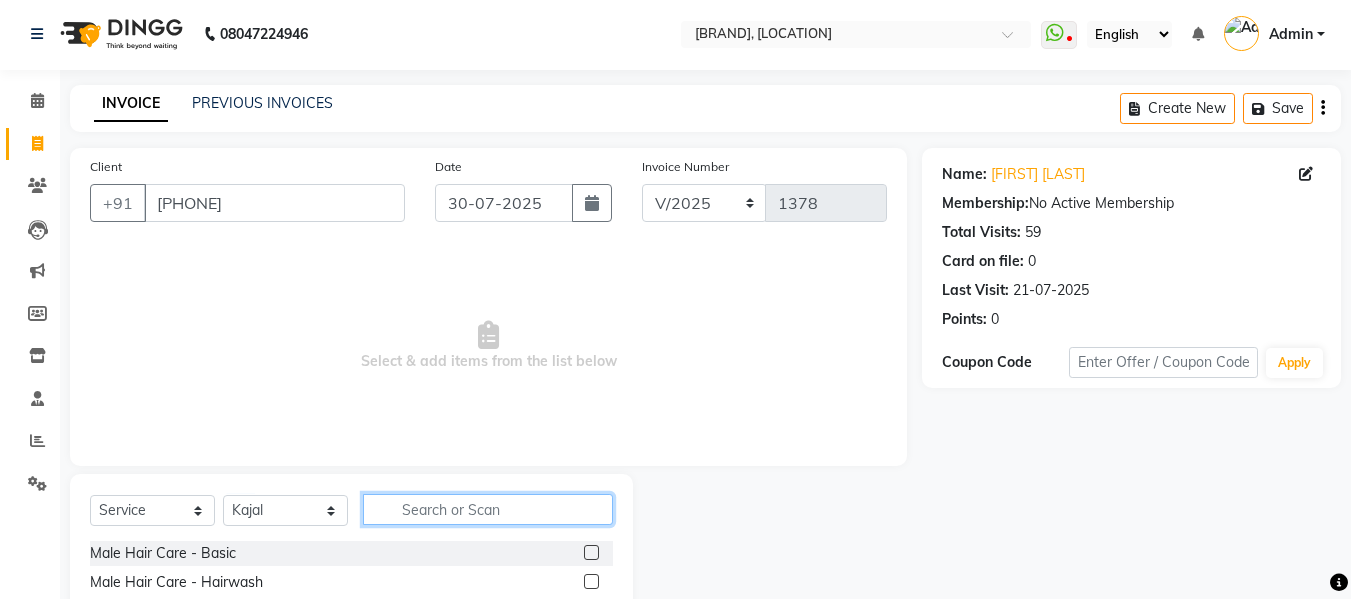 click 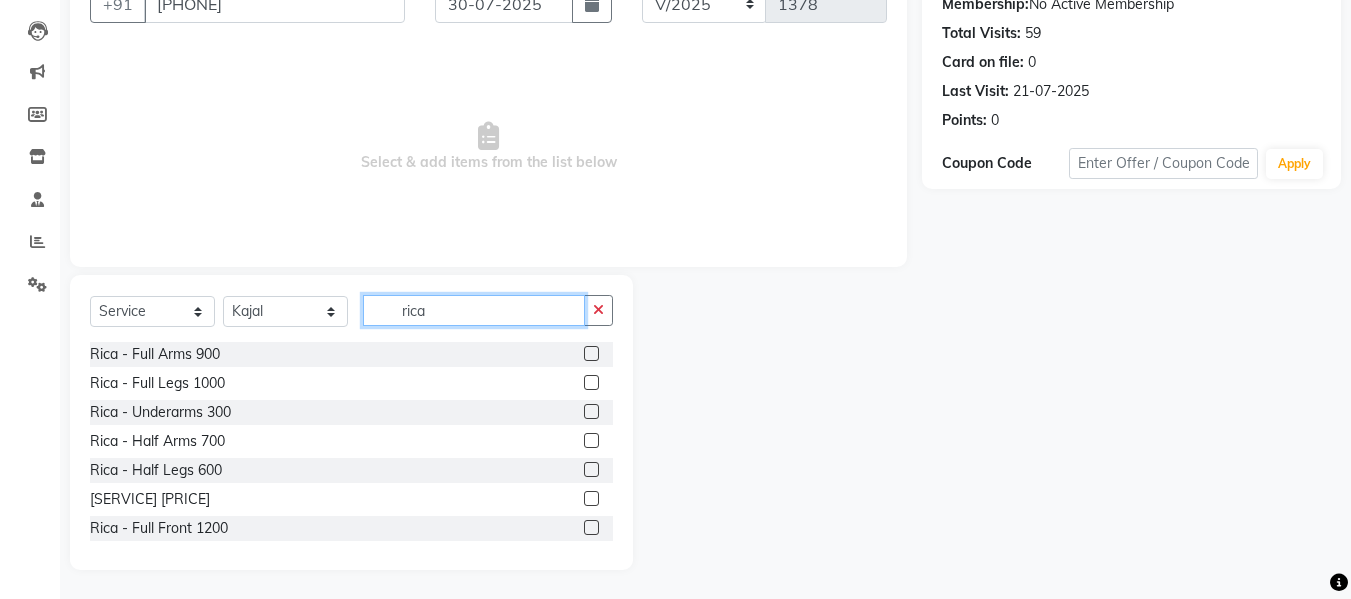 scroll, scrollTop: 202, scrollLeft: 0, axis: vertical 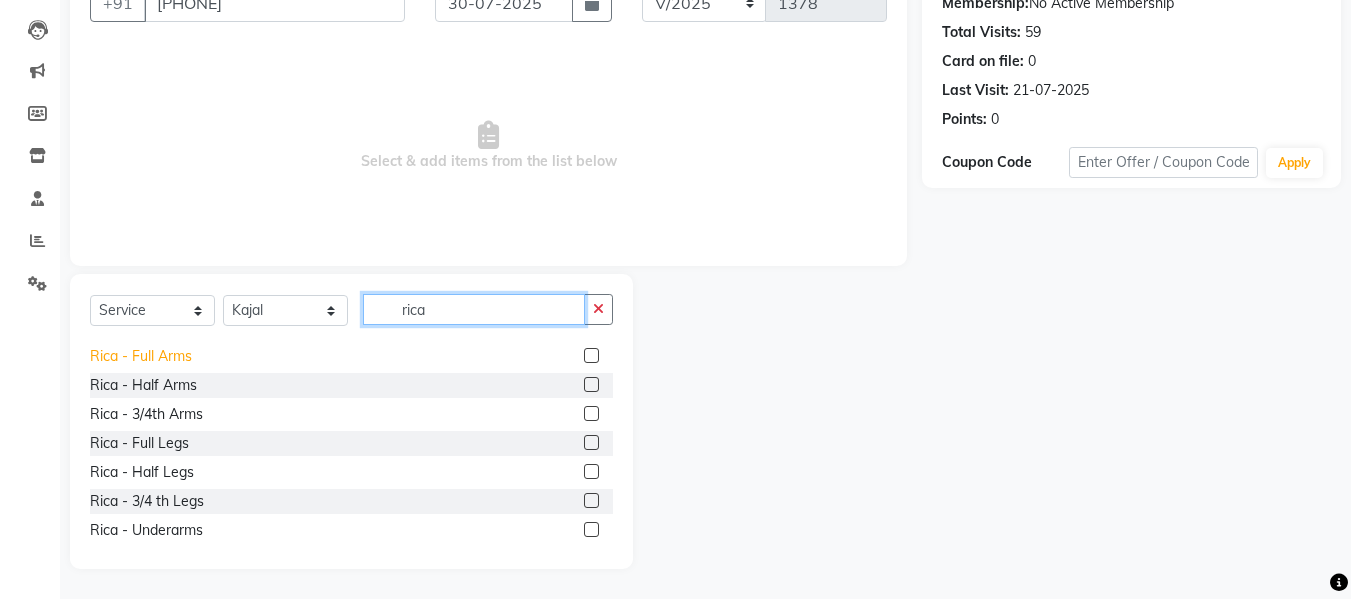 type on "rica" 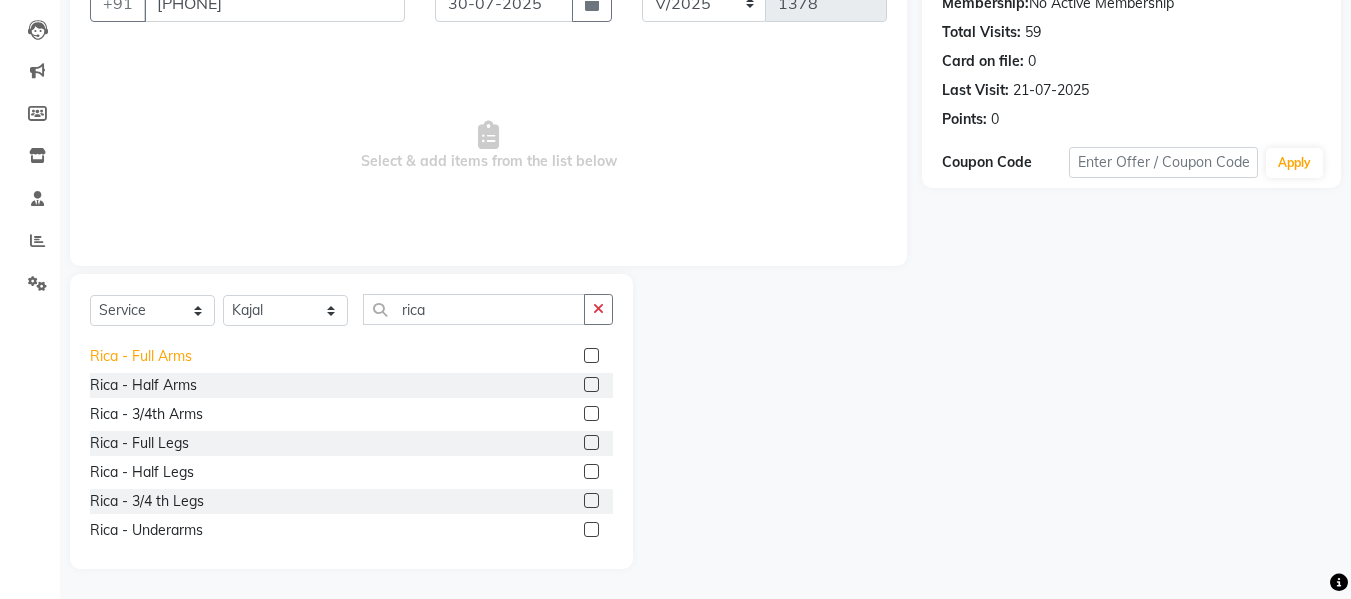 click on "Rica - Full Arms" 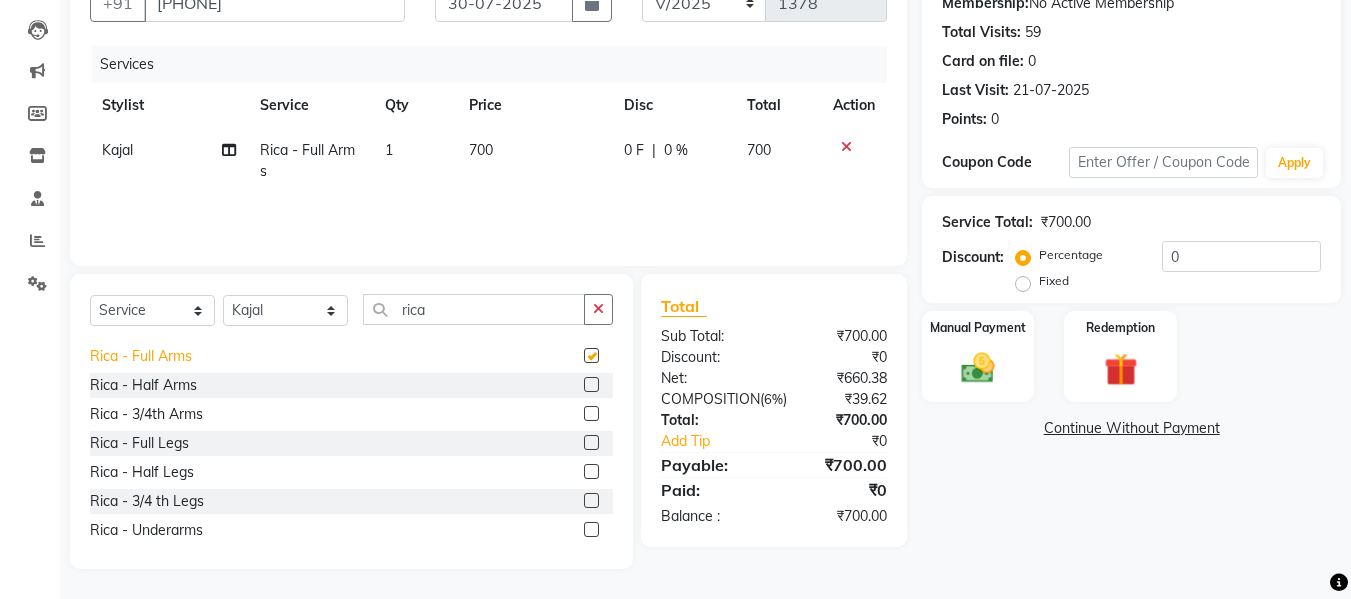 checkbox on "false" 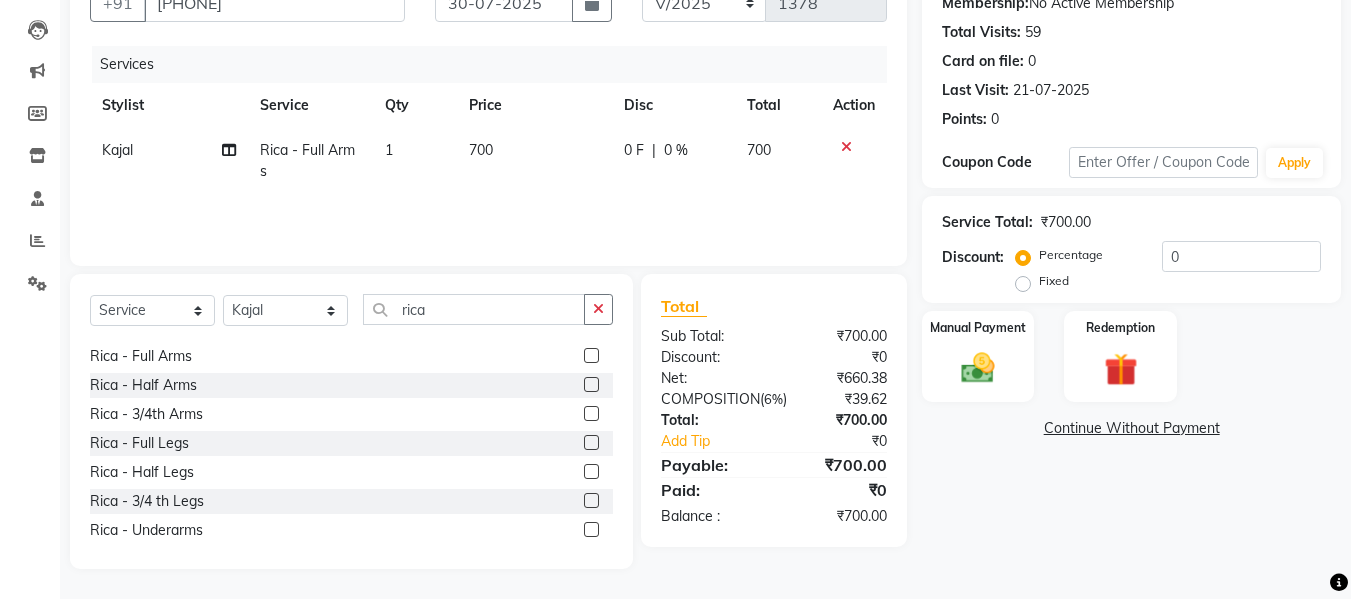 click on "700" 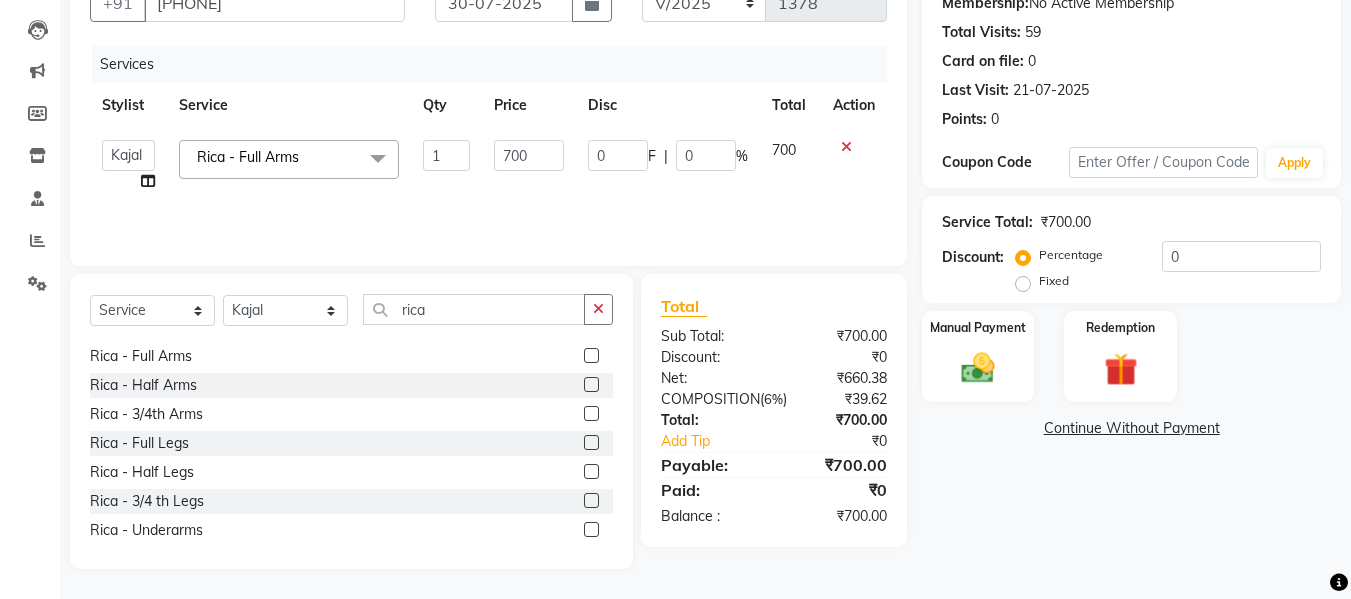 click on "700" 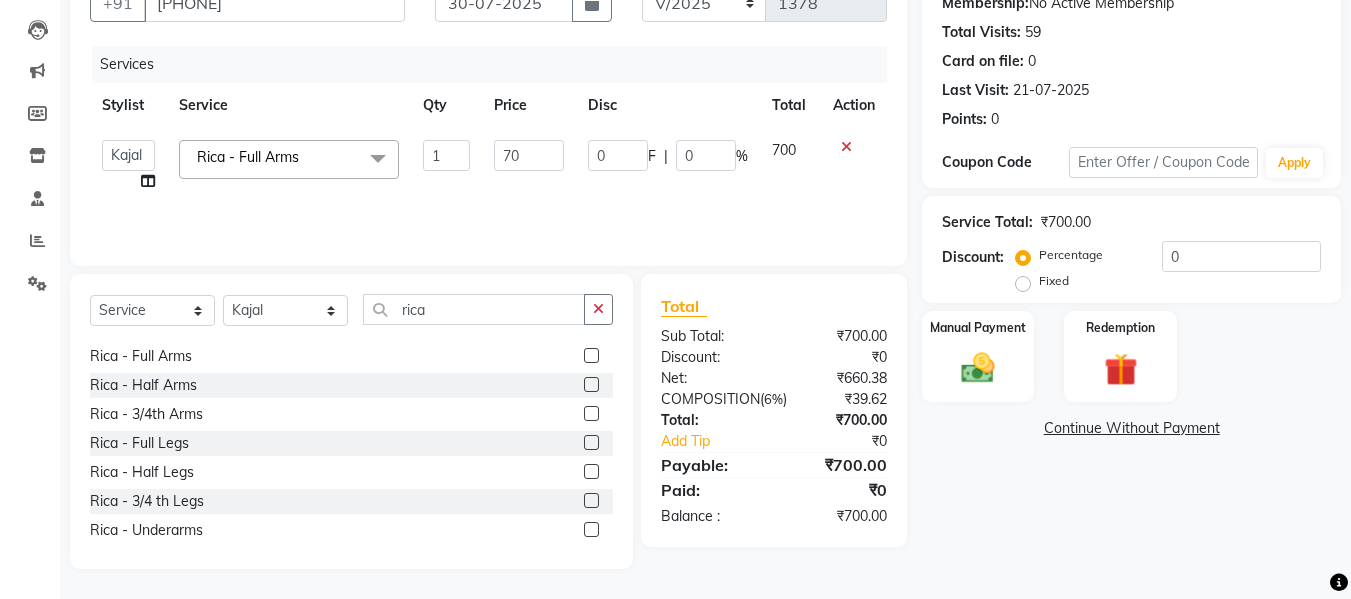 type on "7" 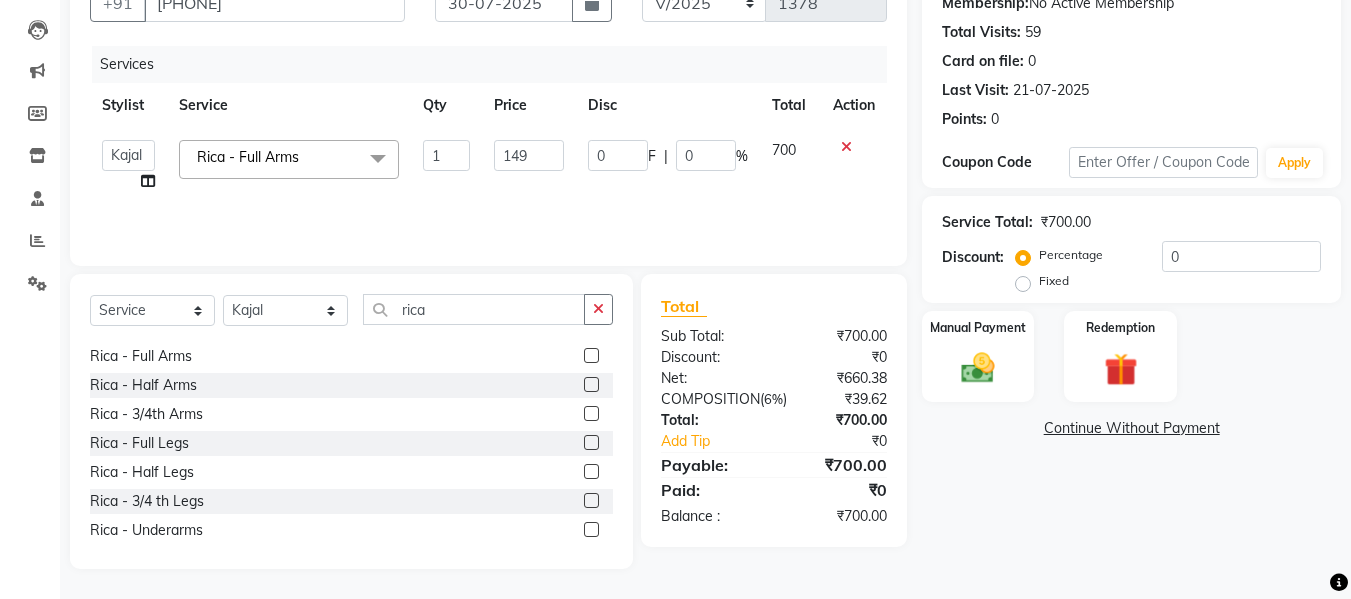 type 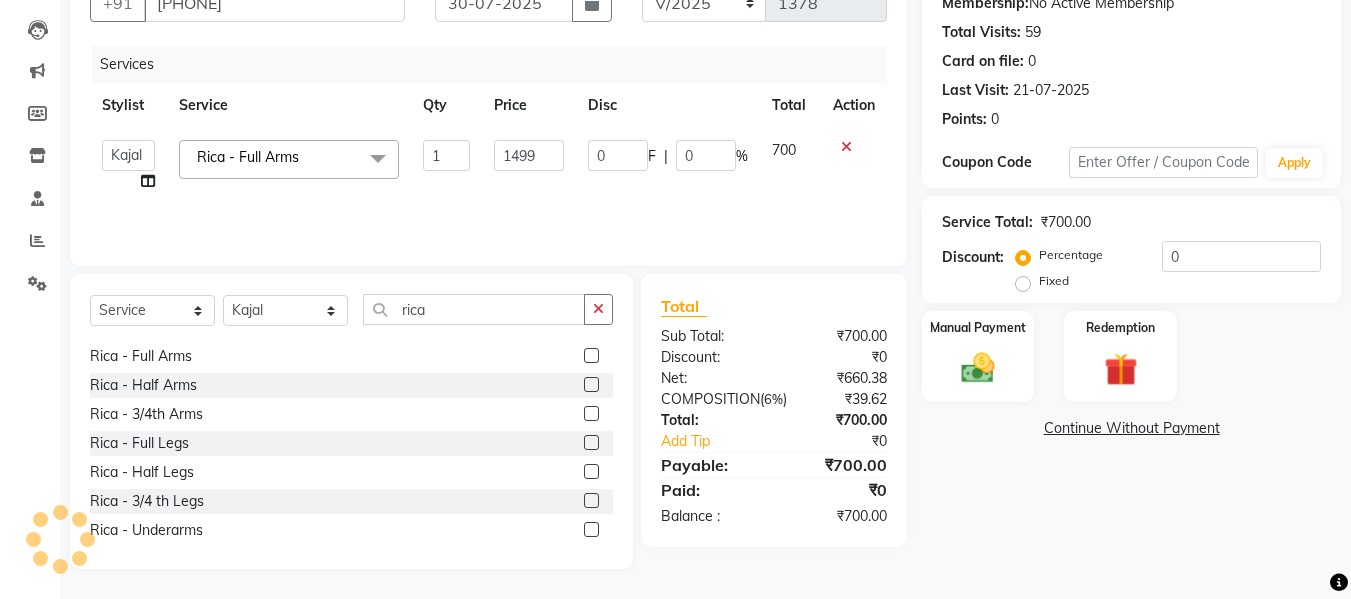click on "1499" 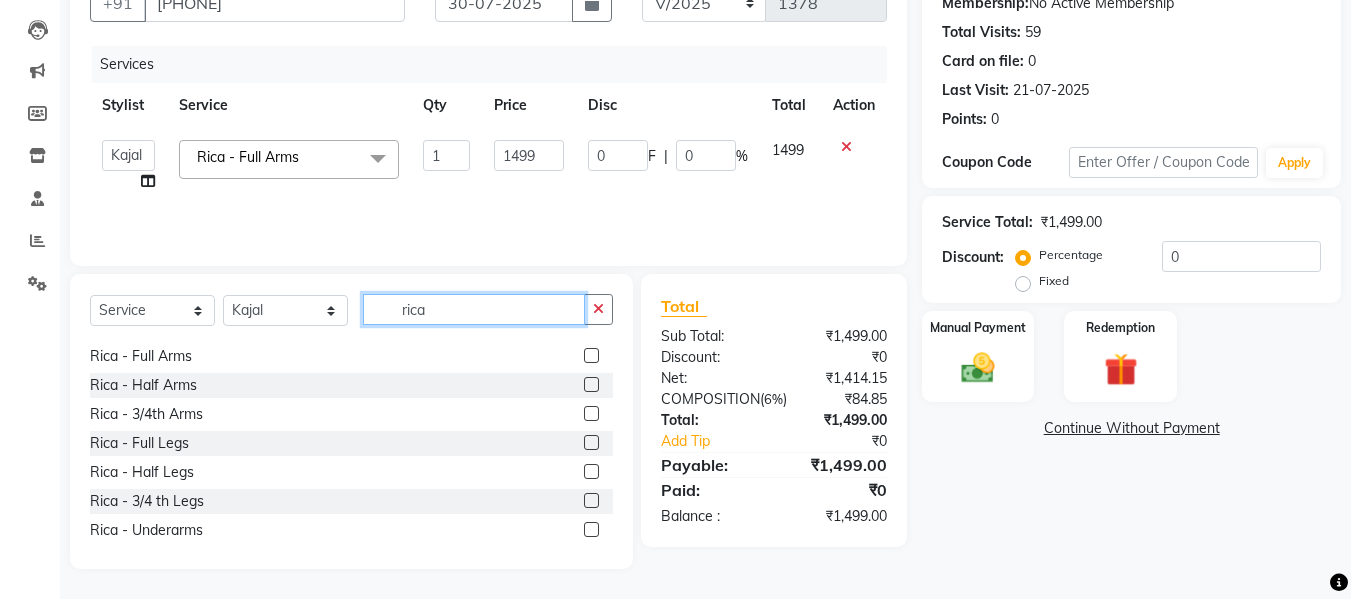 click on "rica" 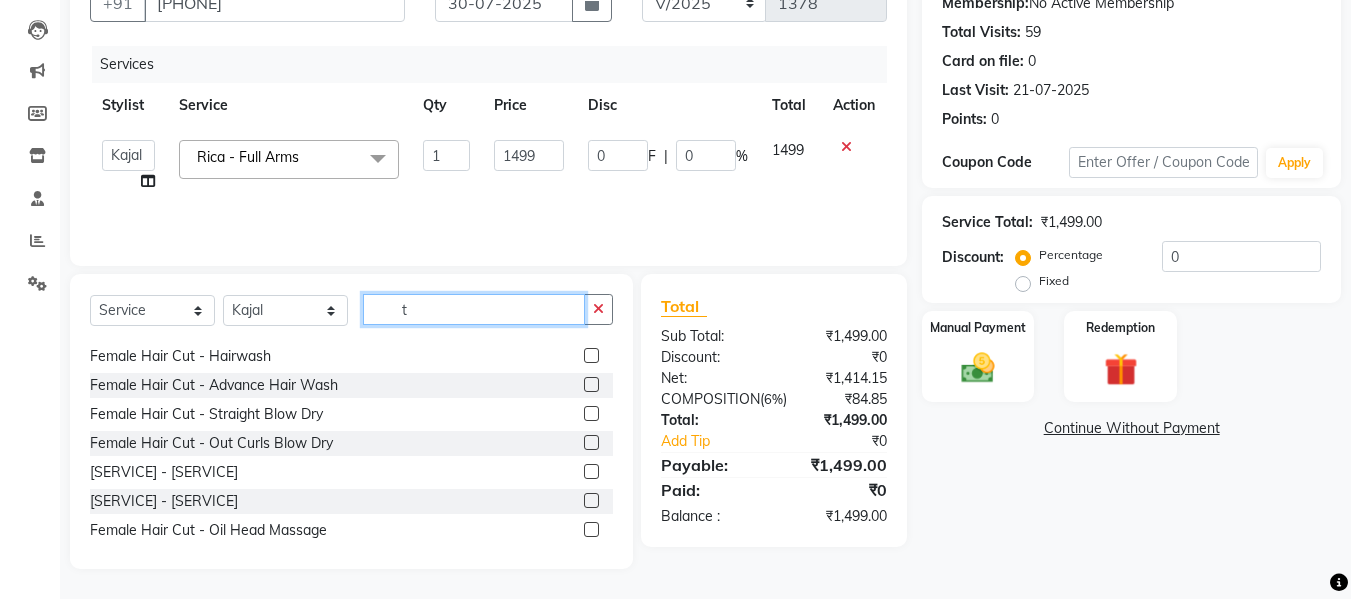 scroll, scrollTop: 0, scrollLeft: 0, axis: both 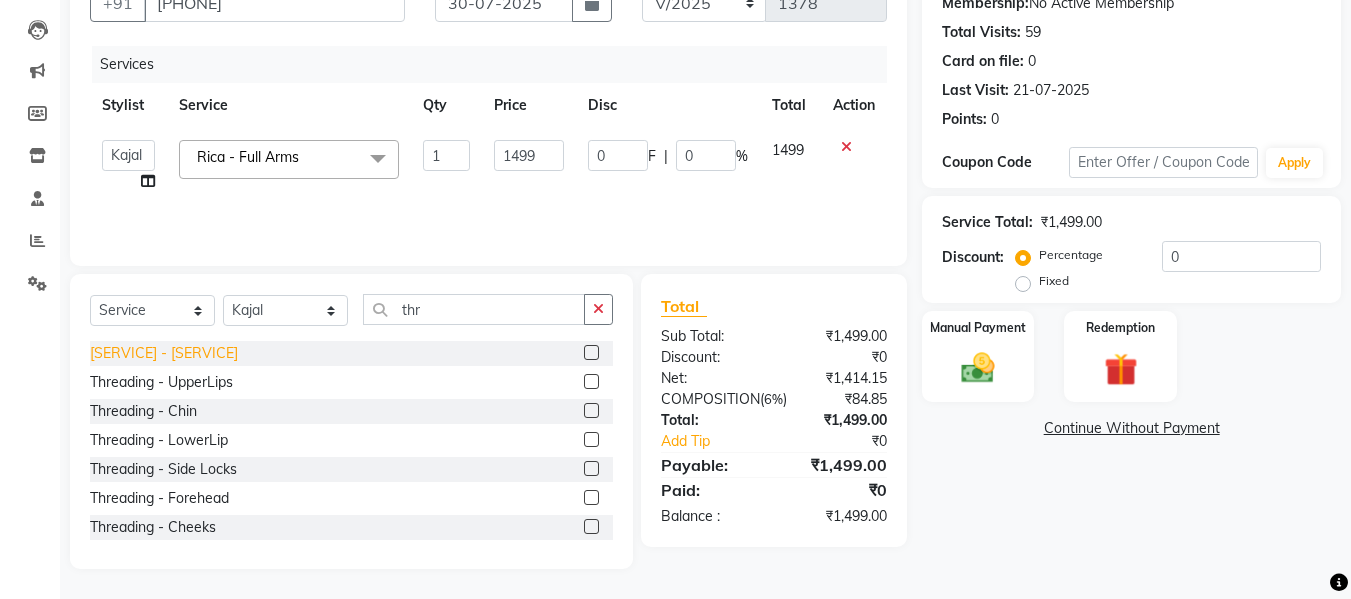 click on "[SERVICE] - [SERVICE]" 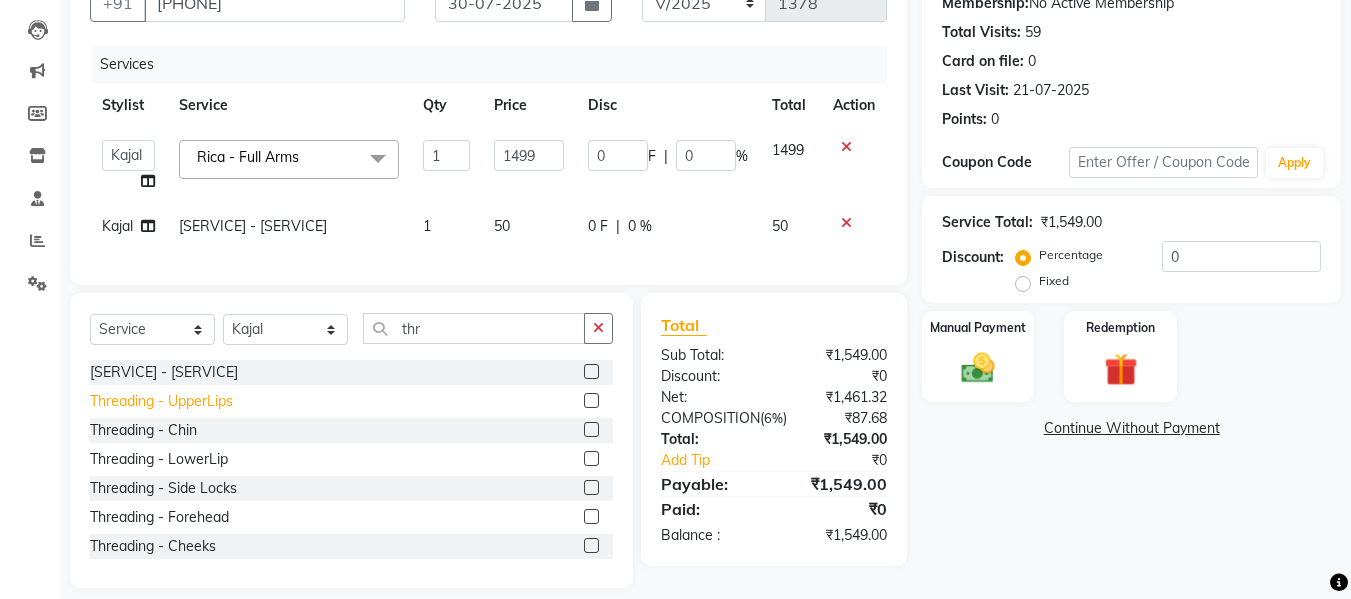 click on "Threading - UpperLips" 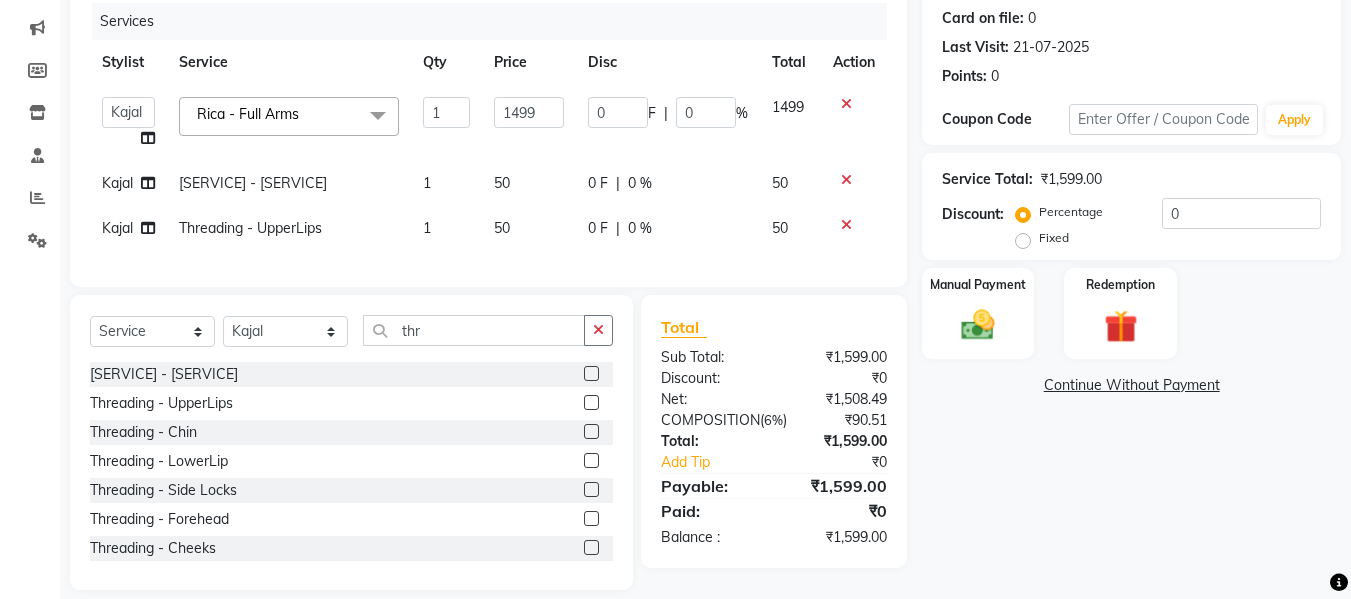 scroll, scrollTop: 281, scrollLeft: 0, axis: vertical 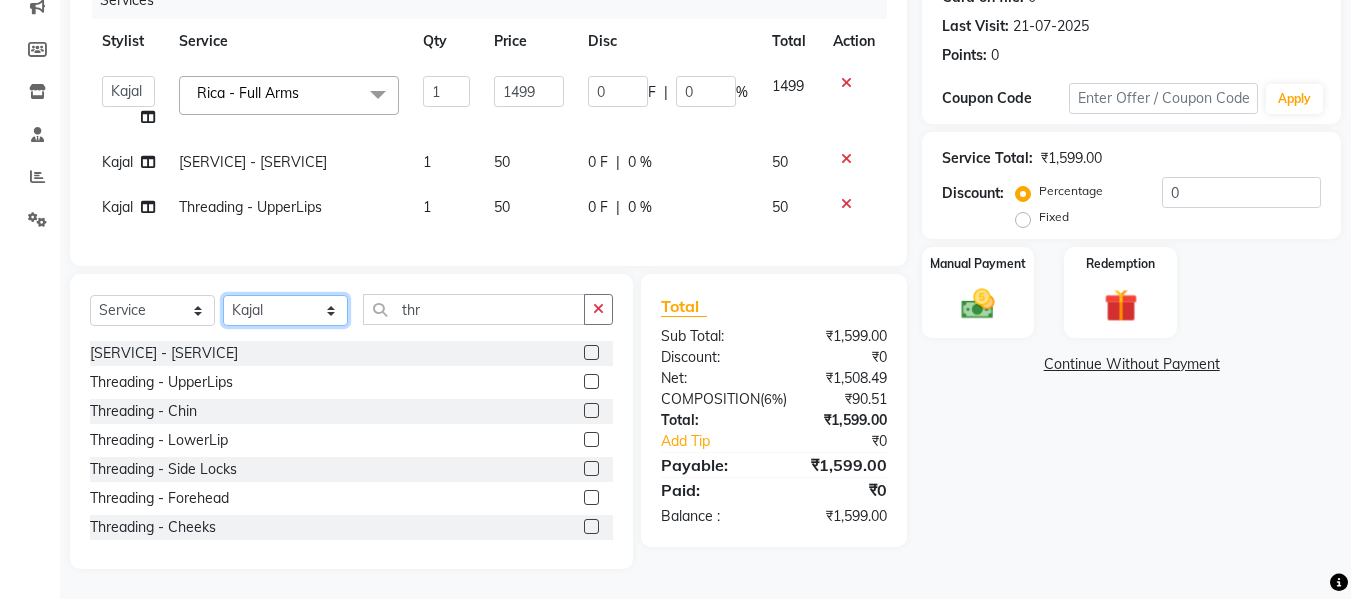 click on "Select Stylist [FIRST] [LAST] [FIRST] [FIRST] [FIRST] [FIRST] [FIRST]" 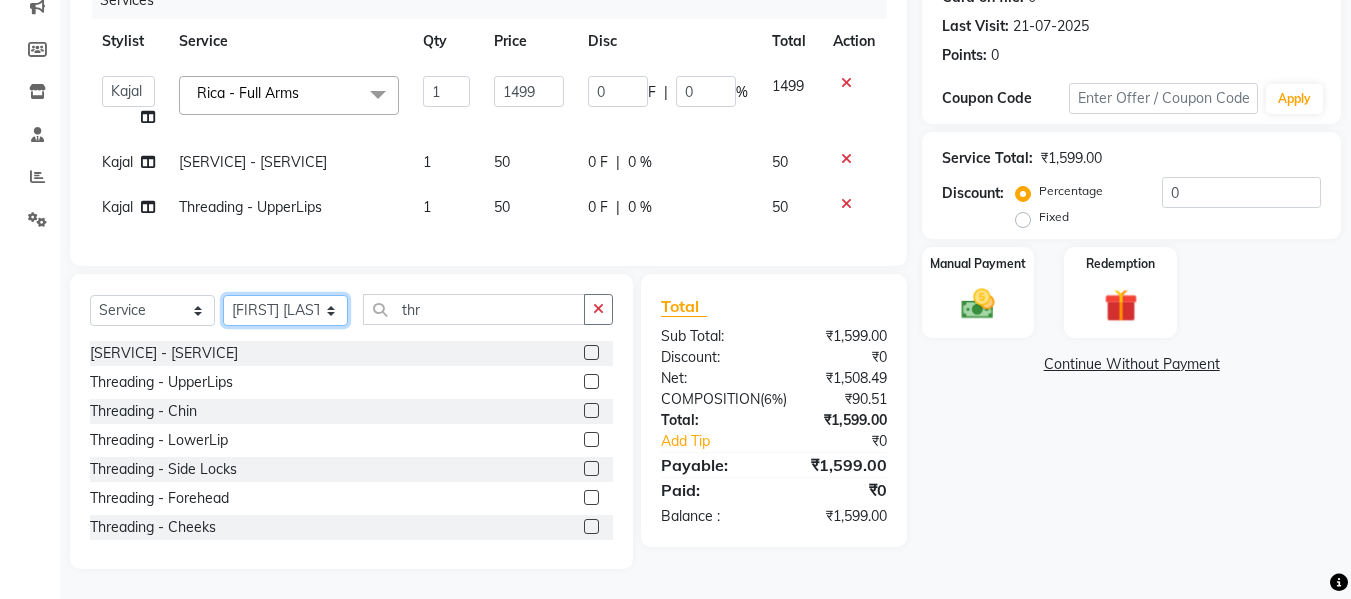click on "Select Stylist [FIRST] [LAST] [FIRST] [FIRST] [FIRST] [FIRST] [FIRST]" 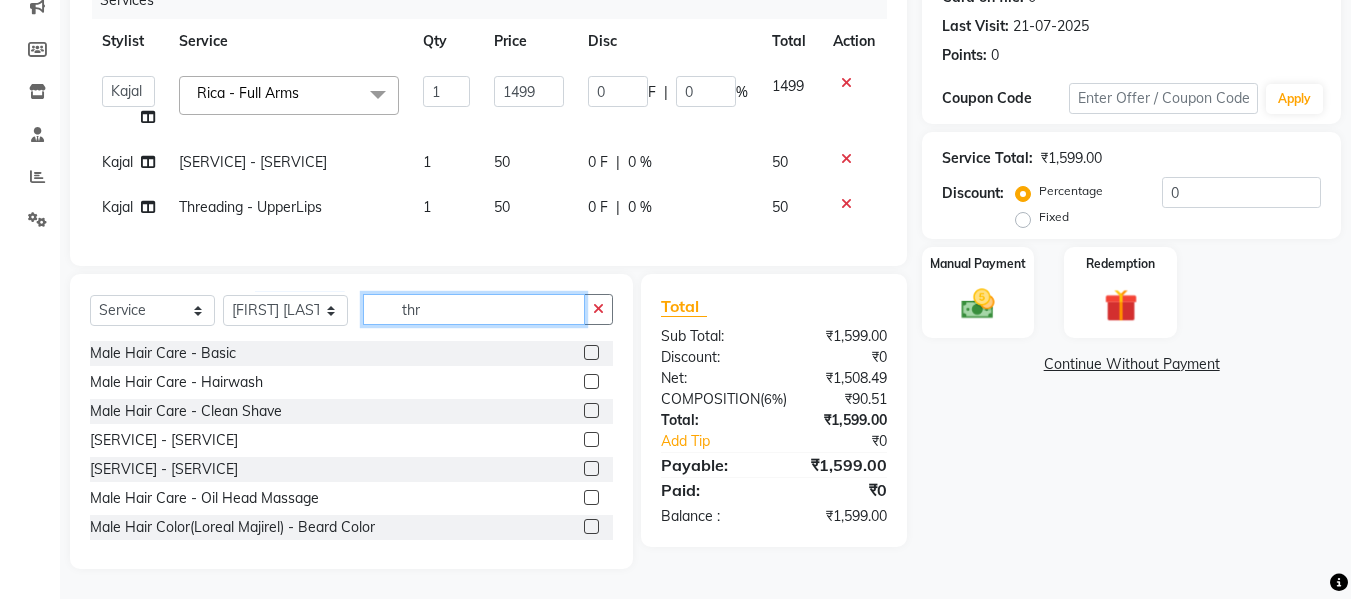 click on "thr" 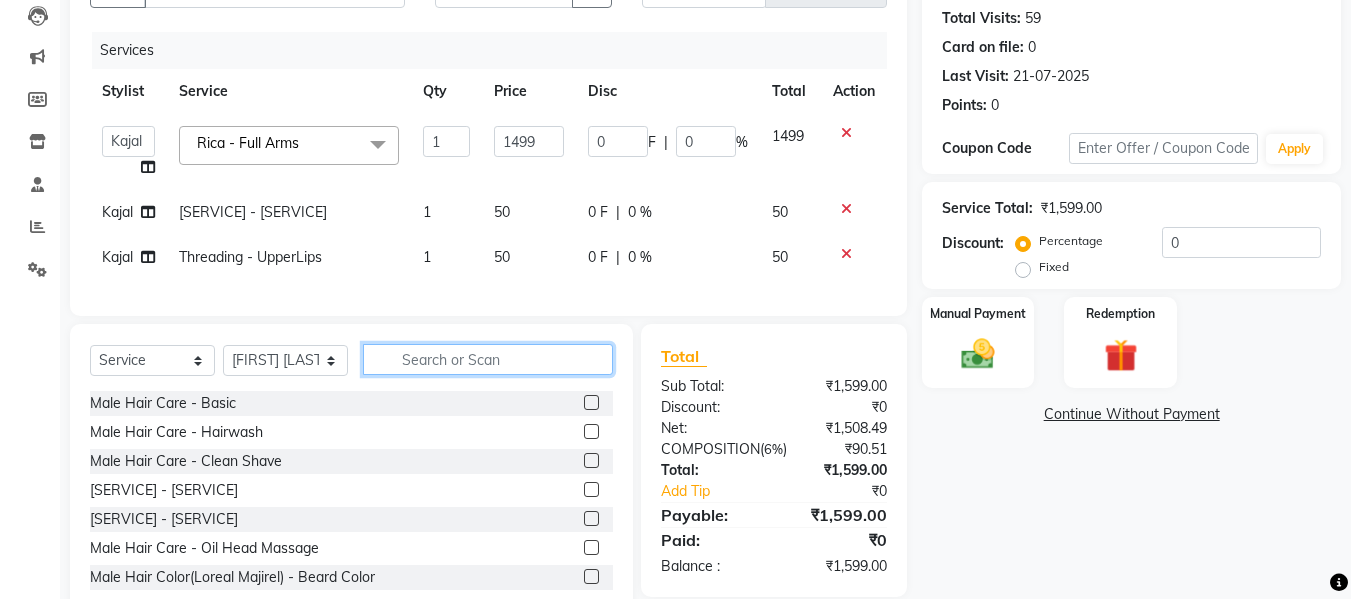 scroll, scrollTop: 181, scrollLeft: 0, axis: vertical 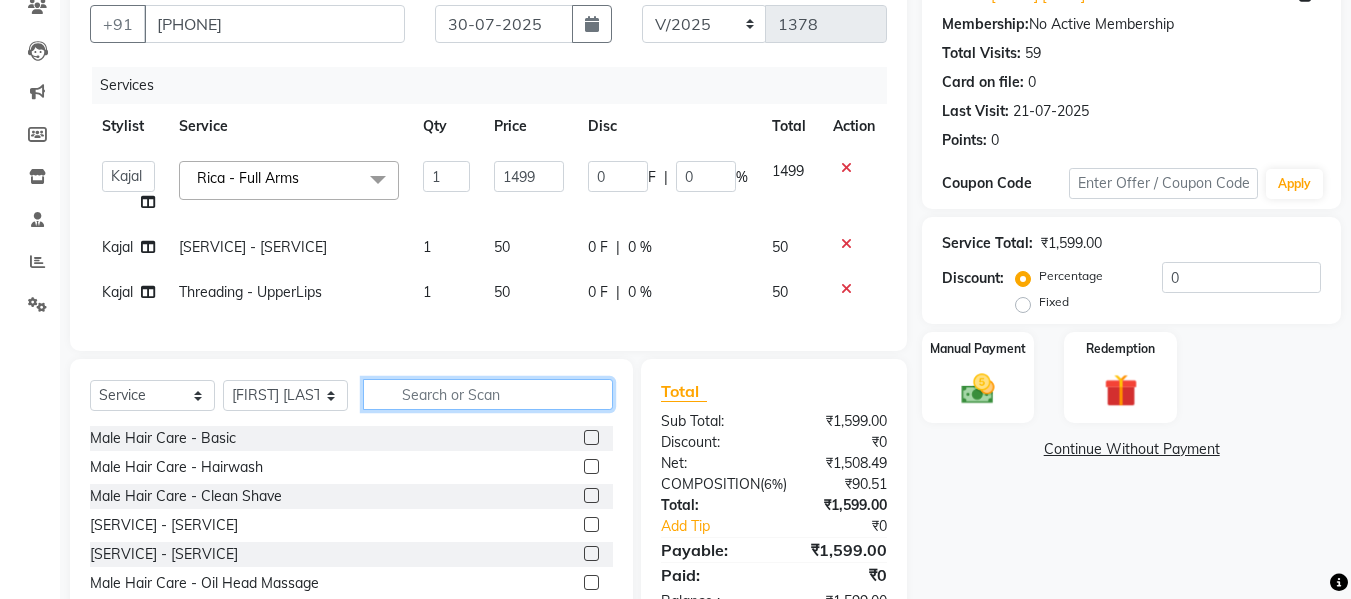 click 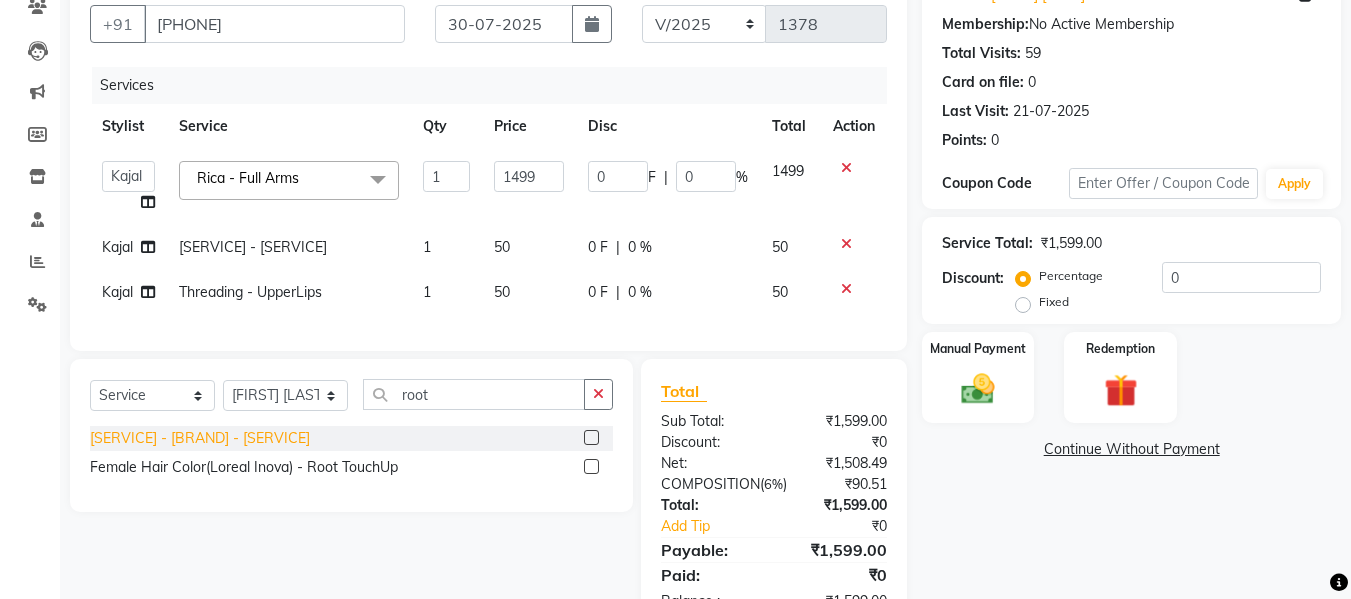 click on "[SERVICE] - [BRAND] - [SERVICE]" 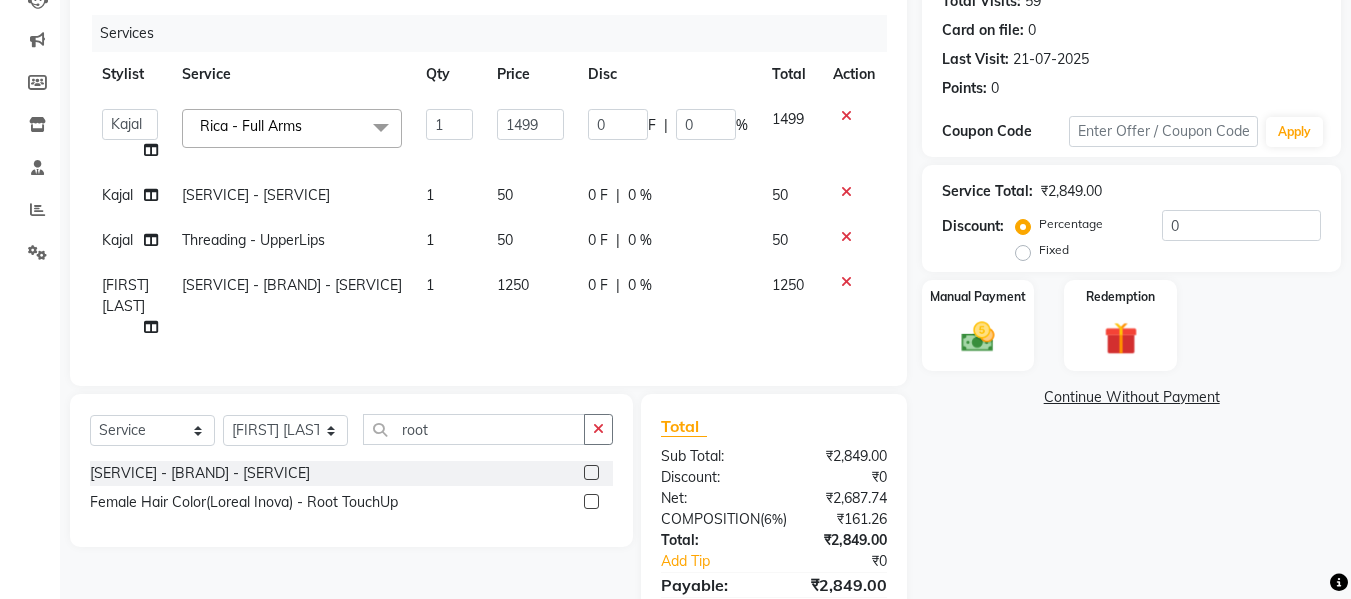 scroll, scrollTop: 281, scrollLeft: 0, axis: vertical 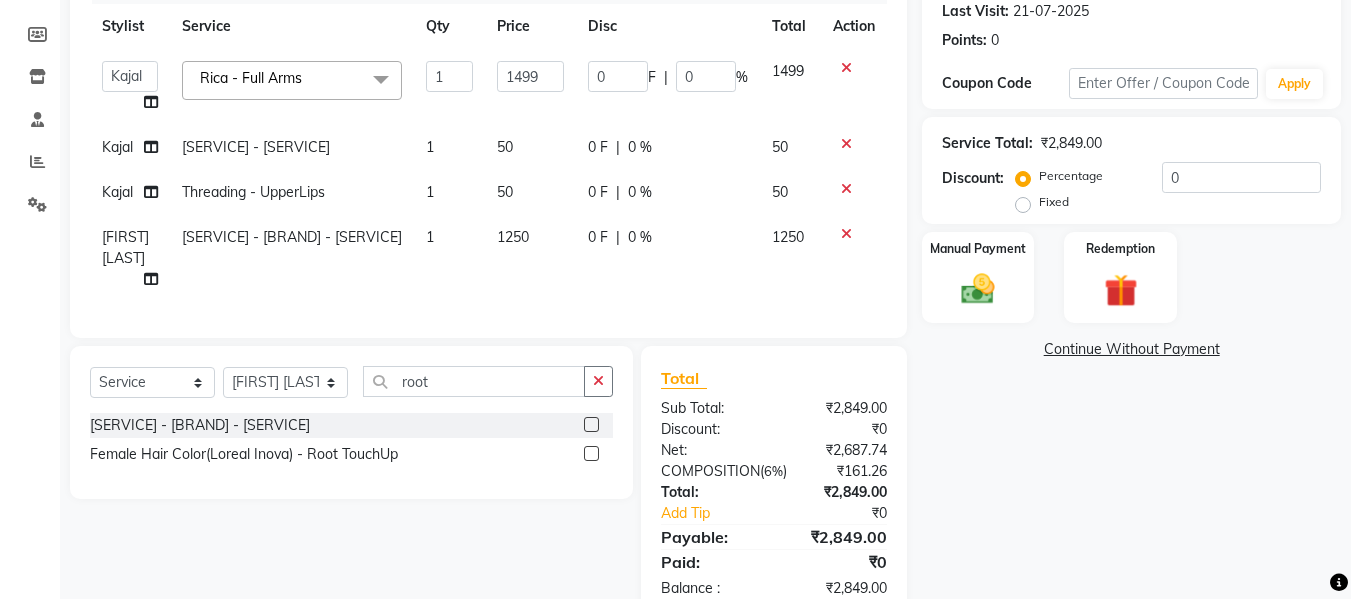 click on "1250" 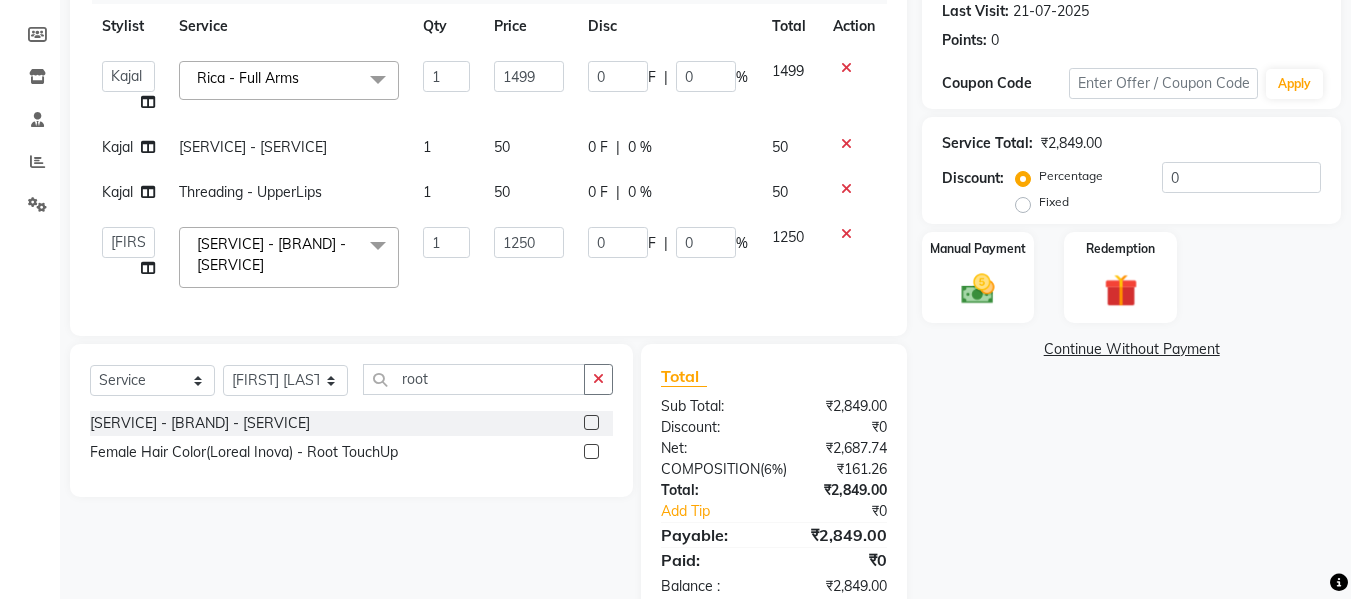 click on "1250" 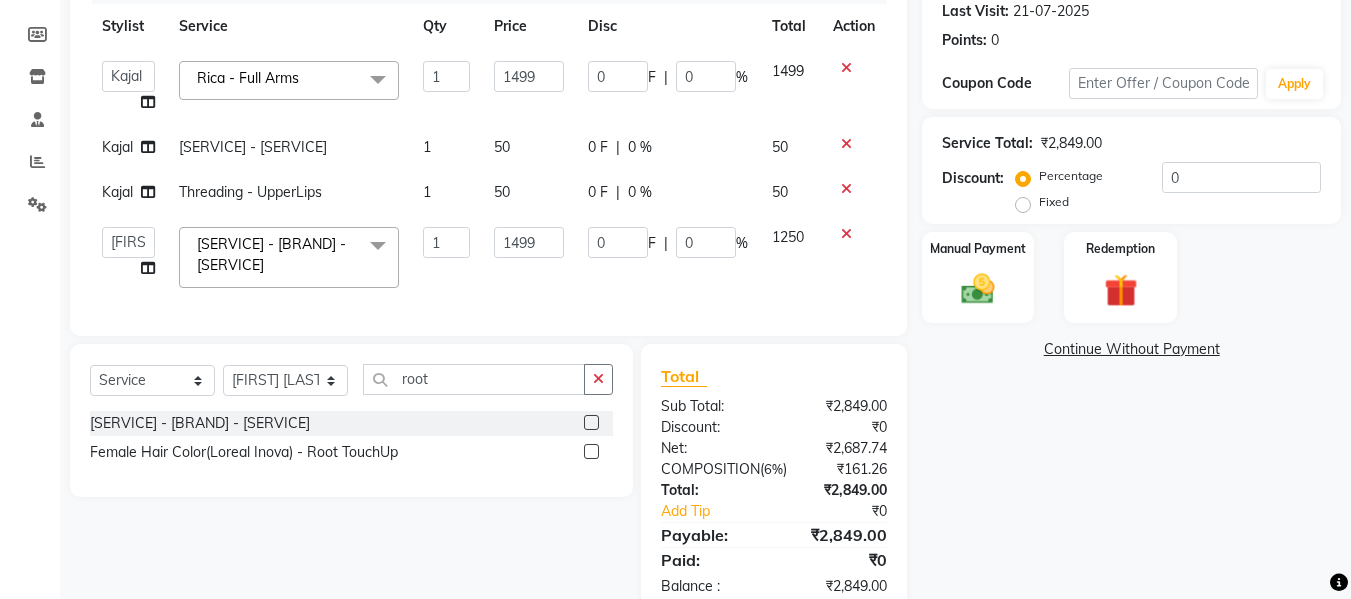 click on "Client +91 [PHONE] [DATE] Invoice Number V/2025 V/2025-26 [NUMBER] Services Stylist Service Qty Price Disc Total Action Daksh Sir Firoz bhai Front Desk Guddu Kajal Priya Salman Bhai Rica - Full Arms x Male Hair Care - Basic Male Hair Care - Hairwash Male Hair Care - Clean Shave Male Hair Care - Beard Styling Male Hair Care - Kids Male Hair Care - Oil Head Massage Male Hair Care - Hair Color(Loreal Majirel) - Beard Color Male Hair Care - Hair Color(Loreal Majirel) - Highlights Male Hair Care - Hair Color(Loreal Majirel) - Global Male Hair Care - Hair Color(Loreal Inoa) - Beard Color Male Hair Care - Hair Color(Loreal Inoa) - Global Male Hair Care Treatment - Botox Male Hair Care Treatment - Smoothening Male Hair Care Treatment - Loreal Hair Spa Male Hair Care Treatment - Dandruff Repair Female Hair Cut - Haircut Female Hair Cut - Basic Trim Female Hair Cut - Fringe Cut Female Hair Cut - Hairwash Female Hair Cut - Advance Hair Wash Female Hair Cut - Straight Blow Dry Female Hair Cut - Out Curls Blow Dry Female Hair Cut - Ironing Tong 1 0" 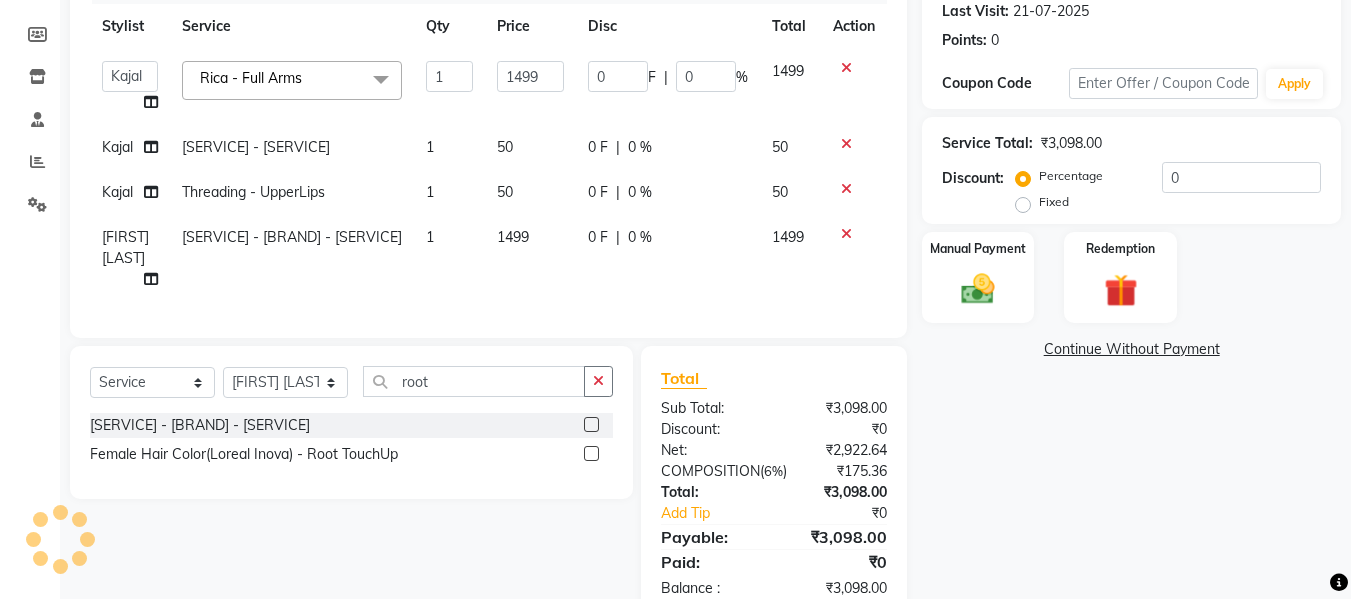 scroll, scrollTop: 346, scrollLeft: 0, axis: vertical 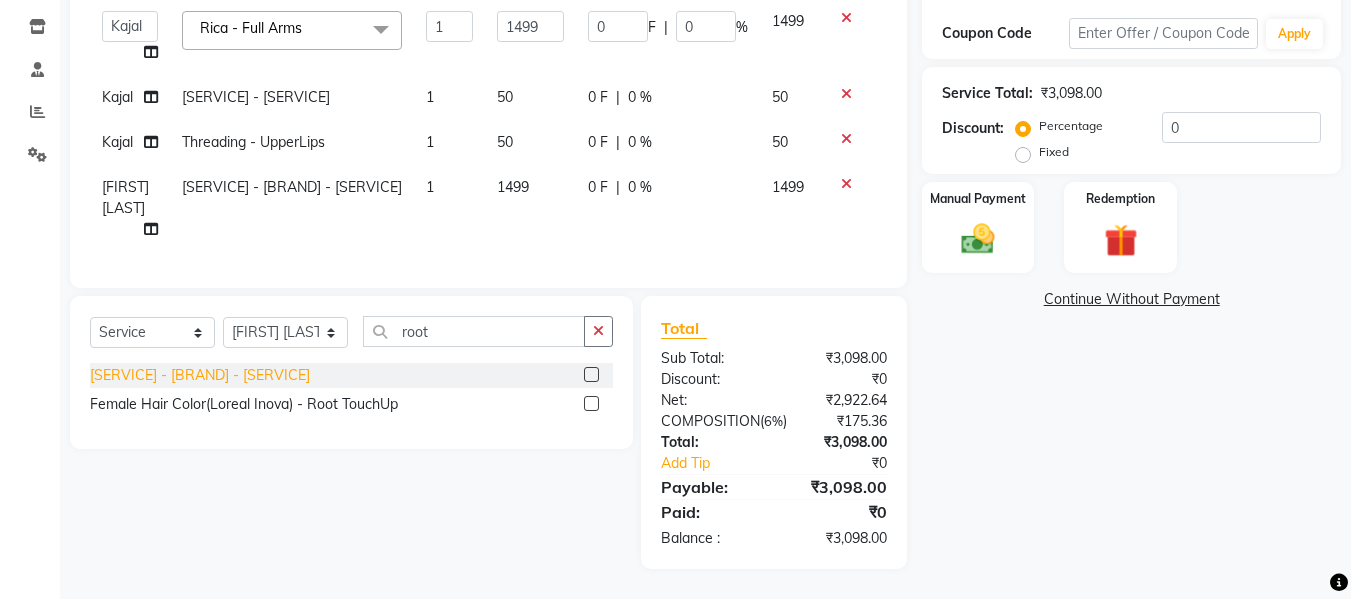 click on "[SERVICE] - [BRAND] - [SERVICE]" 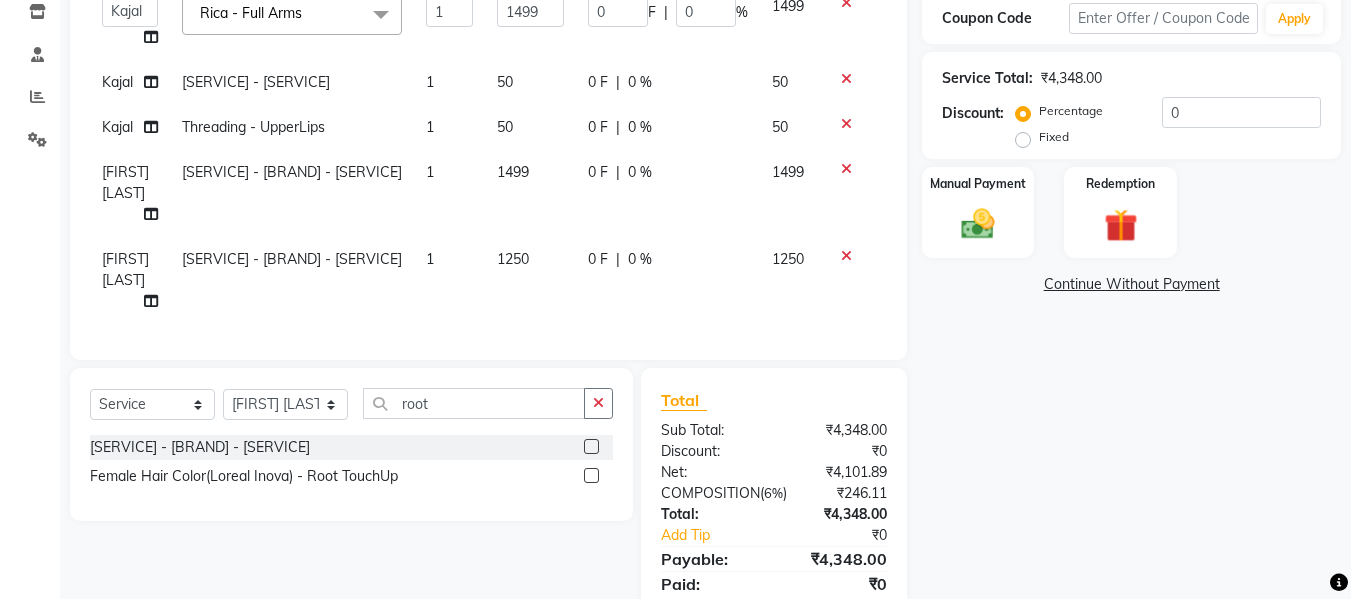 scroll, scrollTop: 412, scrollLeft: 0, axis: vertical 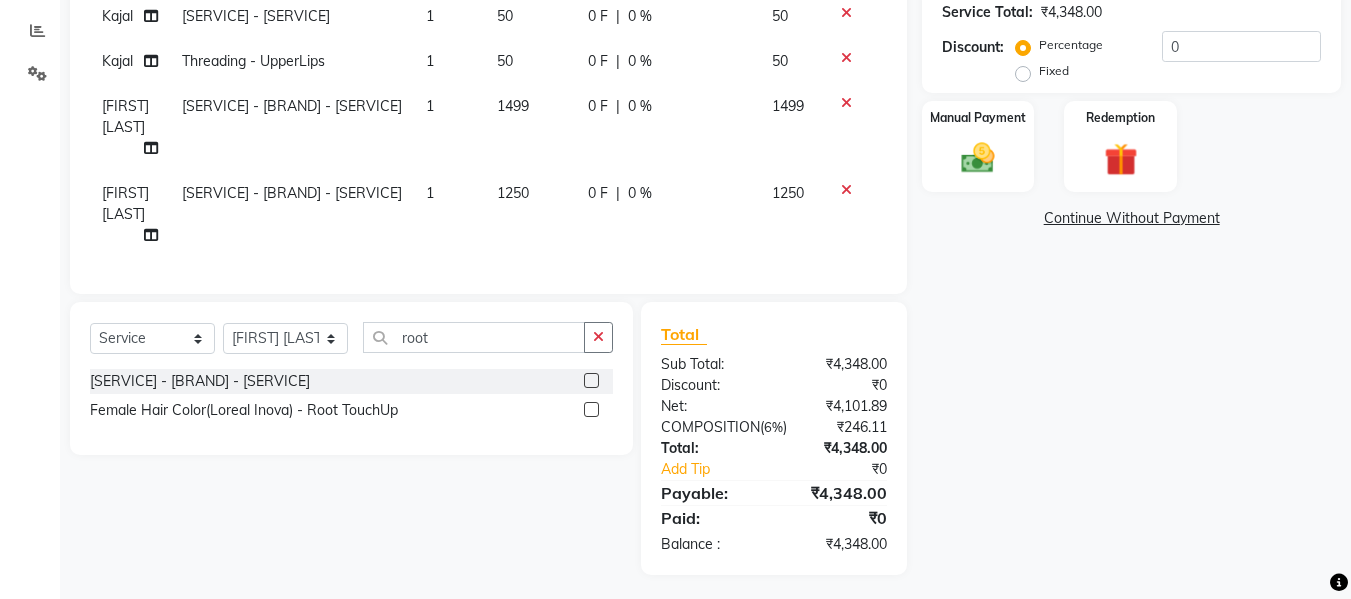click on "1250" 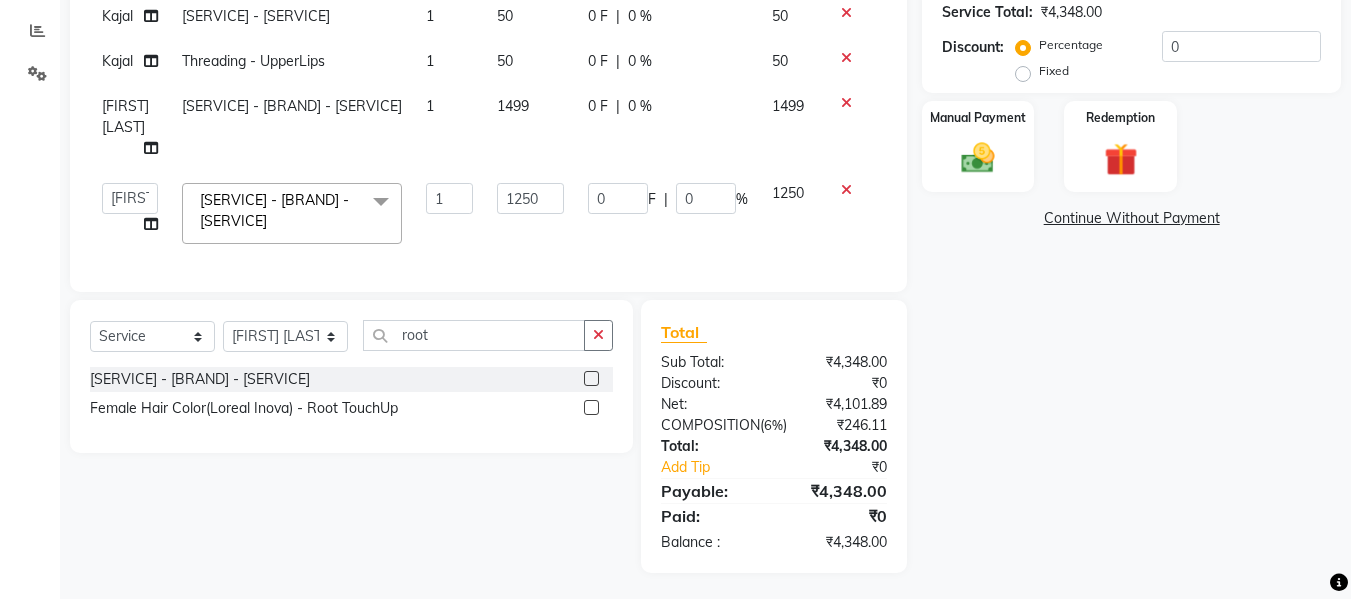 click on "1250" 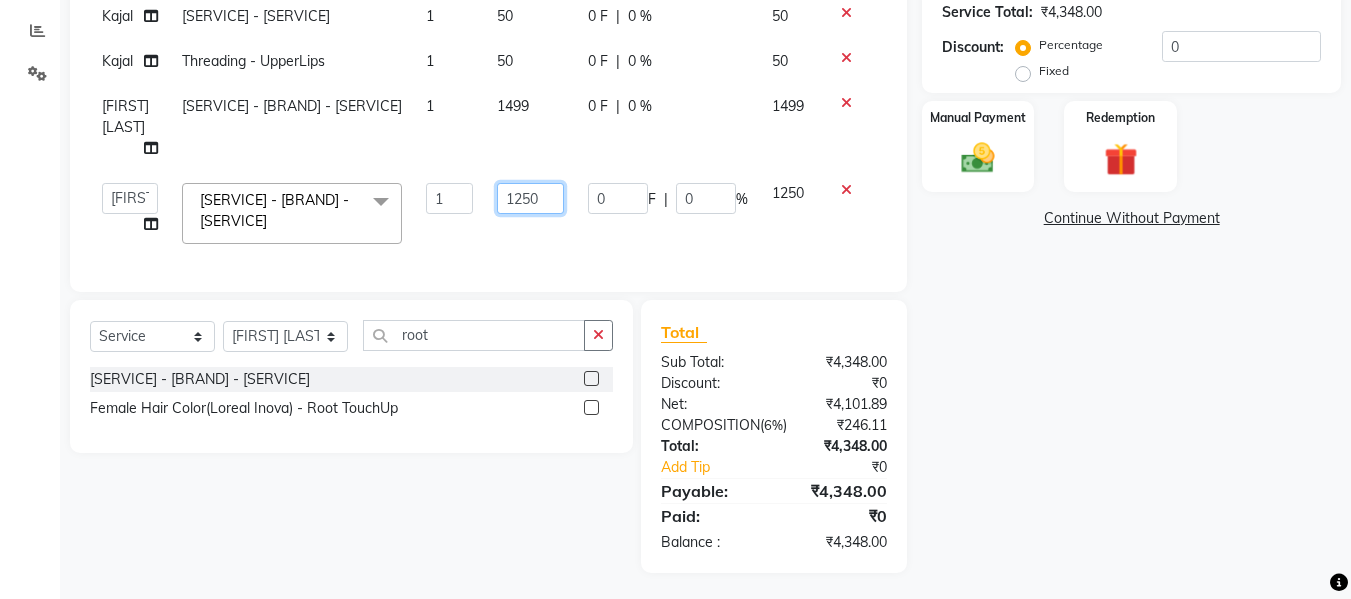 click on "1250" 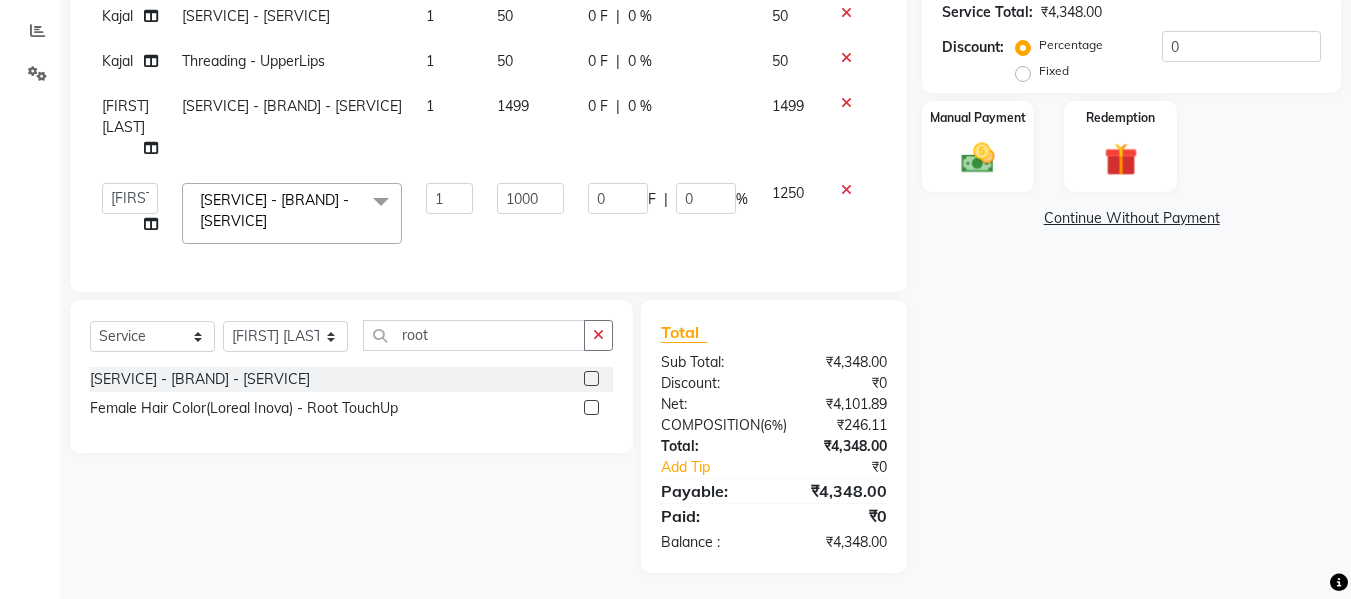 click on "0 F | 0 %" 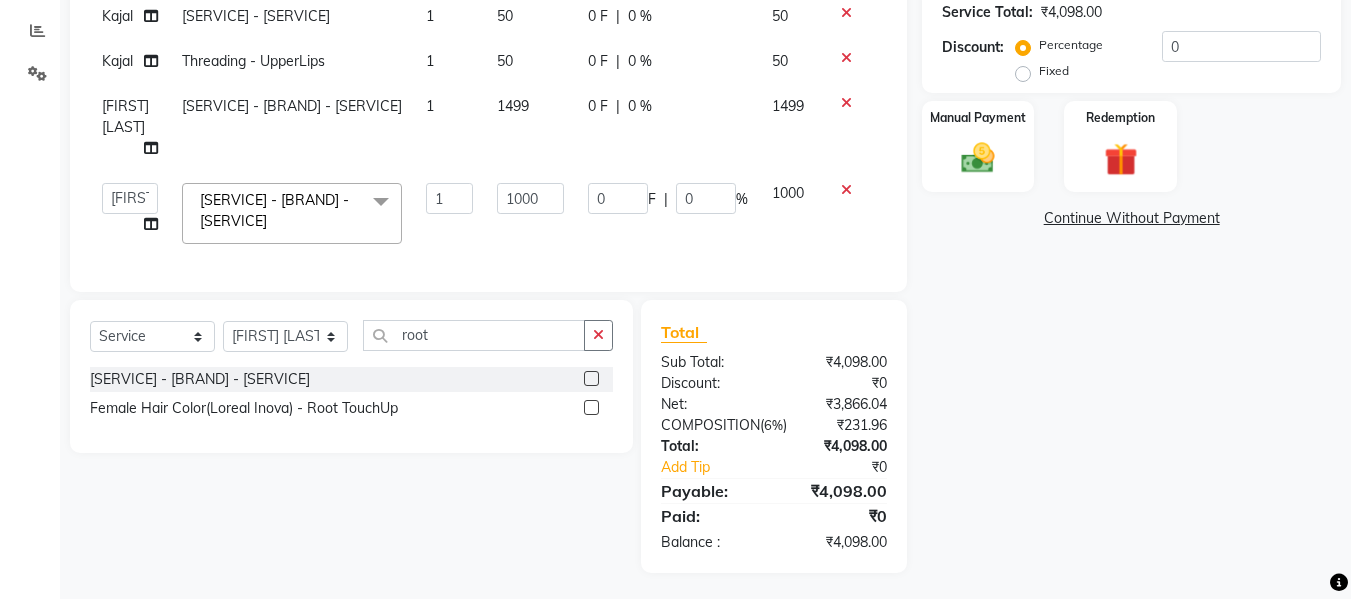 click on "[SERVICE] - [BRAND] - [SERVICE]" 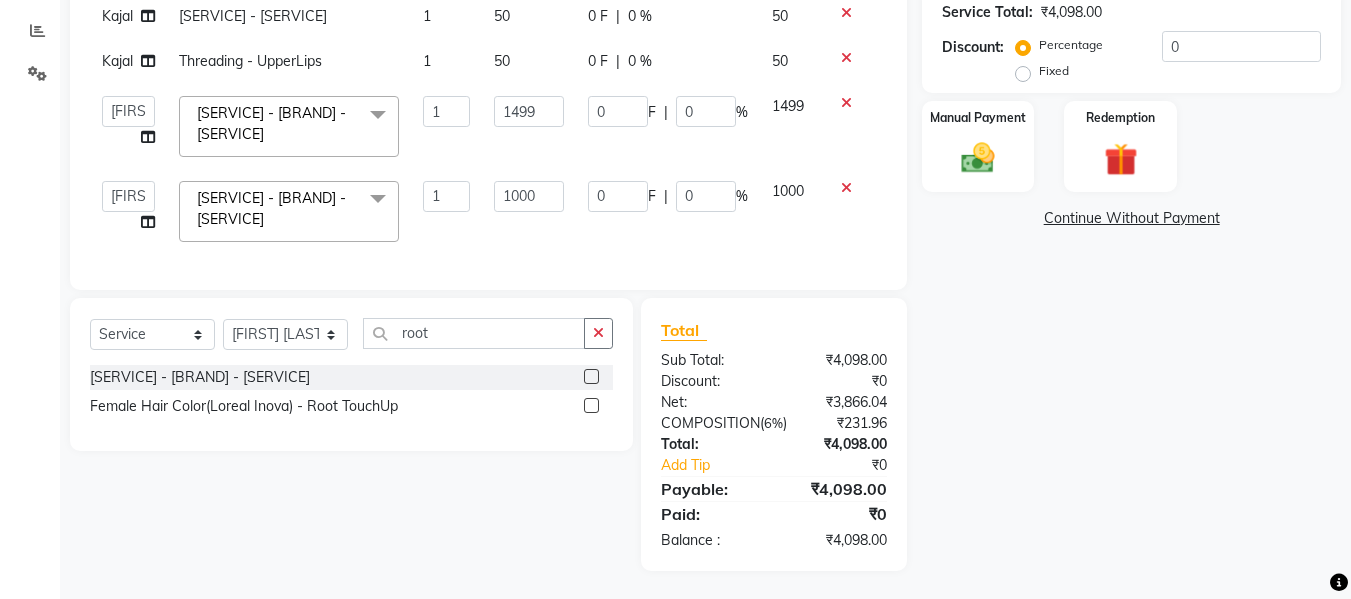 click 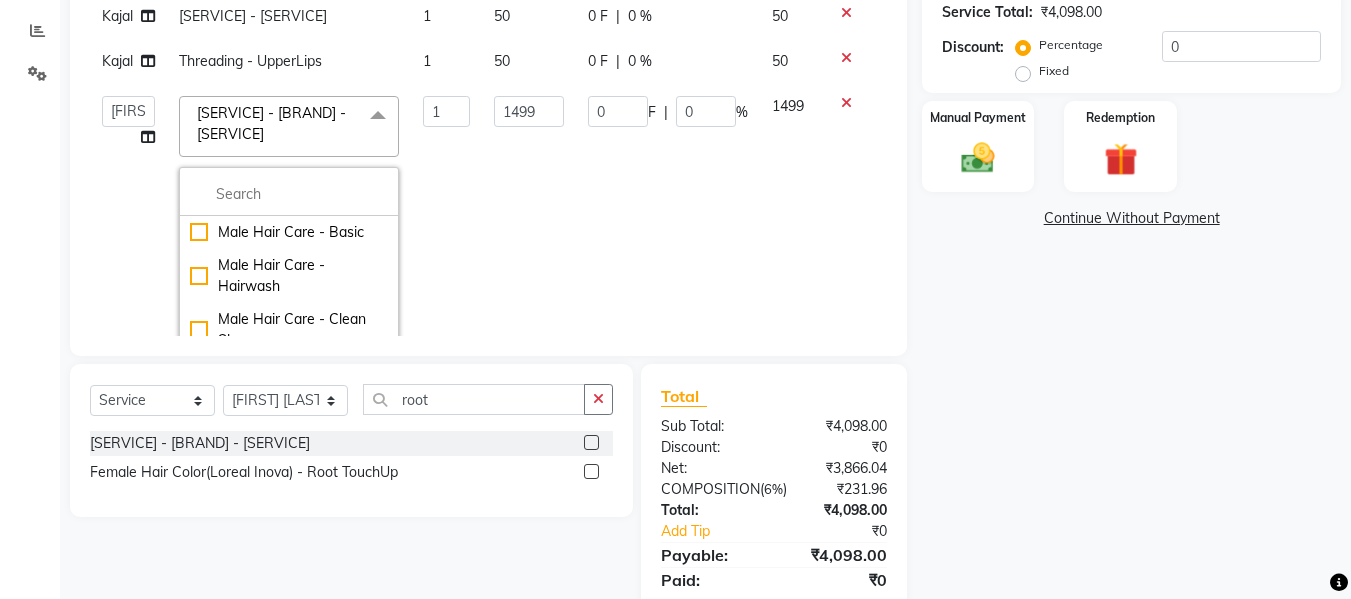 click 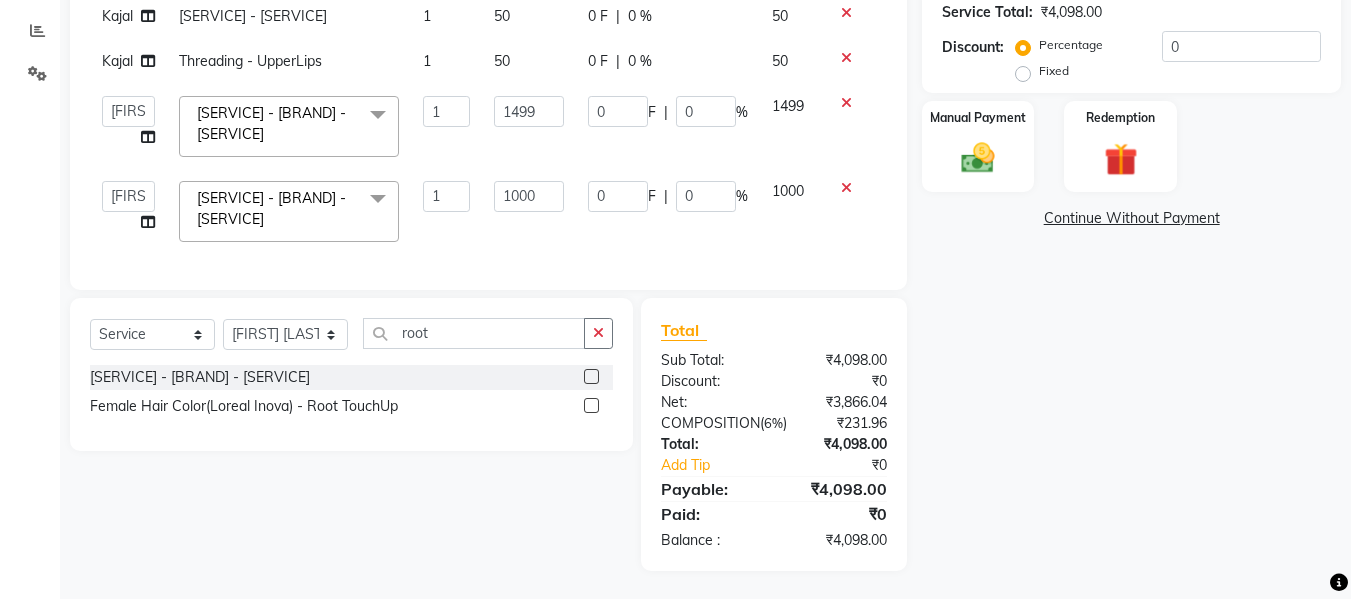click 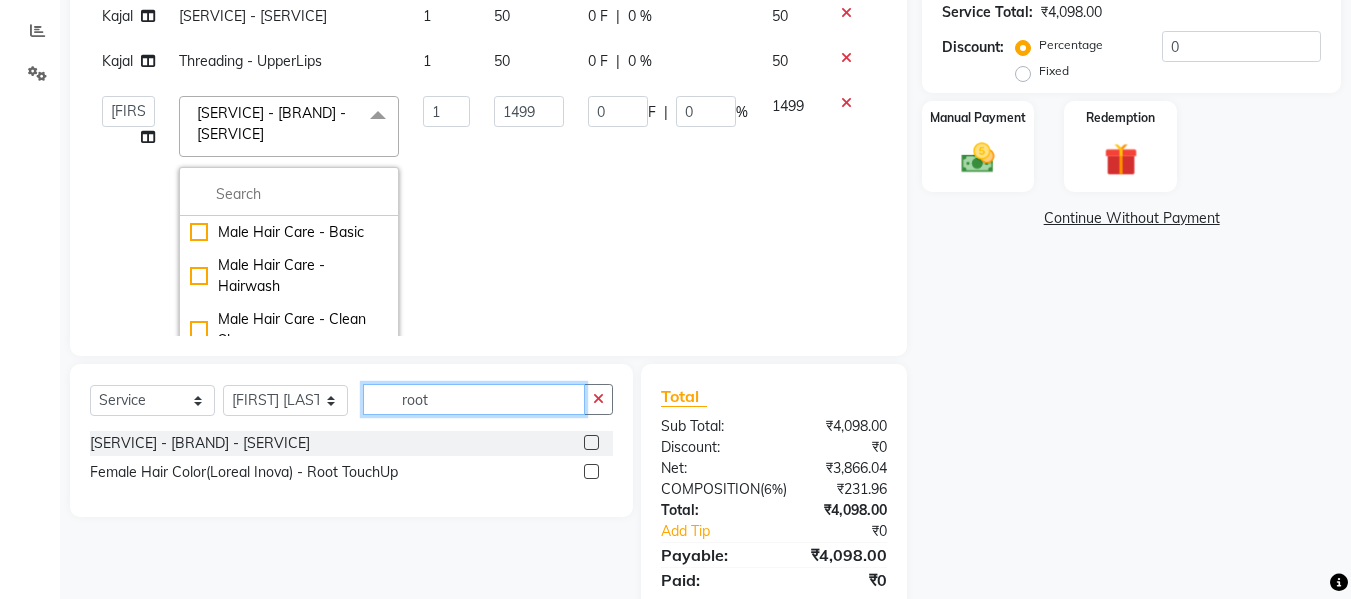 click on "root" 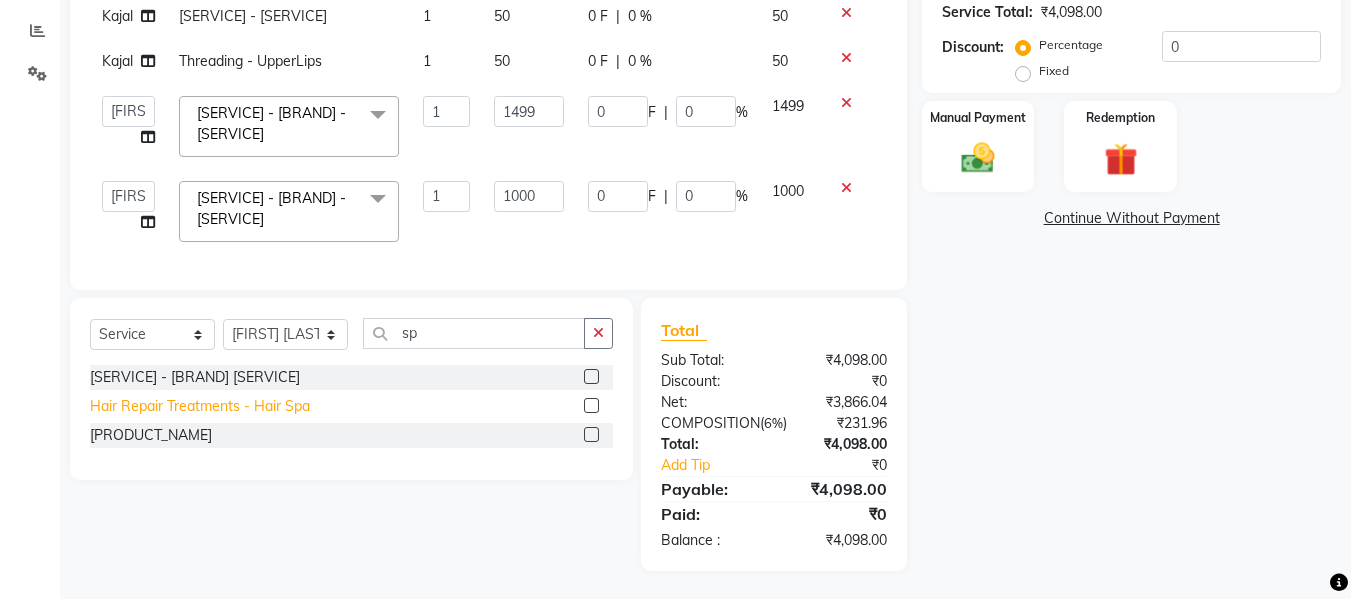 click on "Hair Repair Treatments - Hair Spa" 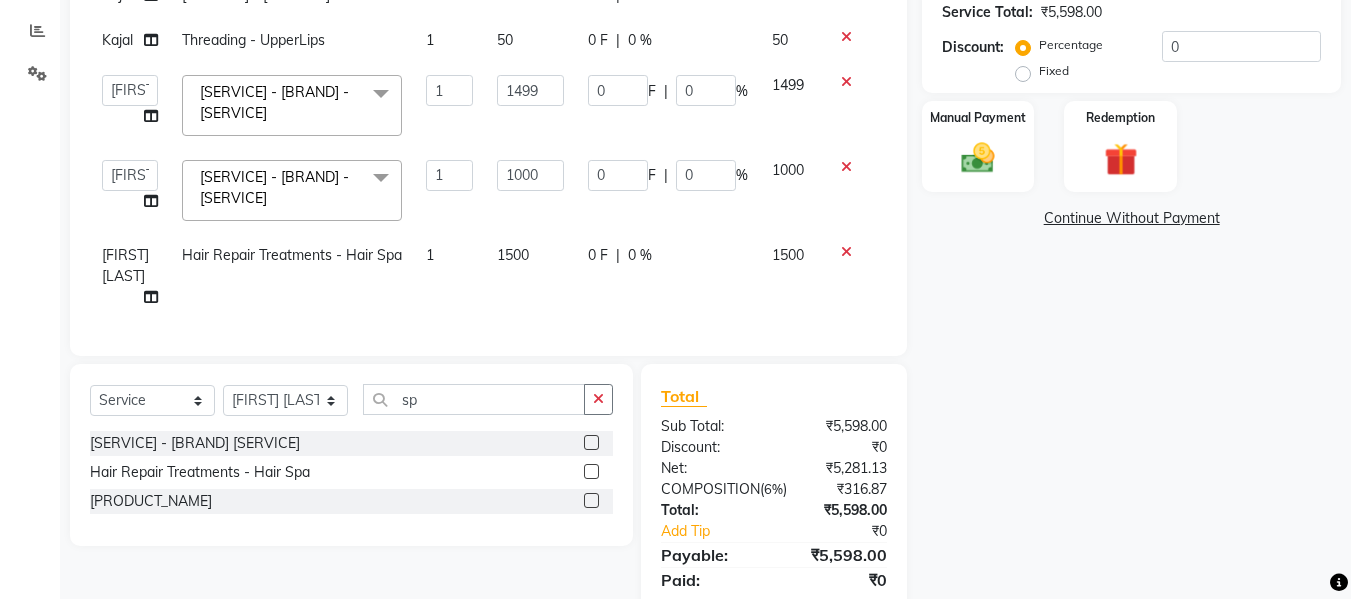scroll, scrollTop: 57, scrollLeft: 0, axis: vertical 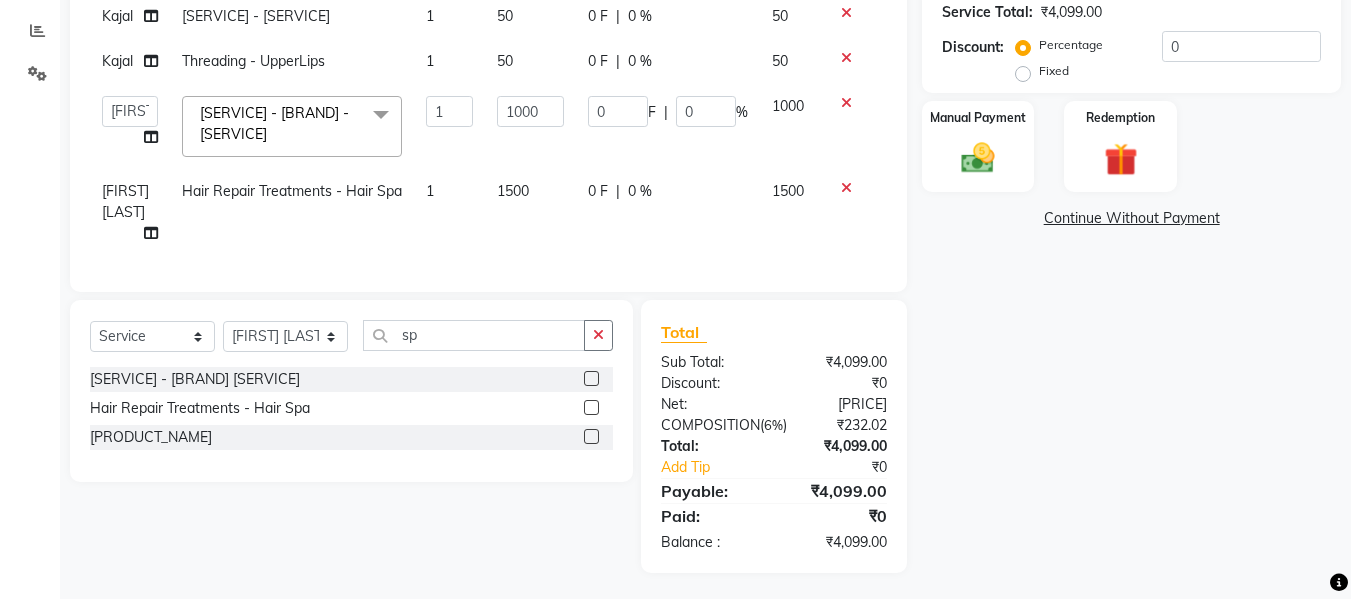 click on "1500" 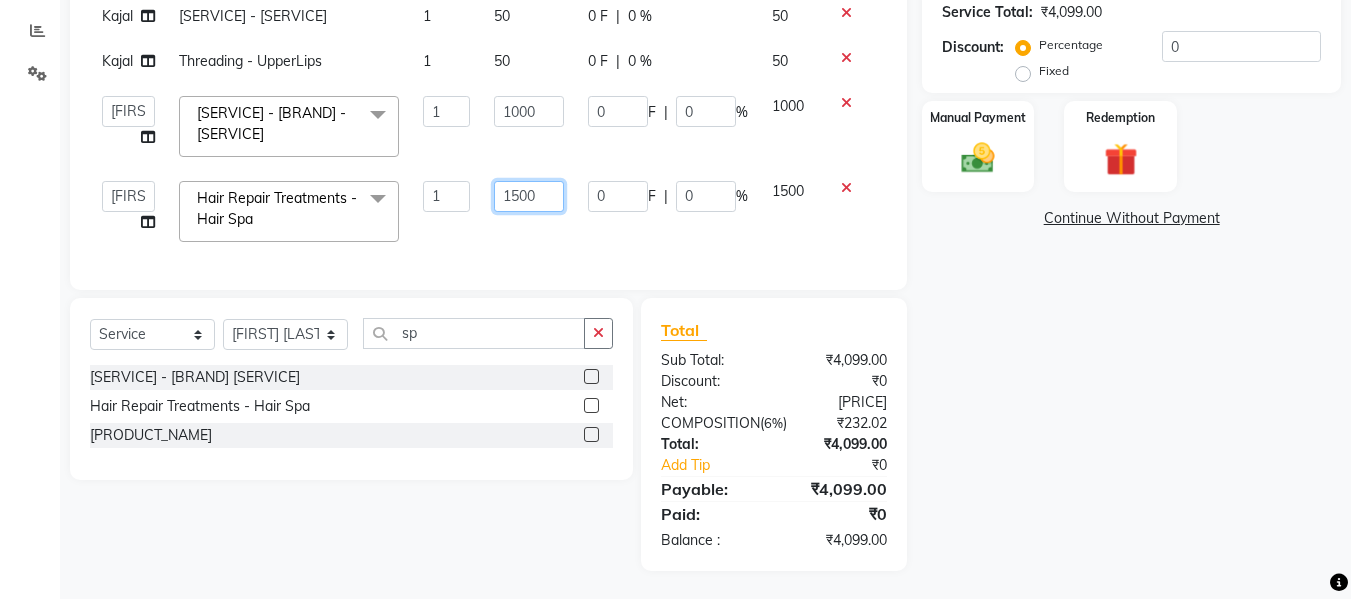 click on "1500" 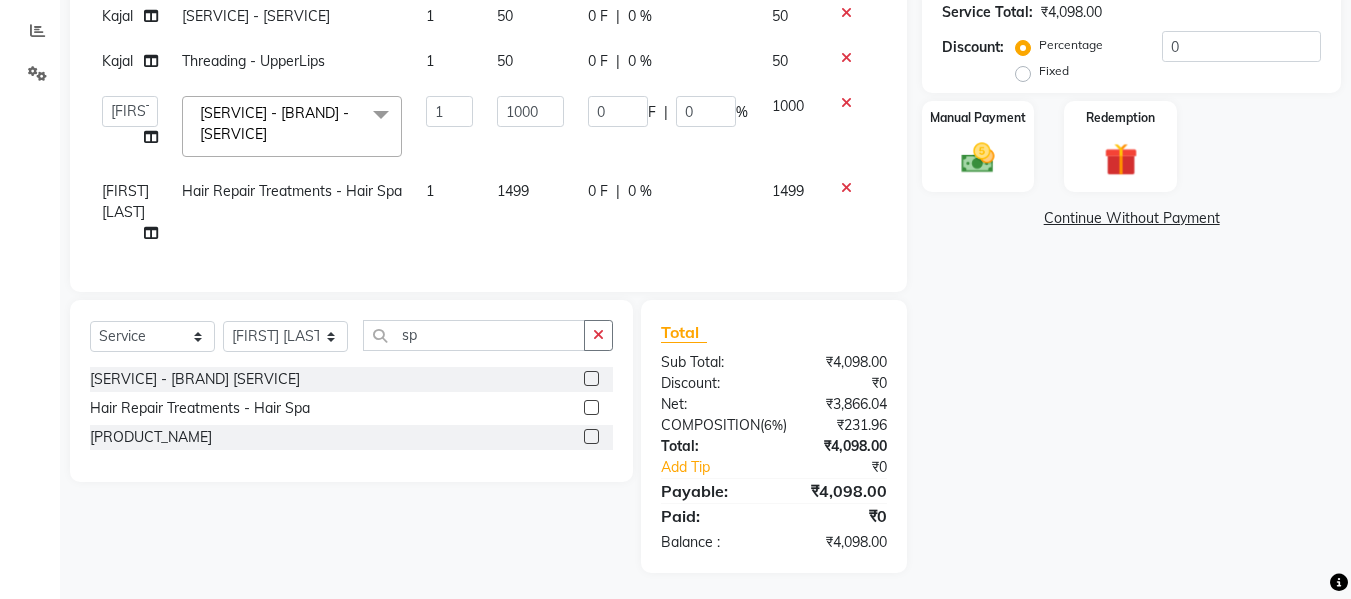 click on "0 F | 0 %" 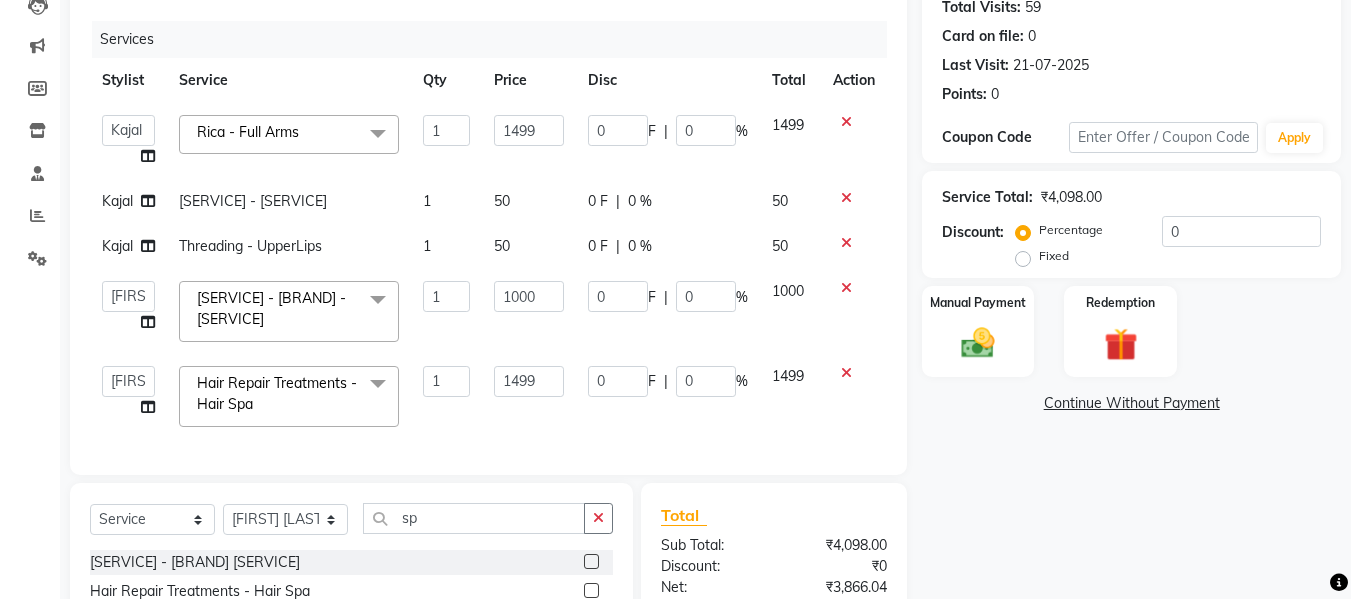scroll, scrollTop: 300, scrollLeft: 0, axis: vertical 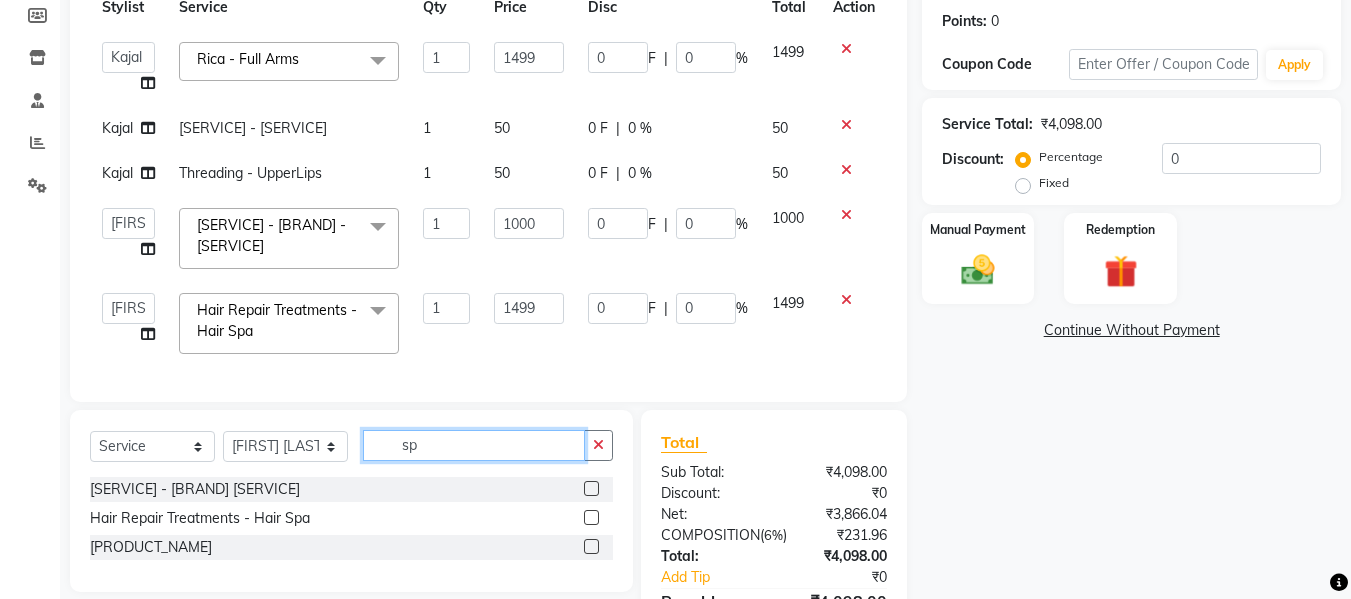 drag, startPoint x: 522, startPoint y: 469, endPoint x: 535, endPoint y: 439, distance: 32.695564 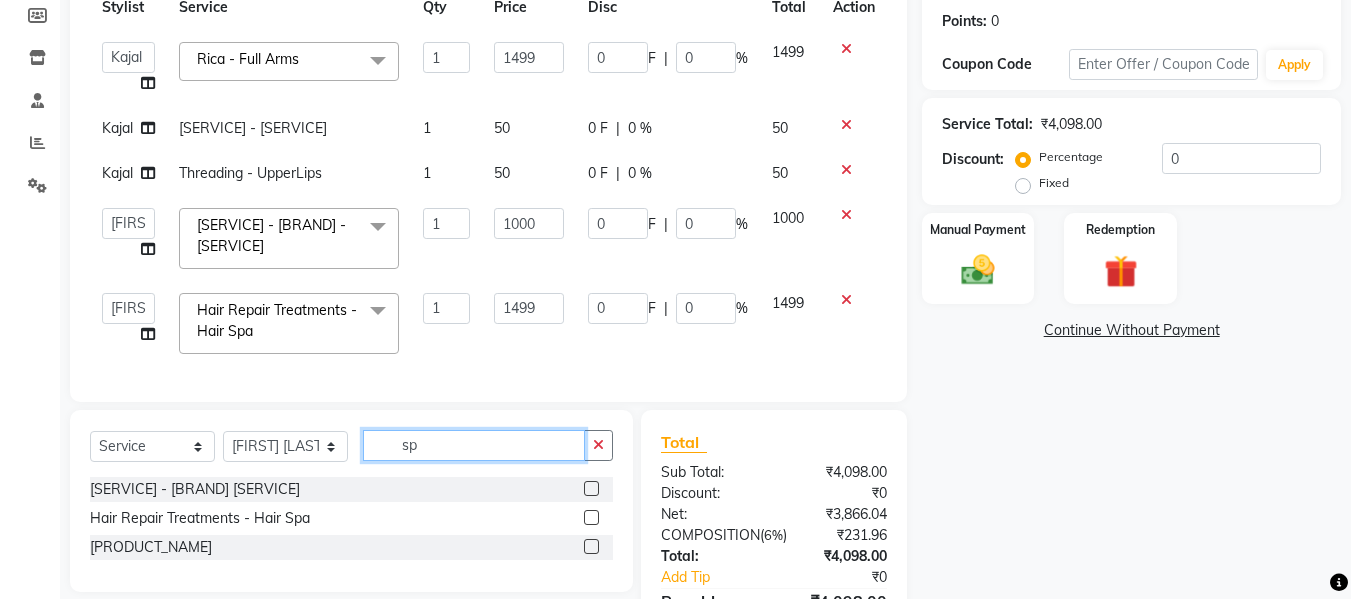 click on "sp" 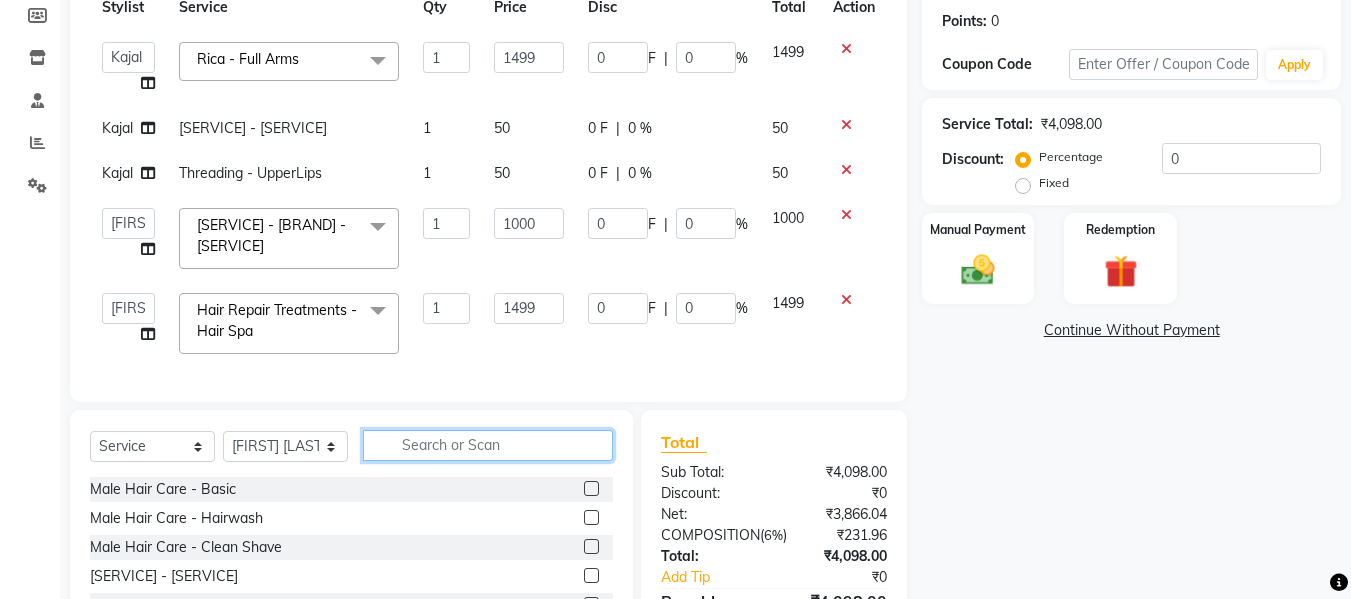 click 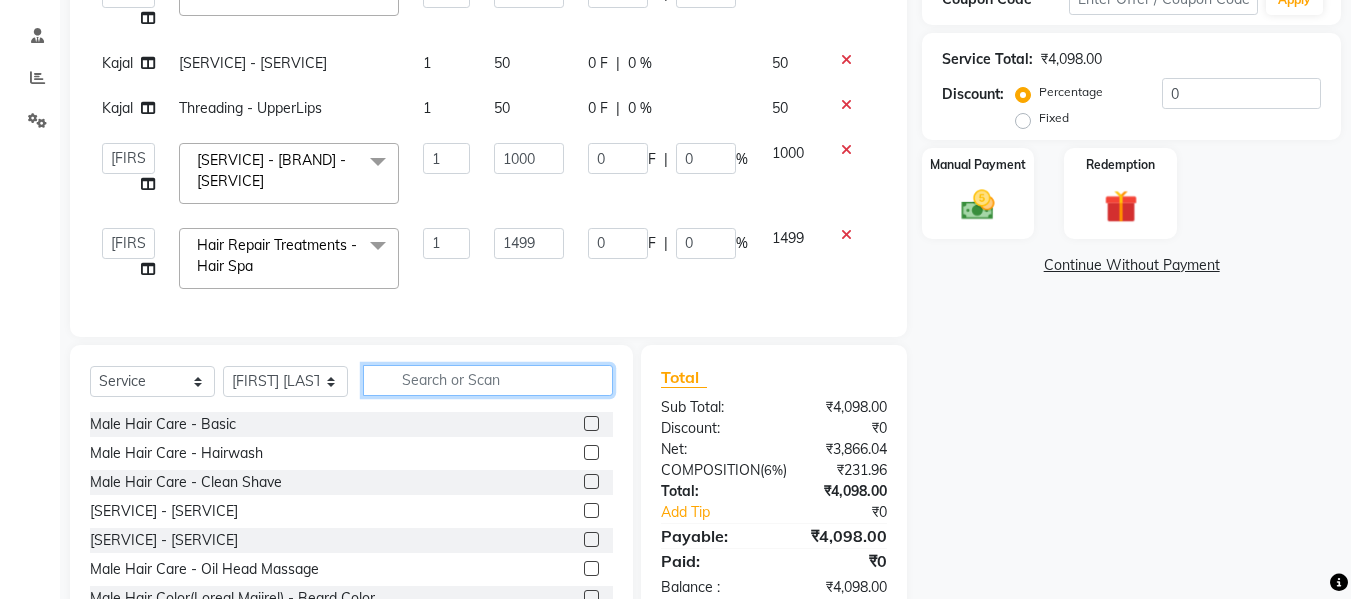 scroll, scrollTop: 400, scrollLeft: 0, axis: vertical 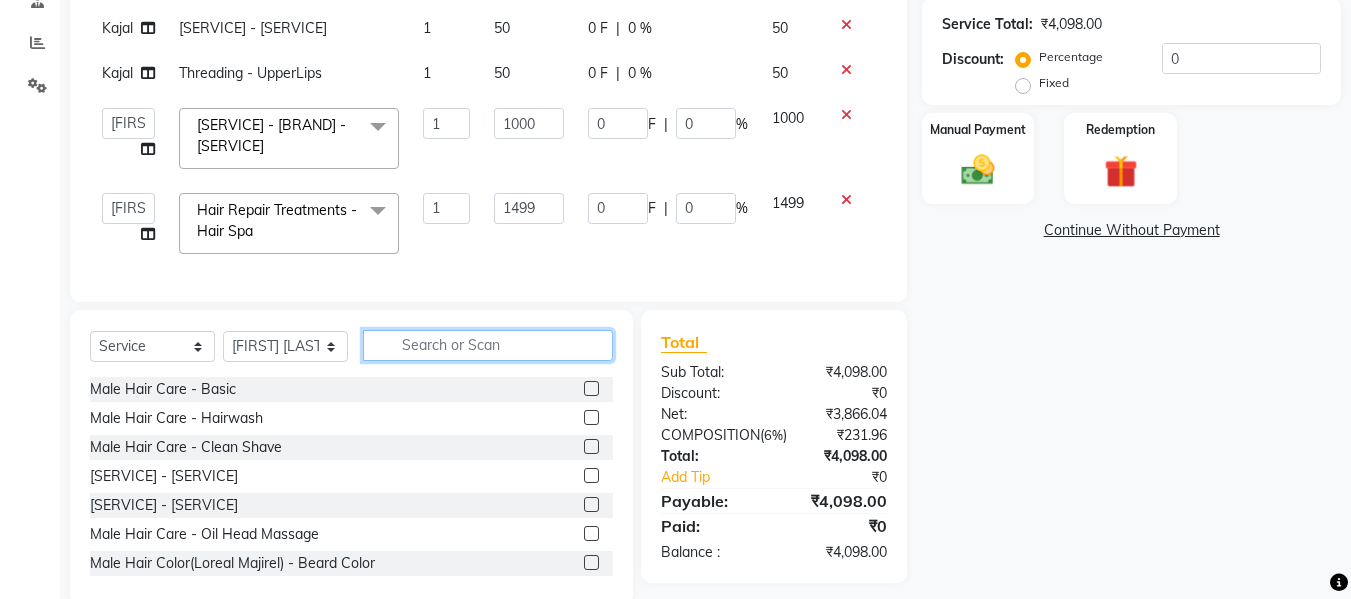 click 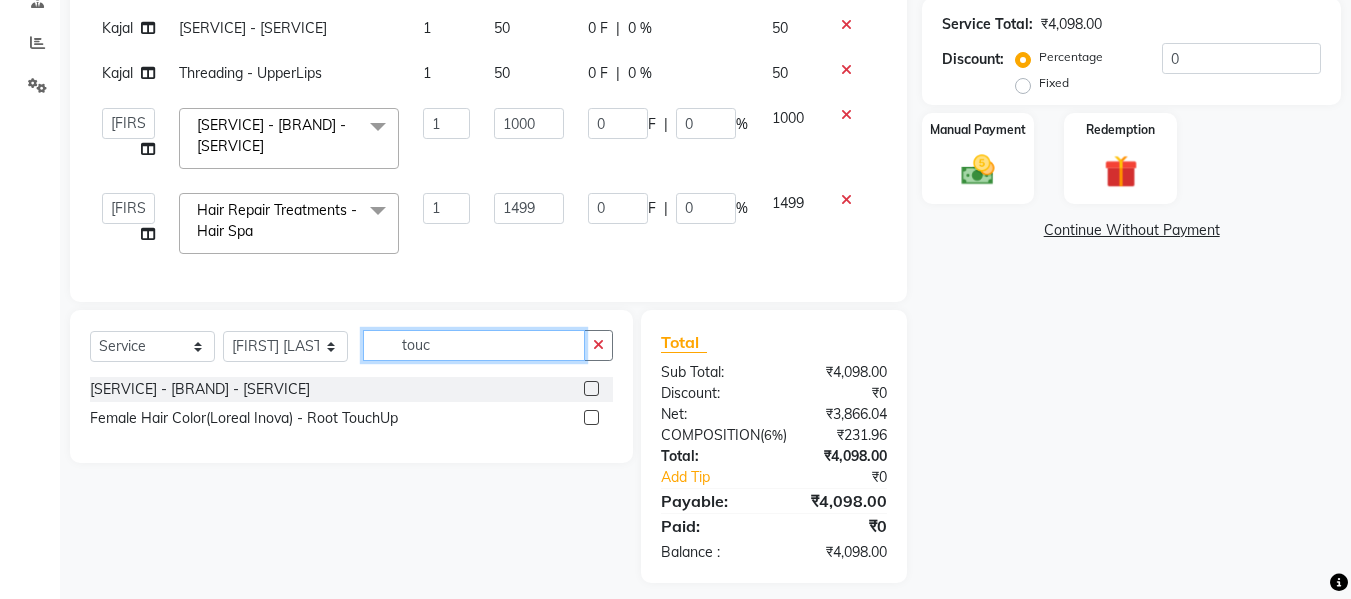 click on "touc" 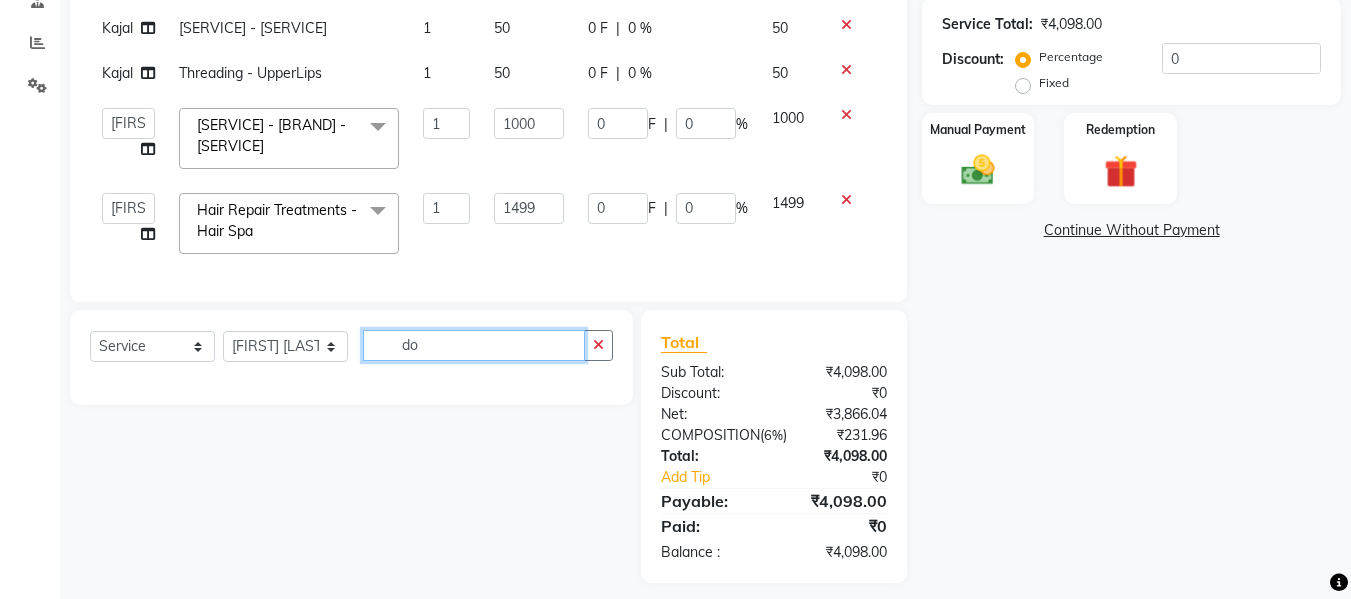 click on "do" 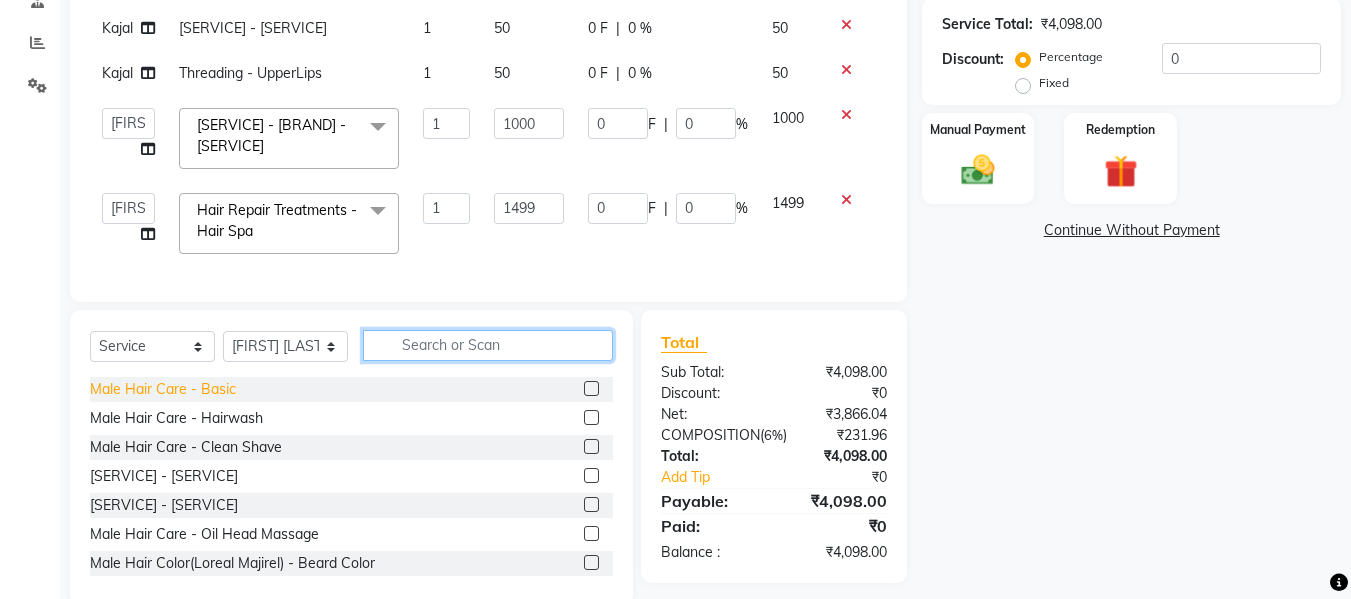 drag, startPoint x: 463, startPoint y: 395, endPoint x: 97, endPoint y: 416, distance: 366.60196 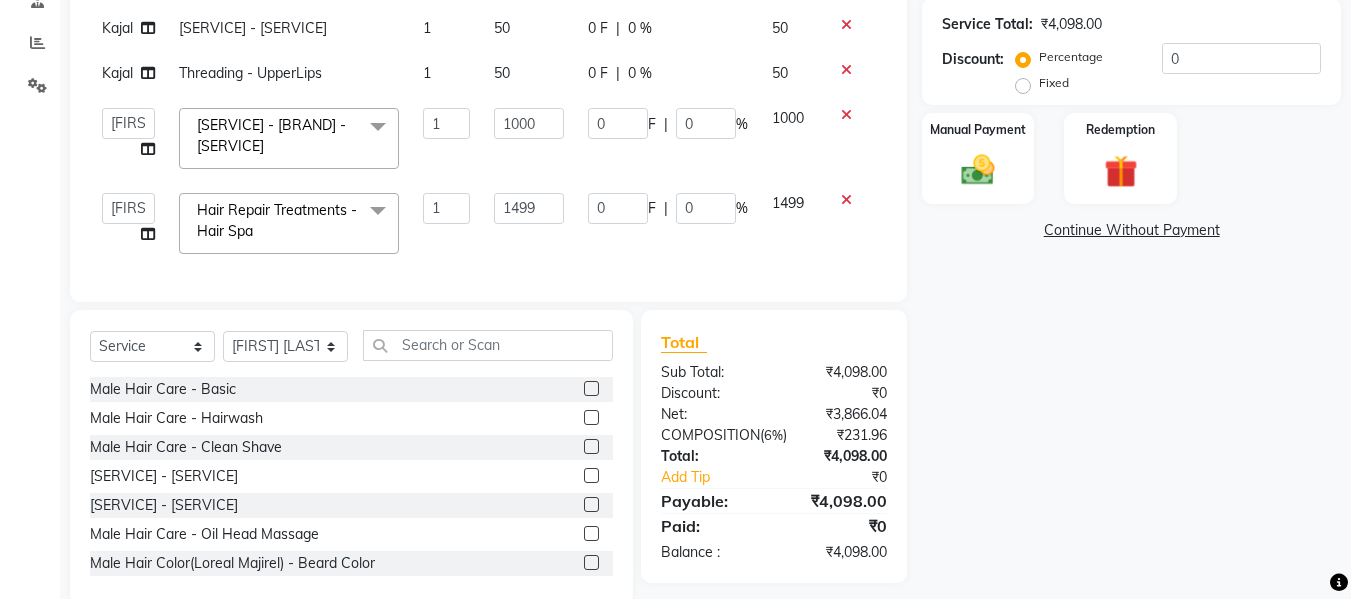 drag, startPoint x: 97, startPoint y: 416, endPoint x: 517, endPoint y: 357, distance: 424.1238 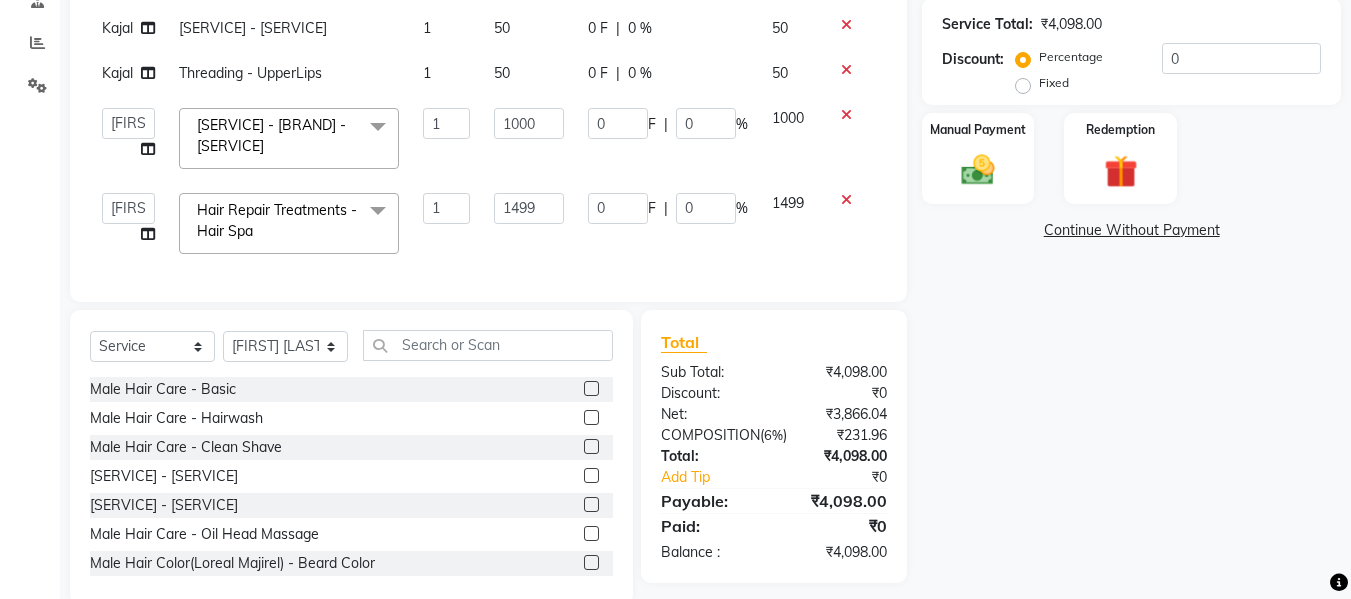 click on "Select Service Product Membership Package Voucher Prepaid Gift Card Select Stylist Daksh Sir Firoz bhai Front Desk Guddu Kajal Priya Salman Bhai Male Hair Care - Basic Male Hair Care - Hairwash Male Hair Care - Clean Shave Male Hair Care - Beard Styling Male Hair Care - Kids Male Hair Care - Oil Head Massage Male Hair Color(Loreal Majirel) - Beard Color Male Hair Color(Loreal Majirel) - Highlights Male Hair Color(Loreal Majirel) - Global Male Hair Color(Loreal Inoa) - Beard Color Male Hair Color(Loreal Inoa) - Global Male Hair Care Treatment - Botox Male Hair Care Treatment - Smoothening Male Hair Care Treatment - Loreal Hair Spa Male Hair Care Treatment - Dandruff Repair Female Hair Cut - Haircut Female Hair Cut - Basic Trim Female Hair Cut - Fringe Cut Female Hair Cut - Hairwash Female Hair Cut - Advance Hair Wash Female Hair Cut - Straight Blow Dry Female Hair Cut - Out Curls Blow Dry Female Hair Cut - Ironing Tong Female Hair Cut - Child Haircut Balayage - Upto Waist" 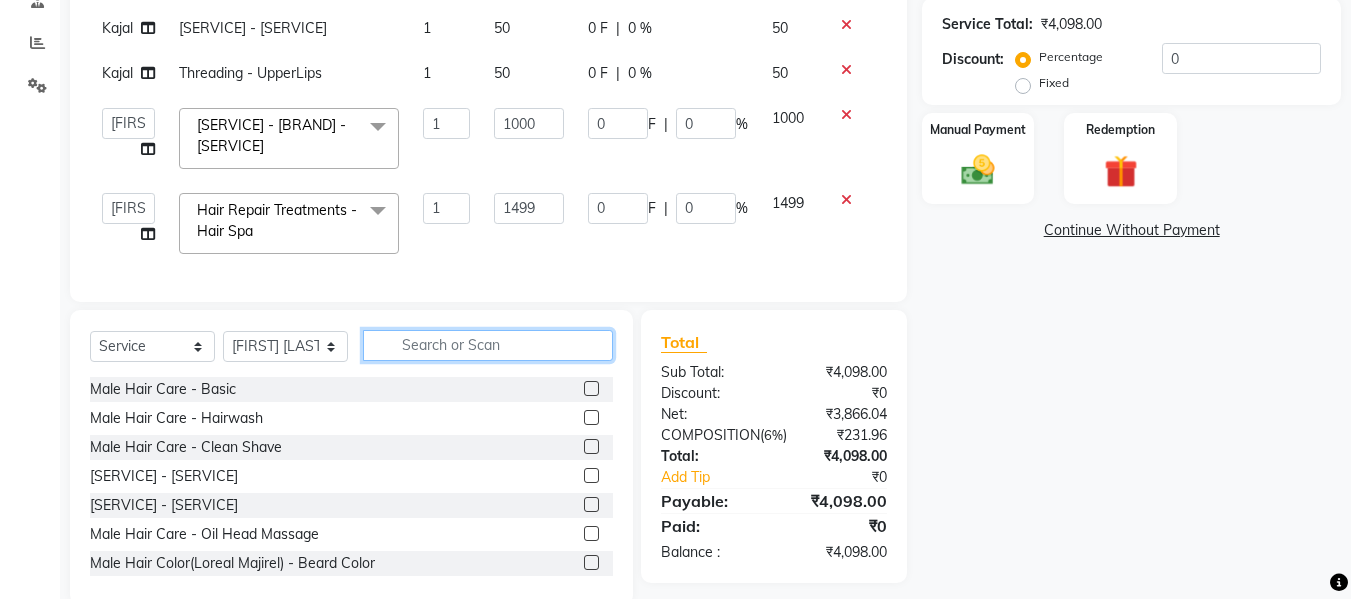 click 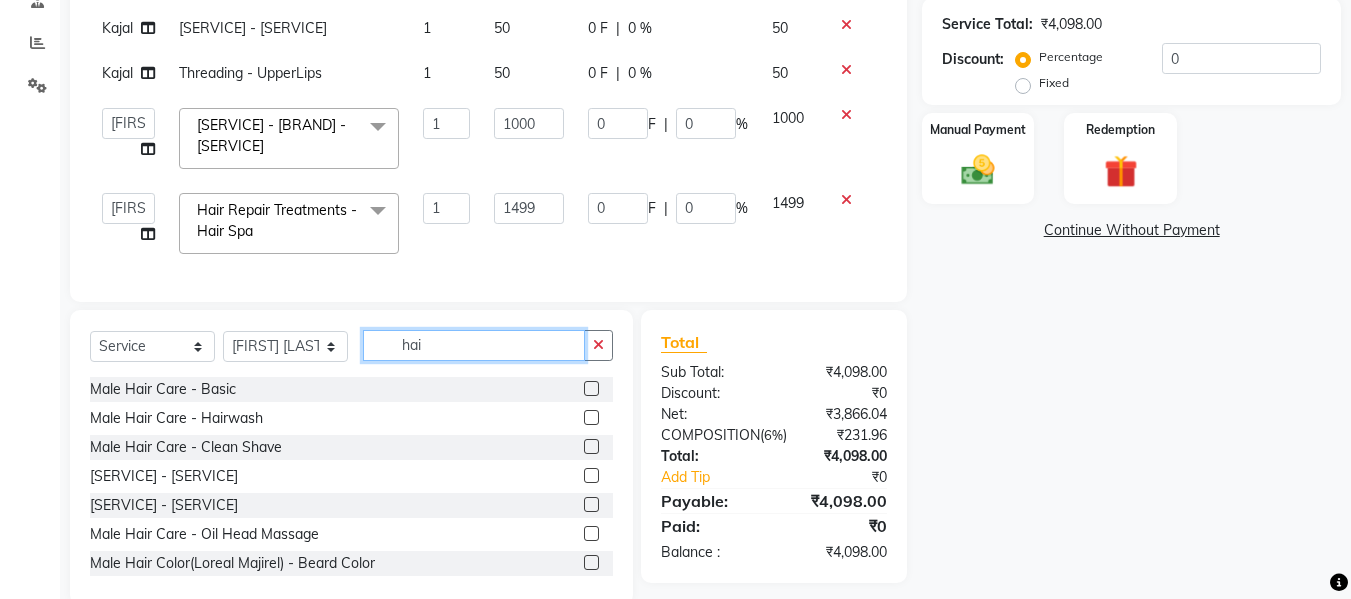 click on "hai" 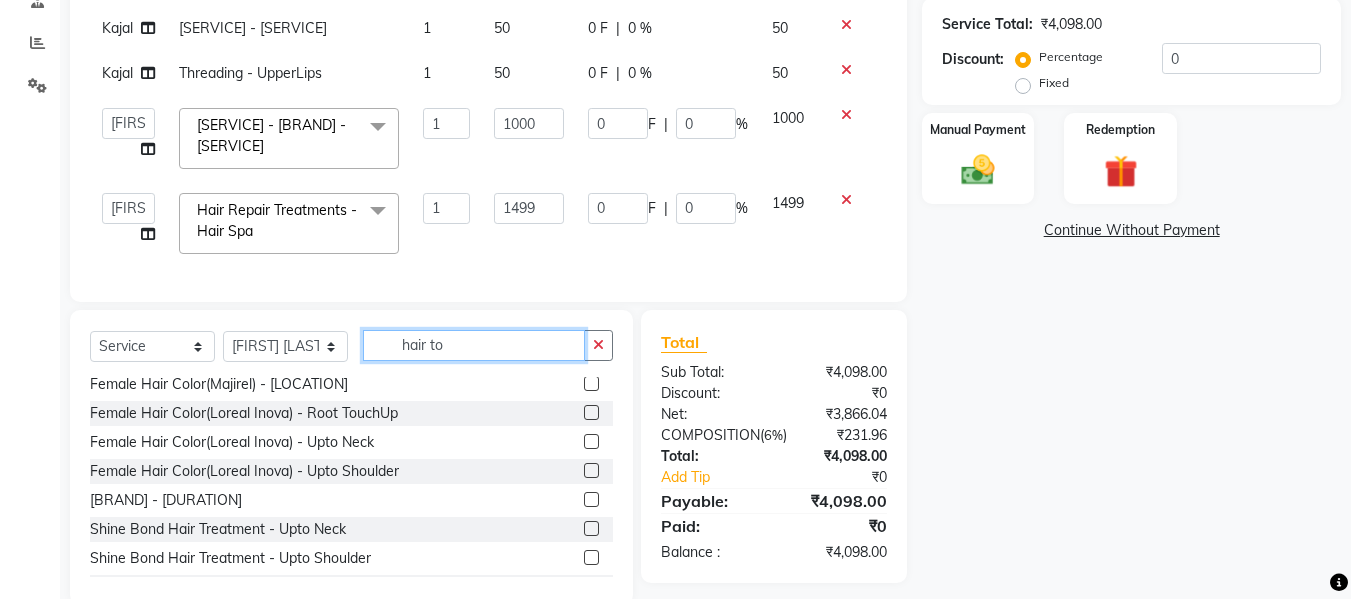 scroll, scrollTop: 177, scrollLeft: 0, axis: vertical 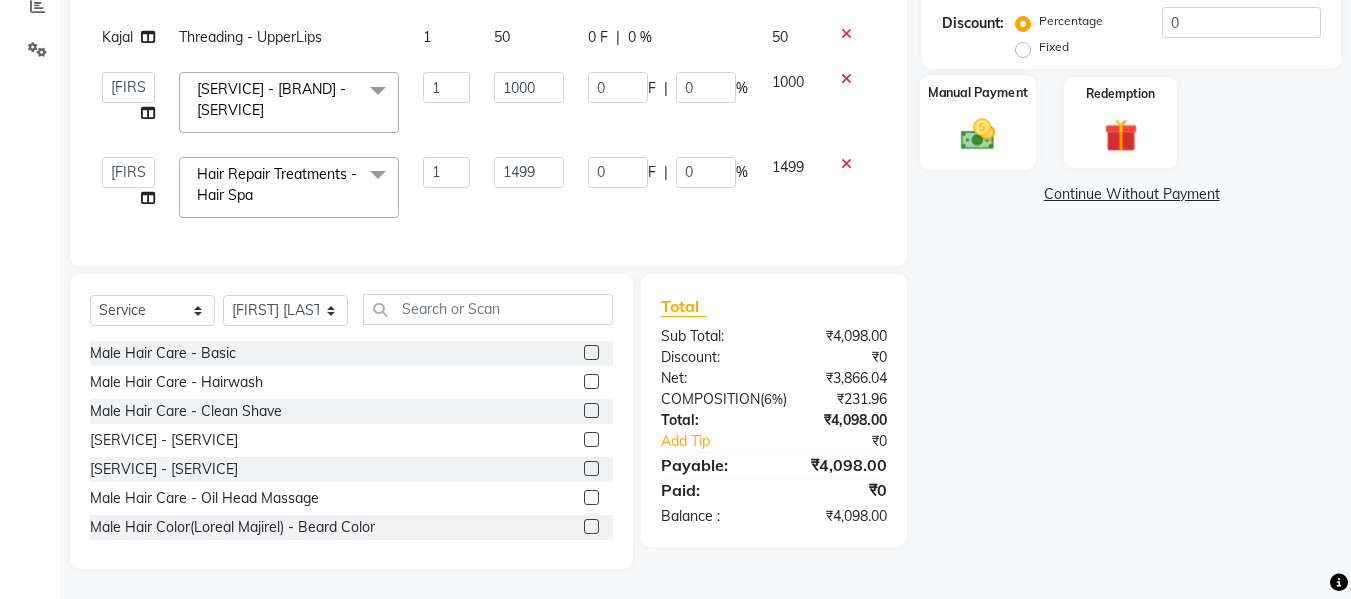 click on "Manual Payment" 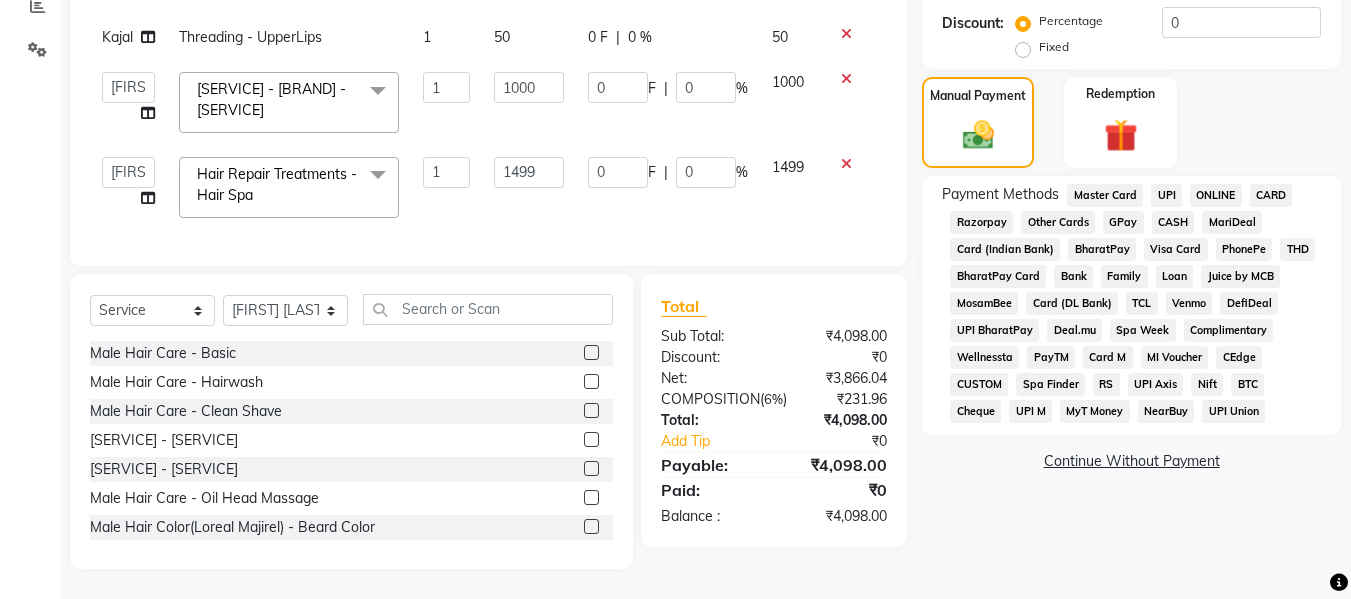 click on "GPay" 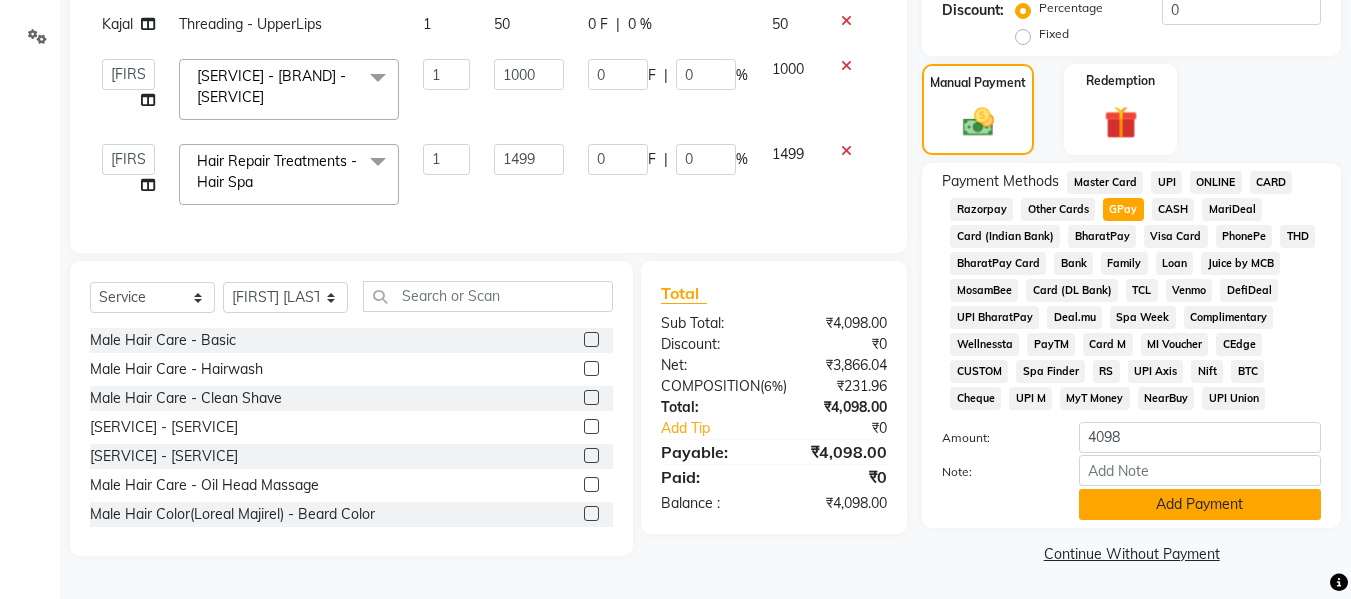 click on "Add Payment" 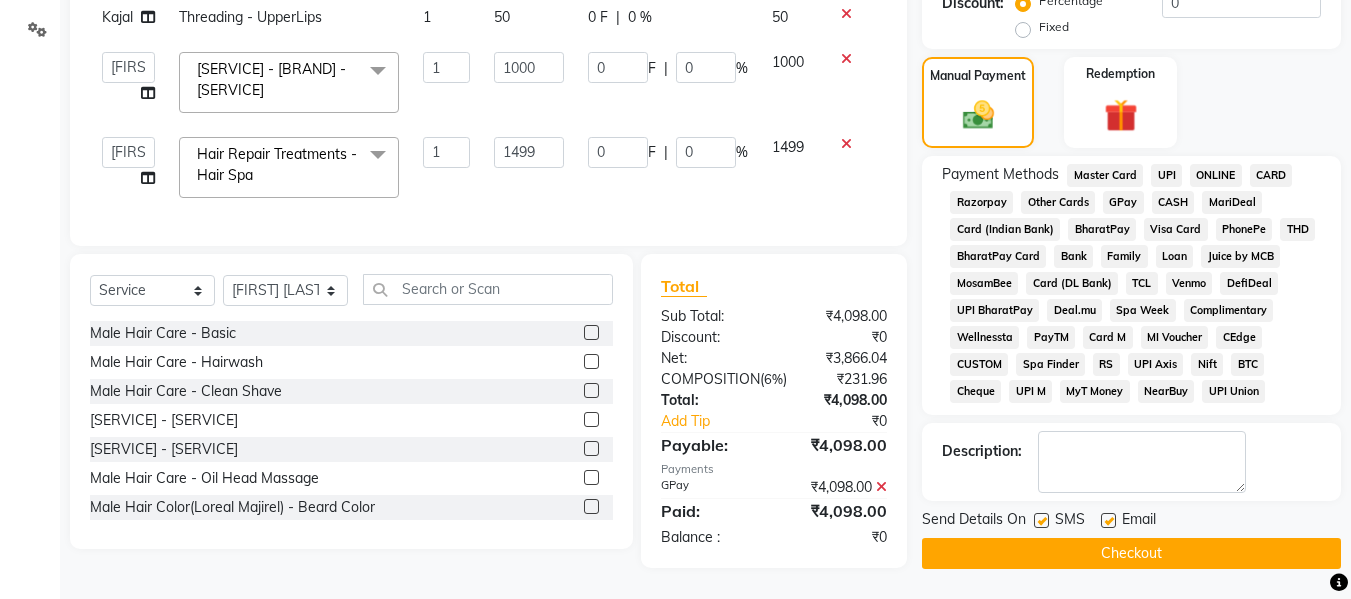 click on "Checkout" 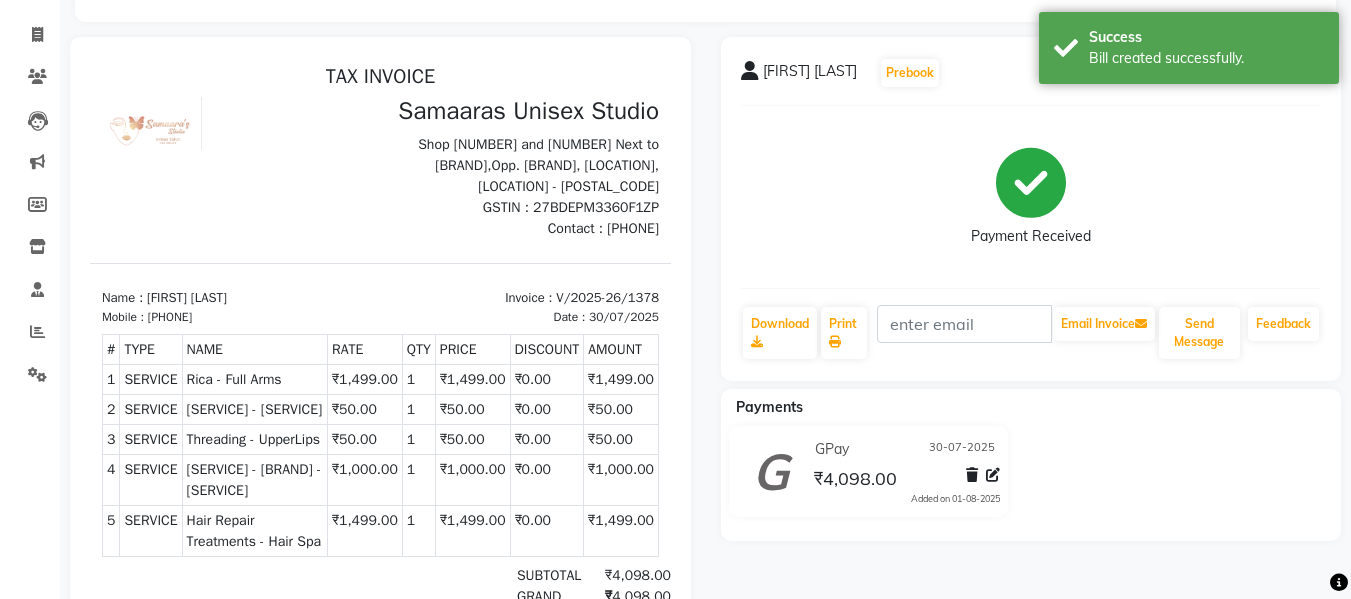 scroll, scrollTop: 0, scrollLeft: 0, axis: both 